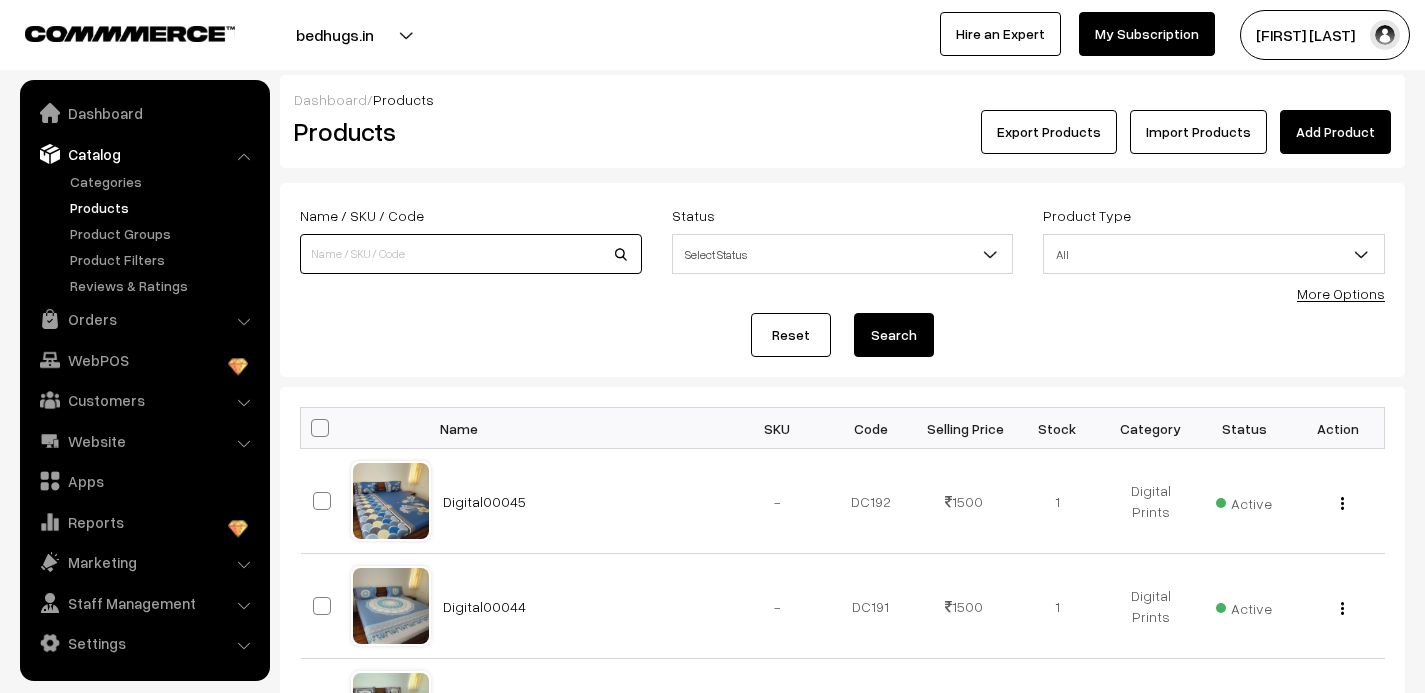 scroll, scrollTop: 0, scrollLeft: 0, axis: both 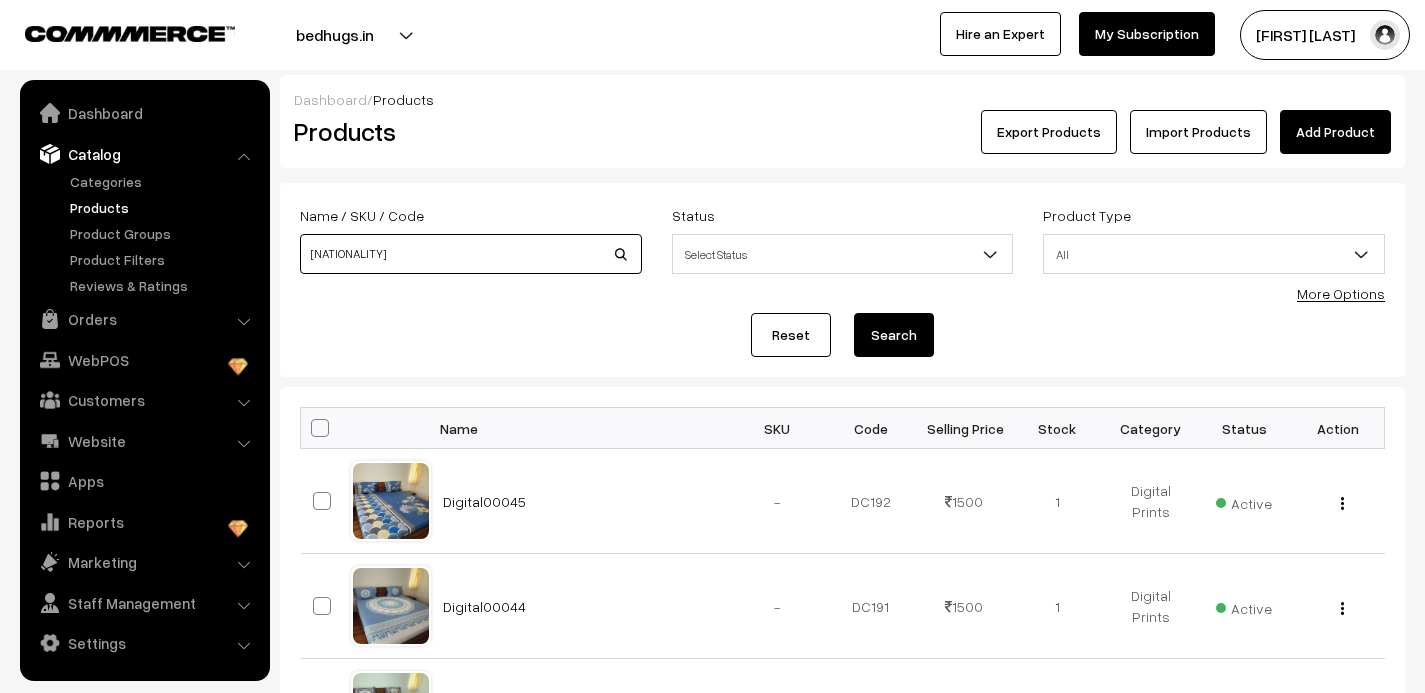 type on "[USERNAME]" 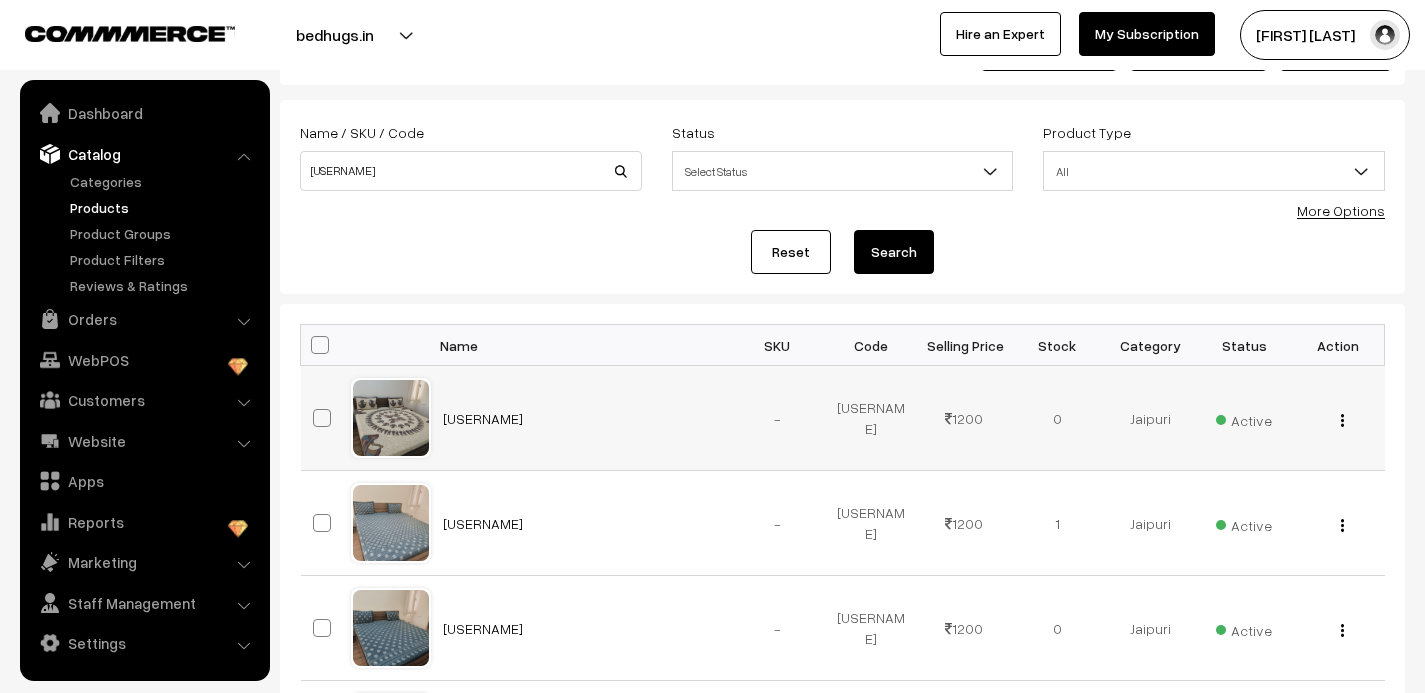scroll, scrollTop: 85, scrollLeft: 0, axis: vertical 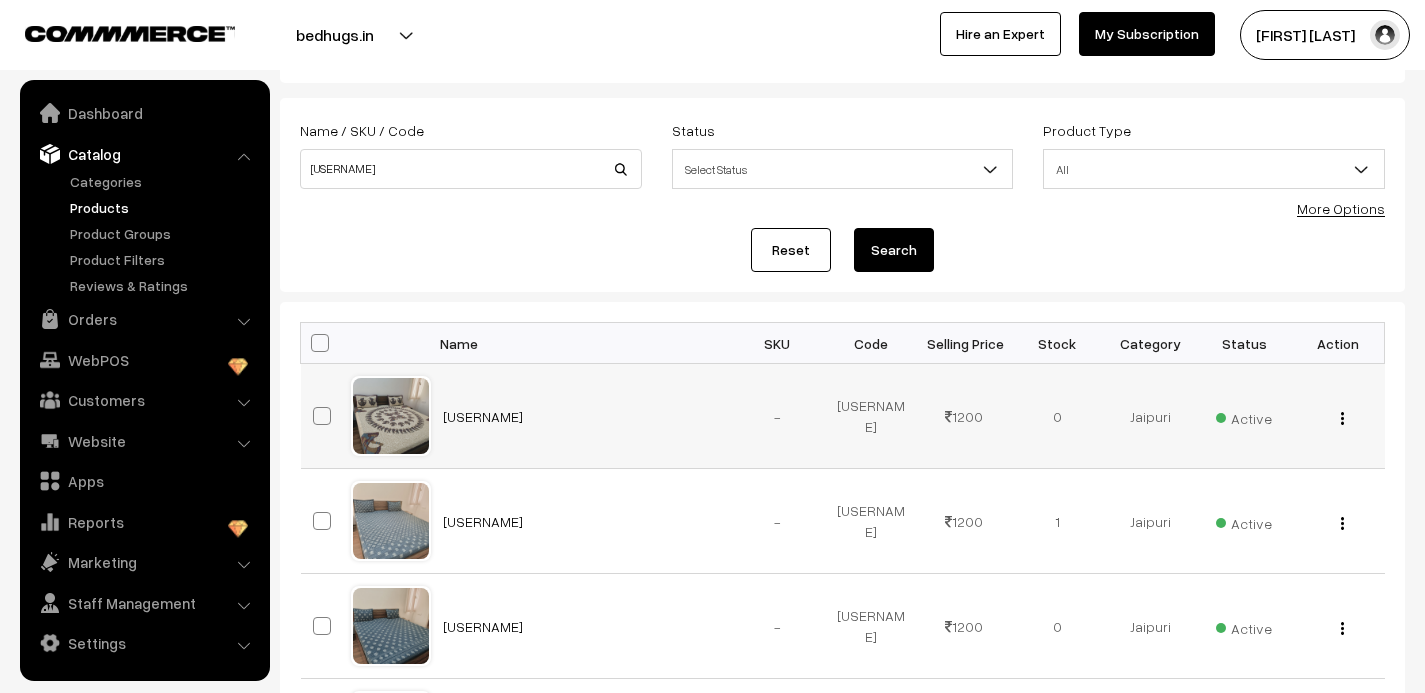 click at bounding box center [1342, 418] 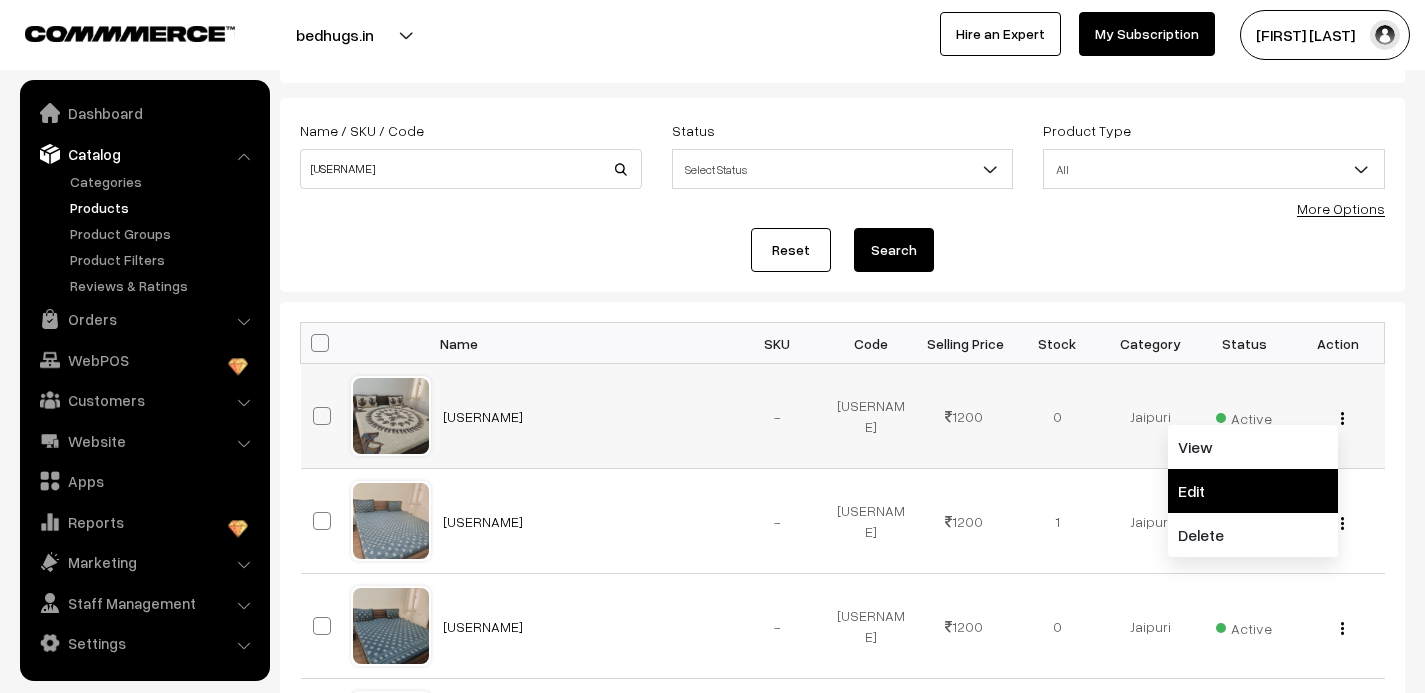 click on "Edit" at bounding box center (1253, 491) 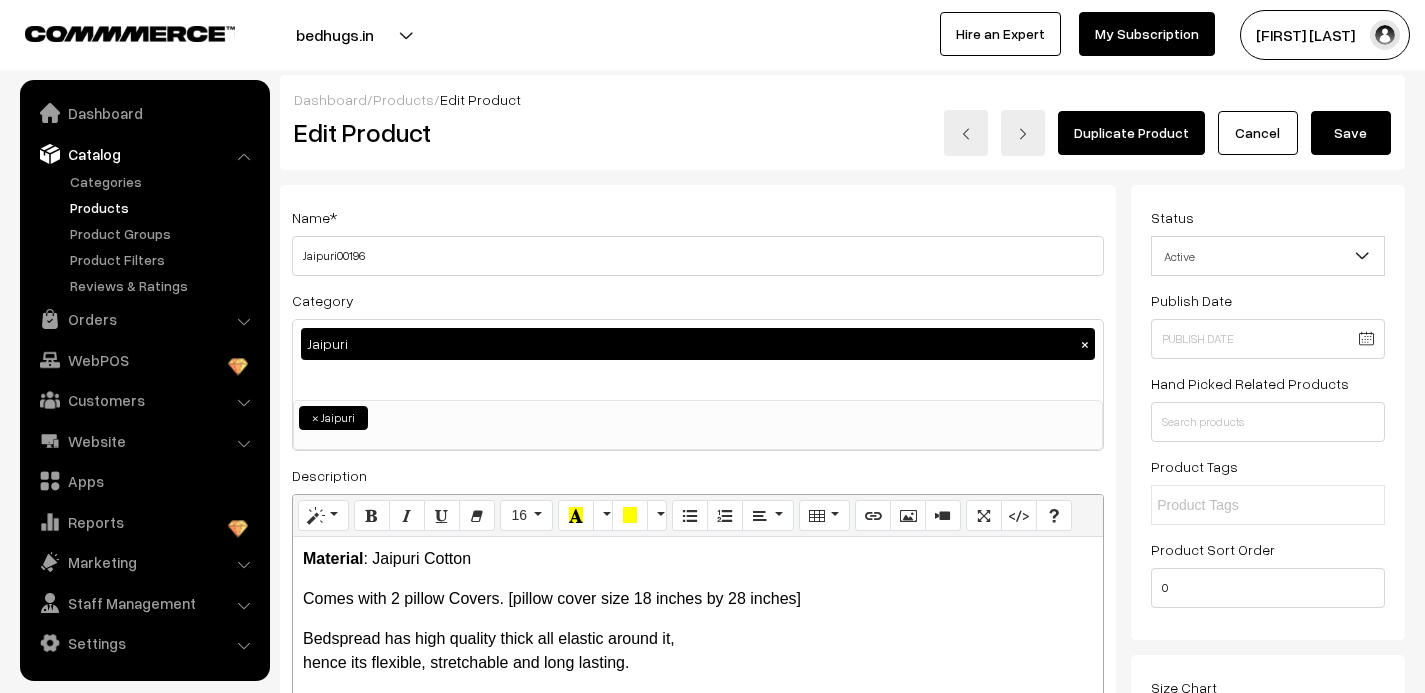 click on "Duplicate Product" at bounding box center [1131, 133] 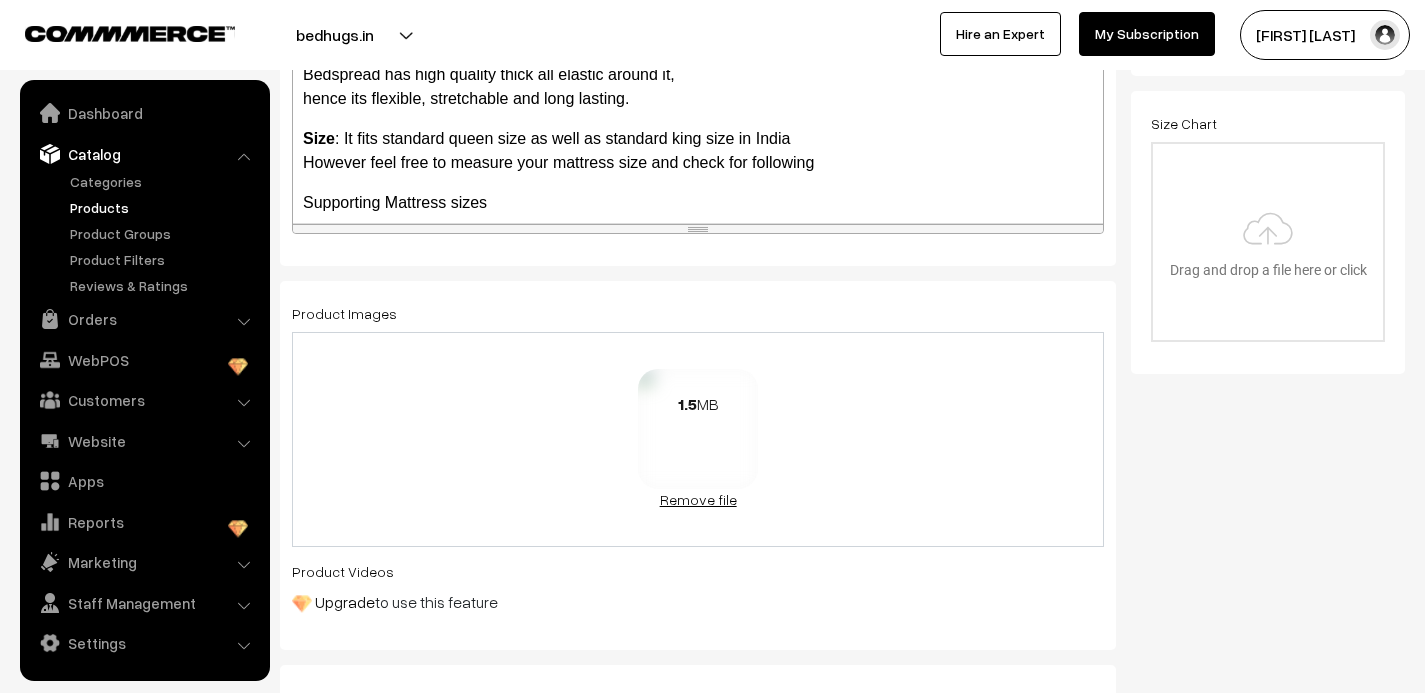 scroll, scrollTop: 564, scrollLeft: 0, axis: vertical 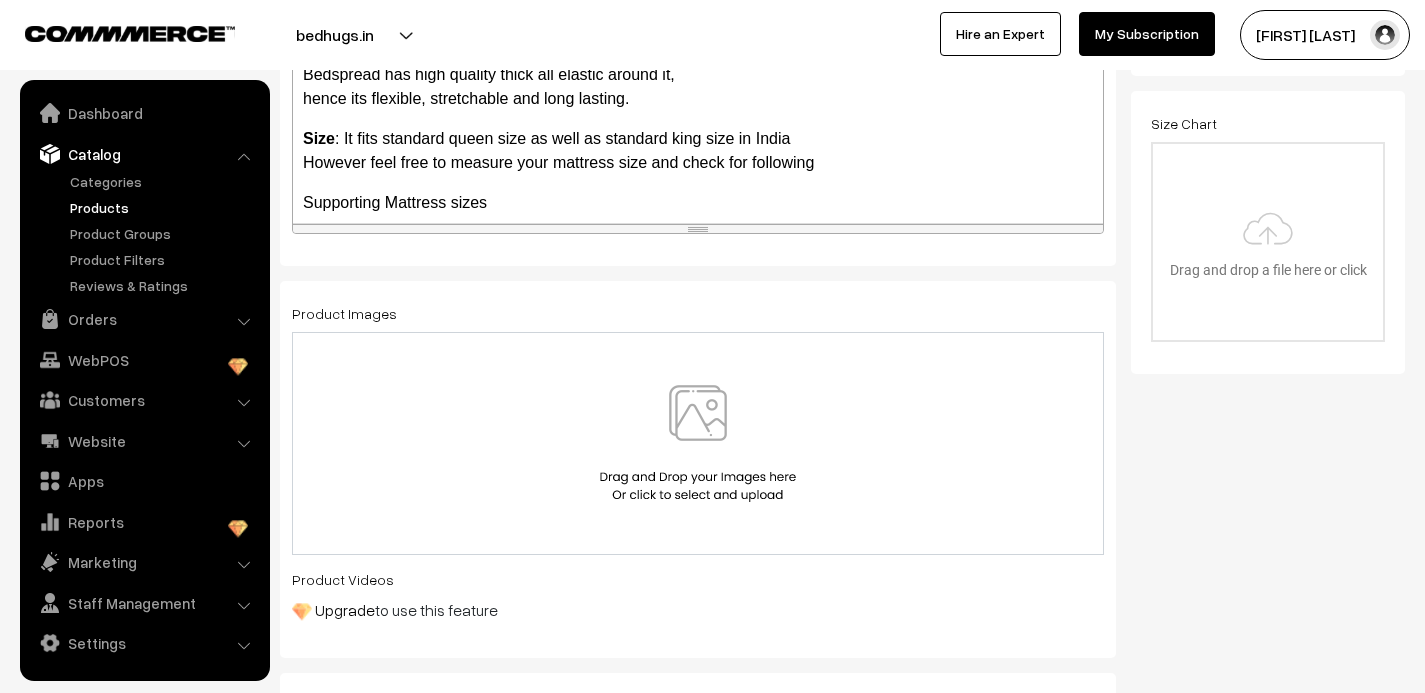 click at bounding box center [698, 443] 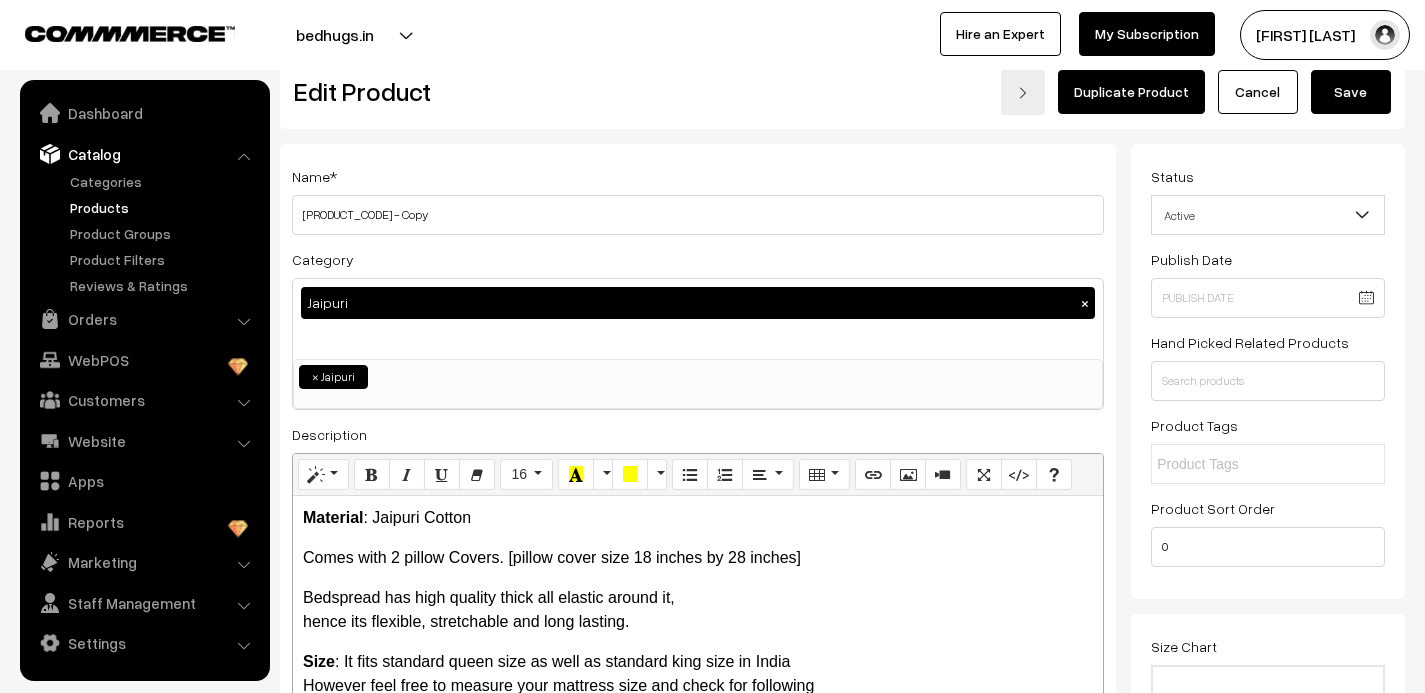 scroll, scrollTop: 0, scrollLeft: 0, axis: both 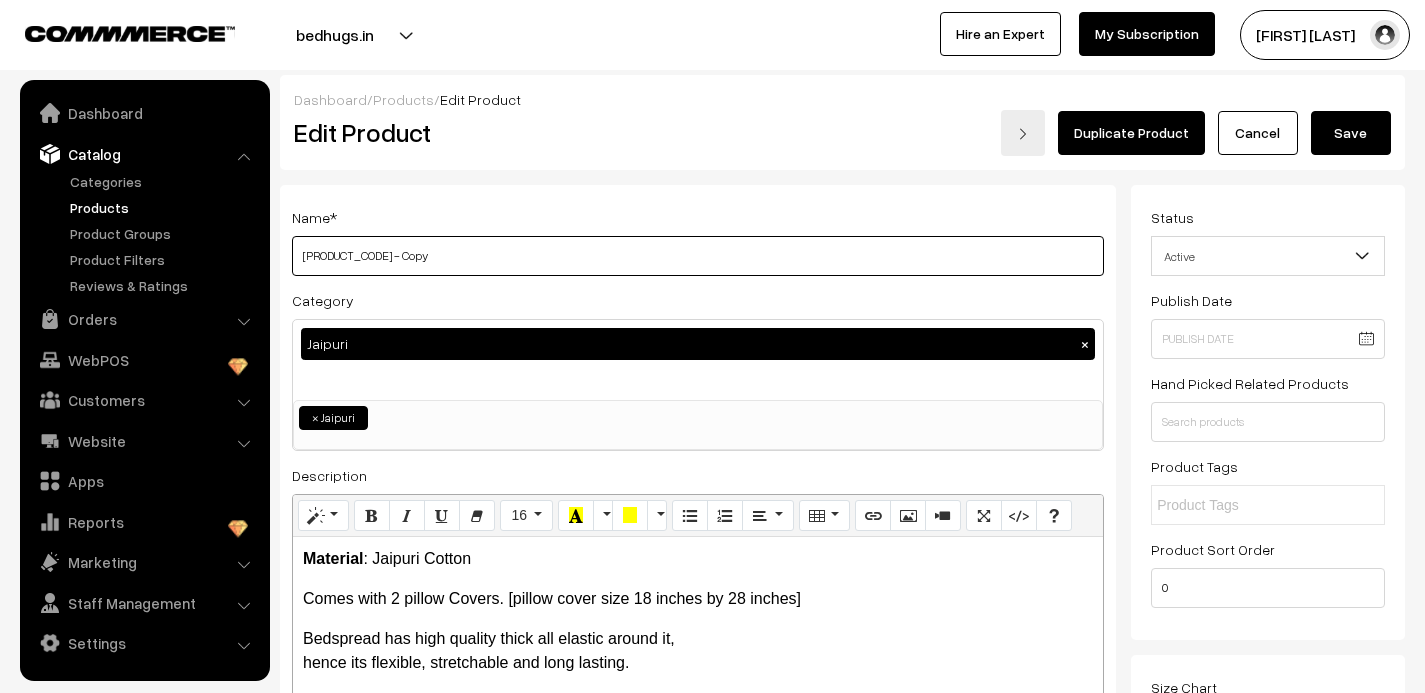 click on "Jaipuri00196 - Copy" at bounding box center [698, 256] 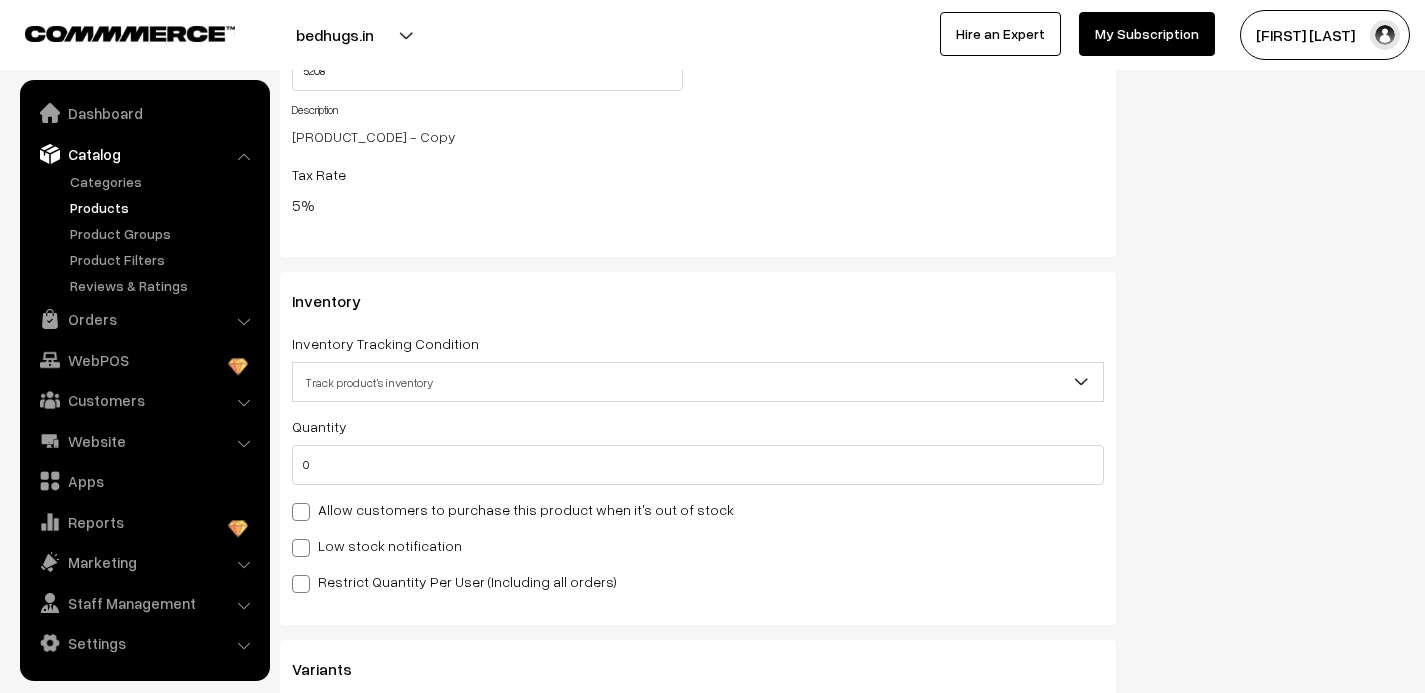 scroll, scrollTop: 1985, scrollLeft: 0, axis: vertical 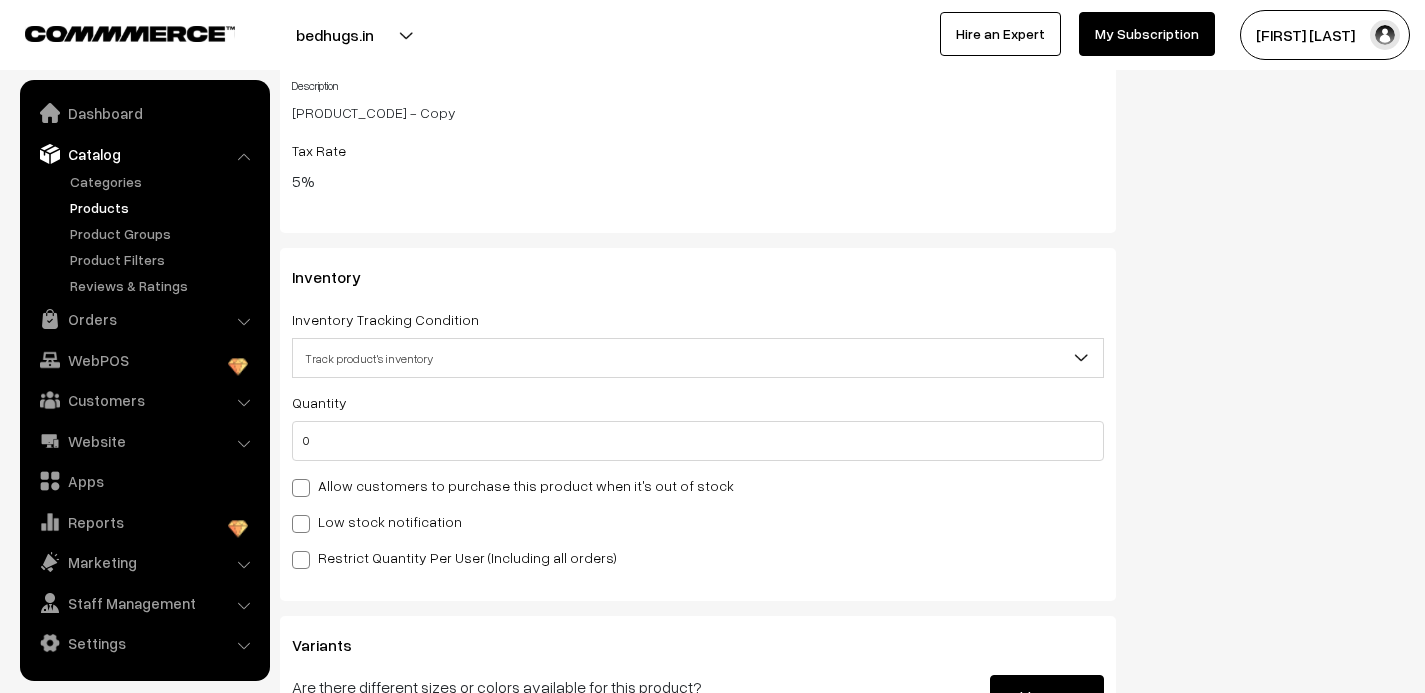 type on "[USERNAME]" 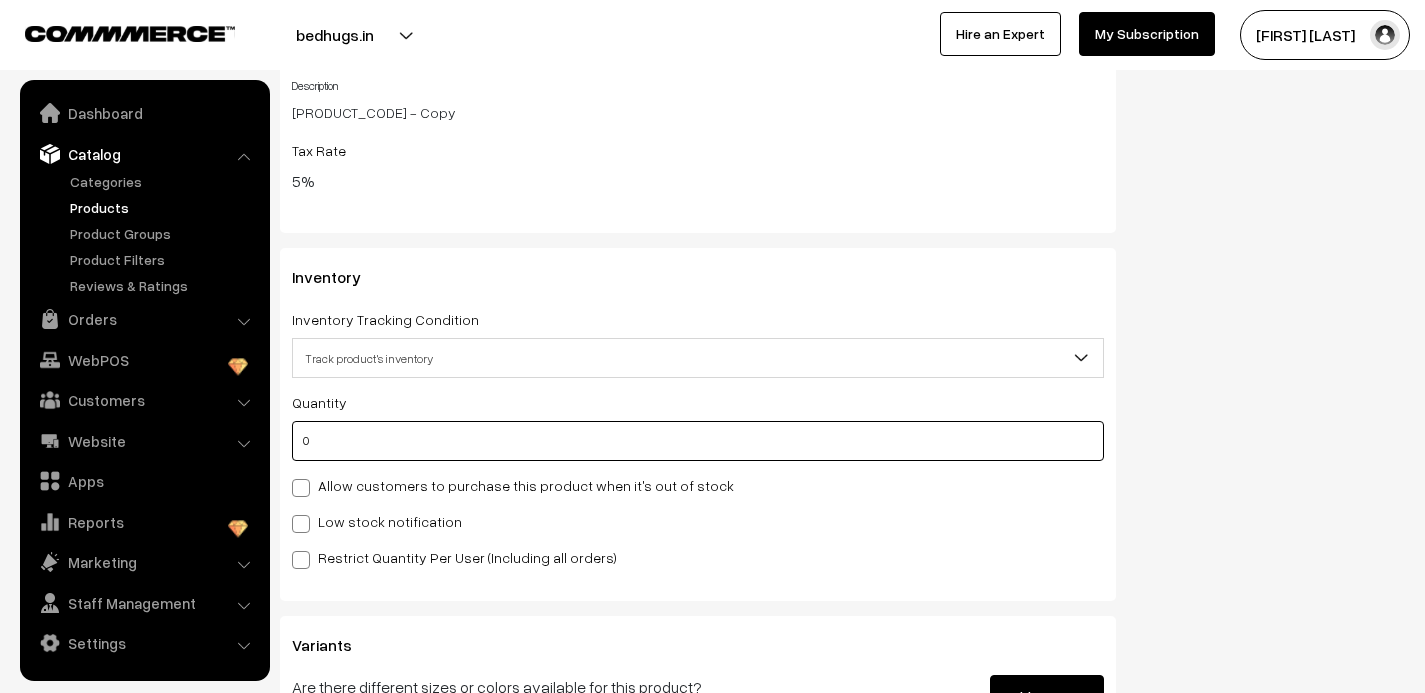 click on "0" at bounding box center [698, 441] 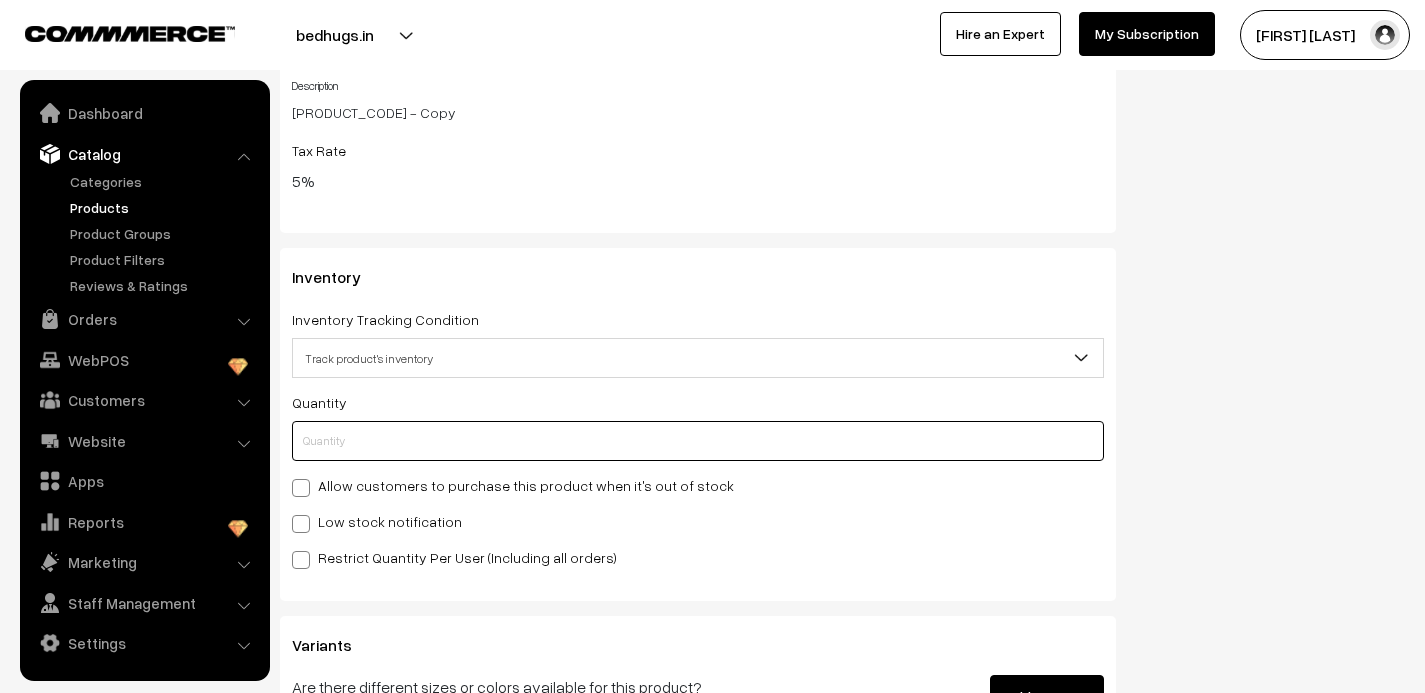 type on "1" 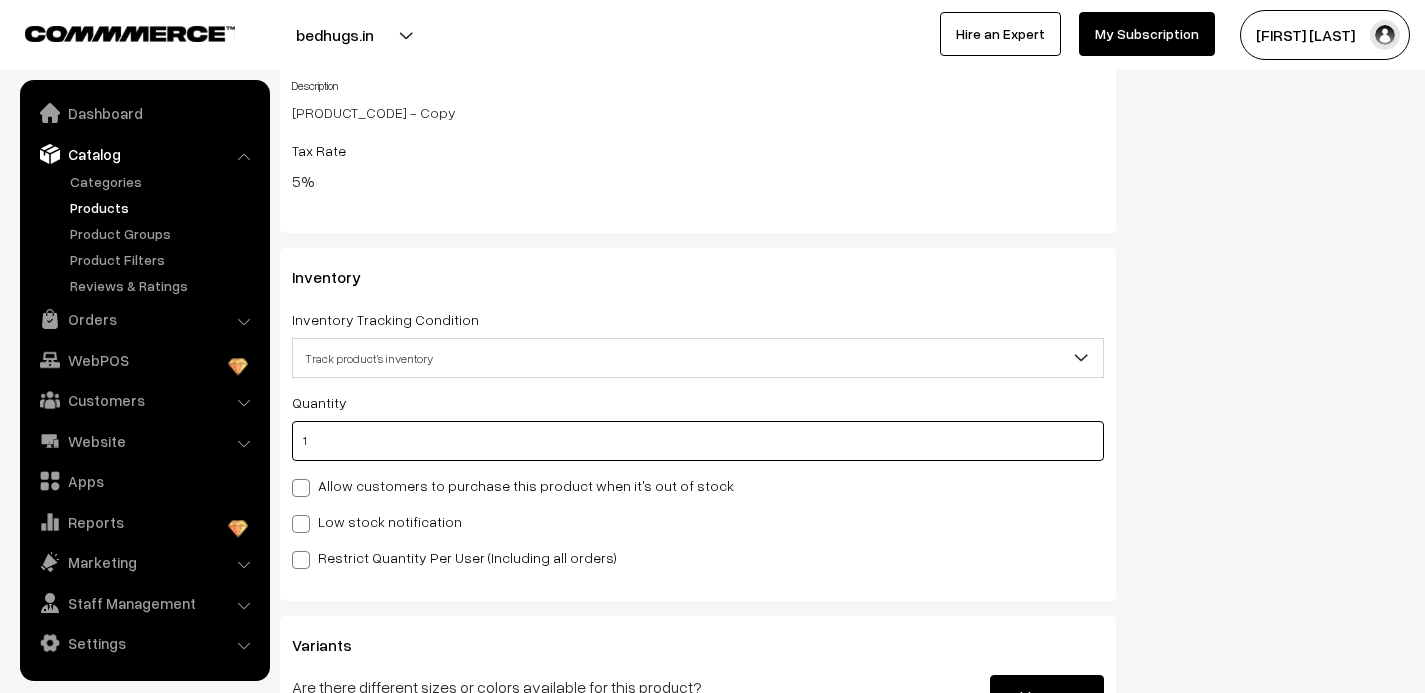 type on "1" 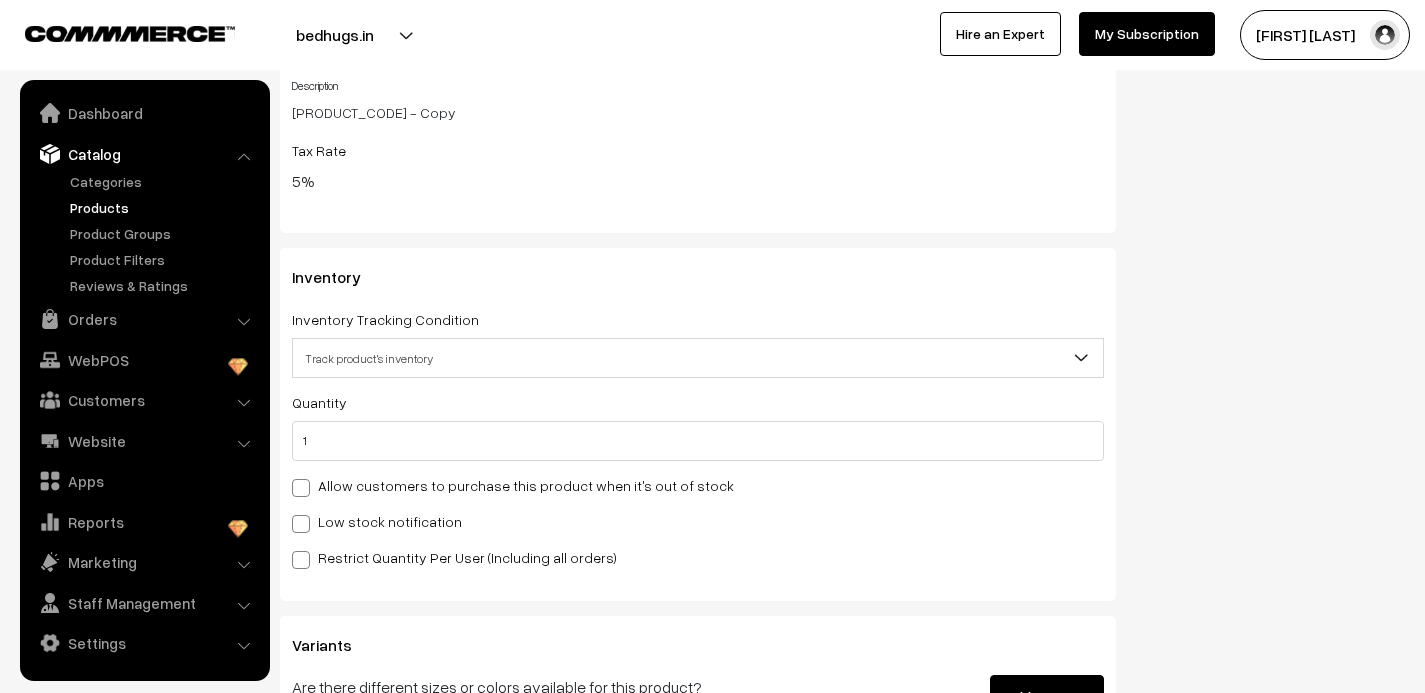 click on "Status
Active
Inactive
Active
Publish Date
Product Type
-- Select --
-- Select --
Filter Color
Hand Picked Related Products
0" at bounding box center (1275, -442) 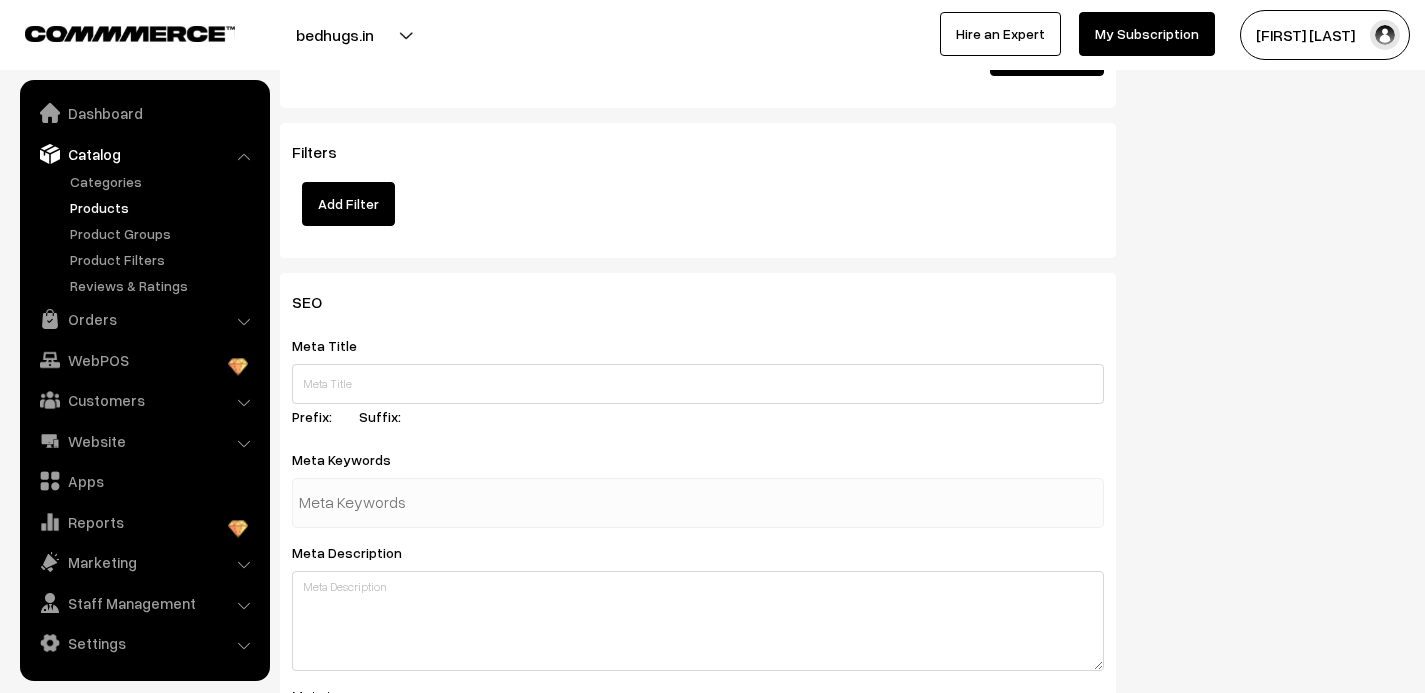 scroll, scrollTop: 3142, scrollLeft: 0, axis: vertical 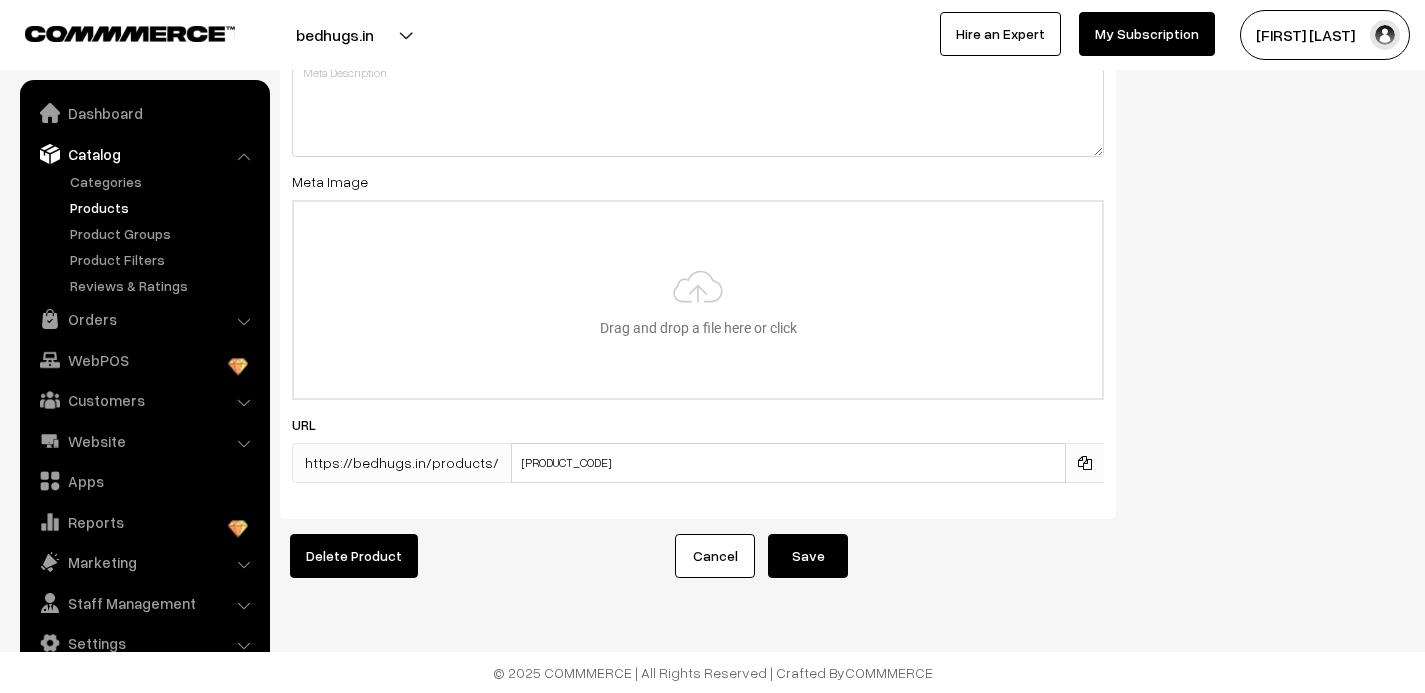 click on "Save" at bounding box center (808, 556) 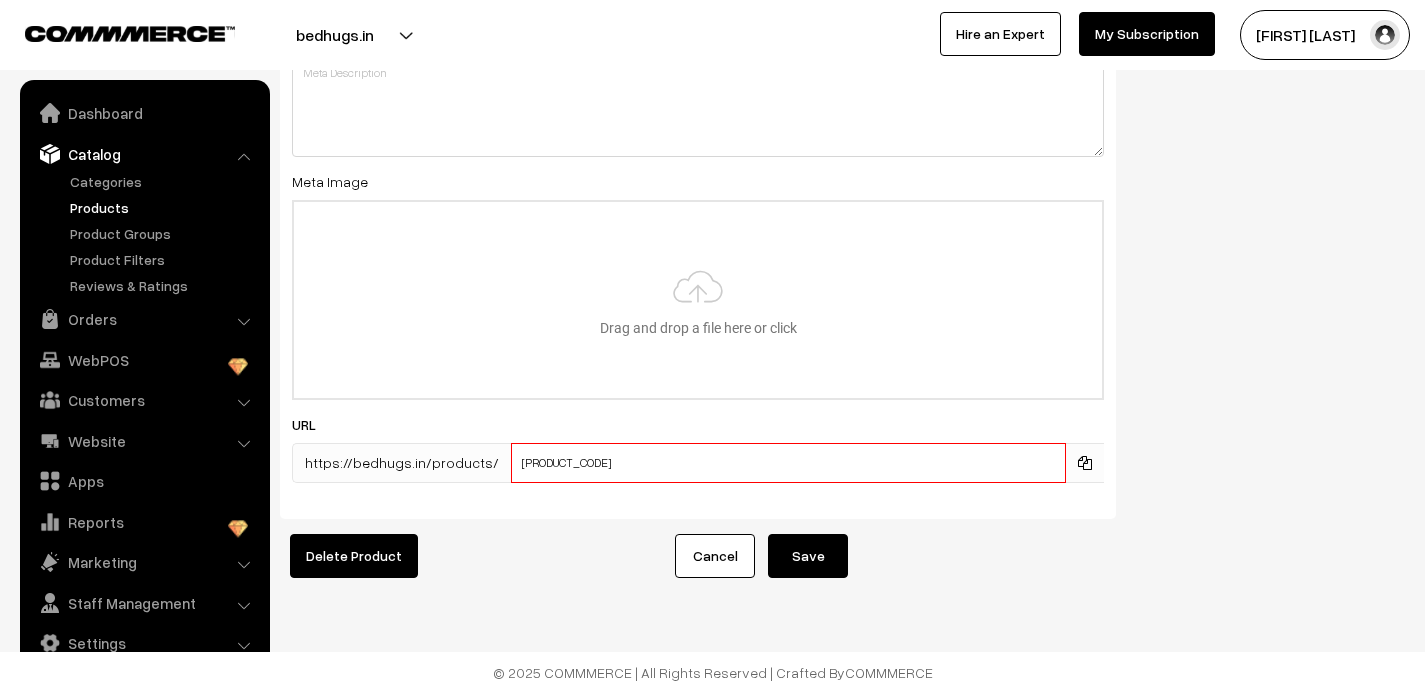 click on "jaipuri00081-1-1-1-1-11-1-111-11-1-1-1-1-11-1-1-11-1-1-111-1-1-11-1-1-1-1-1-111-11-11-1-1-1-1-1-1-1-1-11-1-1-1-1-1-1-1-1-1-1-1-1-1-1-1-1-1-1-1-1-1-1-1-1-1-1-1-1-1-1-1-1-1-1-1-1-1-2-1-1-1-1-1-1-1-1-1-1-1" at bounding box center [788, 463] 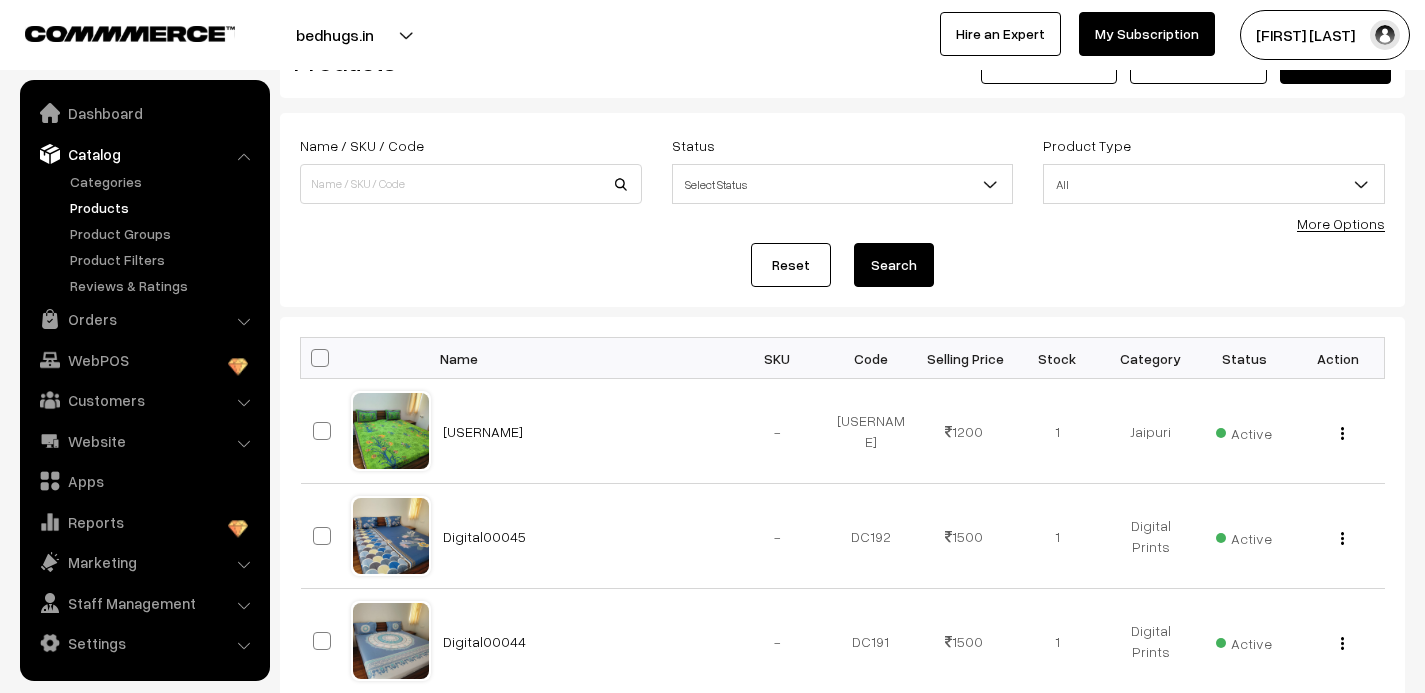 scroll, scrollTop: 109, scrollLeft: 0, axis: vertical 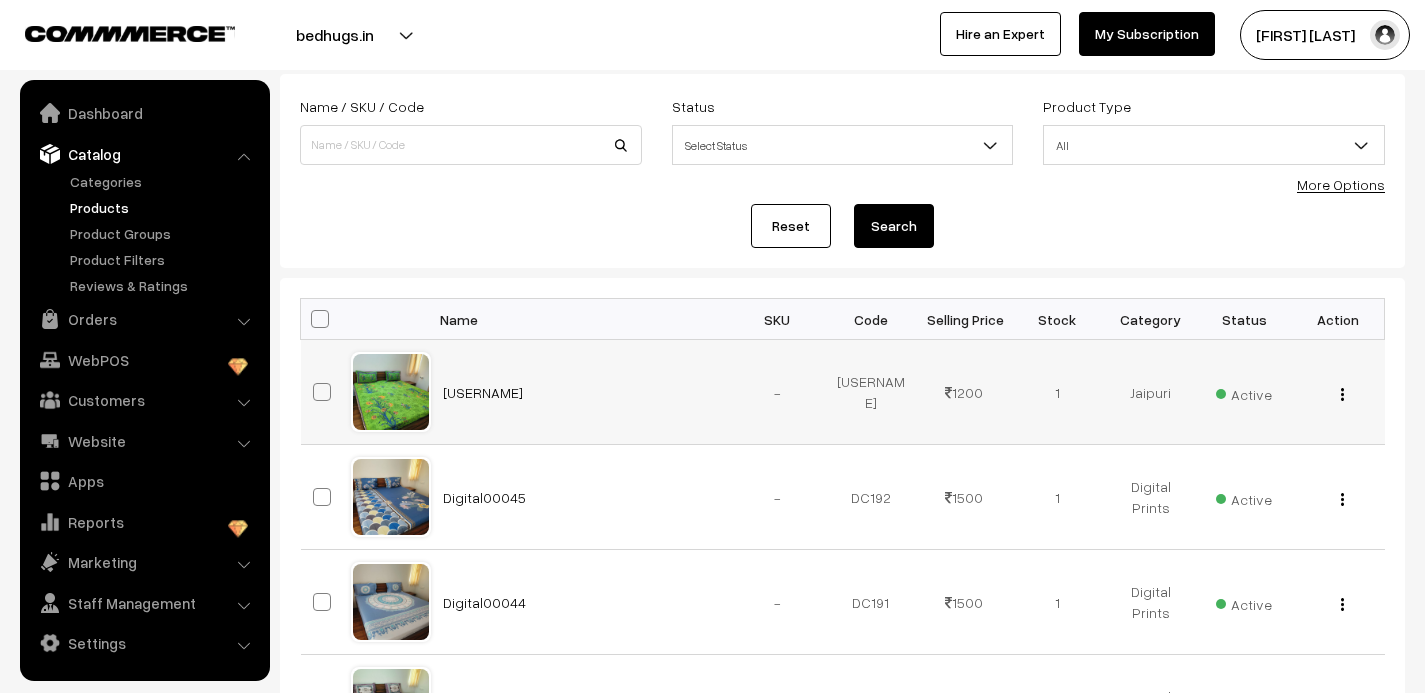 click at bounding box center (1342, 394) 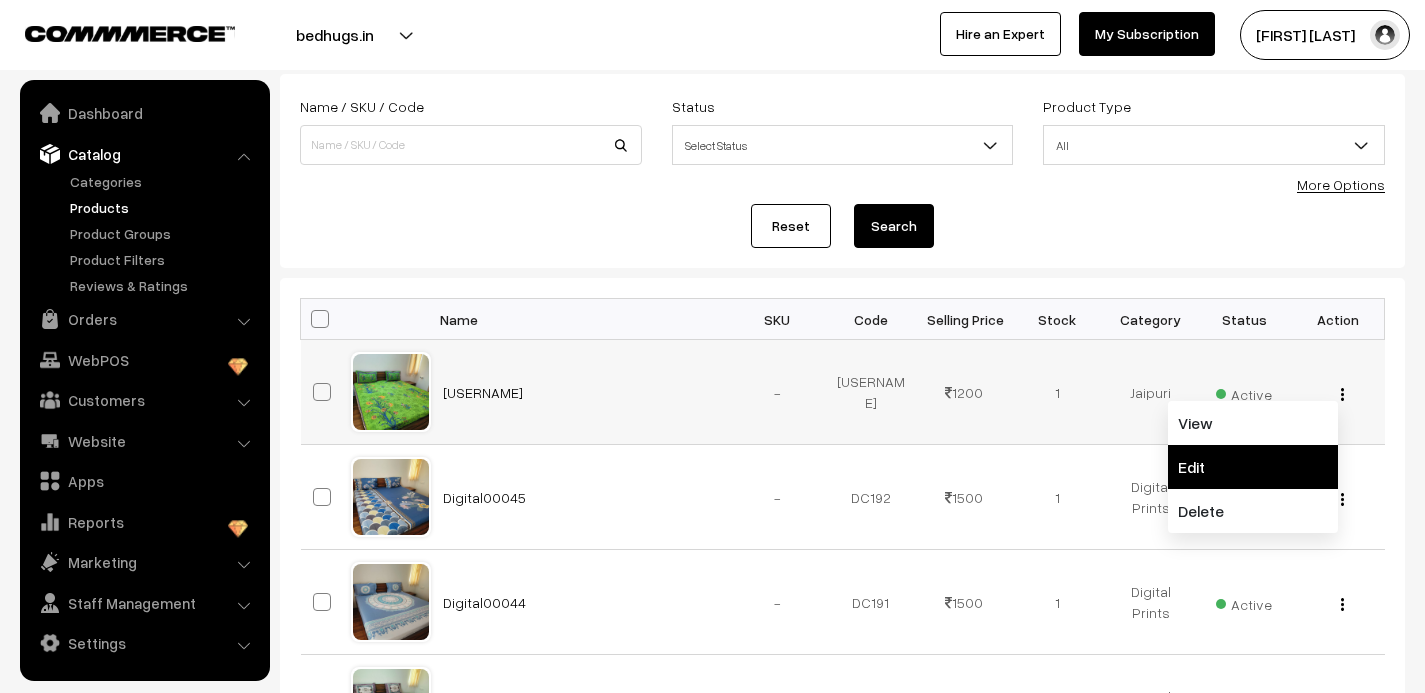 click on "Edit" at bounding box center (1253, 467) 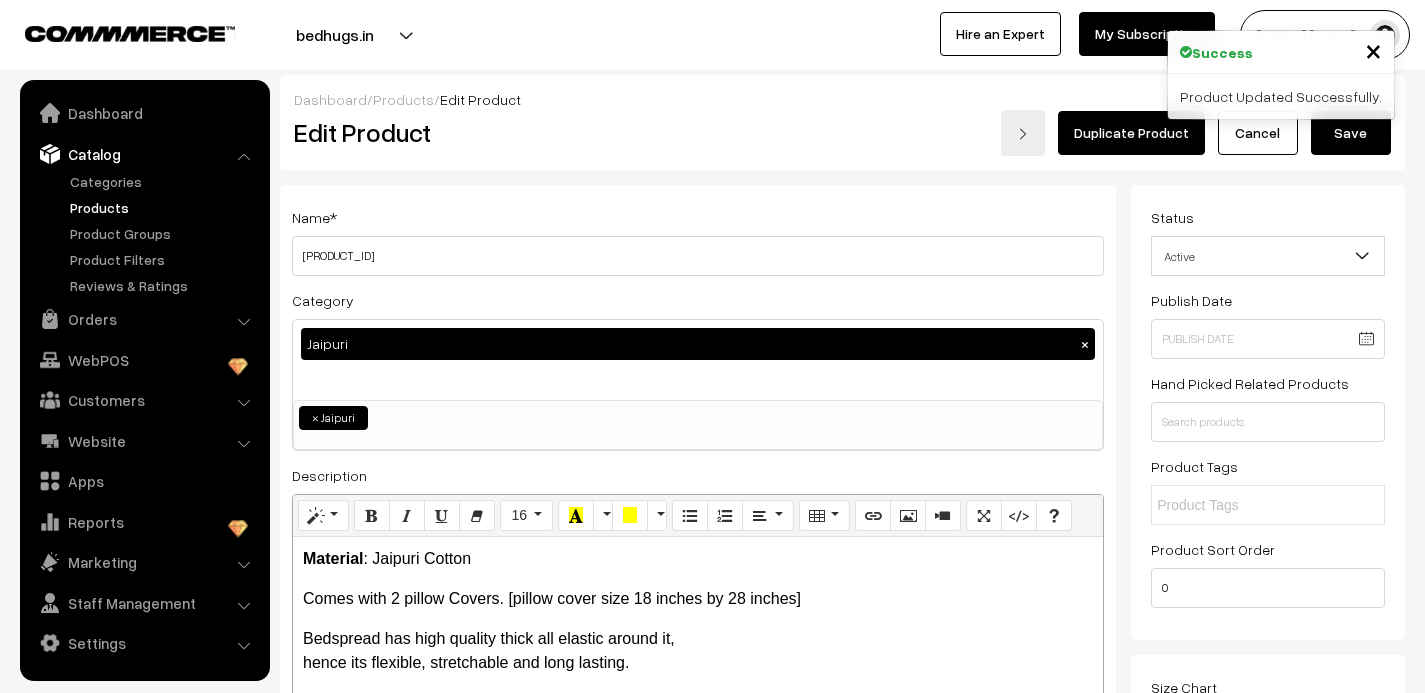 scroll, scrollTop: 0, scrollLeft: 0, axis: both 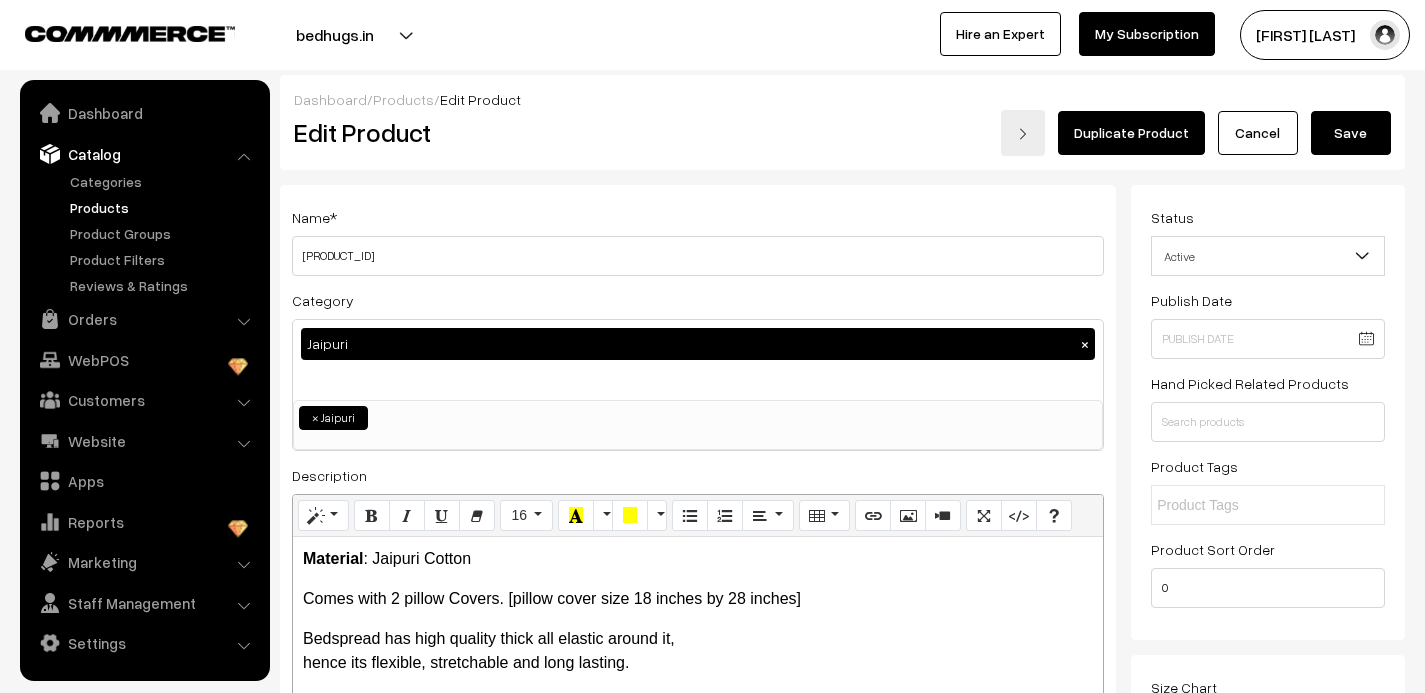 click on "Duplicate Product" at bounding box center [1131, 133] 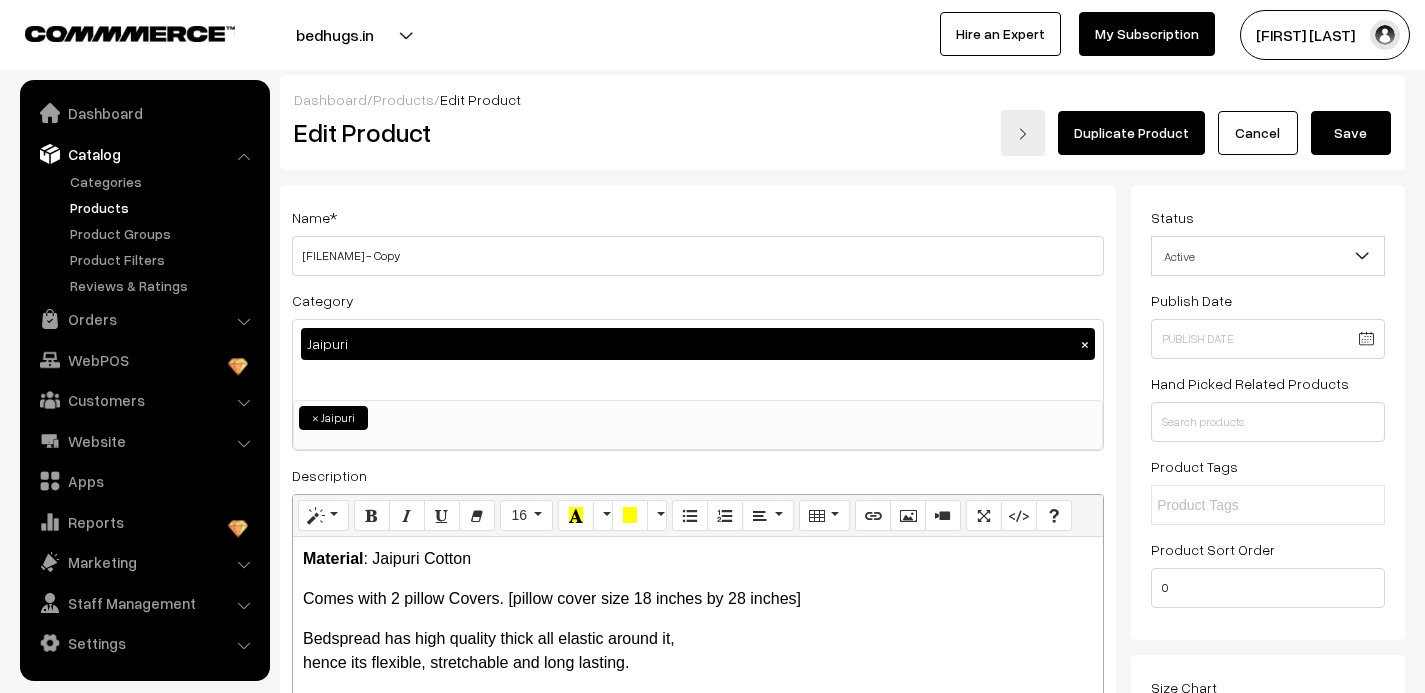 scroll, scrollTop: 0, scrollLeft: 0, axis: both 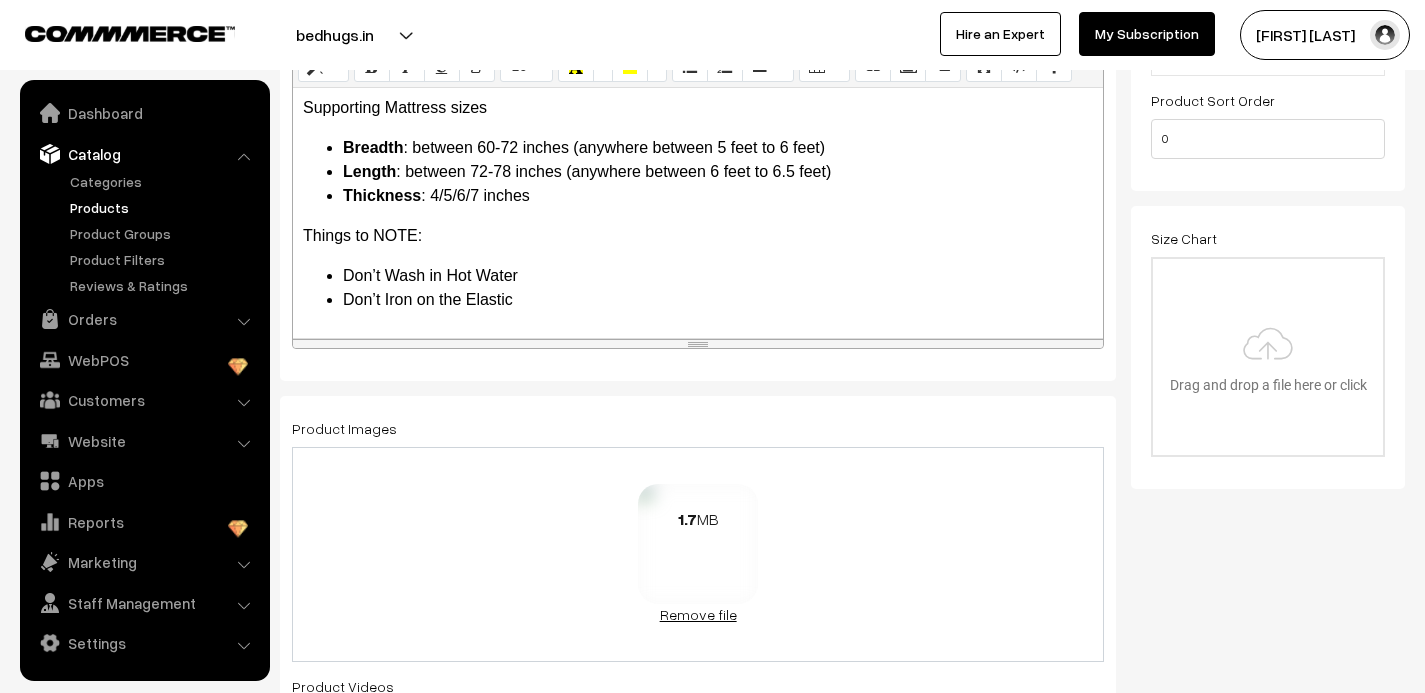 click on "Remove file" at bounding box center [698, 614] 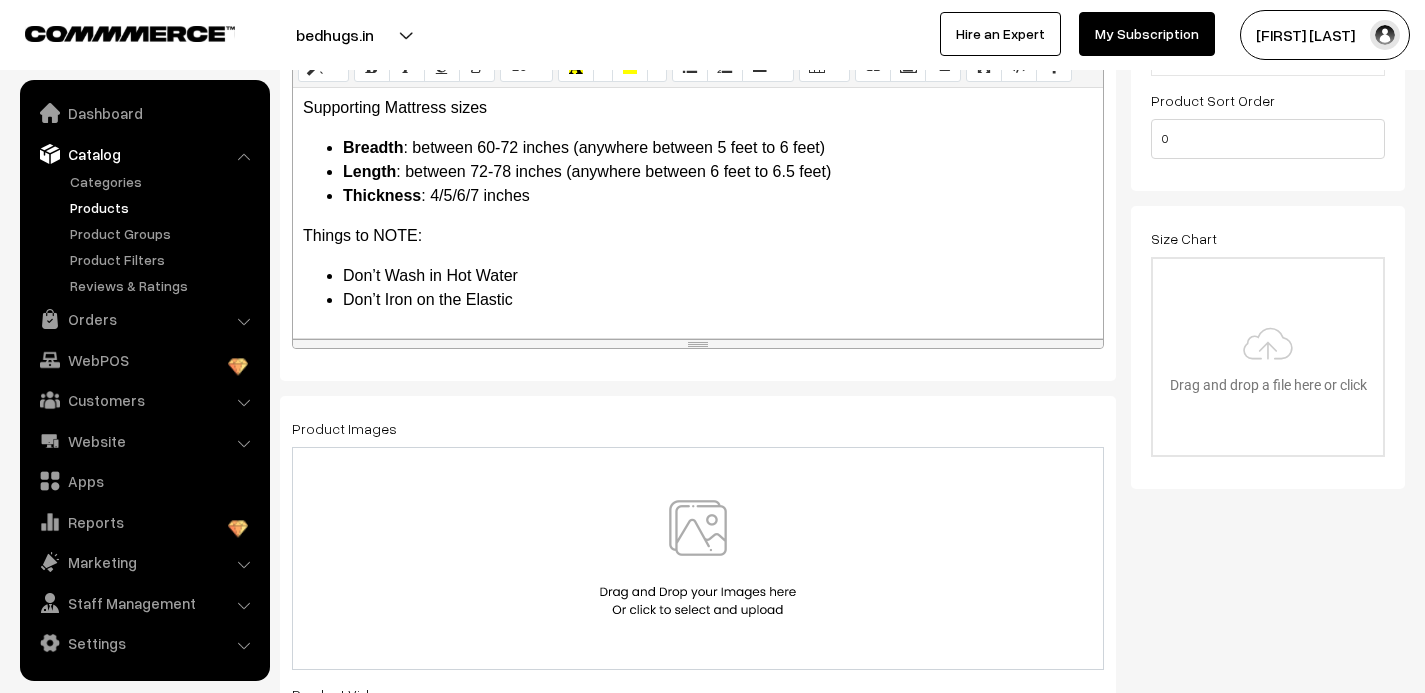 click at bounding box center (698, 558) 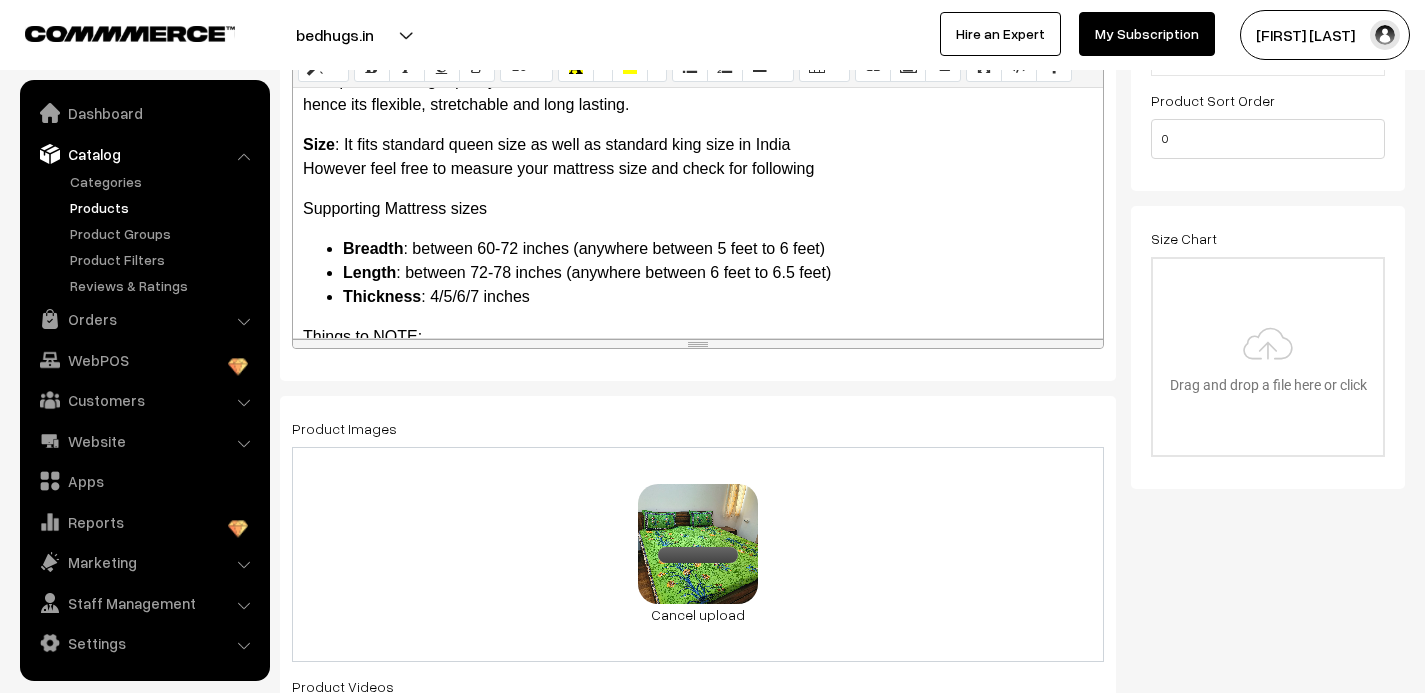 scroll, scrollTop: 0, scrollLeft: 0, axis: both 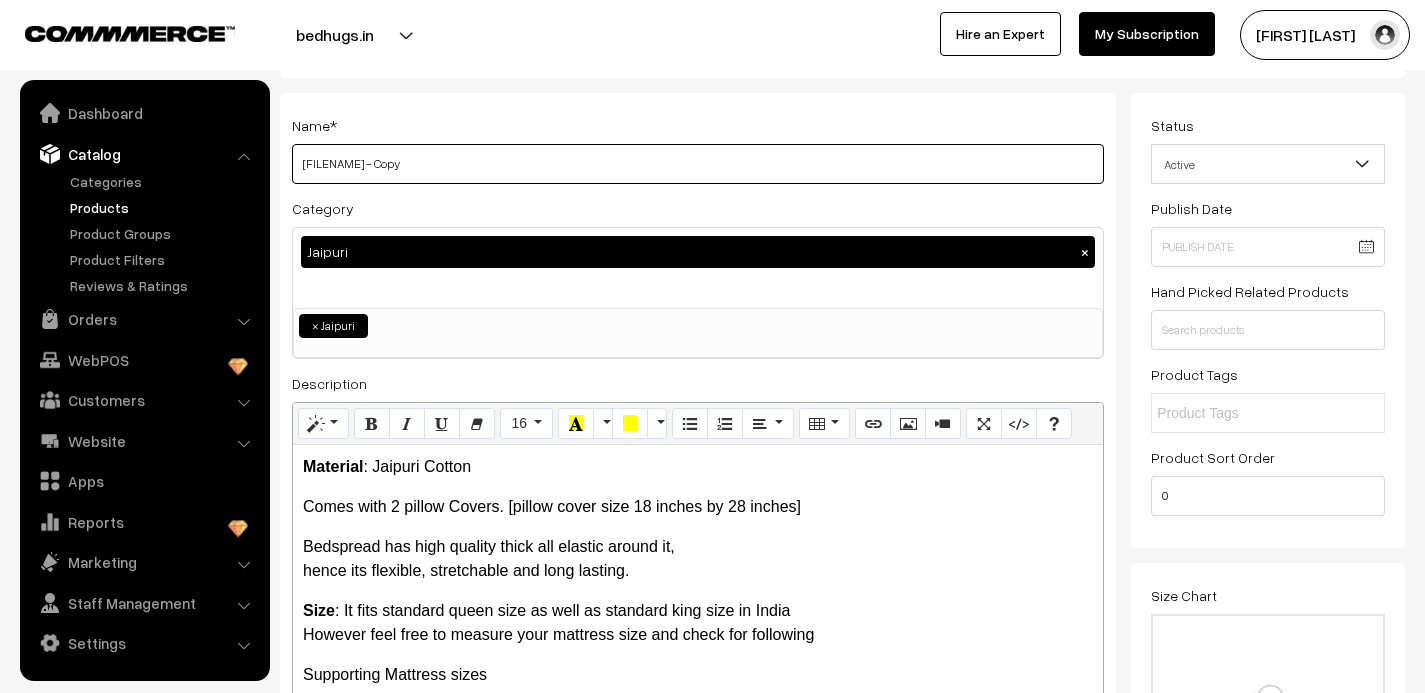 click on "Jaipuri00197 - Copy" at bounding box center [698, 164] 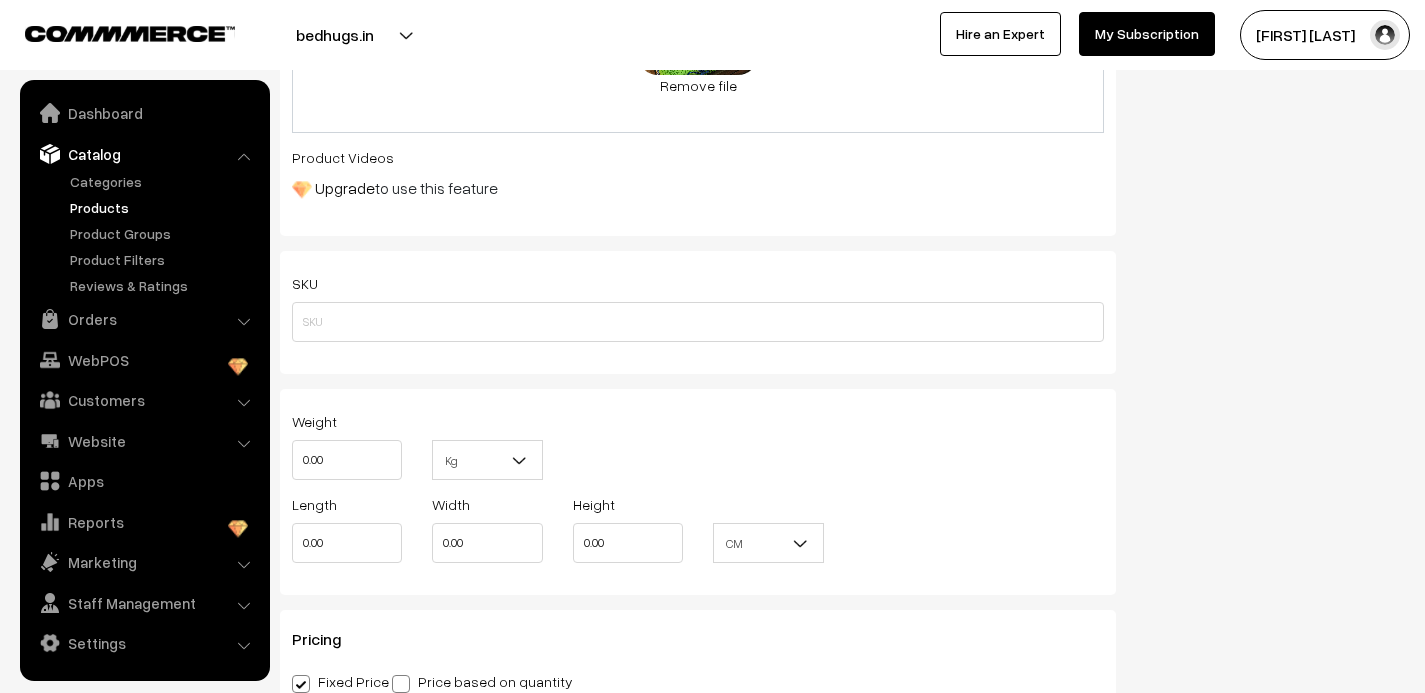 scroll, scrollTop: 804, scrollLeft: 0, axis: vertical 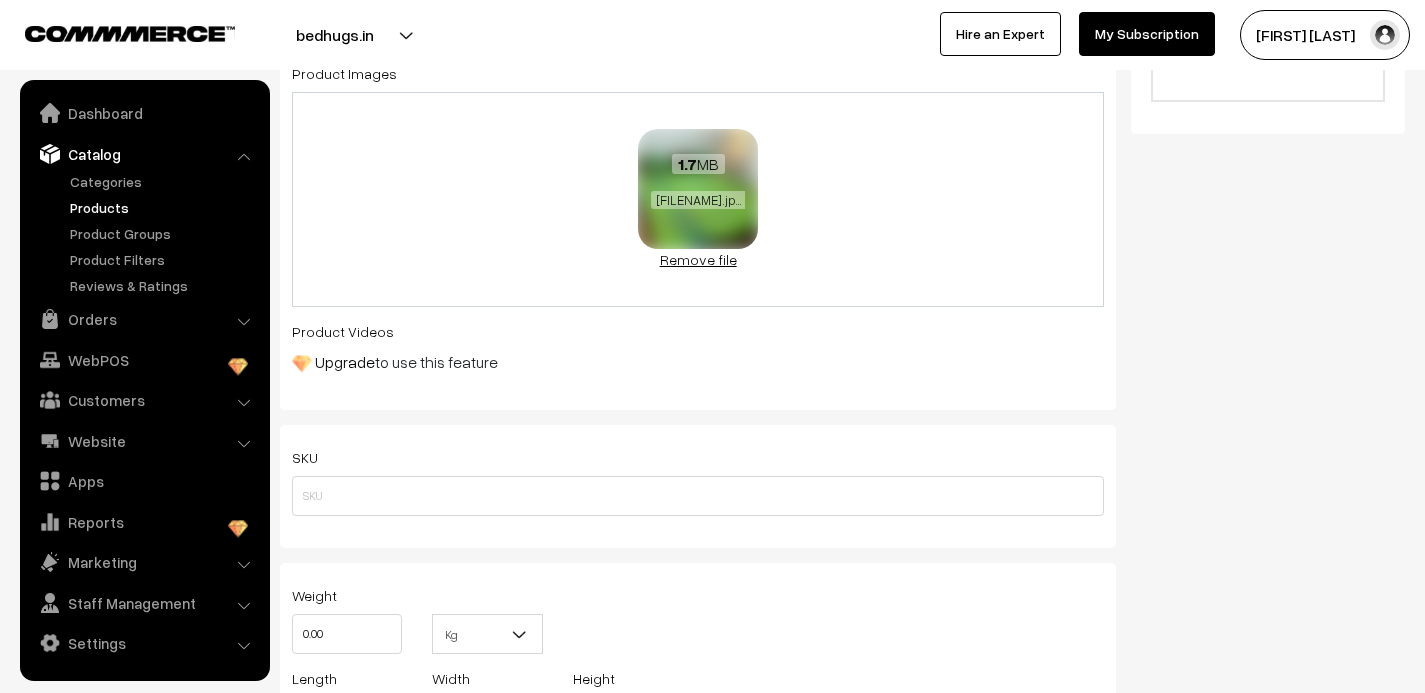 click on "Remove file" at bounding box center (698, 259) 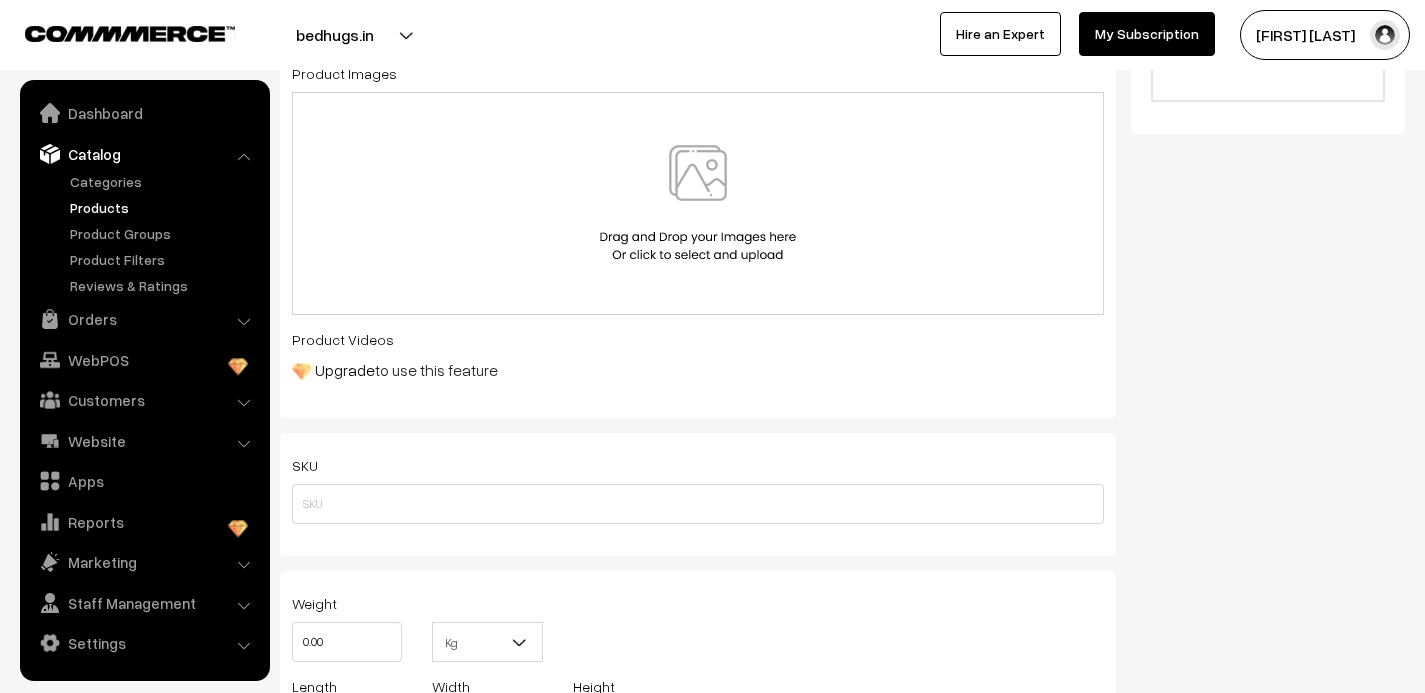 click at bounding box center [698, 203] 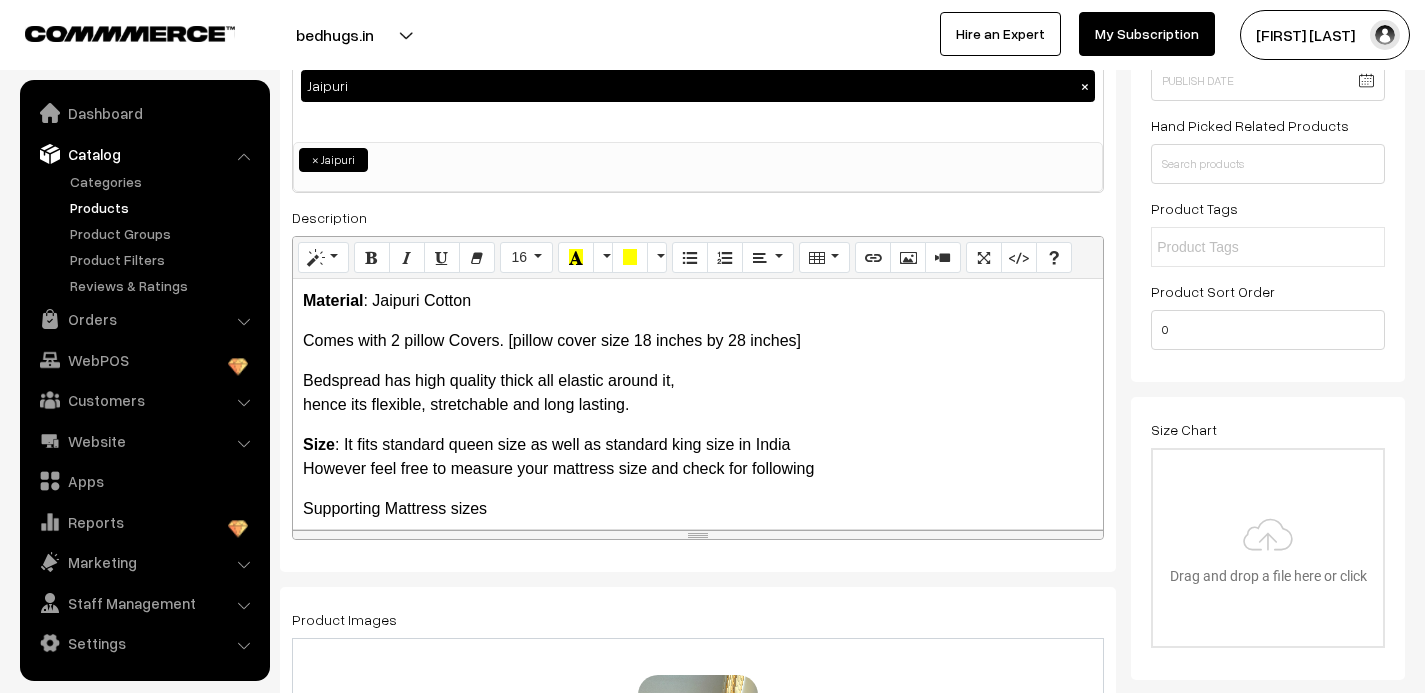 scroll, scrollTop: 0, scrollLeft: 0, axis: both 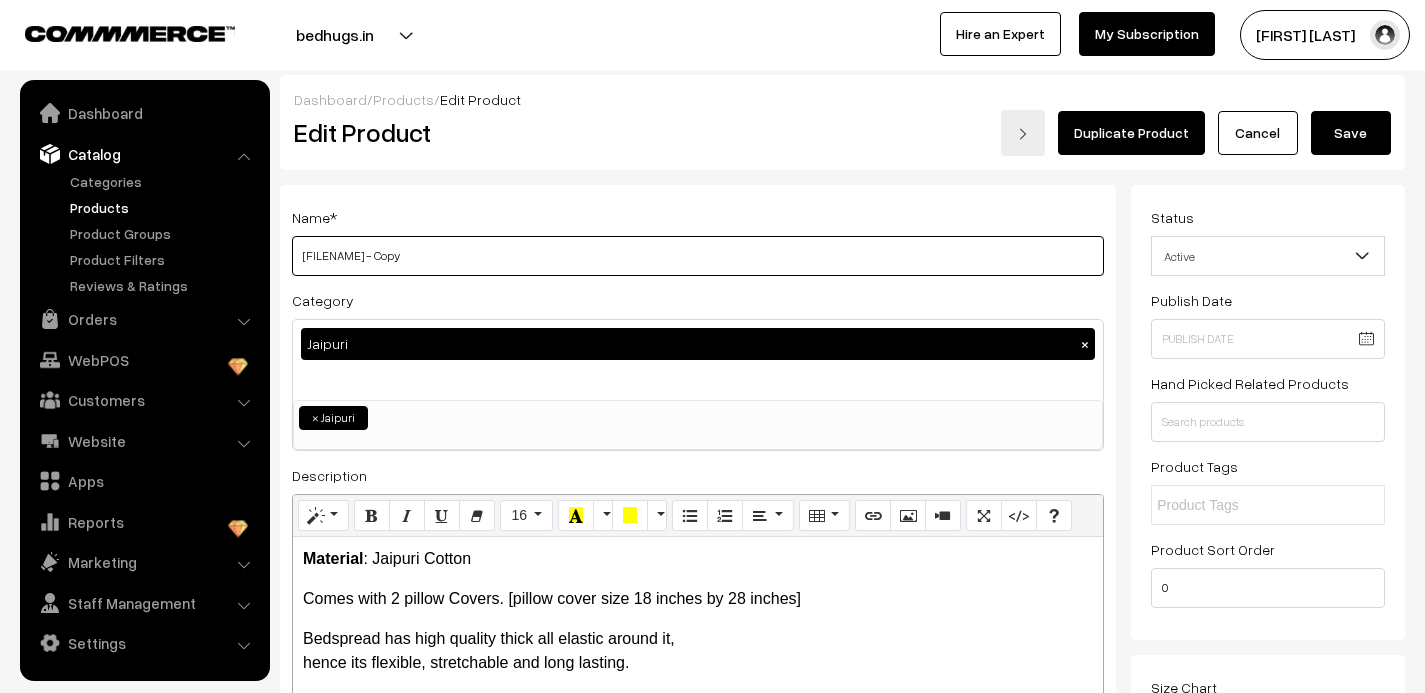 click on "Jaipuri00197 - Copy" at bounding box center (698, 256) 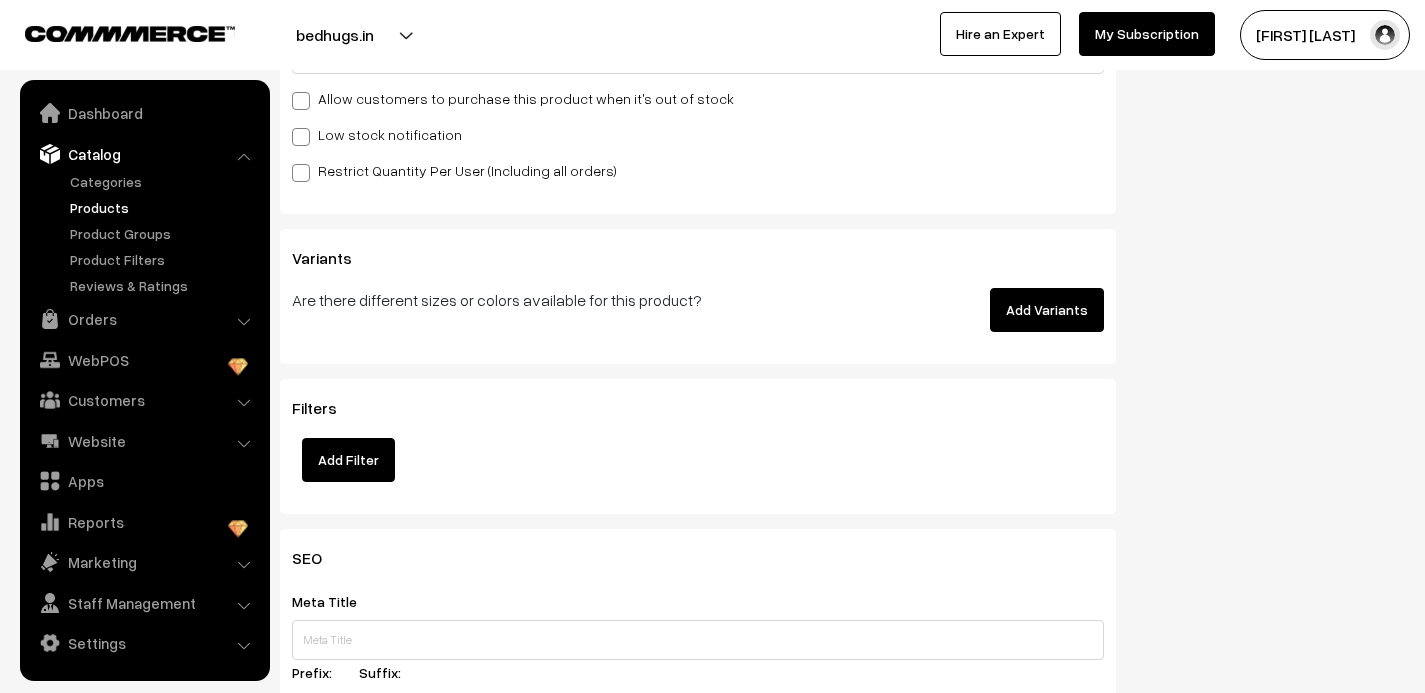 scroll, scrollTop: 3142, scrollLeft: 0, axis: vertical 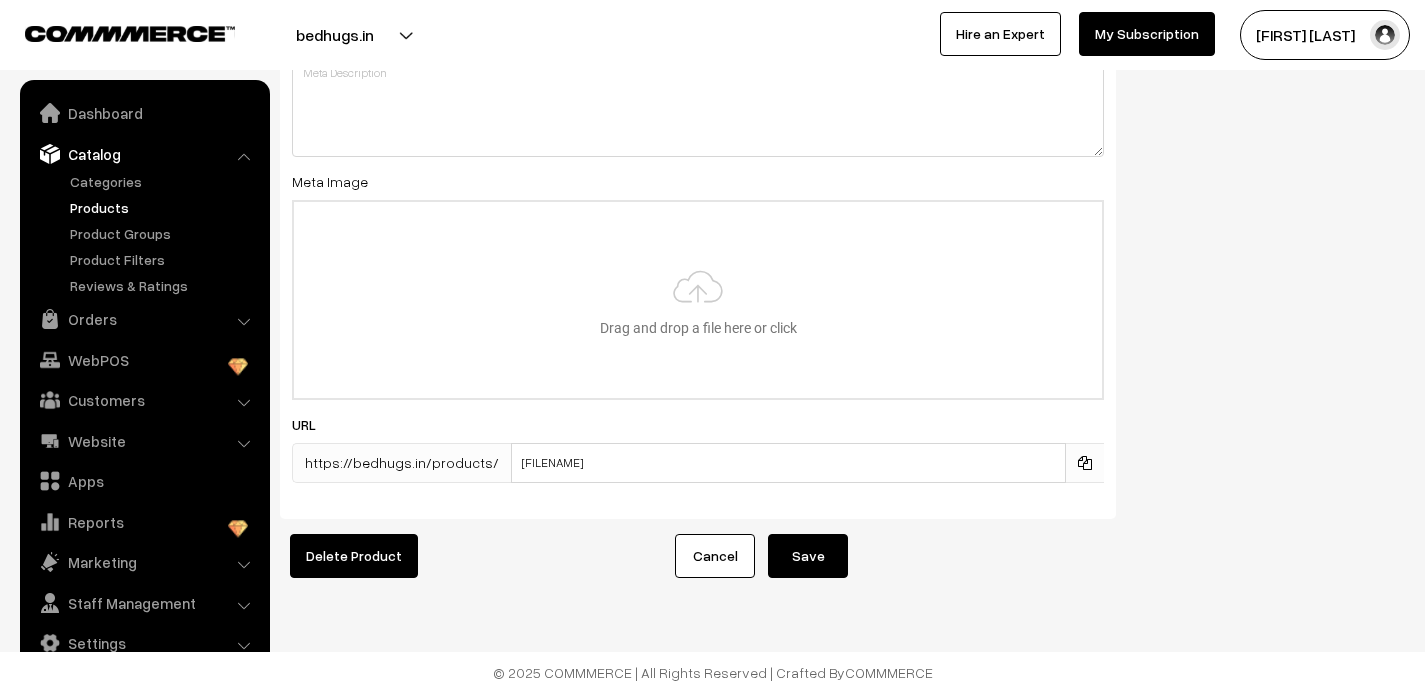 type on "Jaipuri00198" 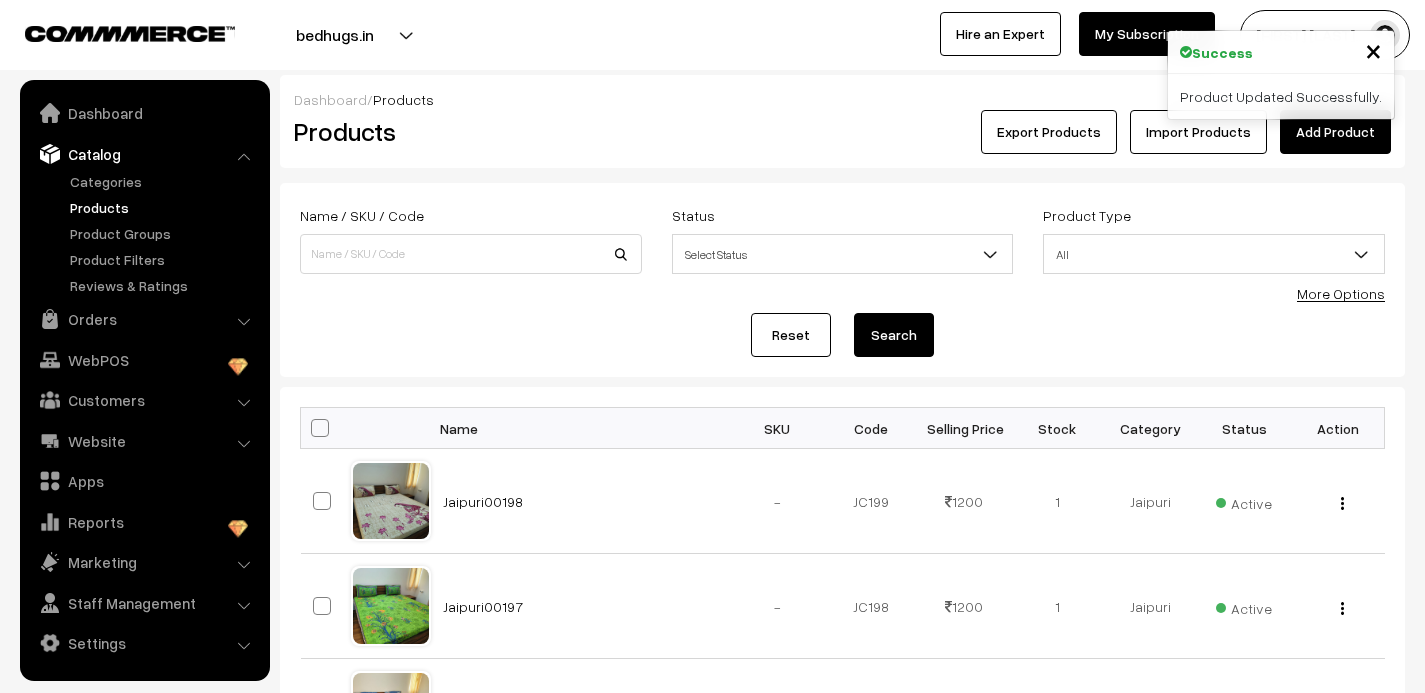 scroll, scrollTop: 0, scrollLeft: 0, axis: both 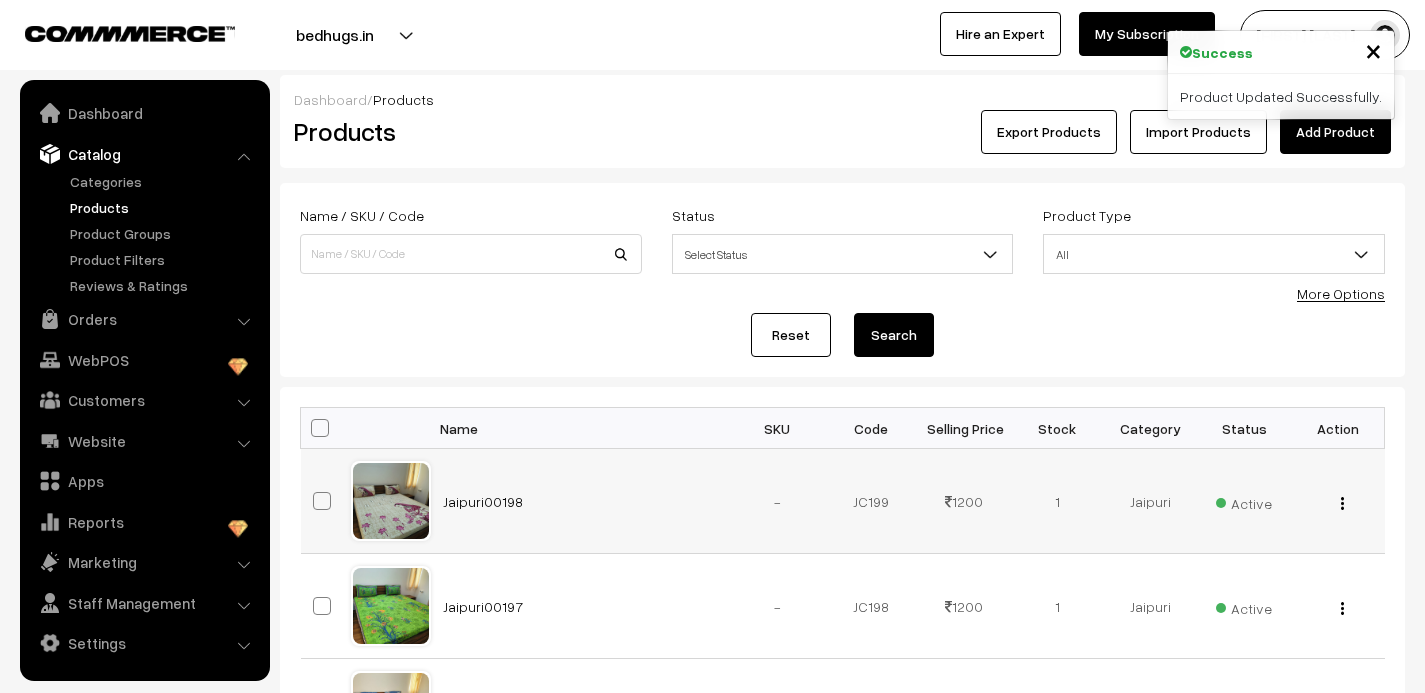 click at bounding box center [1342, 503] 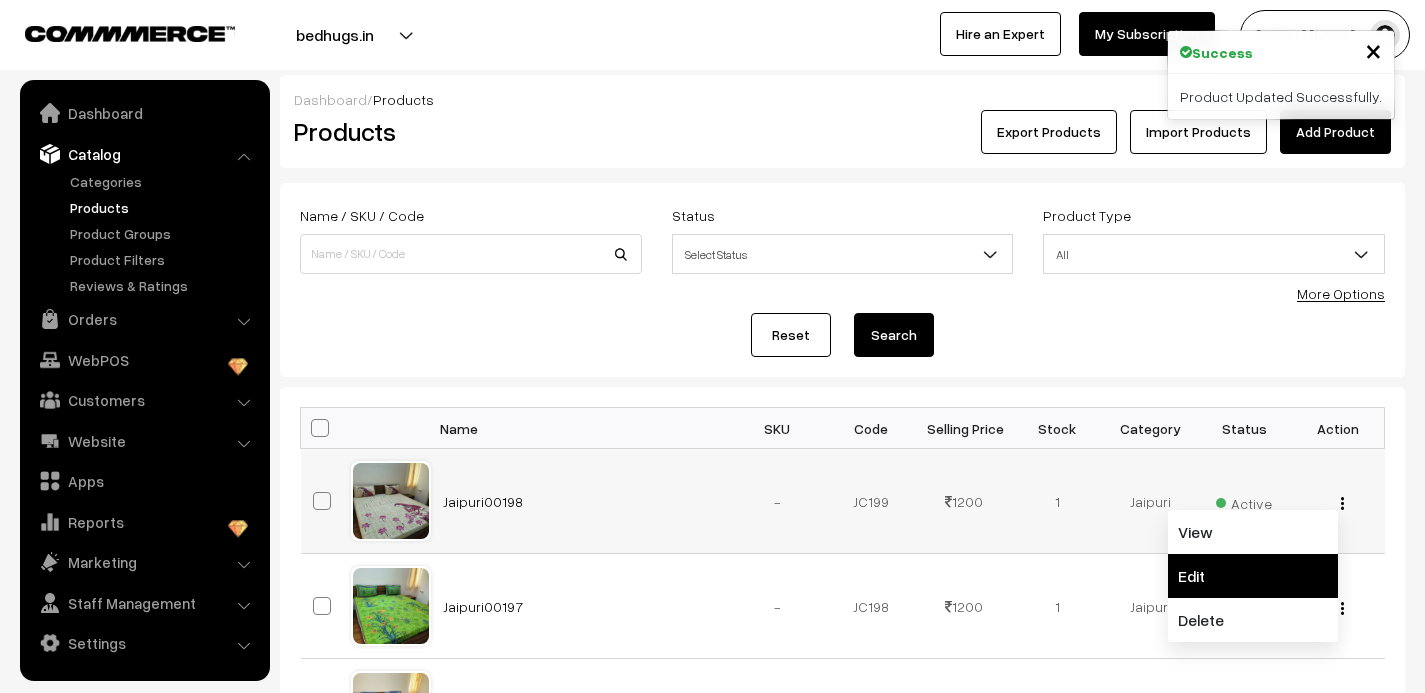 click on "Edit" at bounding box center (1253, 576) 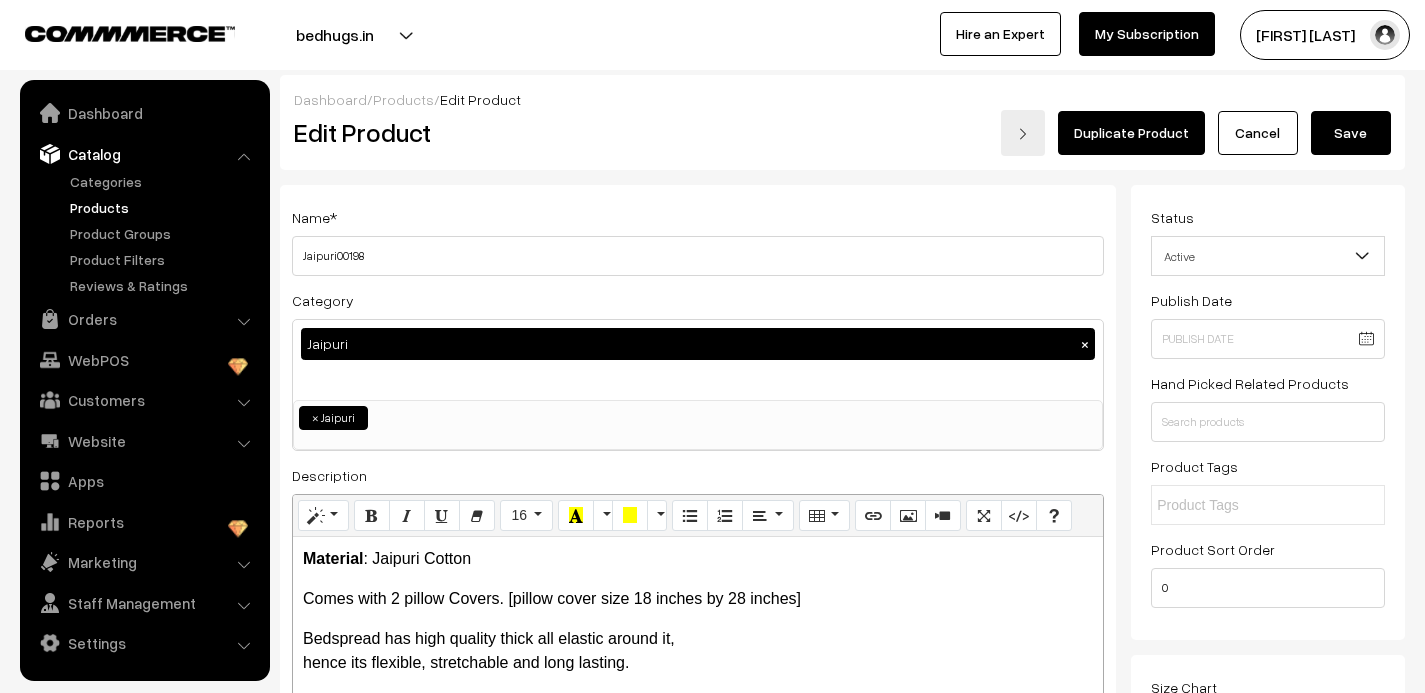 scroll, scrollTop: 0, scrollLeft: 0, axis: both 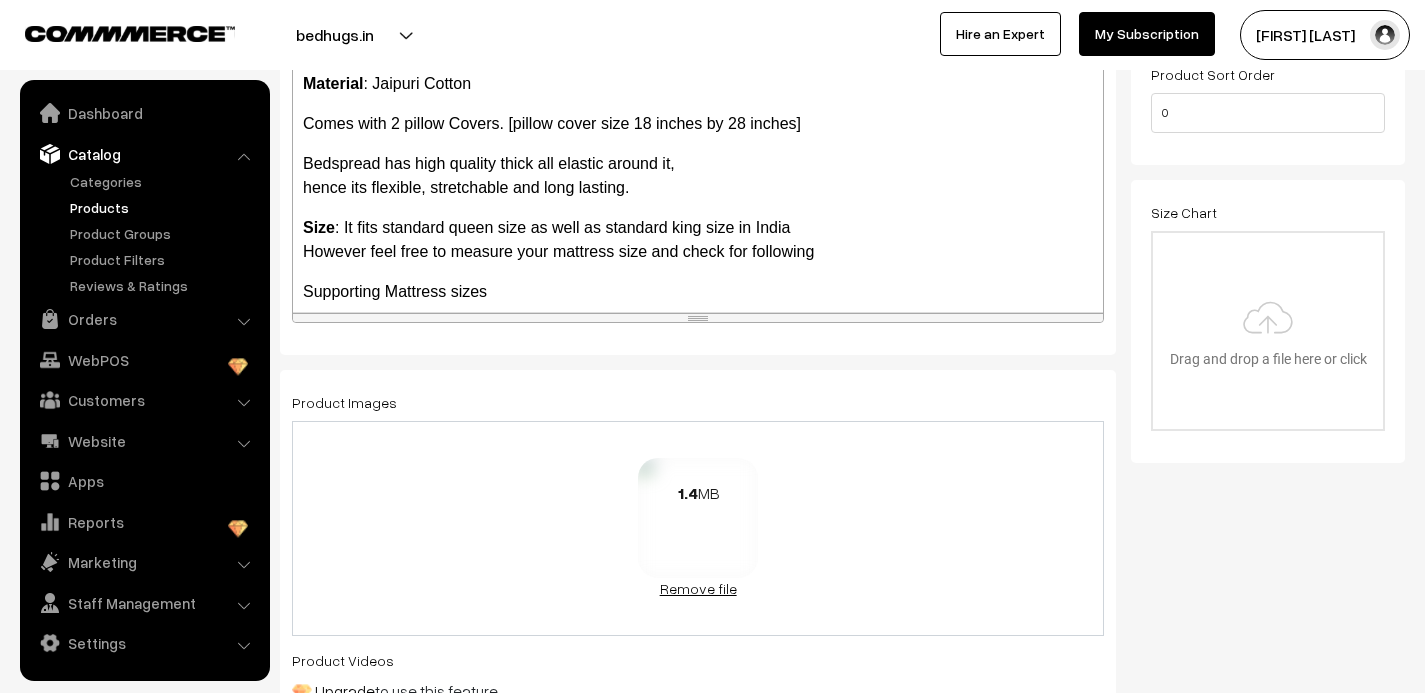 click on "Remove file" at bounding box center (698, 588) 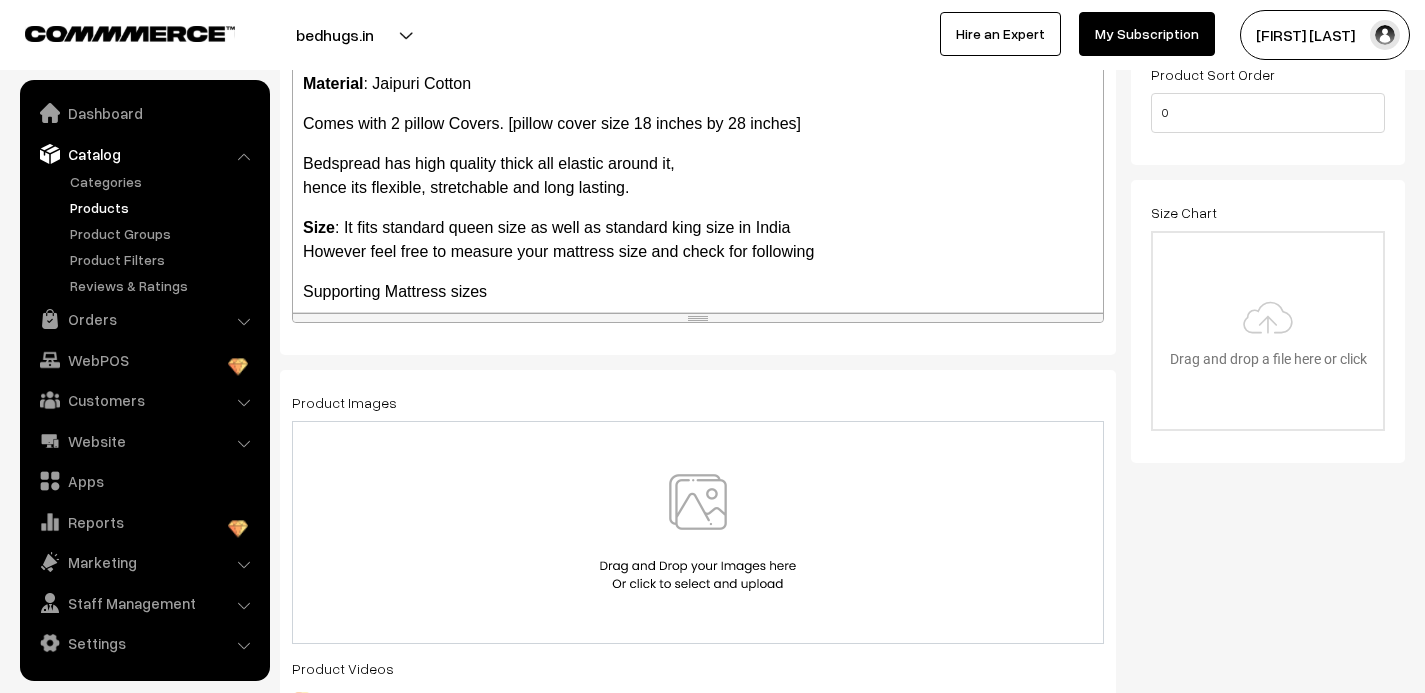 click at bounding box center (698, 532) 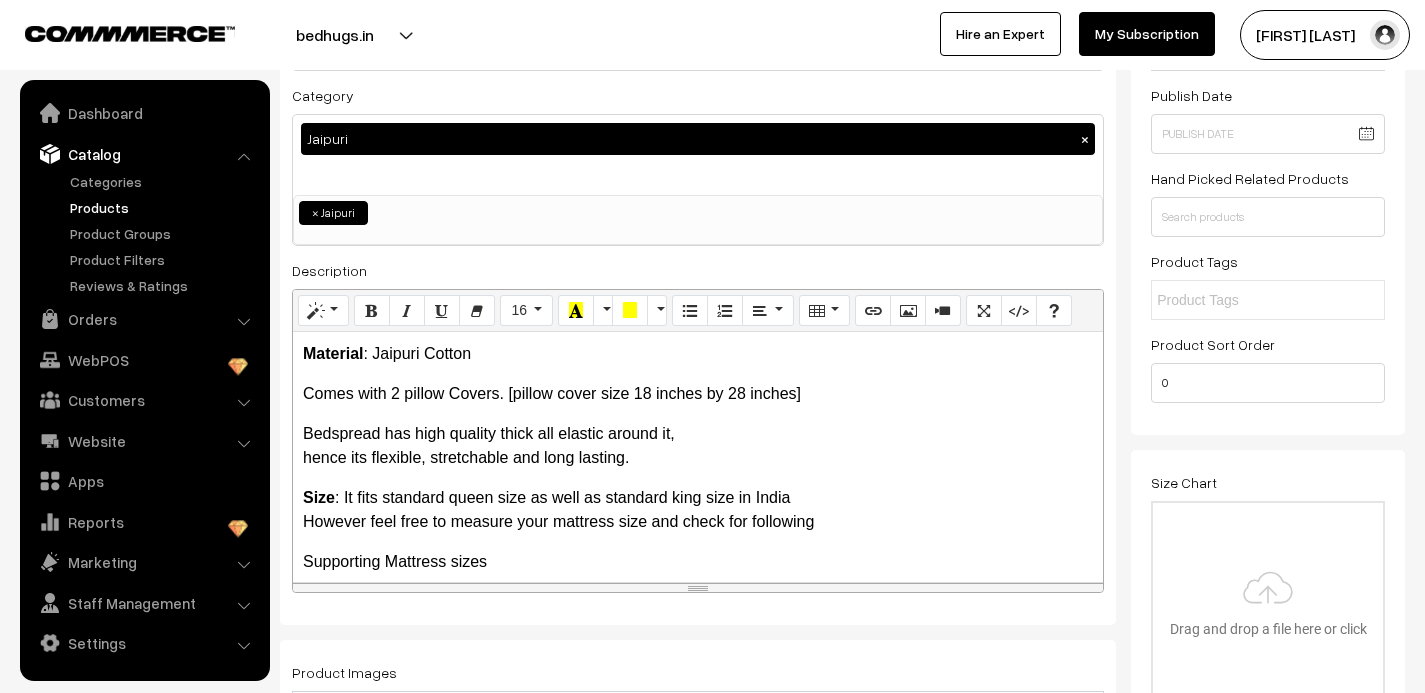 scroll, scrollTop: 0, scrollLeft: 0, axis: both 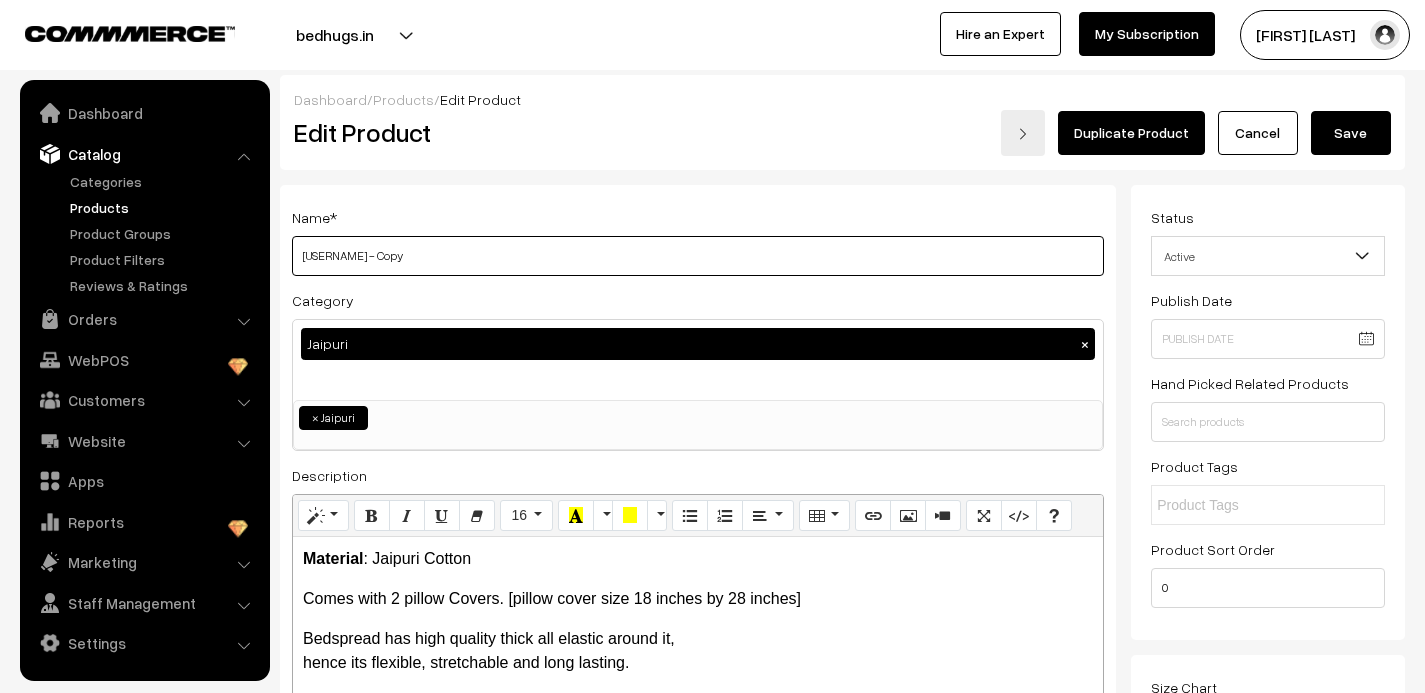 click on "Jaipuri00198 - Copy" at bounding box center (698, 256) 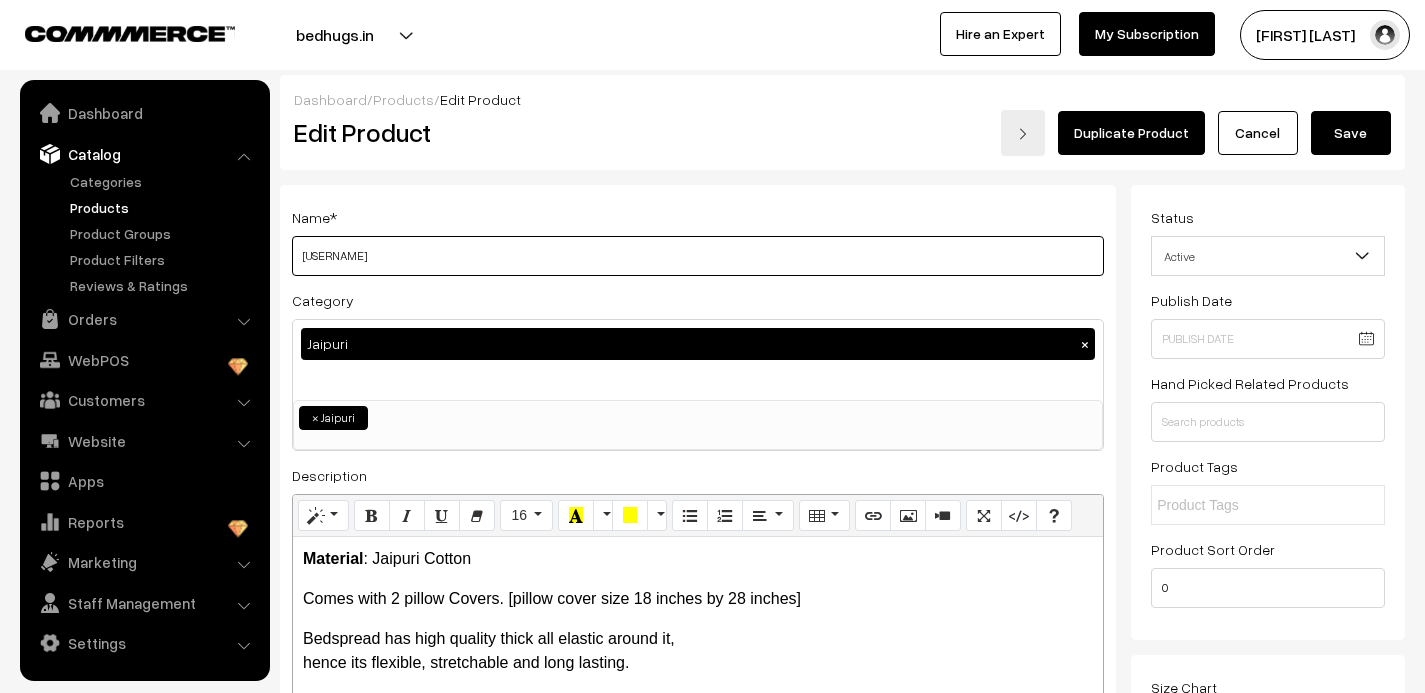 type on "Jaipuri00199" 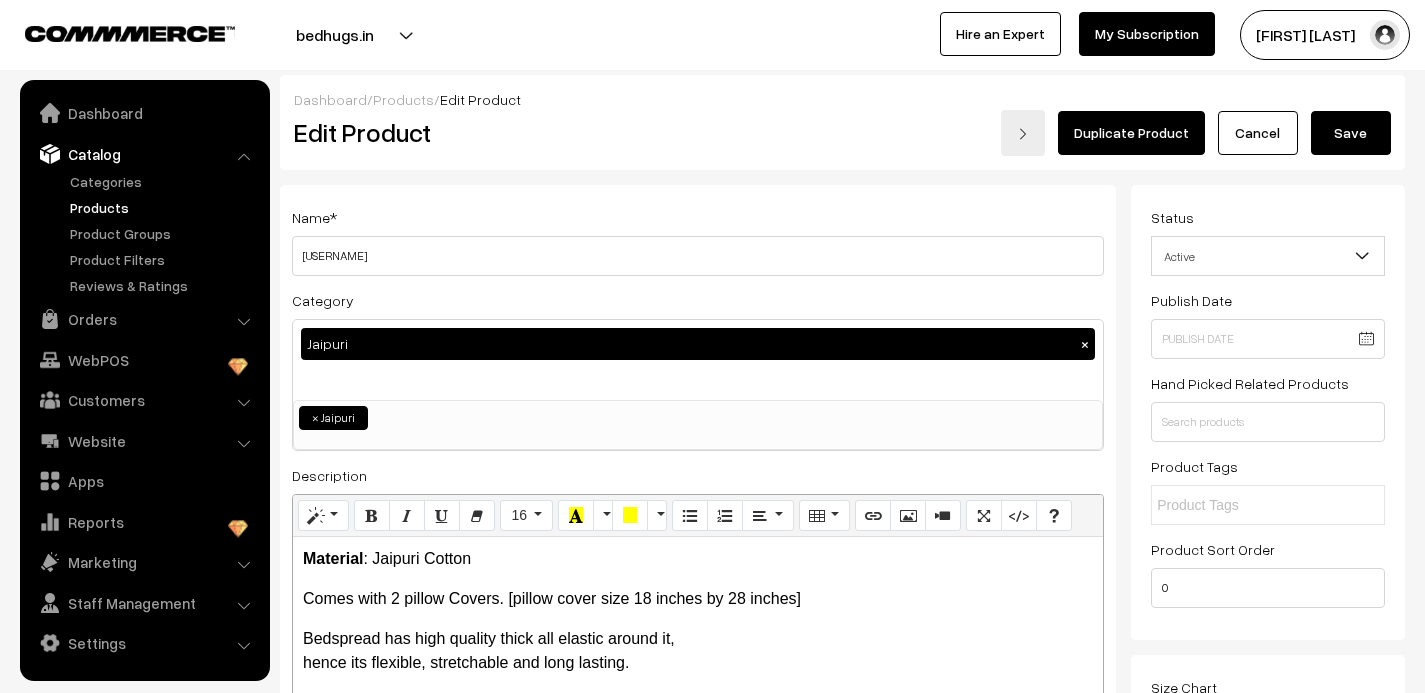 click on "Save" at bounding box center [1351, 133] 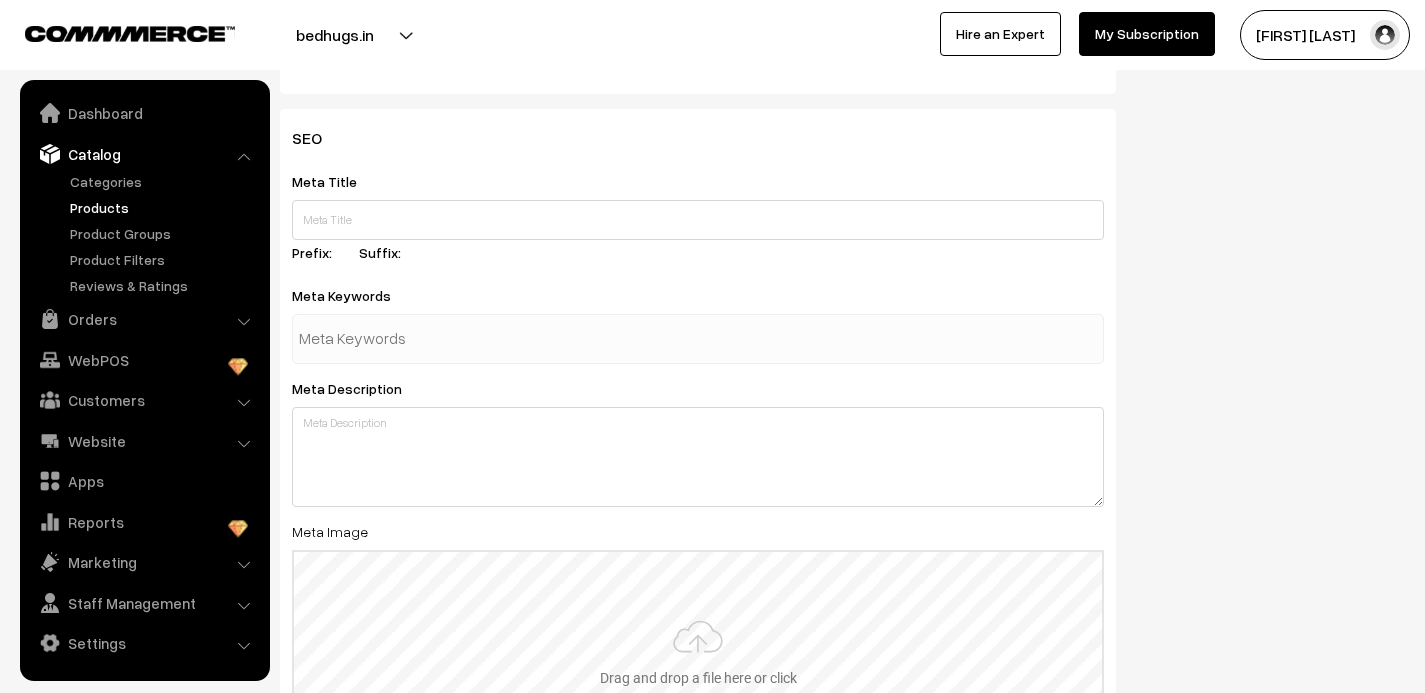 scroll, scrollTop: 3142, scrollLeft: 0, axis: vertical 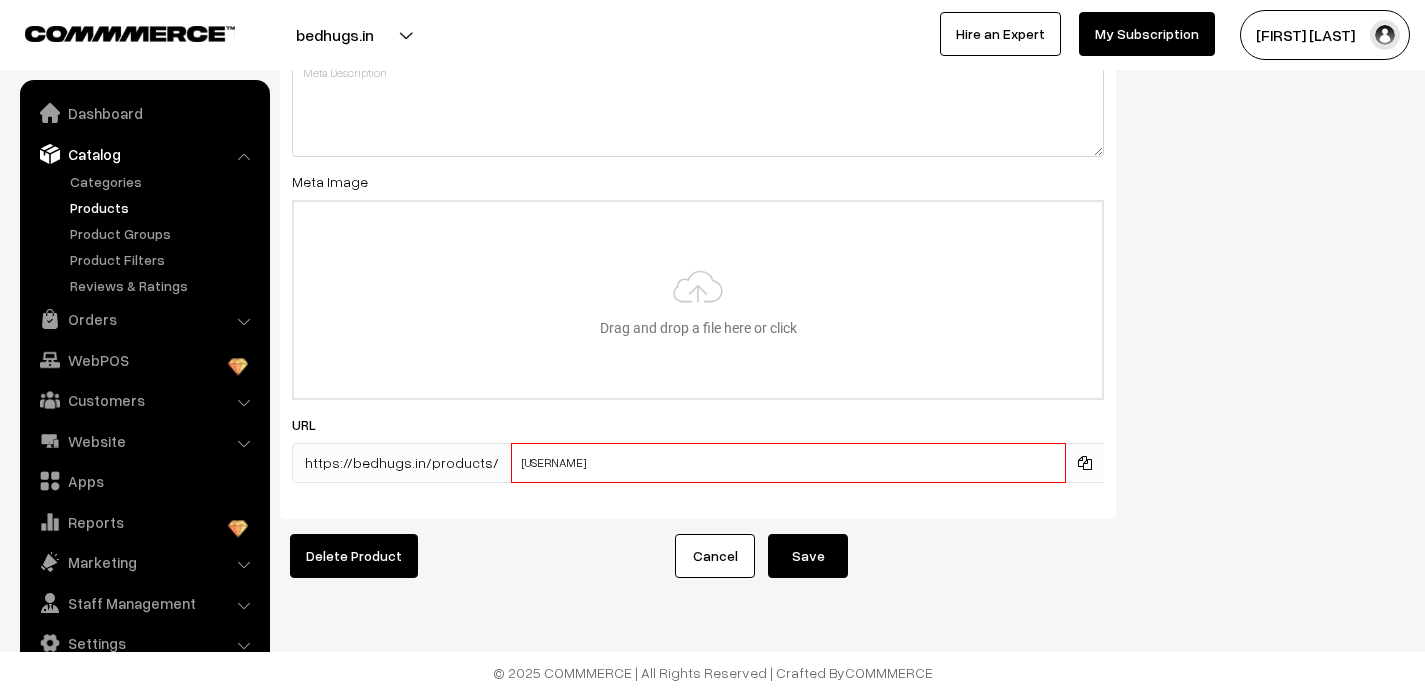 click on "jaipuri00081-1-1-1-1-11-1-111-11-1-1-1-1-11-1-1-11-1-1-111-1-1-11-1-1-1-1-111-11-11-1-1-1-1-1-1-1-1-11-1-1-1-1-1-1-1-1-1-1-1-1-1-1-1-1-1-1-1-1-1-1-1-1-1-1-1-1-1-1-1-1-1-1-1-1-1-2-1-1-1-1-1-1-1-1-1-1-1-1" at bounding box center [788, 463] 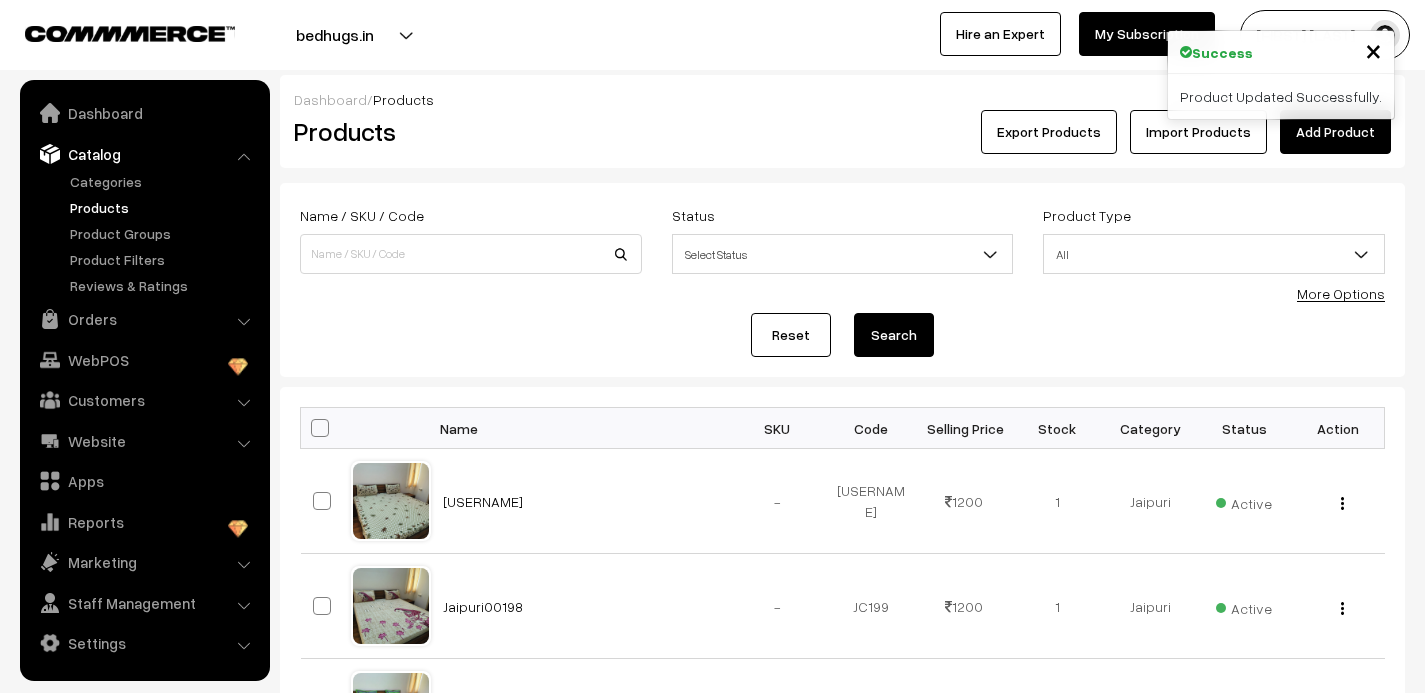 scroll, scrollTop: 0, scrollLeft: 0, axis: both 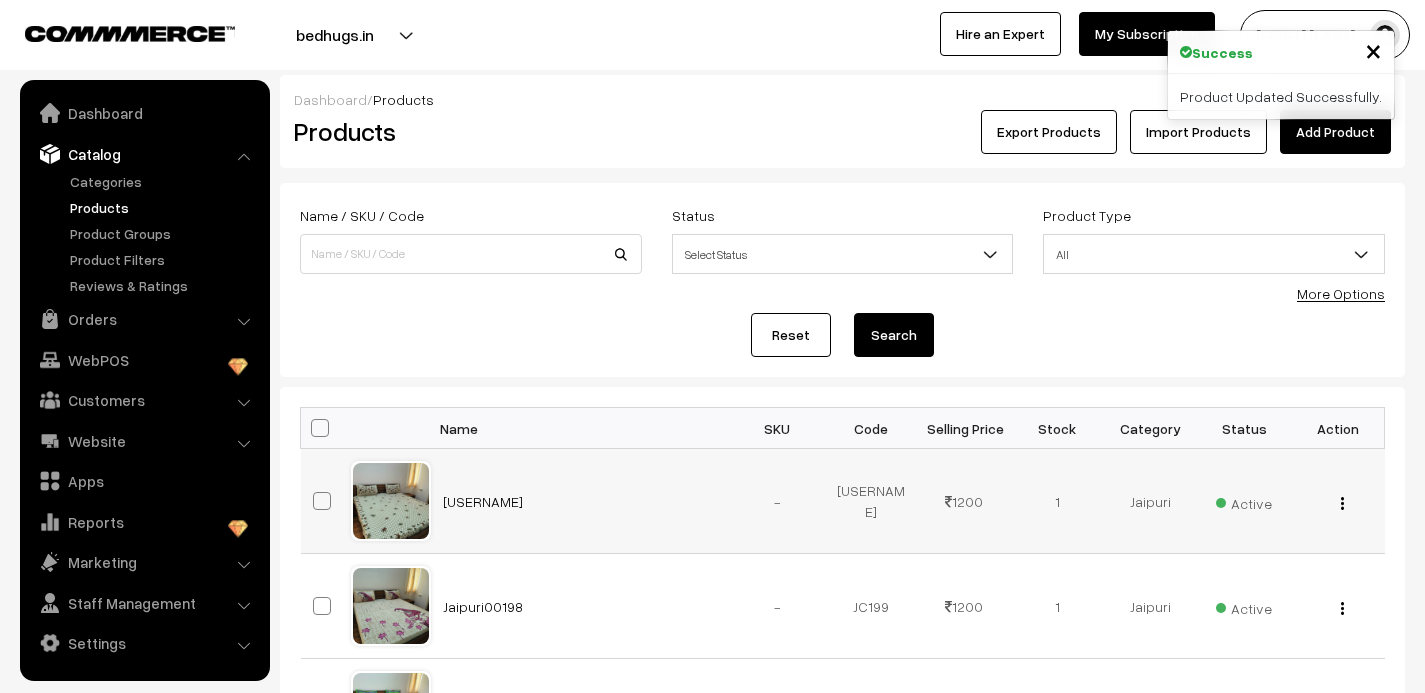 click at bounding box center (1342, 503) 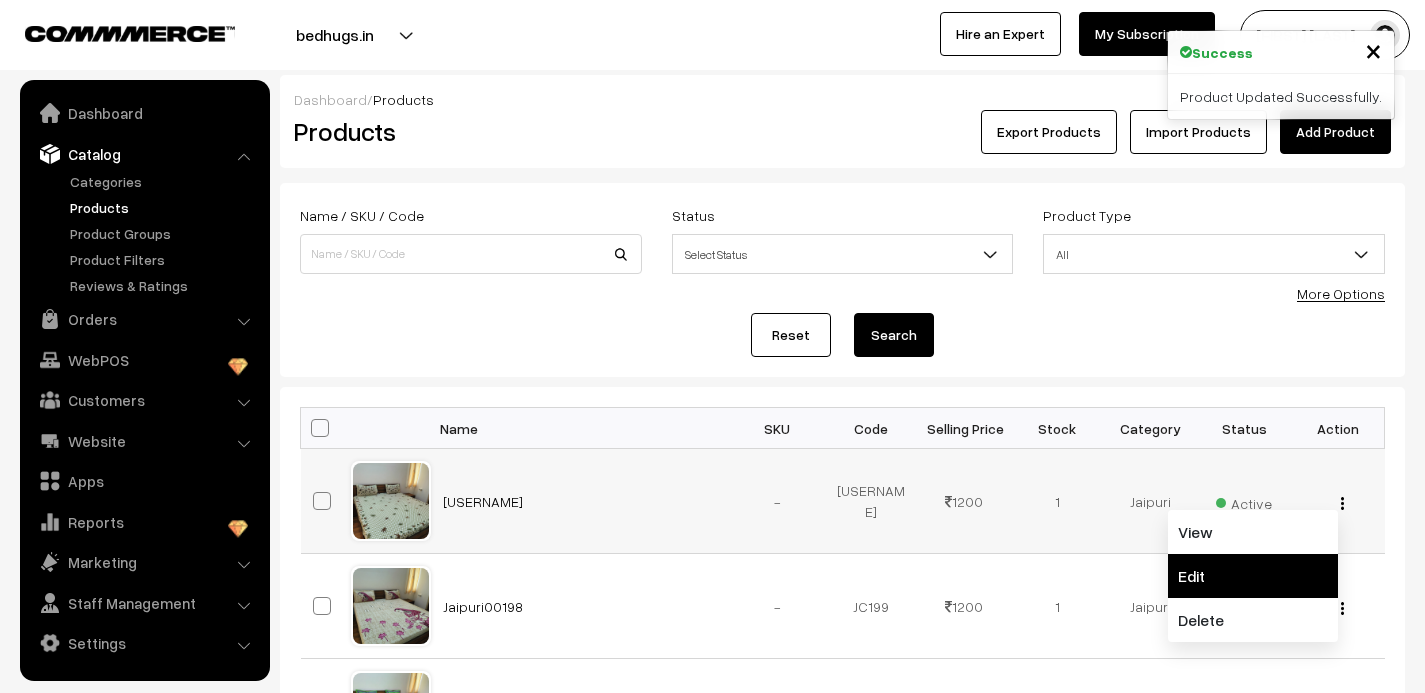 click on "Edit" at bounding box center [1253, 576] 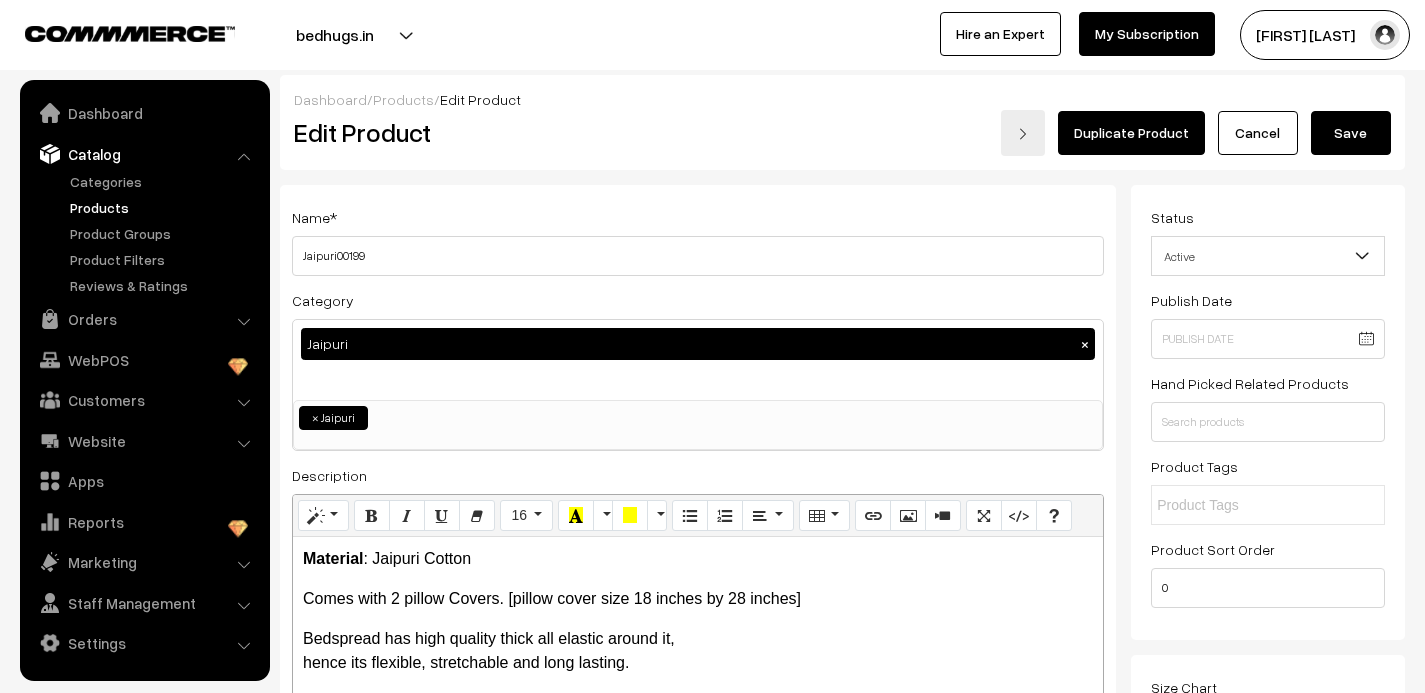scroll, scrollTop: 0, scrollLeft: 0, axis: both 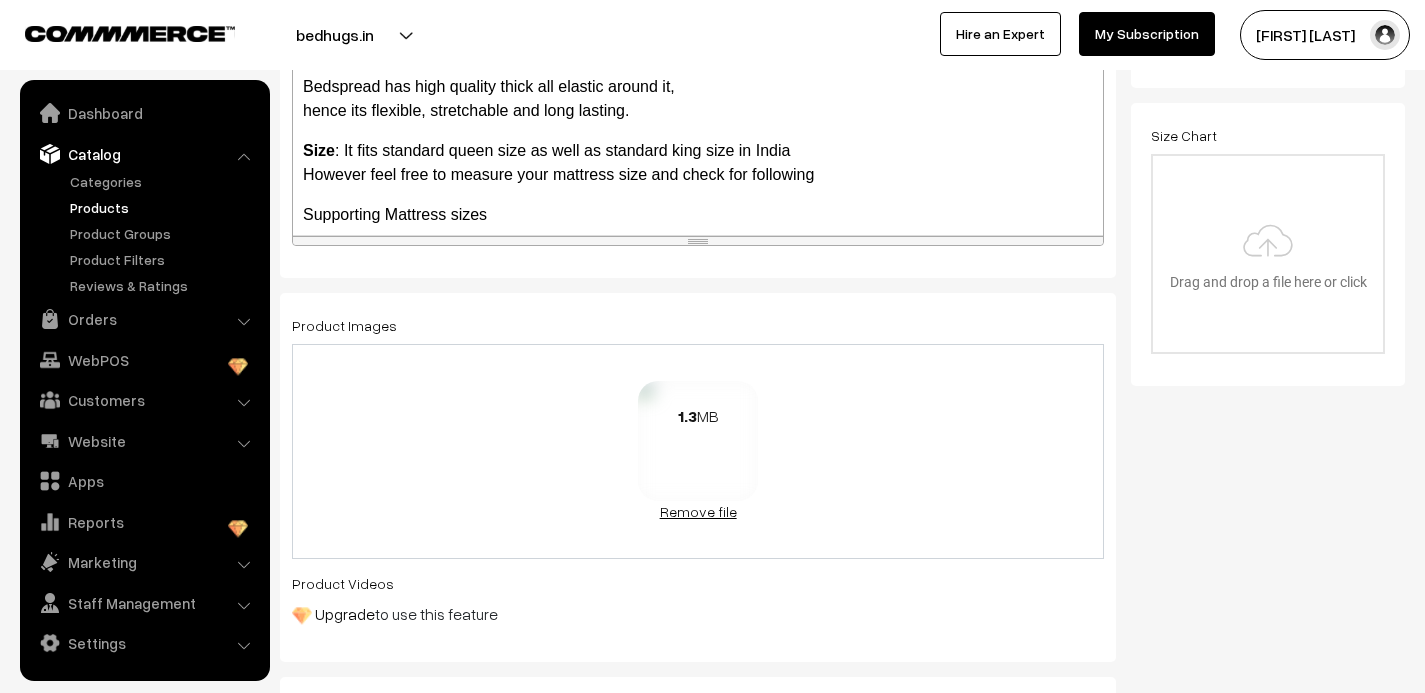 click on "Remove file" at bounding box center [698, 511] 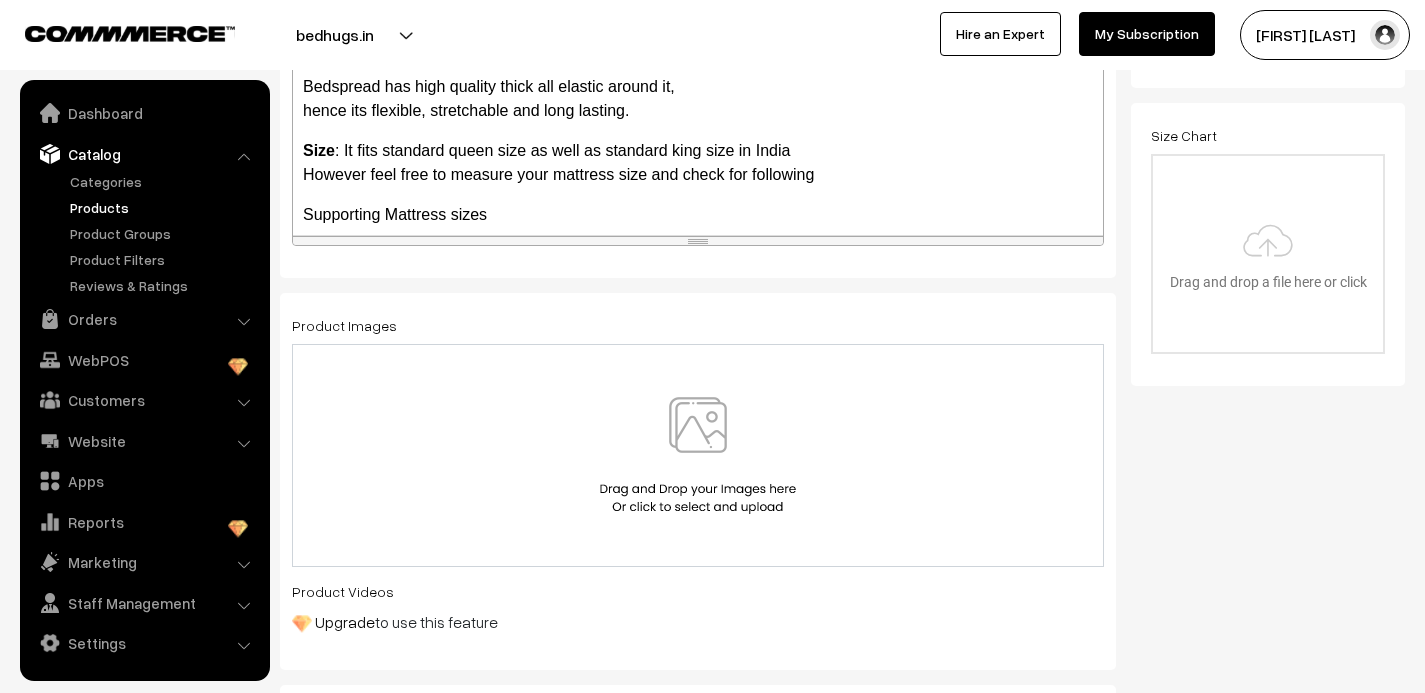 click at bounding box center [698, 455] 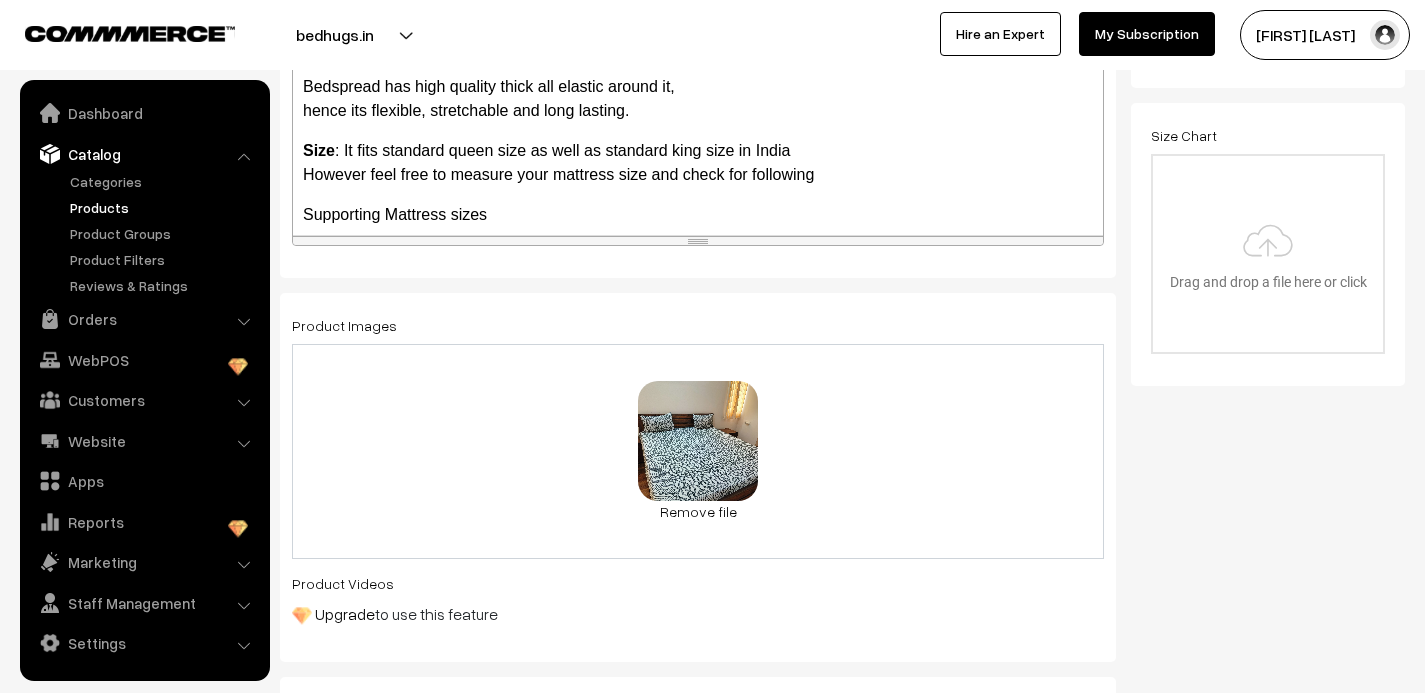 scroll, scrollTop: 0, scrollLeft: 0, axis: both 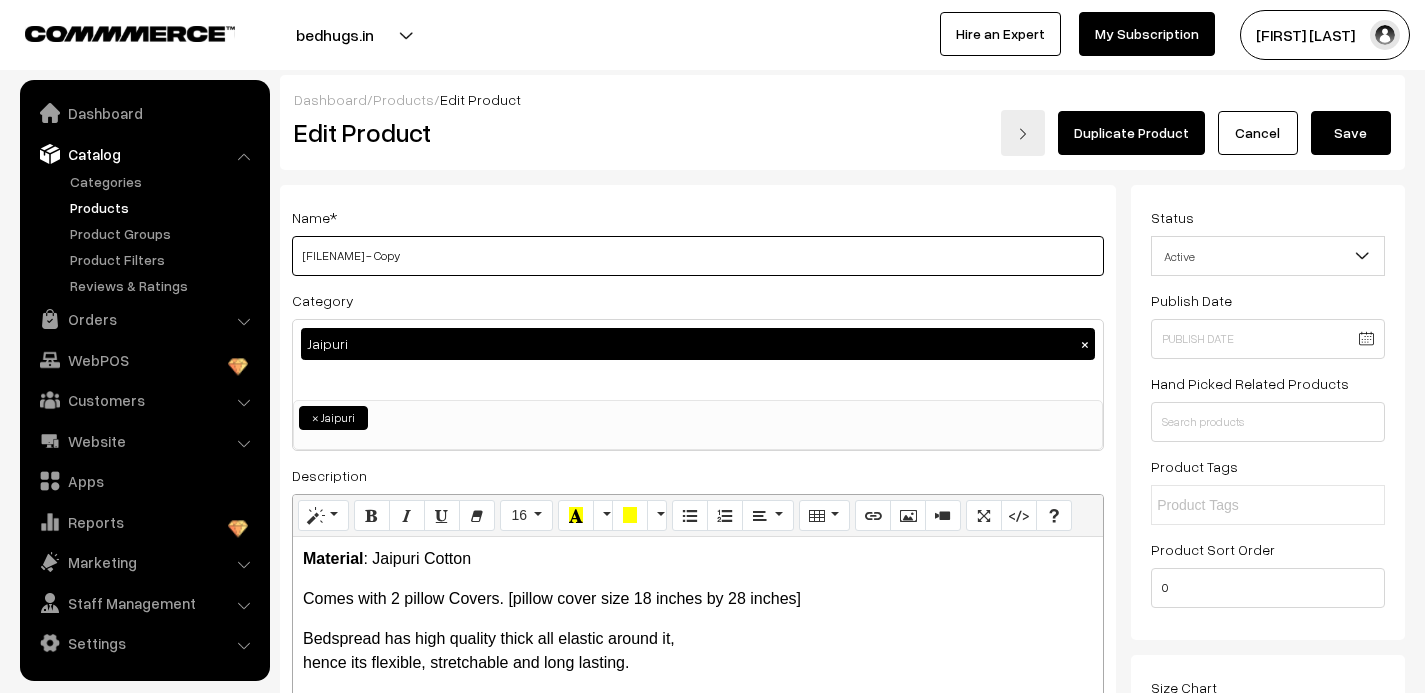 click on "Jaipuri00199 - Copy" at bounding box center (698, 256) 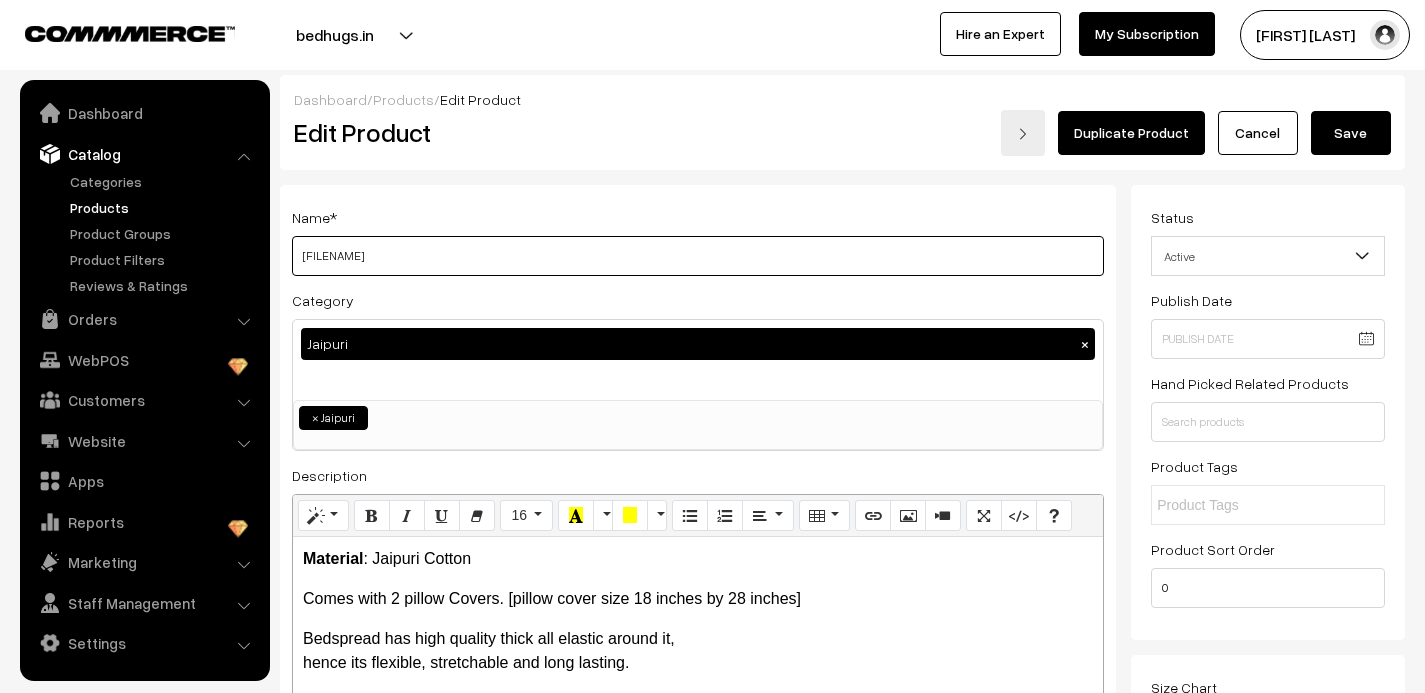 type on "[USERNAME]" 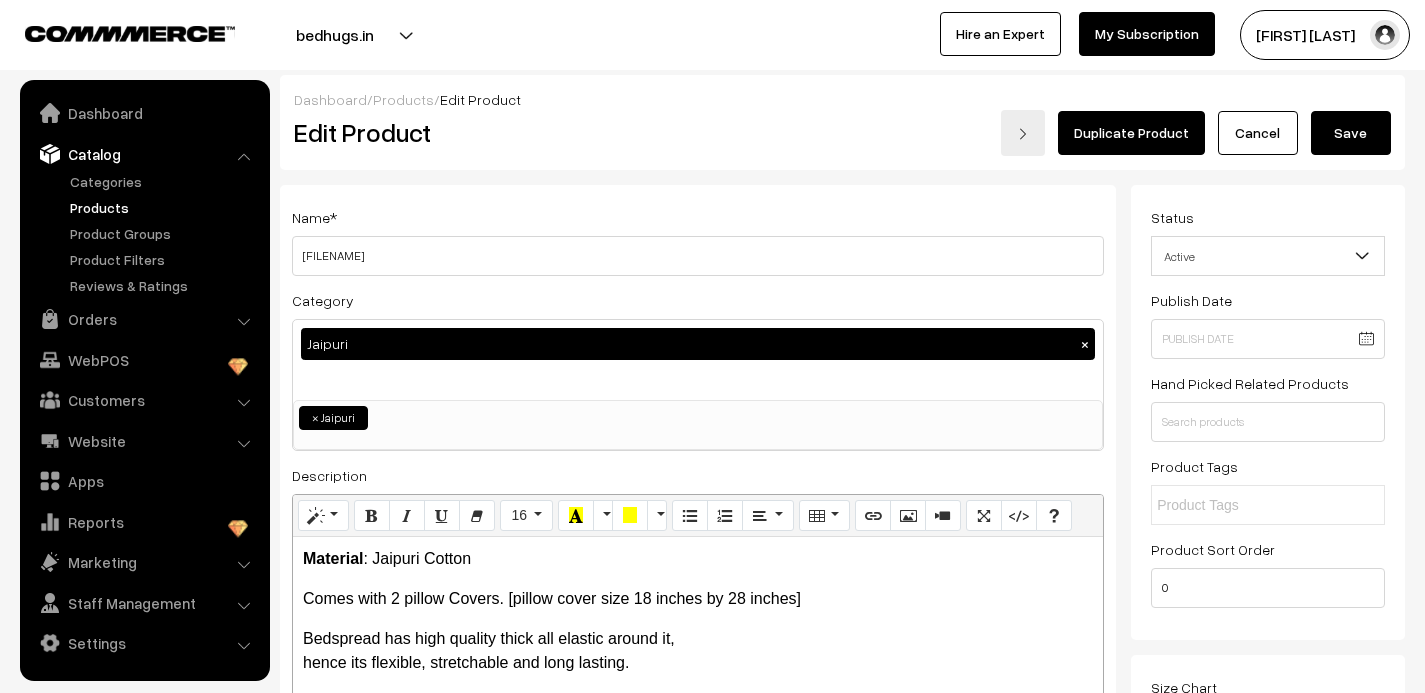 click on "Save" at bounding box center [1351, 133] 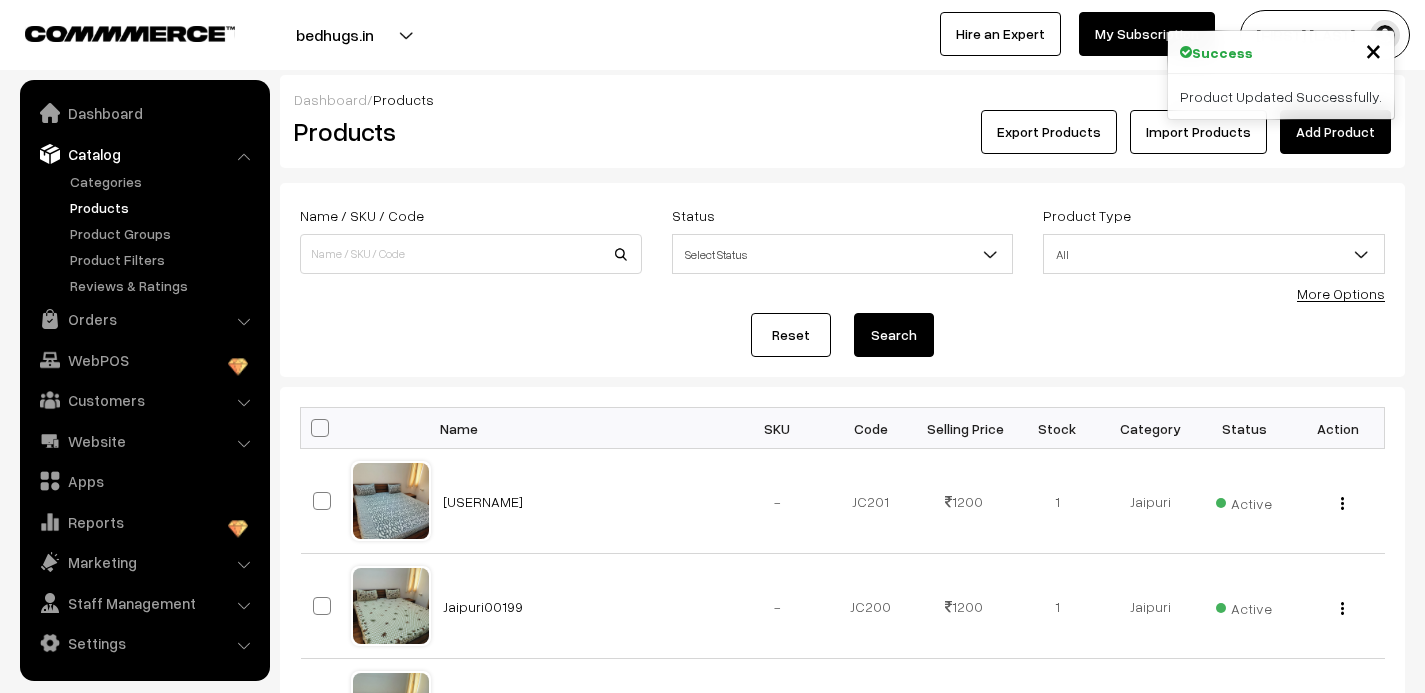 scroll, scrollTop: 0, scrollLeft: 0, axis: both 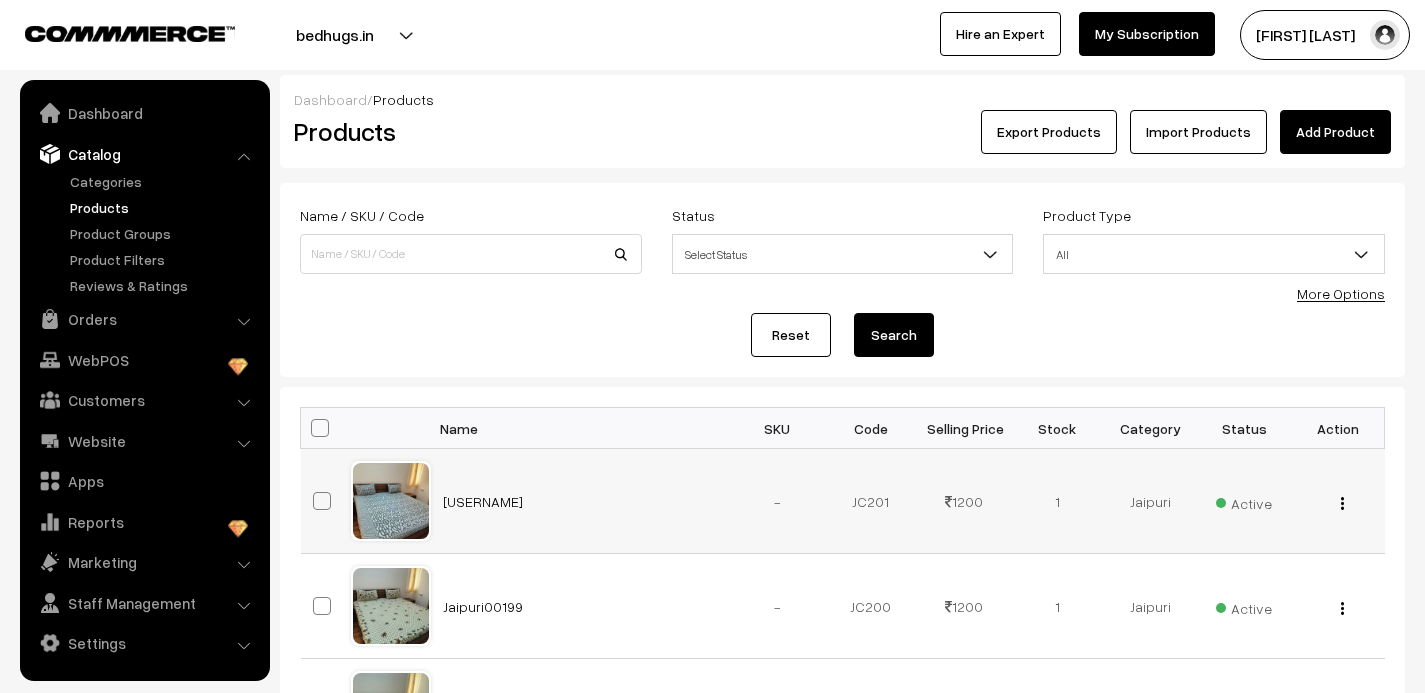 click at bounding box center [1342, 503] 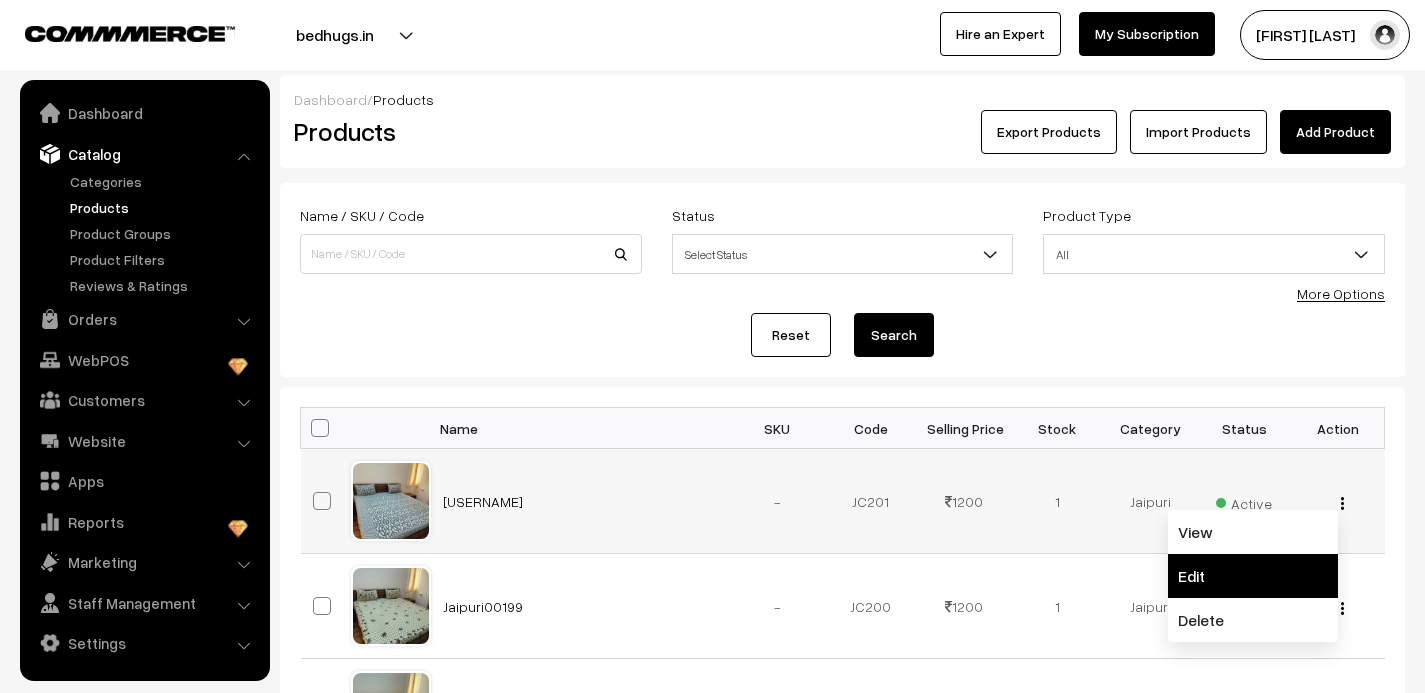 click on "Edit" at bounding box center (1253, 576) 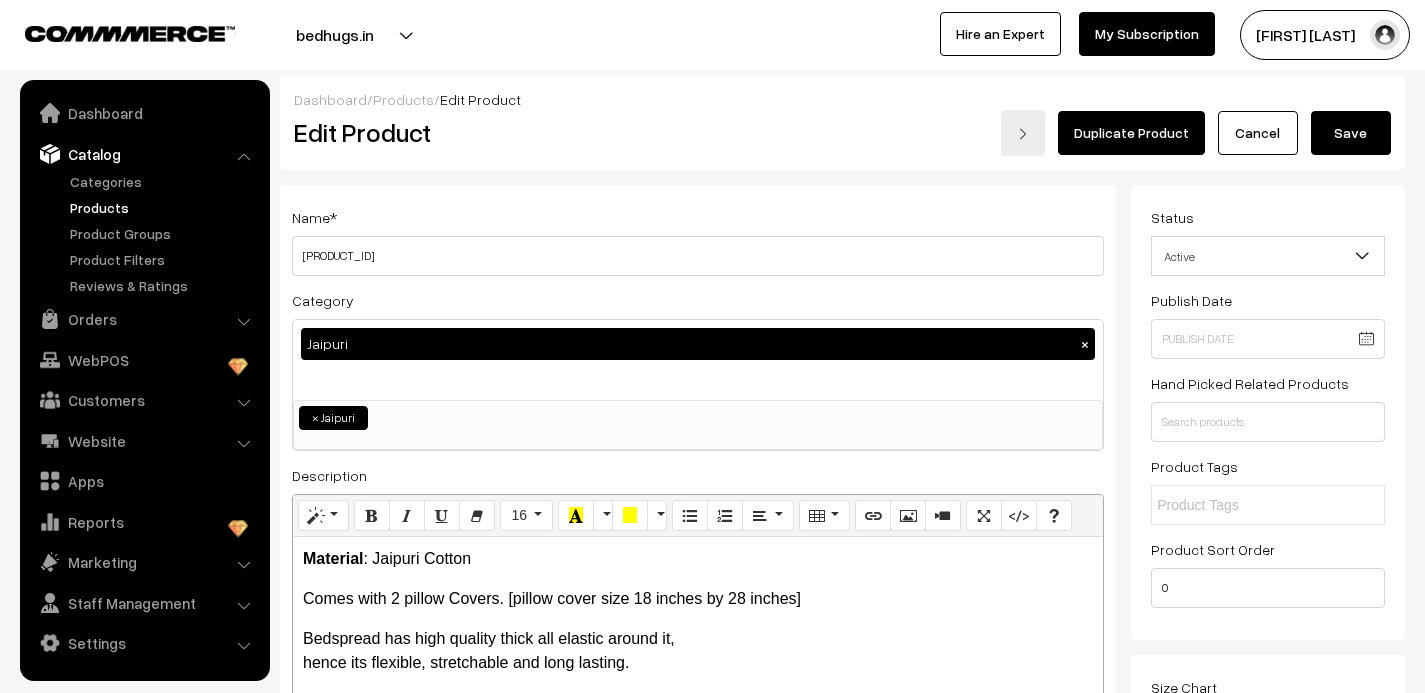 scroll, scrollTop: 0, scrollLeft: 0, axis: both 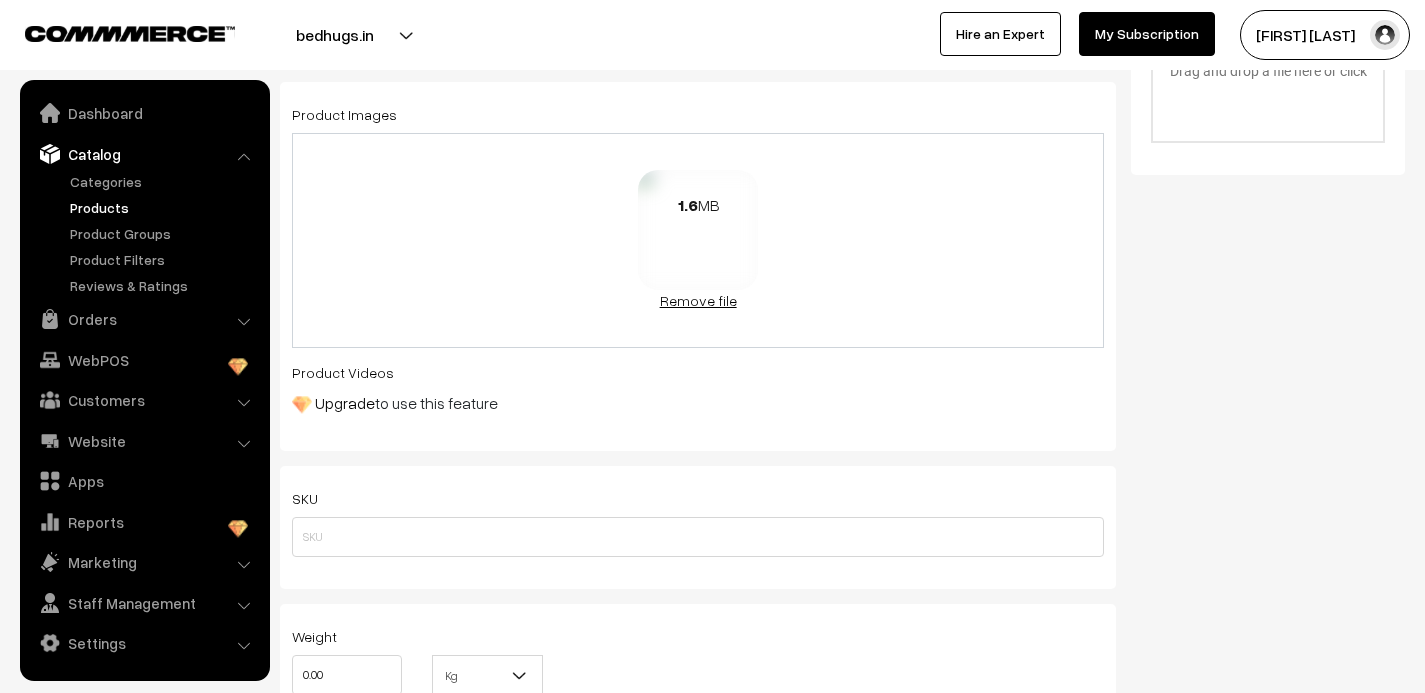 click on "Remove file" at bounding box center [698, 300] 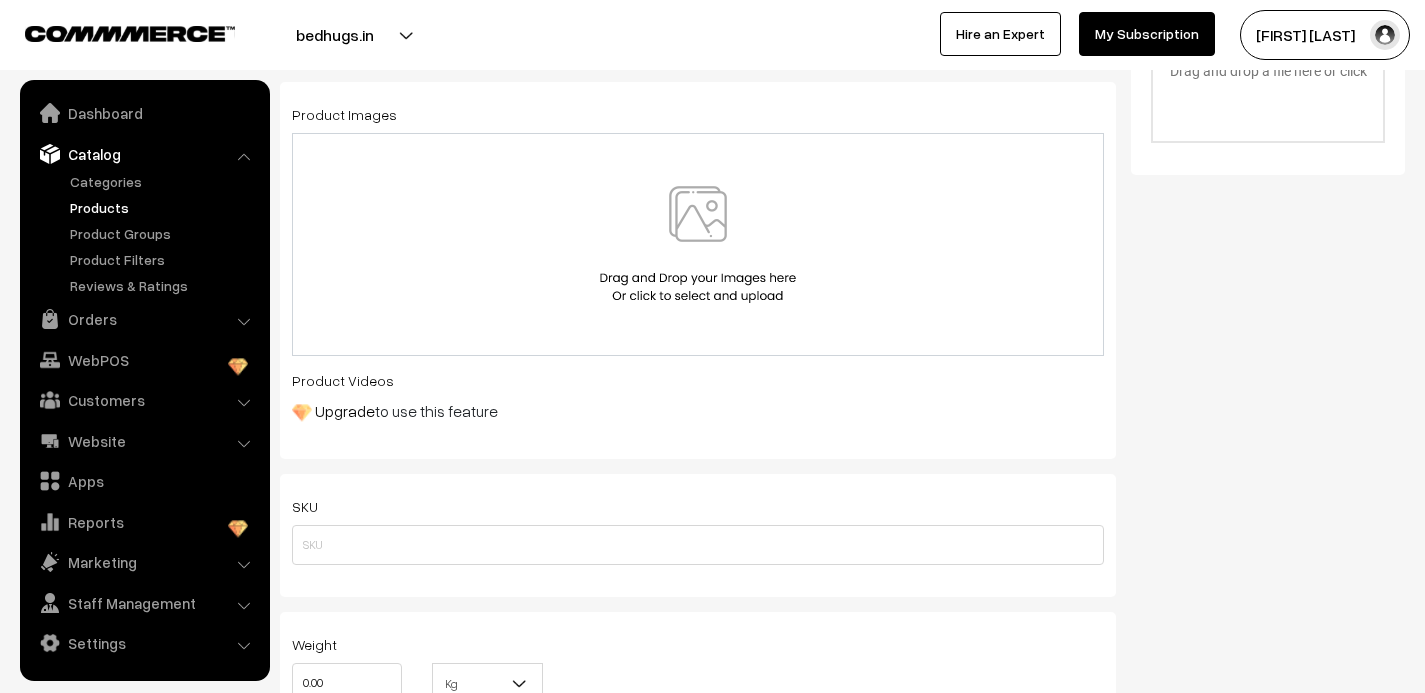 click at bounding box center [698, 244] 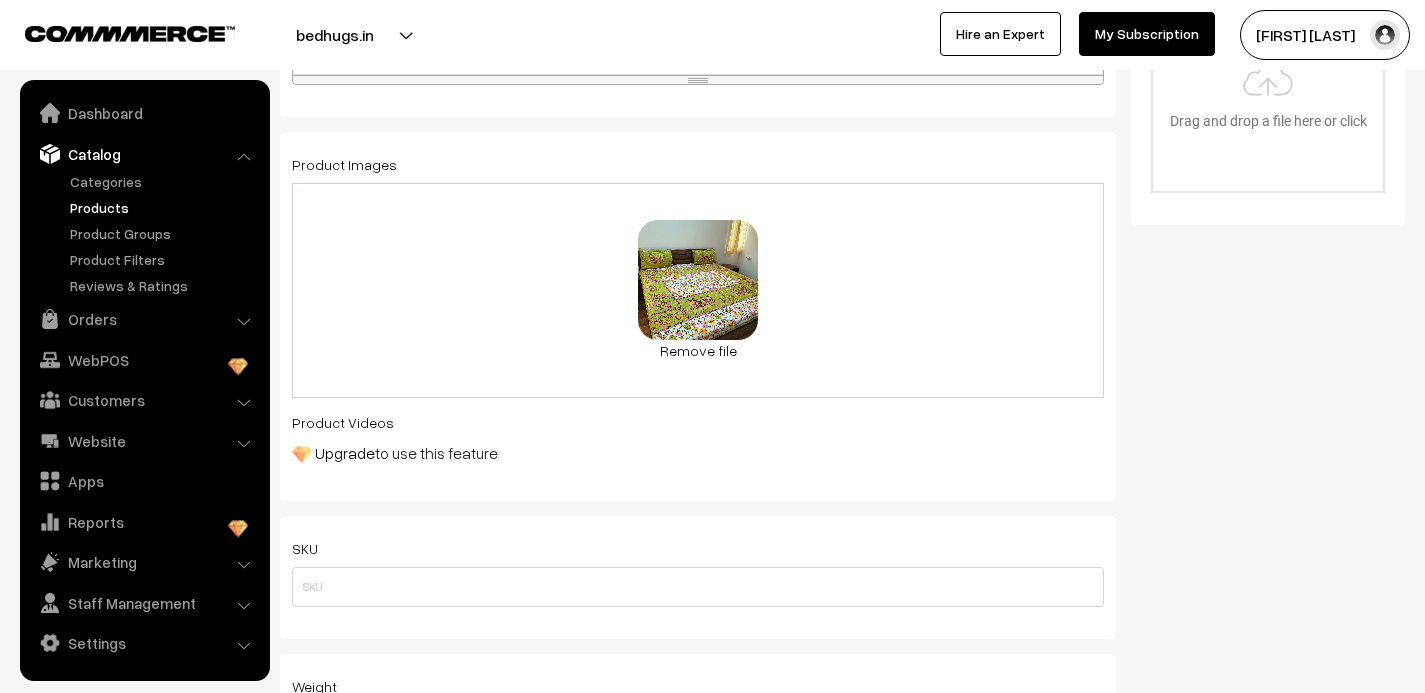 scroll, scrollTop: 0, scrollLeft: 0, axis: both 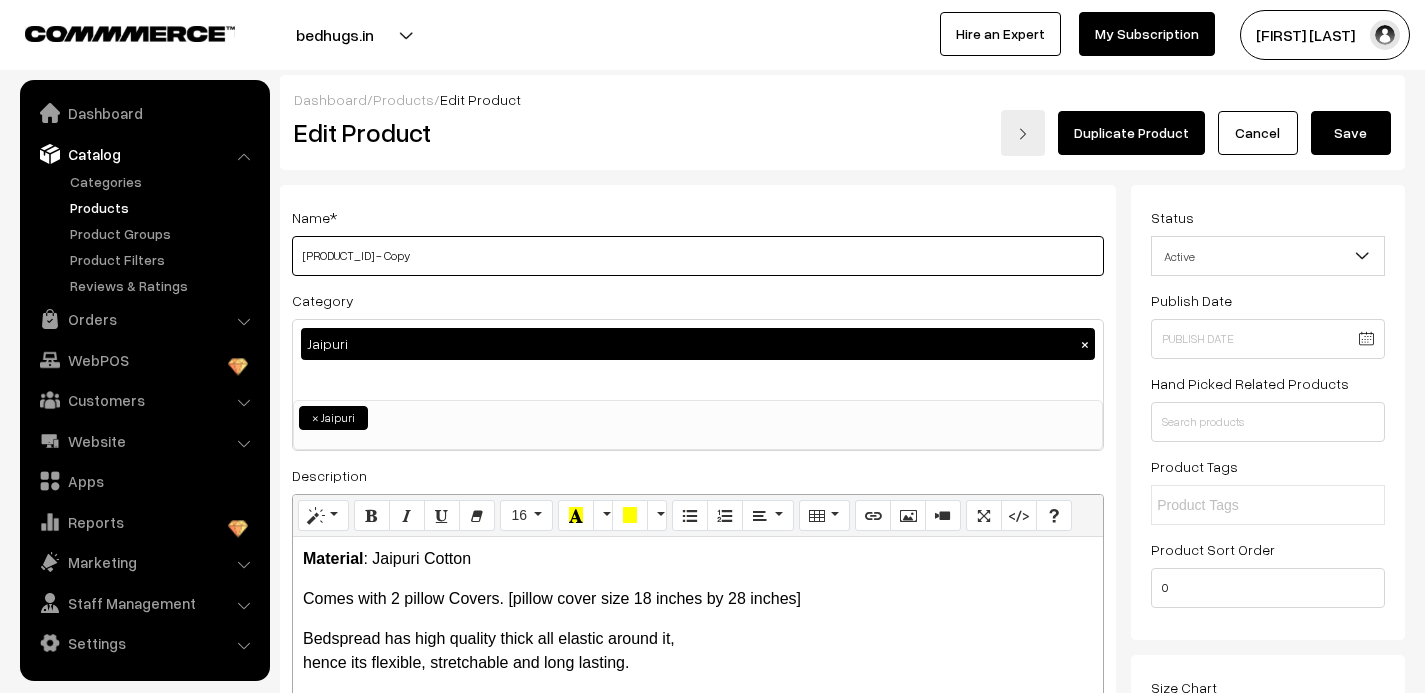click on "Jaipuri00200 - Copy" at bounding box center (698, 256) 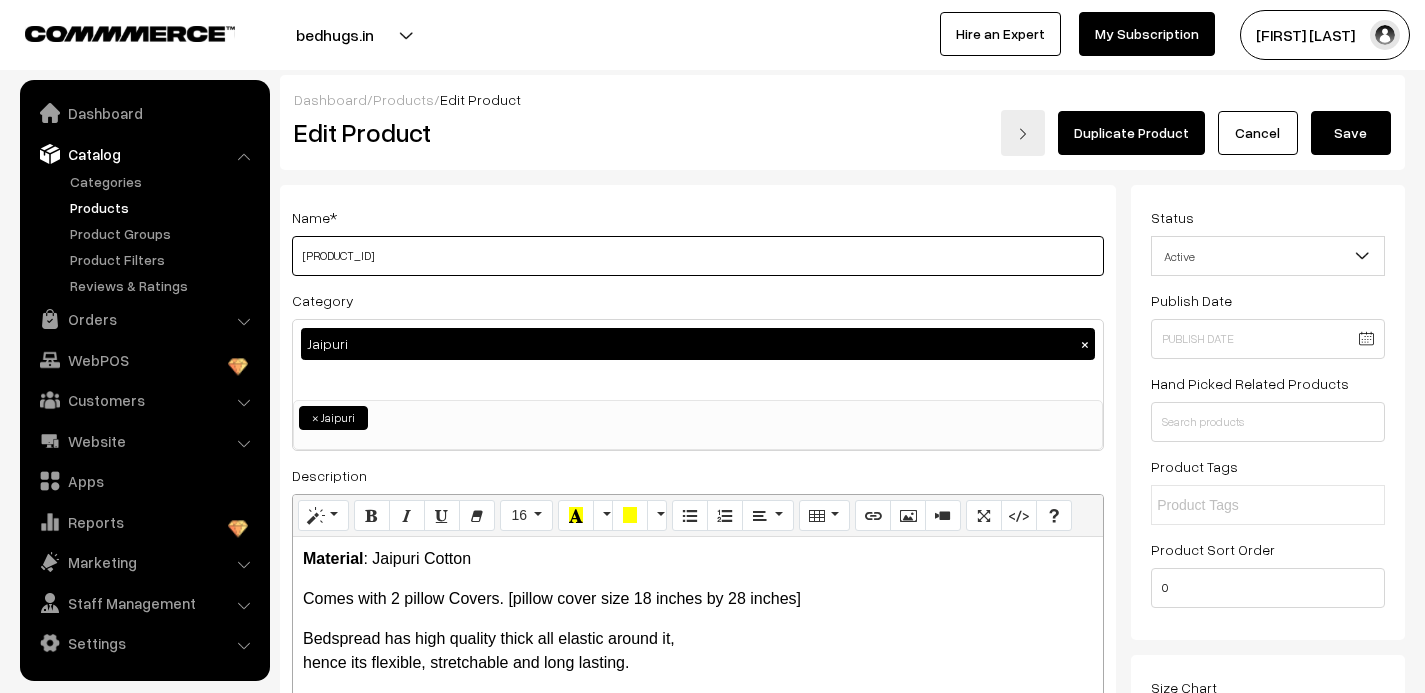type on "Jaipuri00201" 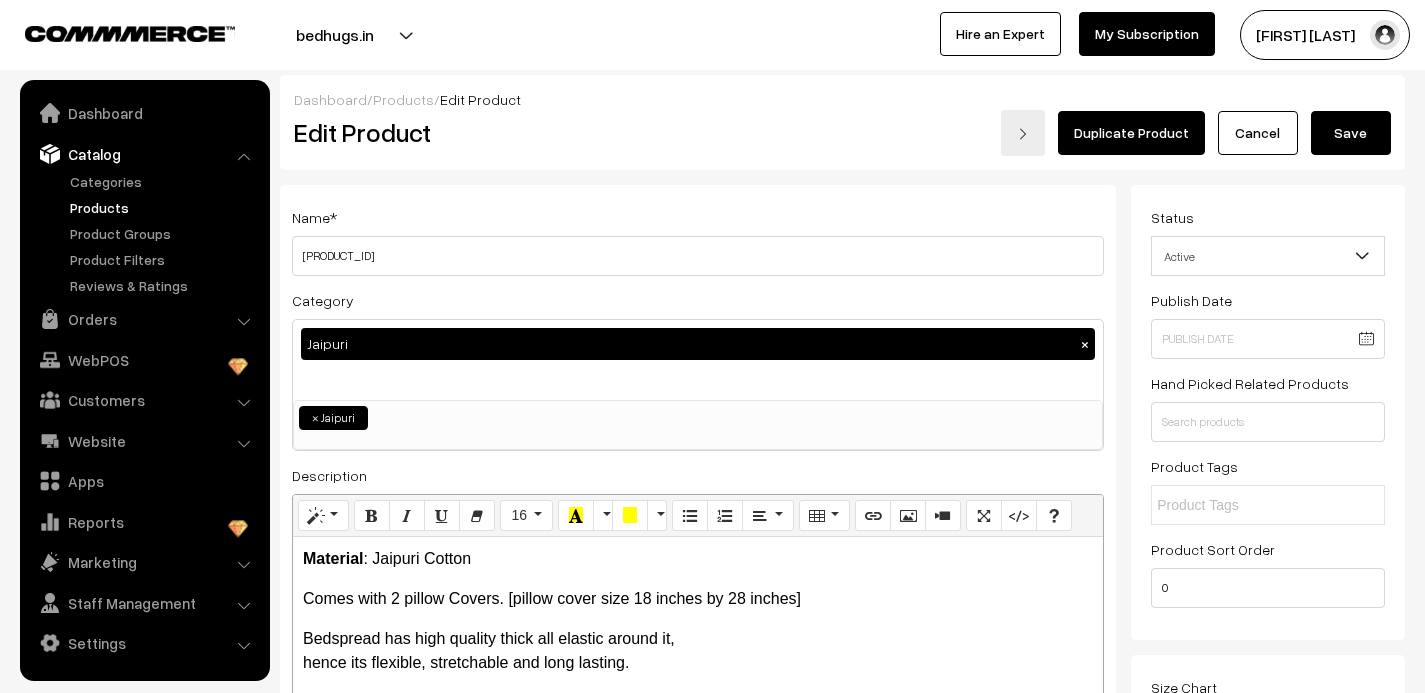 click on "Save" at bounding box center [1351, 133] 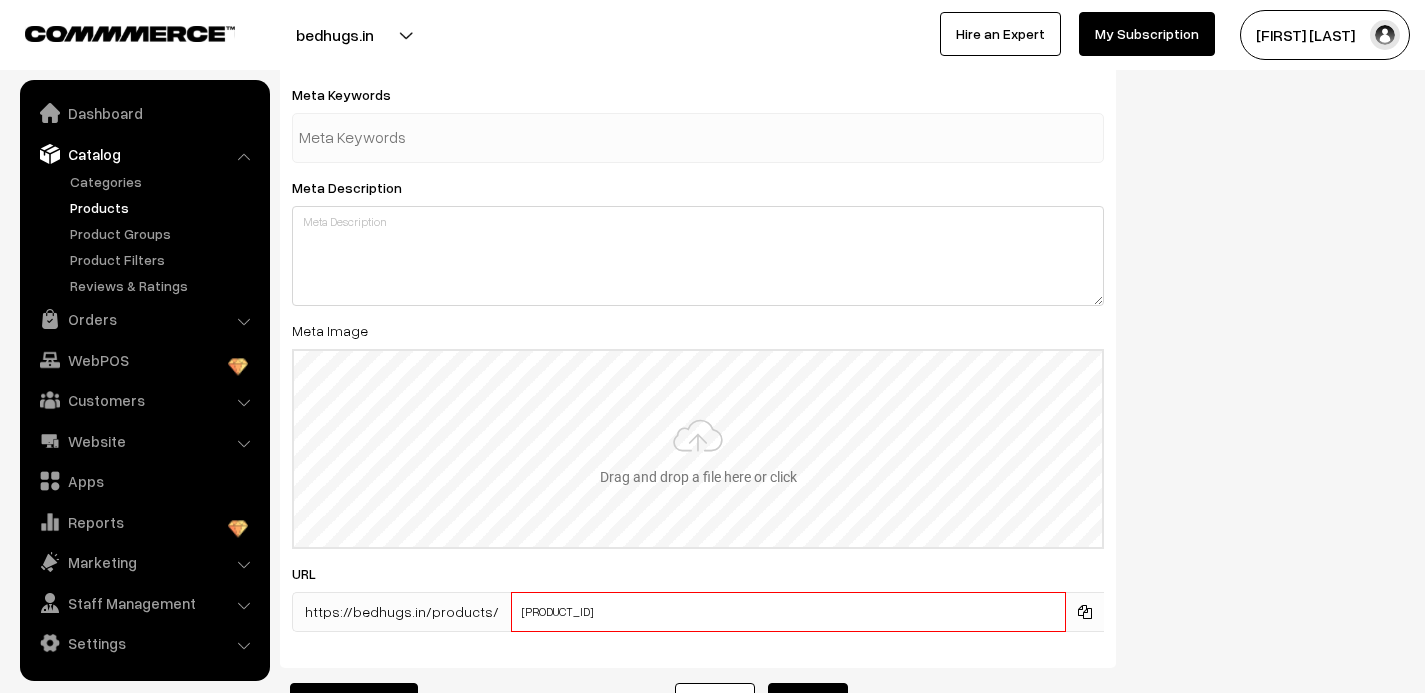 scroll, scrollTop: 3142, scrollLeft: 0, axis: vertical 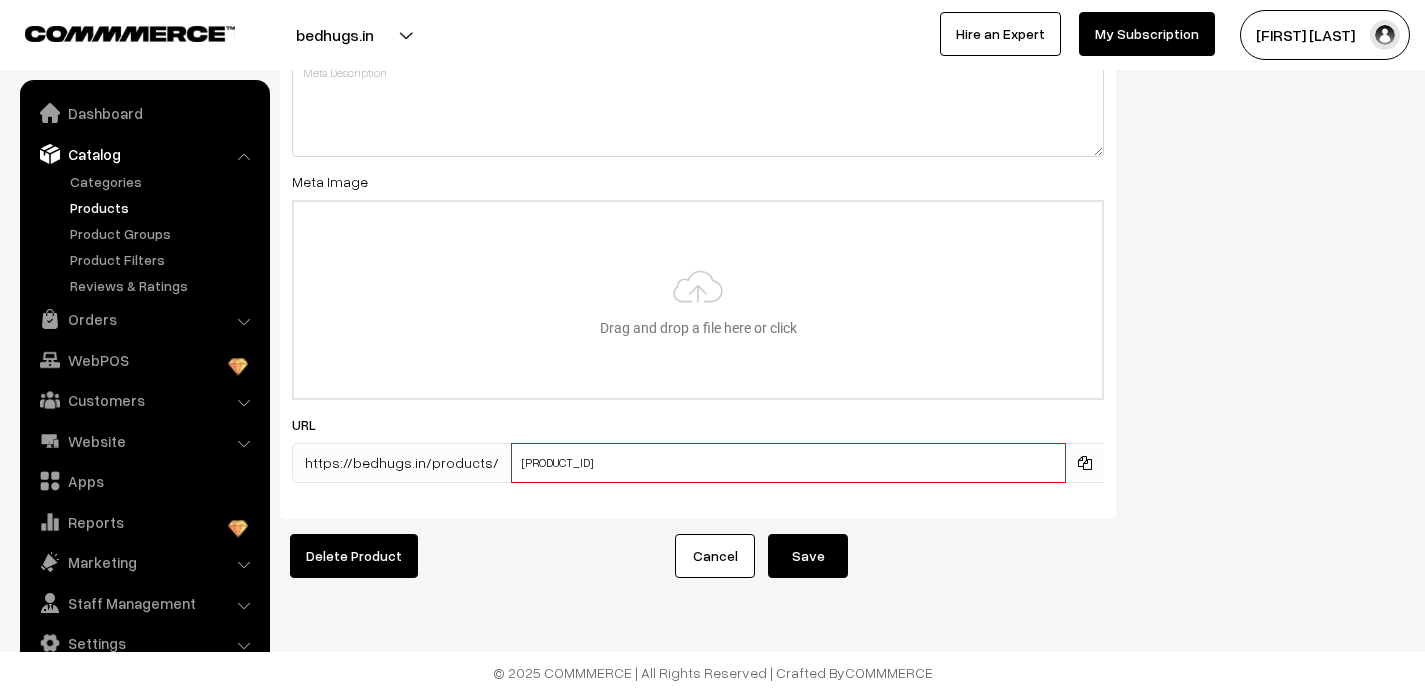 click on "jaipuri00081-1-1-1-1-11-1-111-11-1-1-1-1-11-1-1-11-1-111-1-1-11-1-1-1-1-111-11-11-1-1-1-1-1-1-1-1-11-1-1-1-1-1-1-1-1-1-1-1-1-1-1-1-1-1-1-1-1-1-1-1-1-1-1-1-1-1-1-1-1-1-1-1-1-1-2-1-1-1-1-1-1-1-1-1-1-1-1-1" at bounding box center [788, 463] 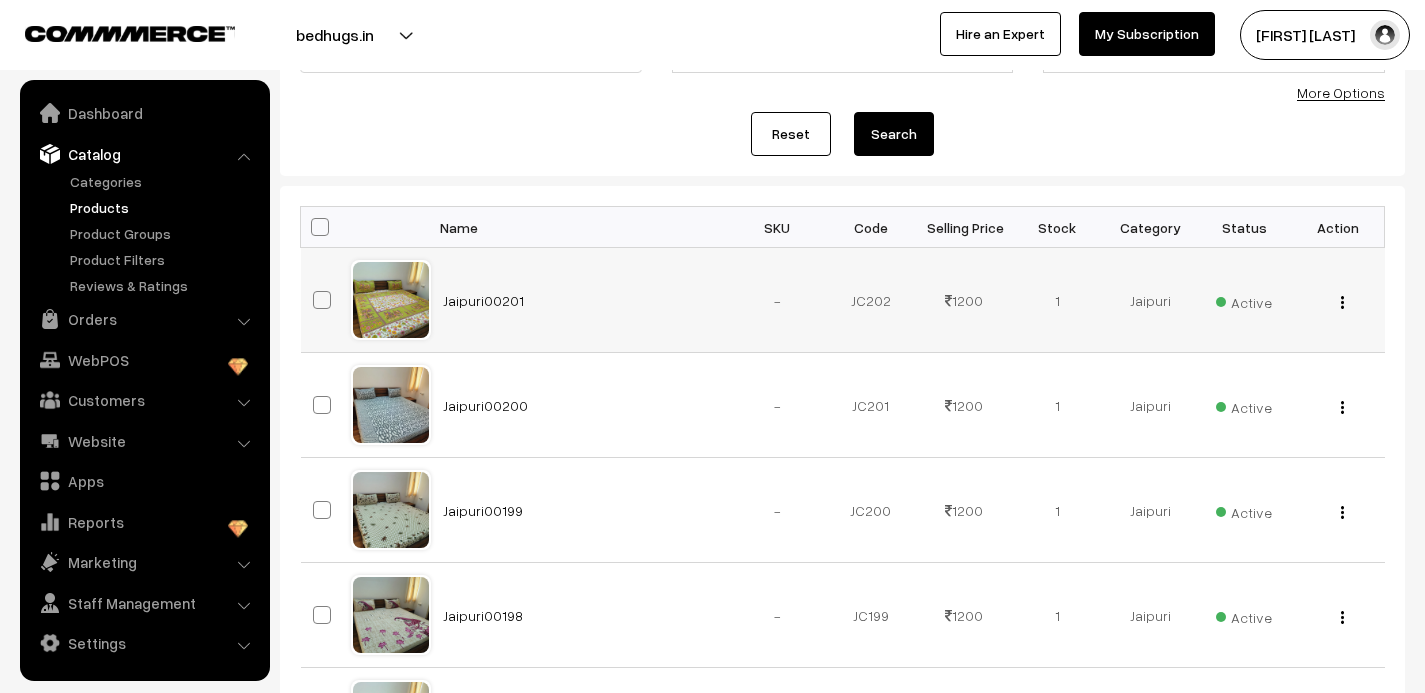 scroll, scrollTop: 0, scrollLeft: 0, axis: both 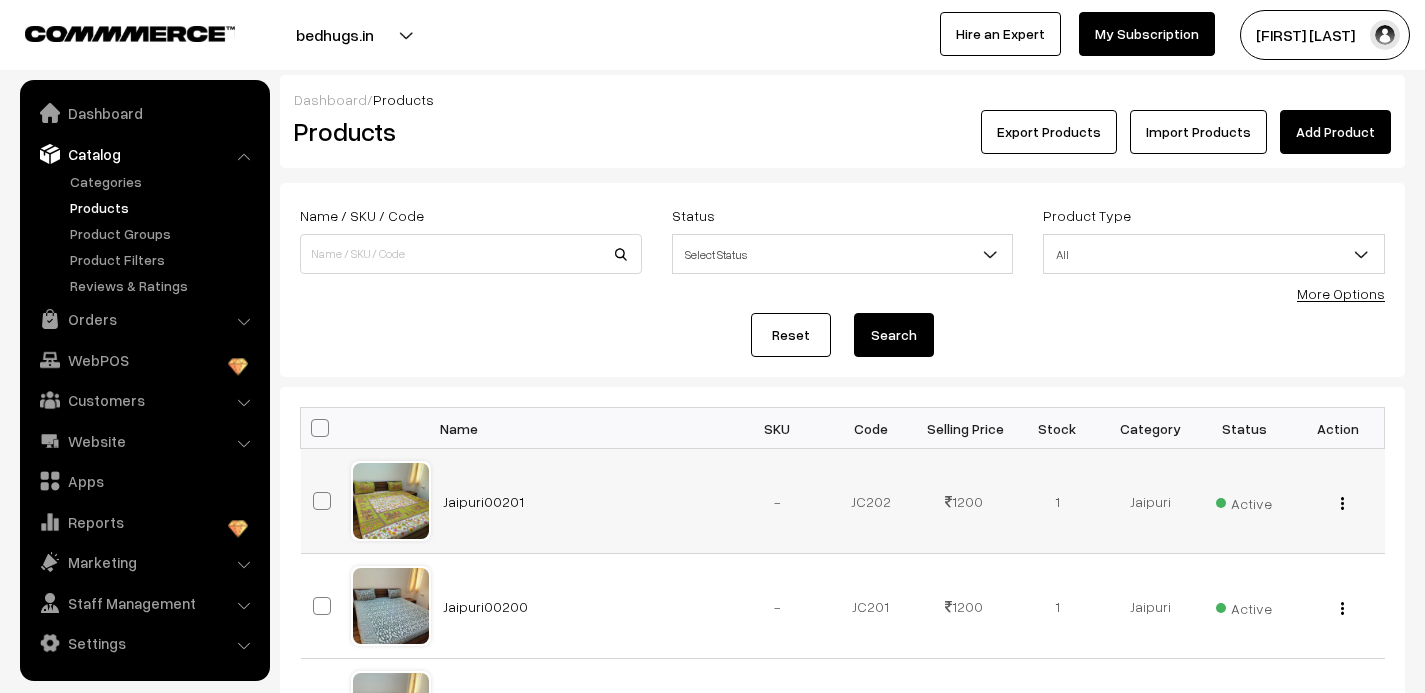 click at bounding box center (1342, 503) 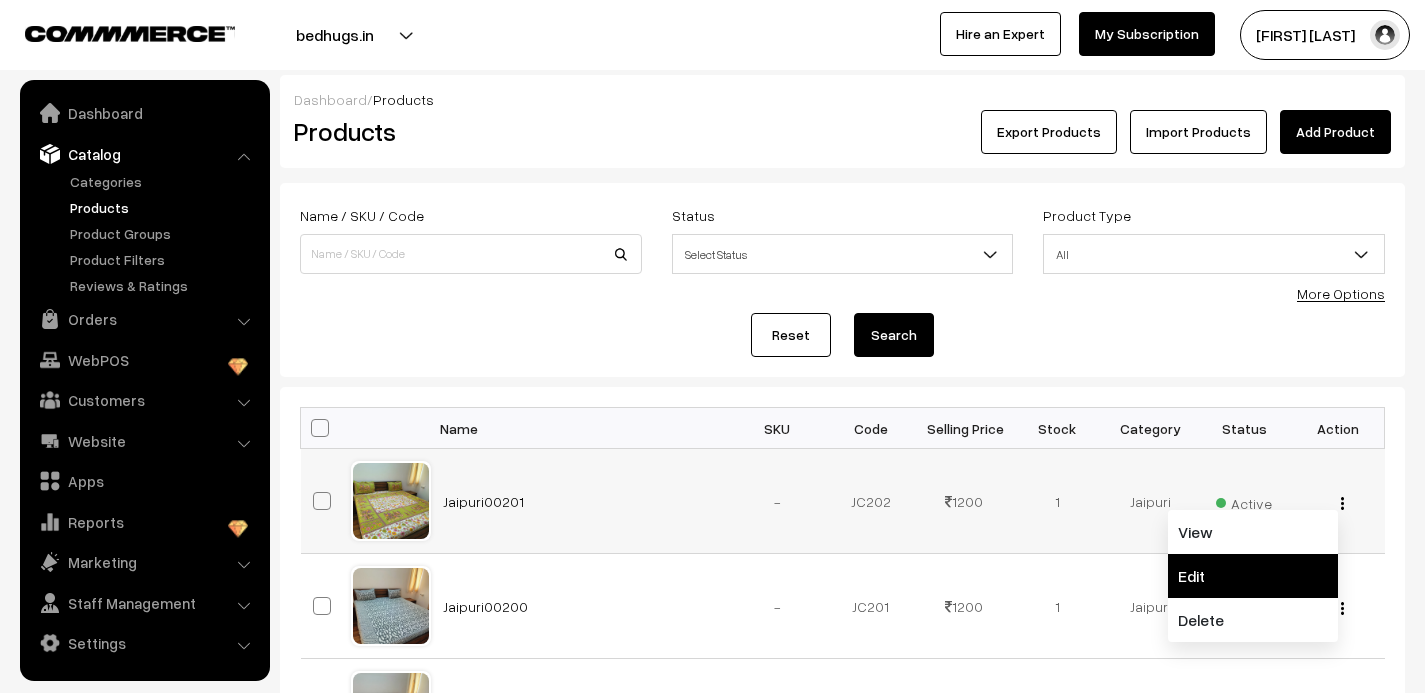 click on "Edit" at bounding box center [1253, 576] 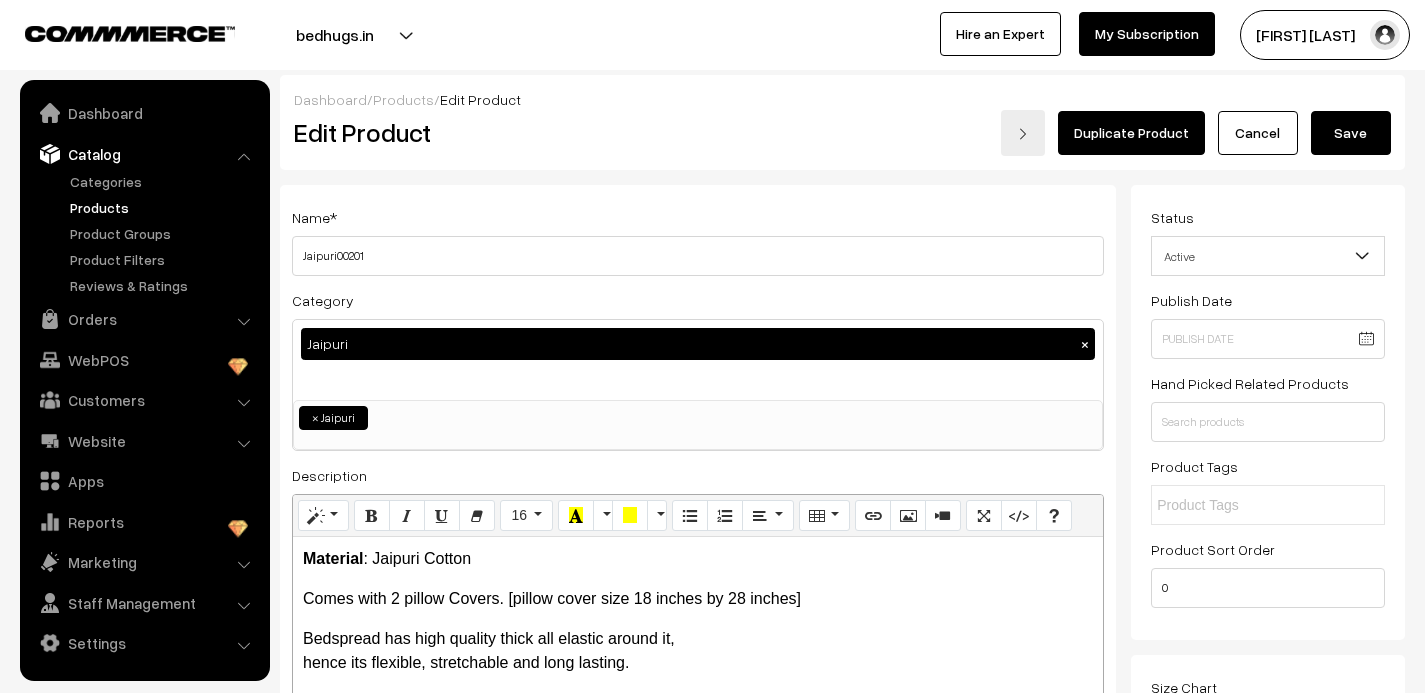 scroll, scrollTop: 0, scrollLeft: 0, axis: both 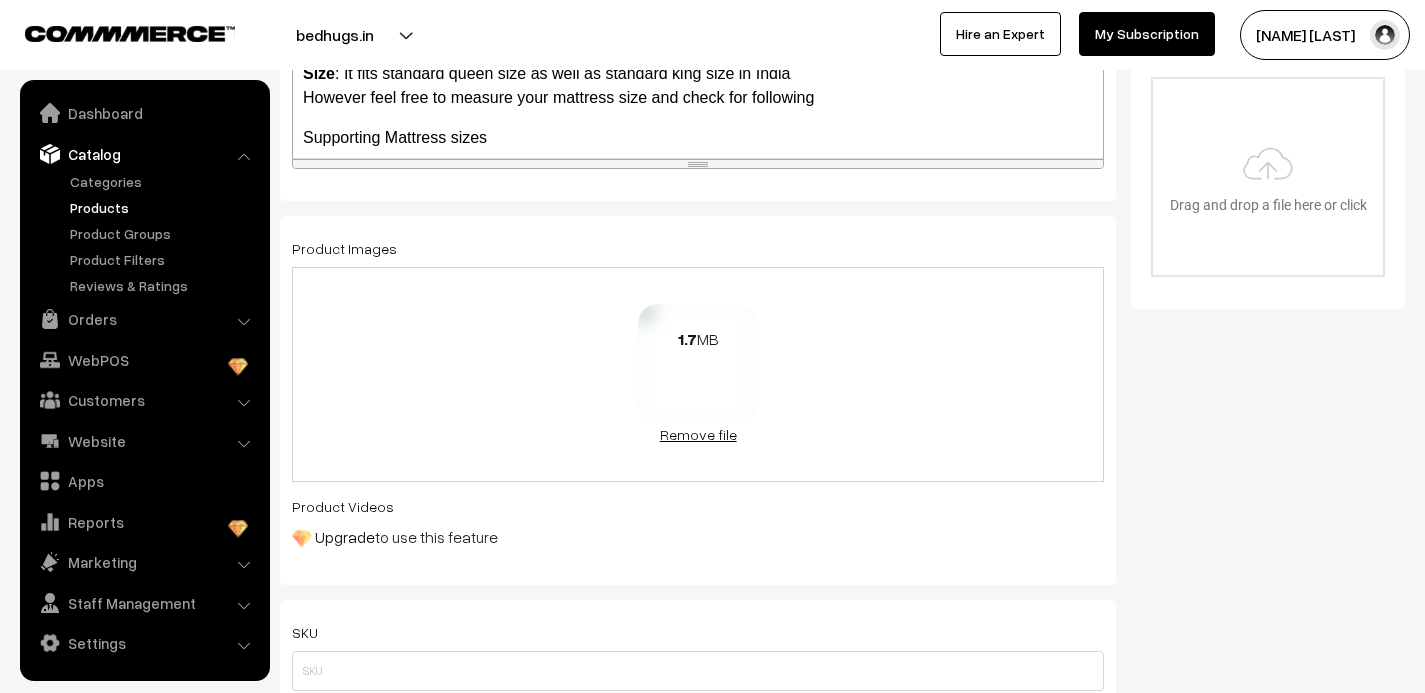 click on "Remove file" at bounding box center (698, 434) 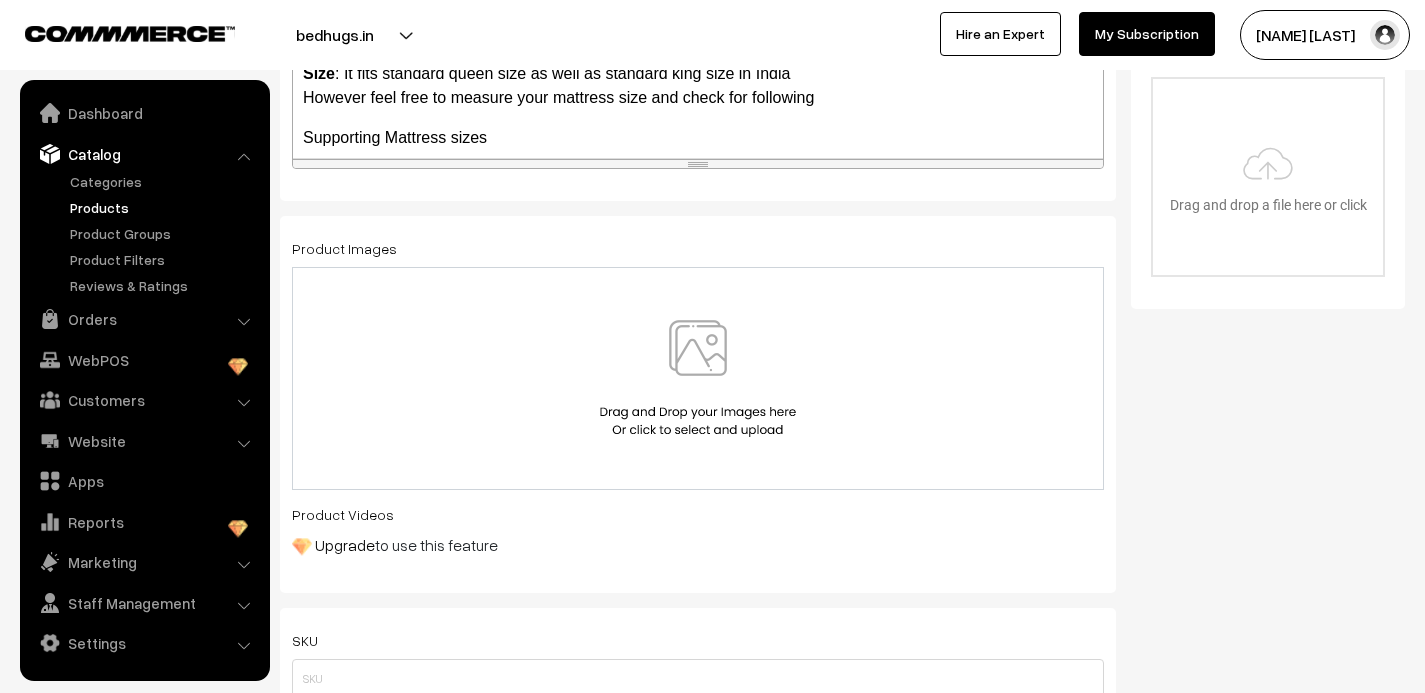 click at bounding box center [698, 378] 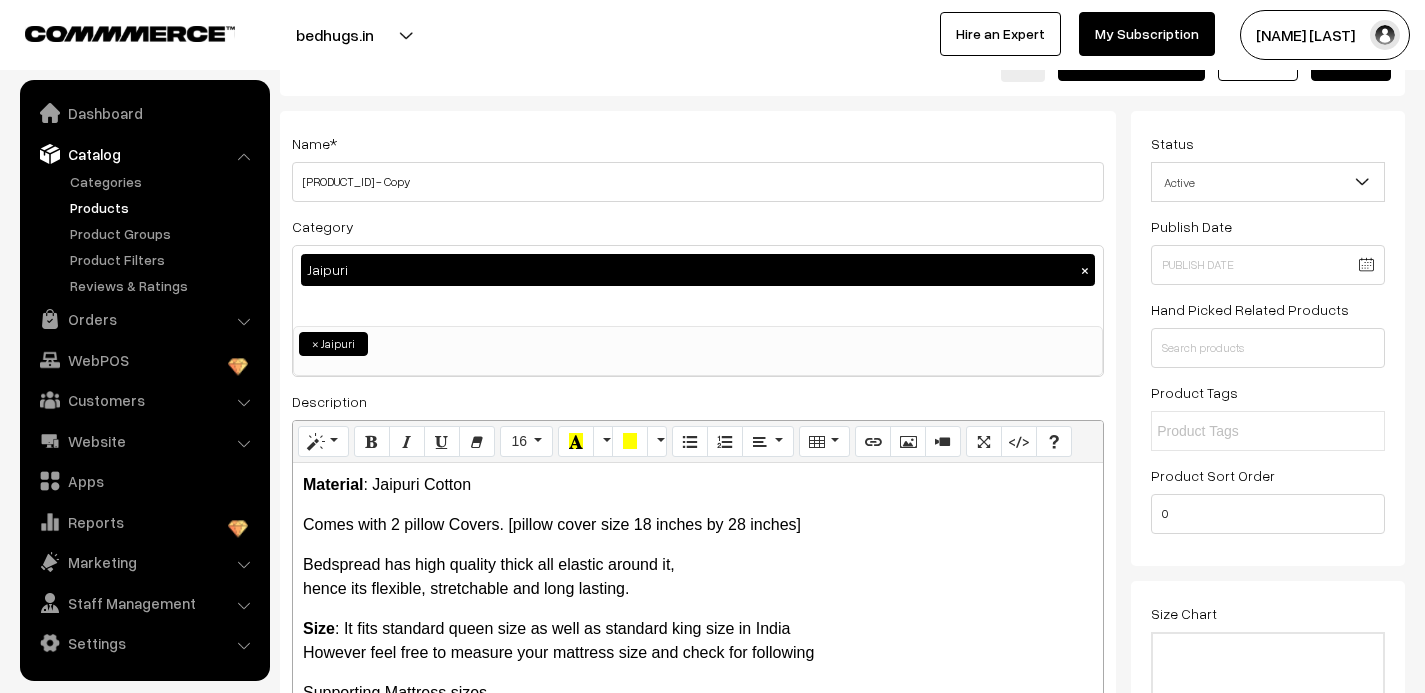 scroll, scrollTop: 0, scrollLeft: 0, axis: both 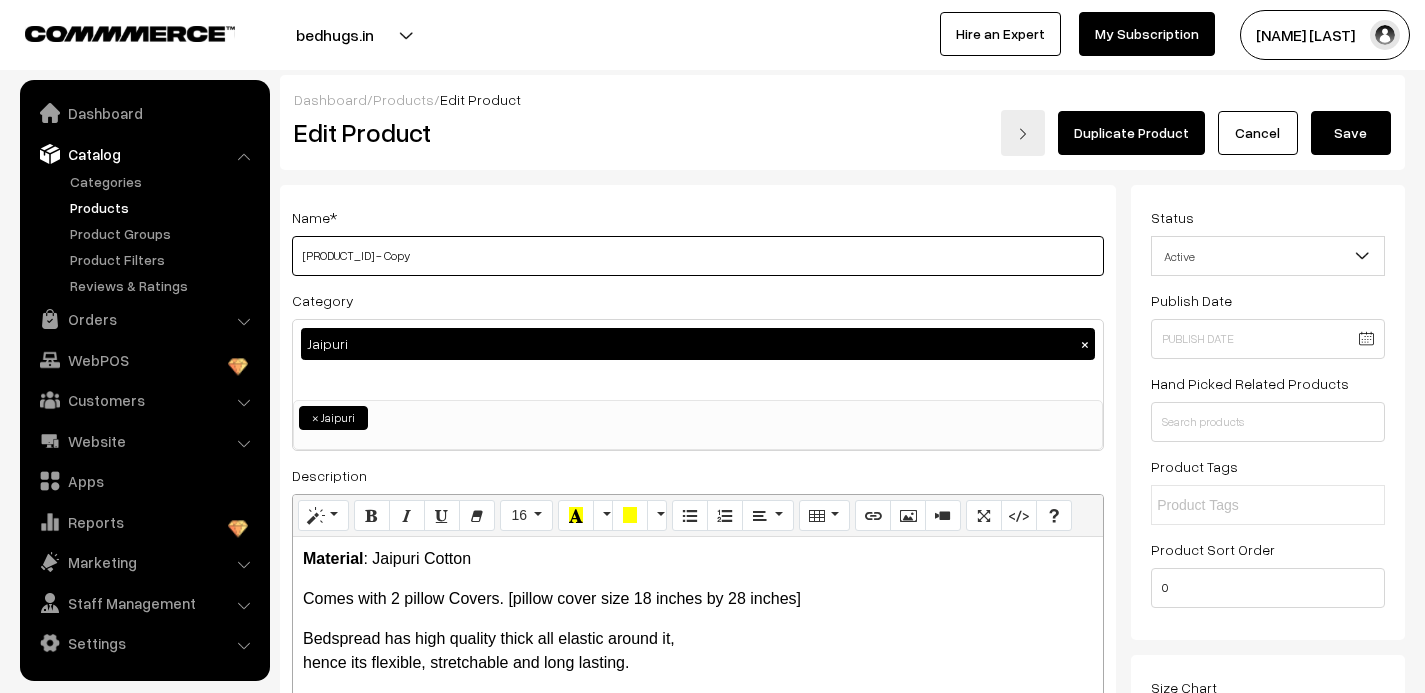 click on "[PRODUCT_ID] - Copy" at bounding box center [698, 256] 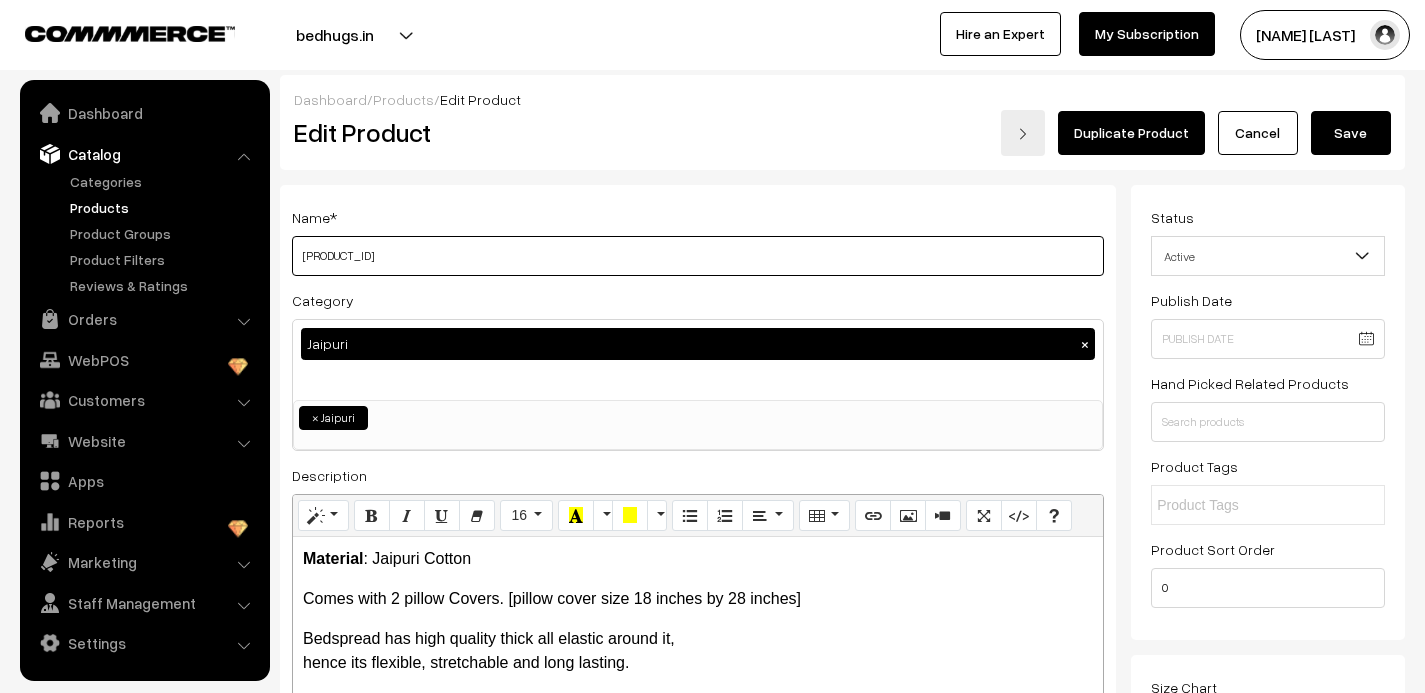 type on "[PRODUCT_ID]" 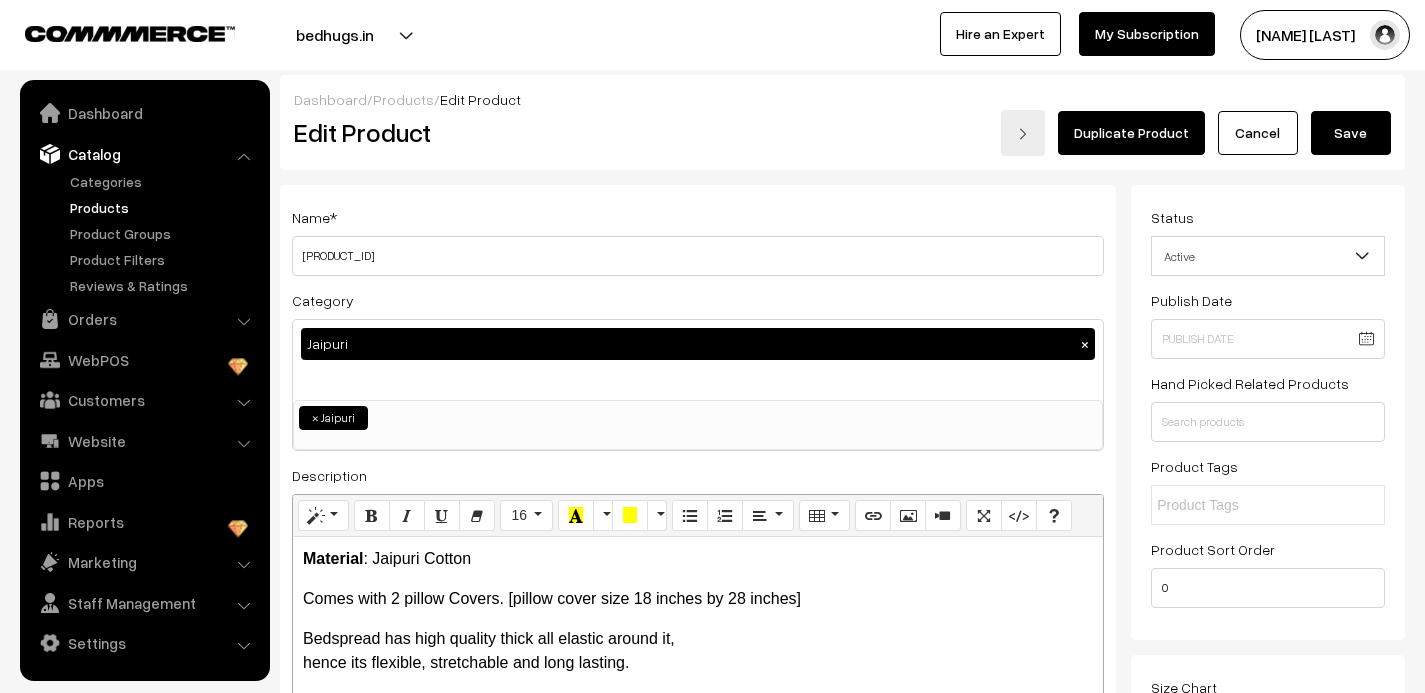 click on "Save" at bounding box center [1351, 133] 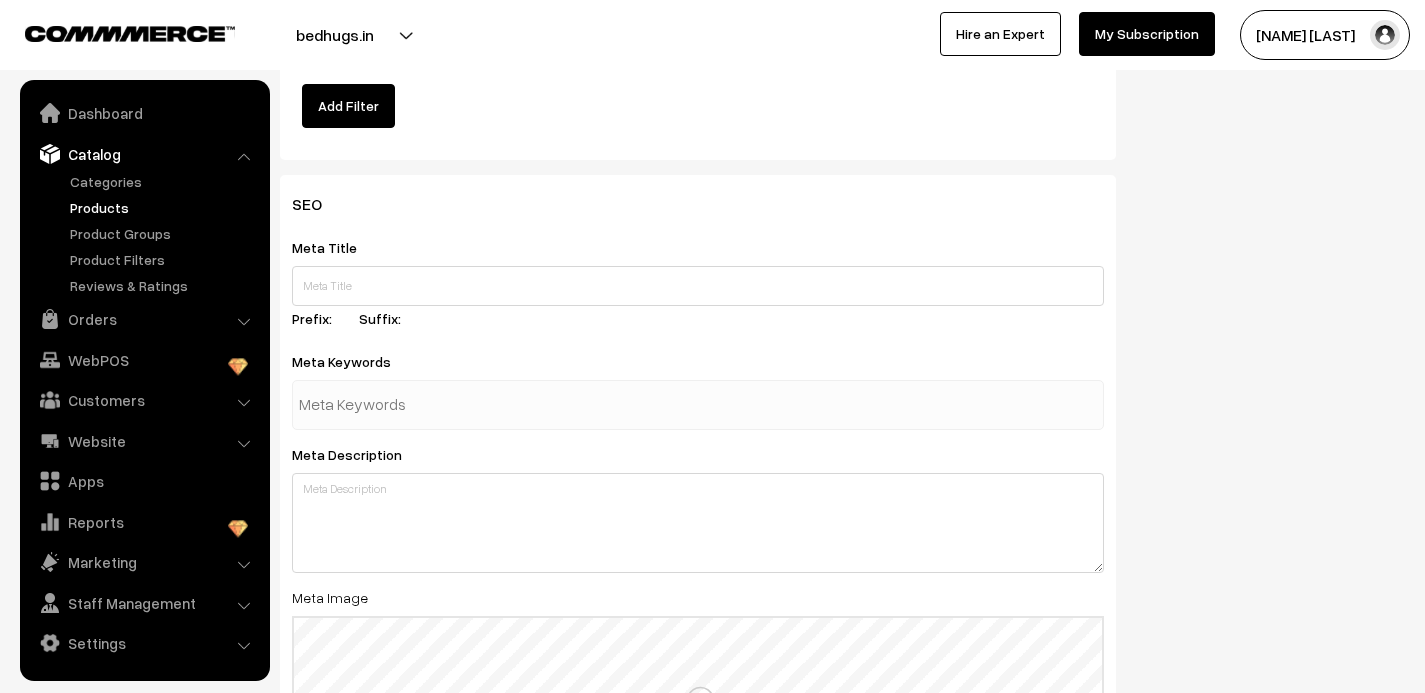 scroll, scrollTop: 3142, scrollLeft: 0, axis: vertical 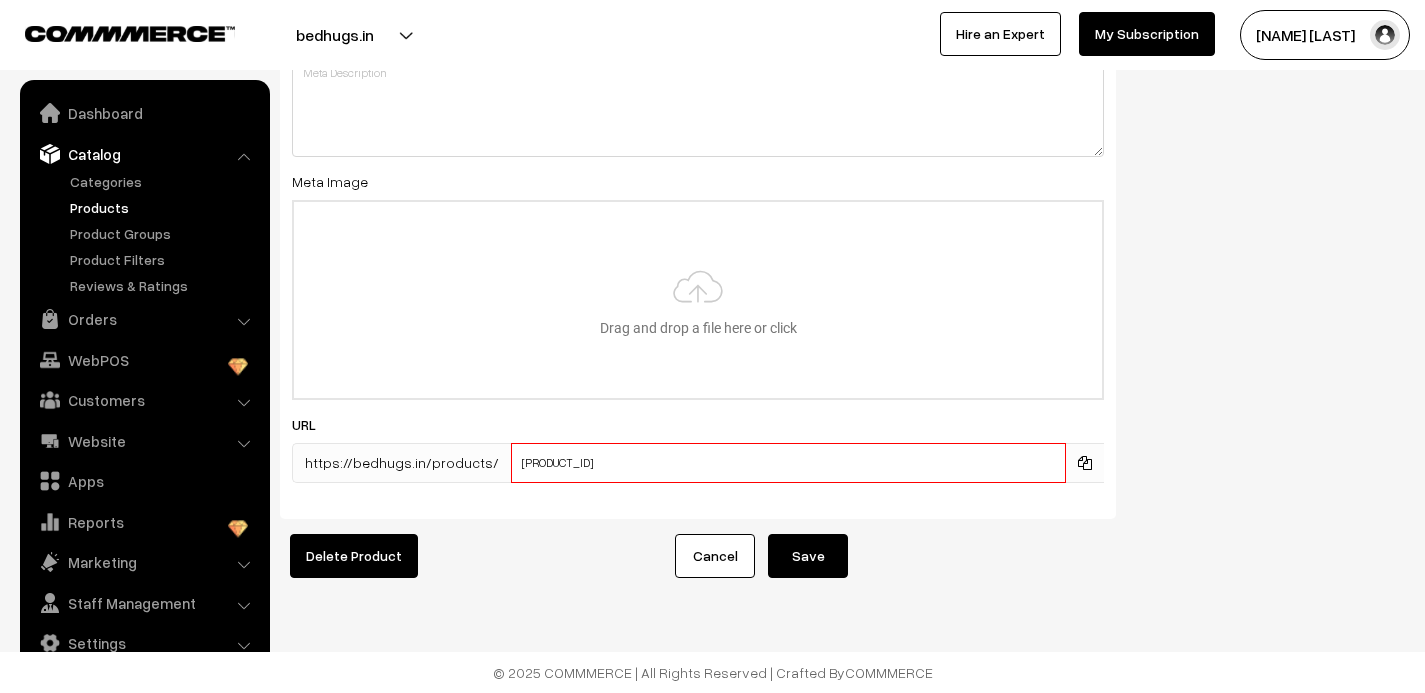 click on "jaipuri00081-1-1-1-1-11-1-111-11-1-1-1-1-11-1-1-11-1-111-1-1-11-1-1-1-1-111-11-11-1-1-1-1-1-1-1-11-1-1-1-1-1-1-1-1-1-1-1-1-1-1-1-1-1-1-1-1-1-1-1-1-1-1-1-1-1-1-1-1-1-1-1-1-1-2-1-1-1-1-1-1-1-1-1-1-1-1-1-1" at bounding box center [788, 463] 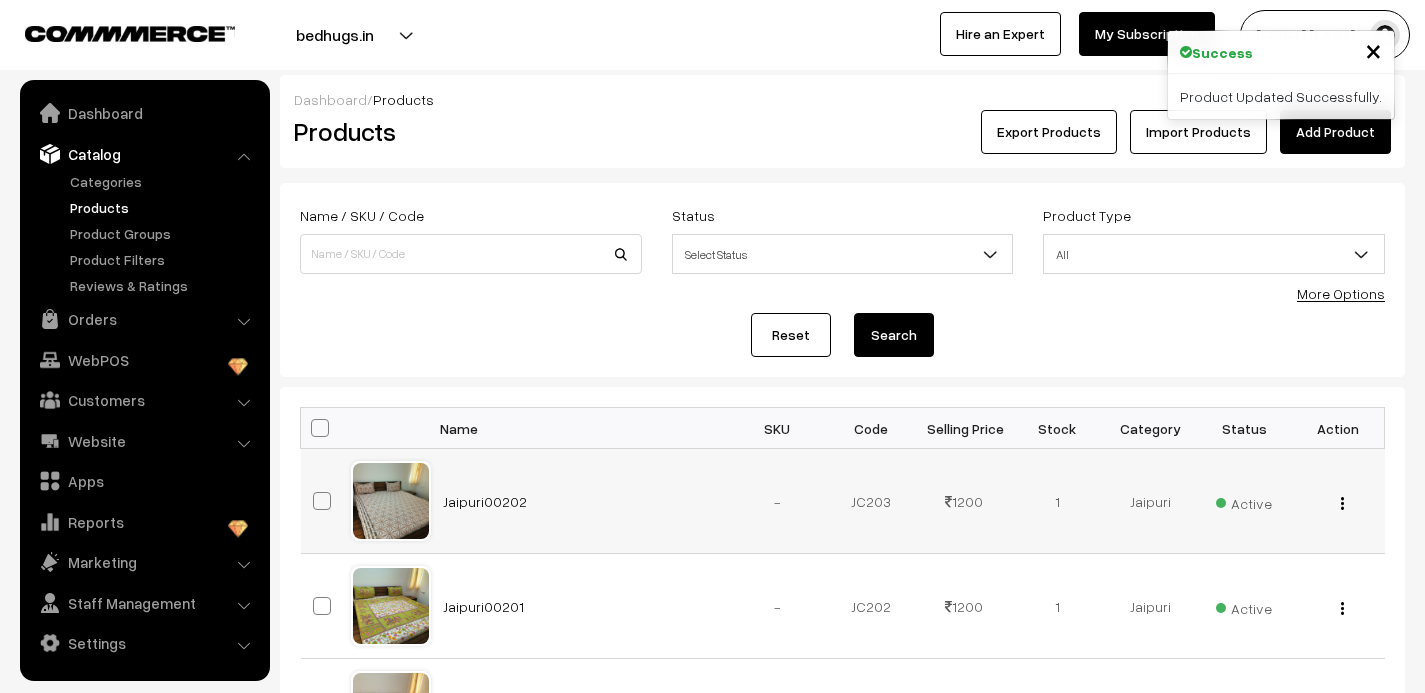 scroll, scrollTop: 94, scrollLeft: 0, axis: vertical 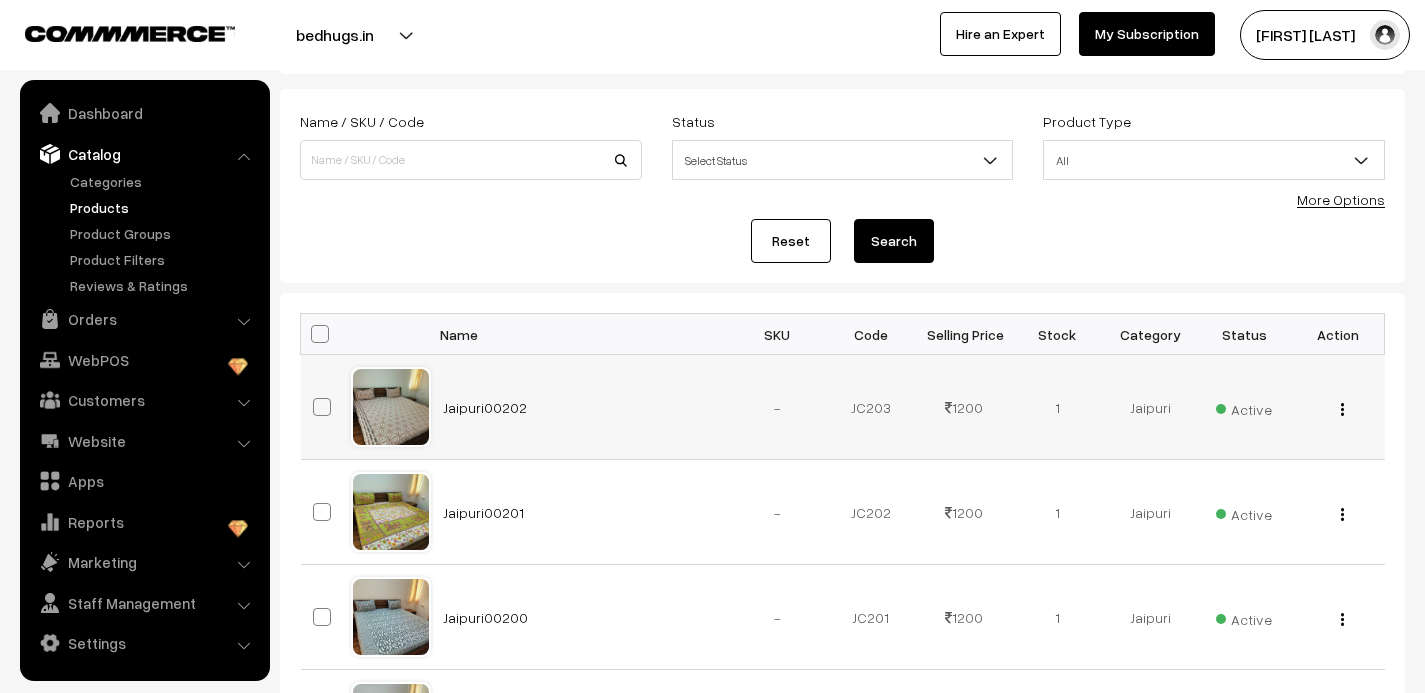 click at bounding box center [1342, 409] 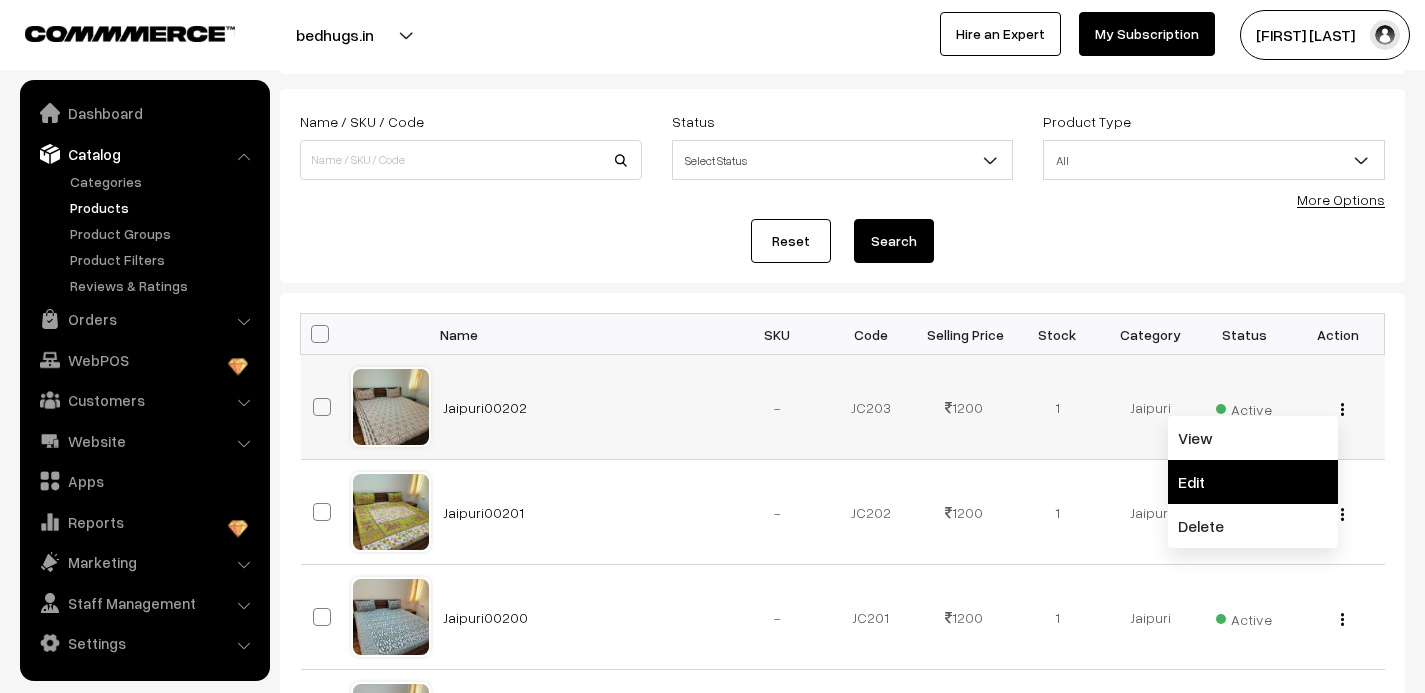 click on "Edit" at bounding box center [1253, 482] 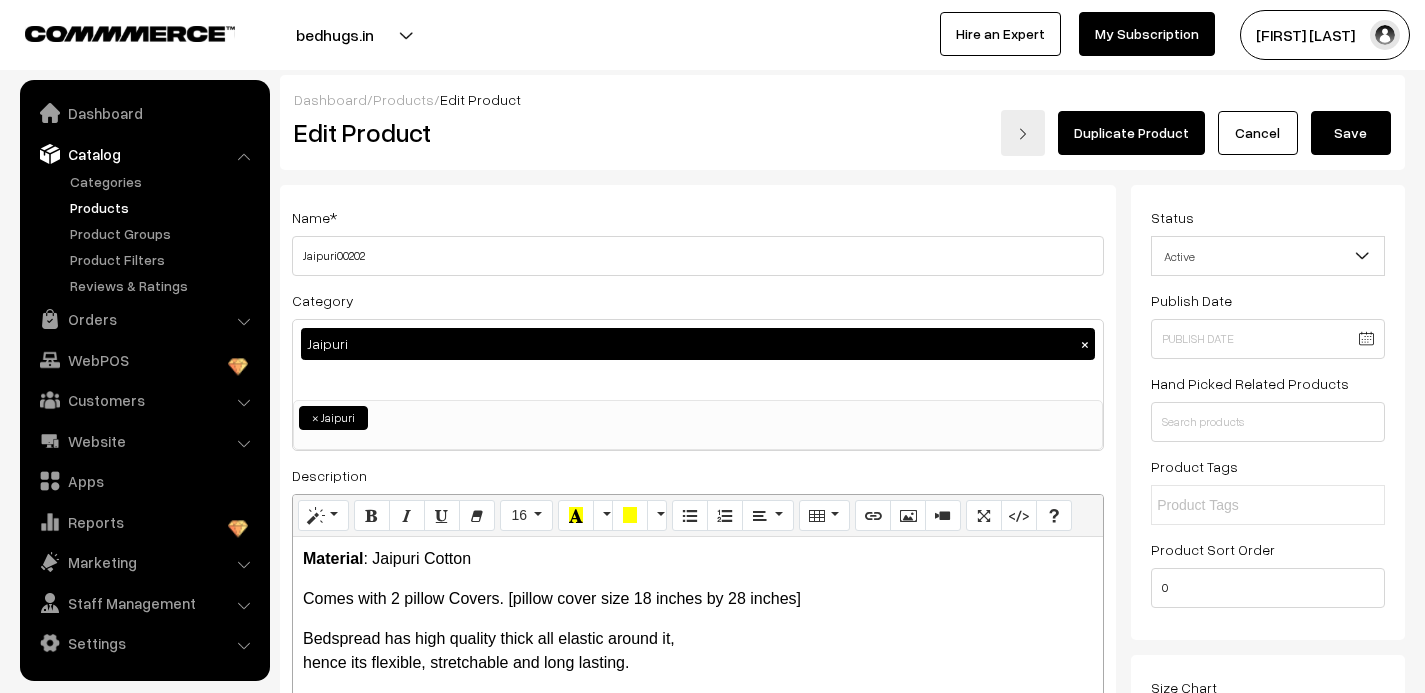 scroll, scrollTop: 0, scrollLeft: 0, axis: both 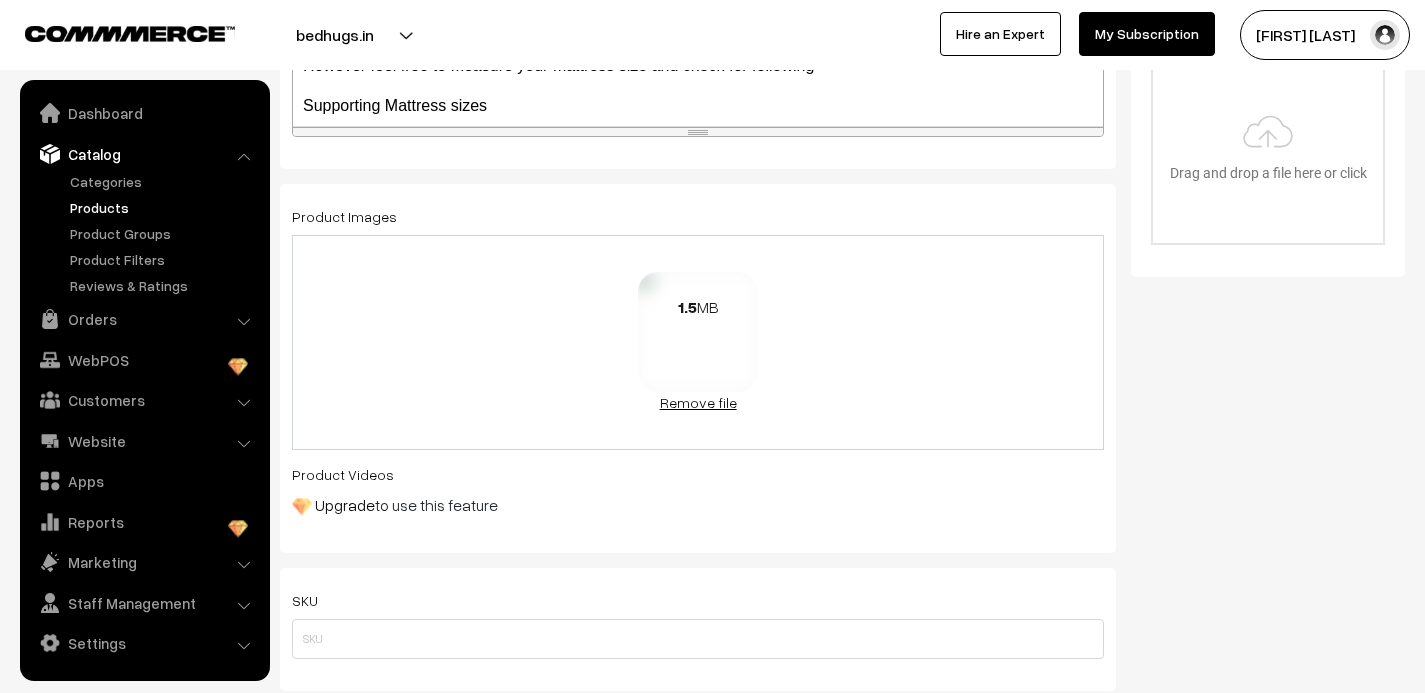 click on "Remove file" at bounding box center (698, 402) 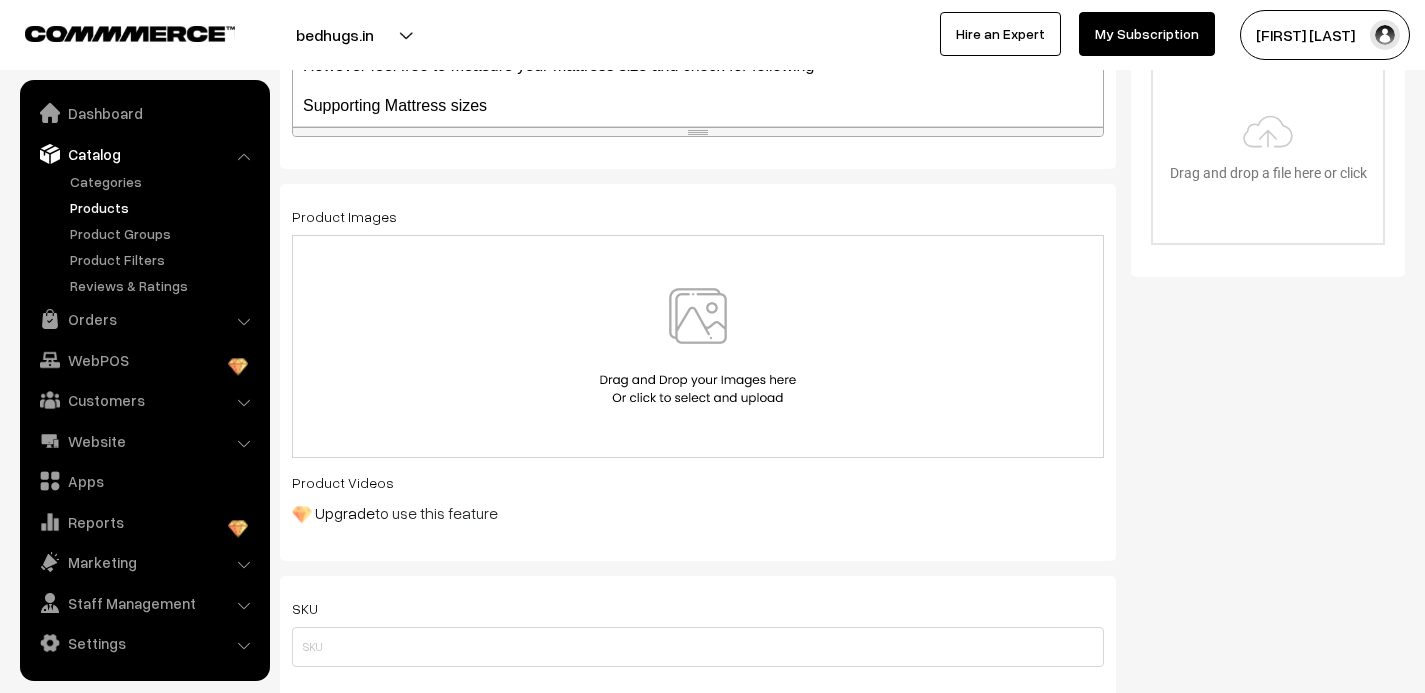 click at bounding box center (698, 346) 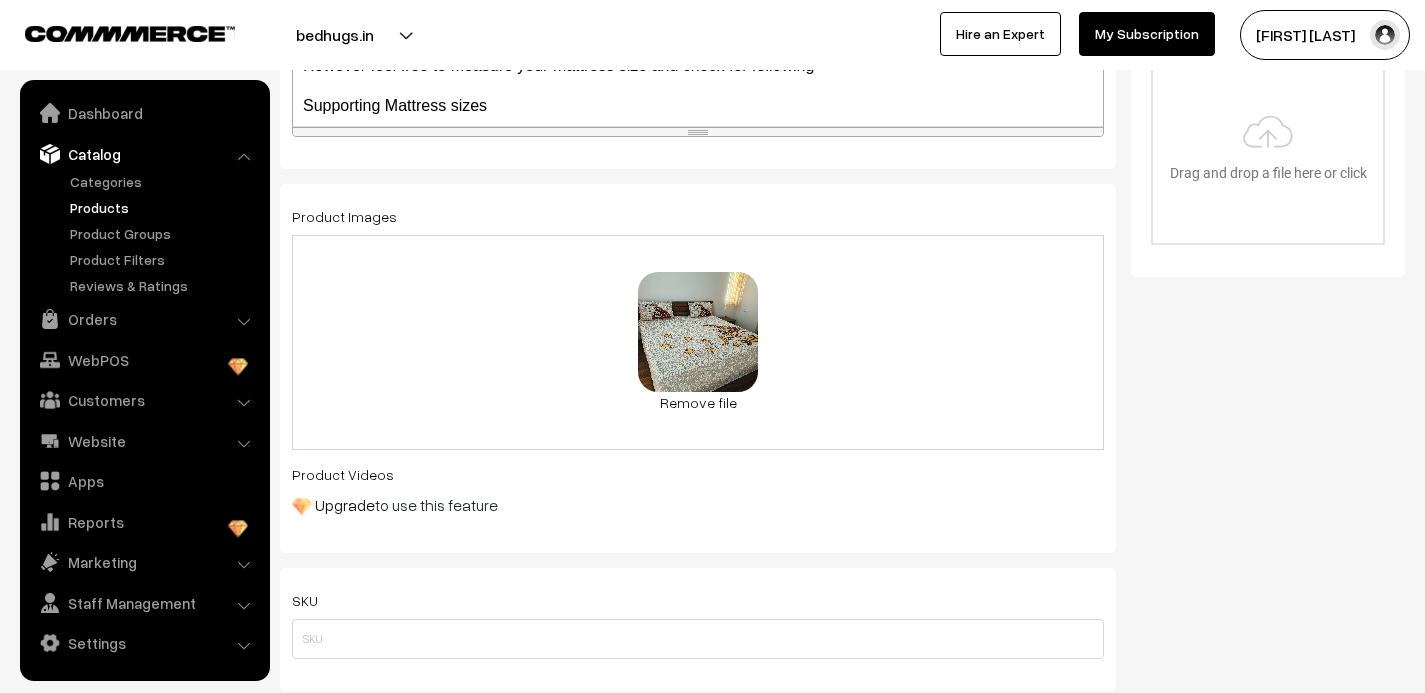 scroll, scrollTop: 0, scrollLeft: 0, axis: both 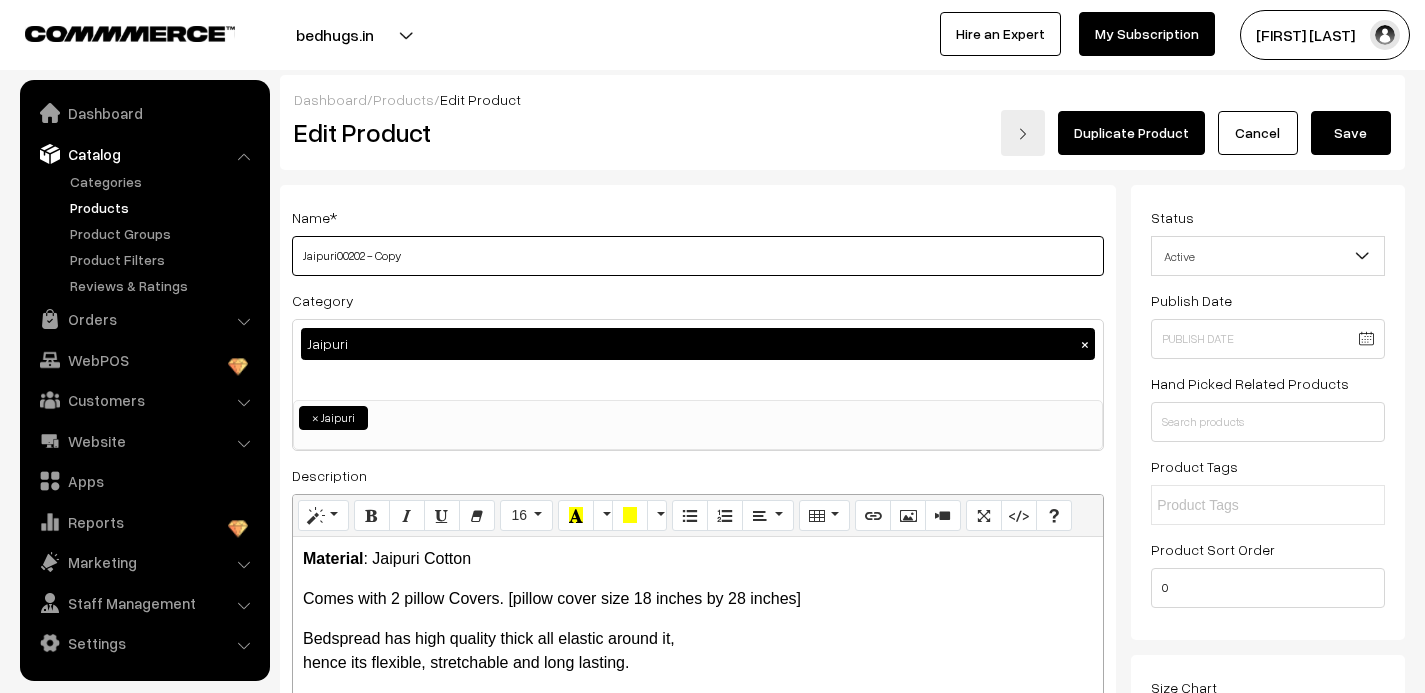 click on "Jaipuri00202 - Copy" at bounding box center (698, 256) 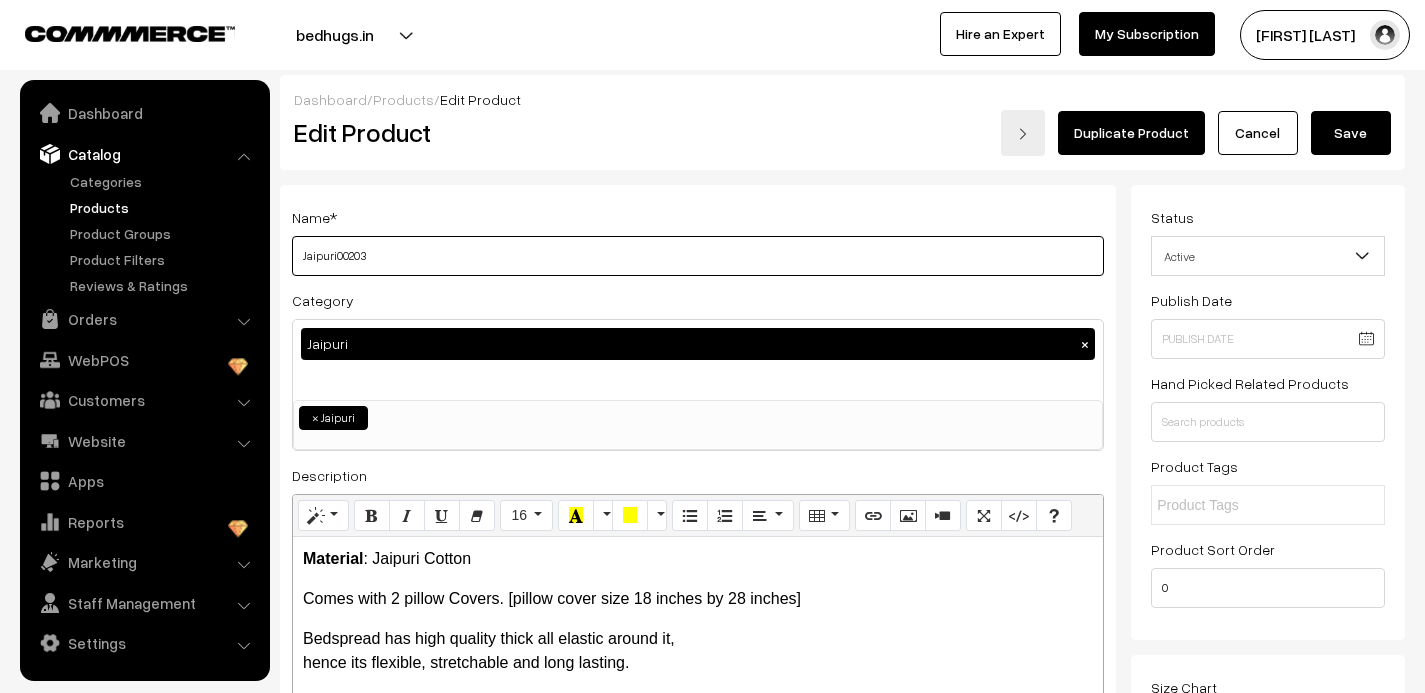 type on "Jaipuri00203" 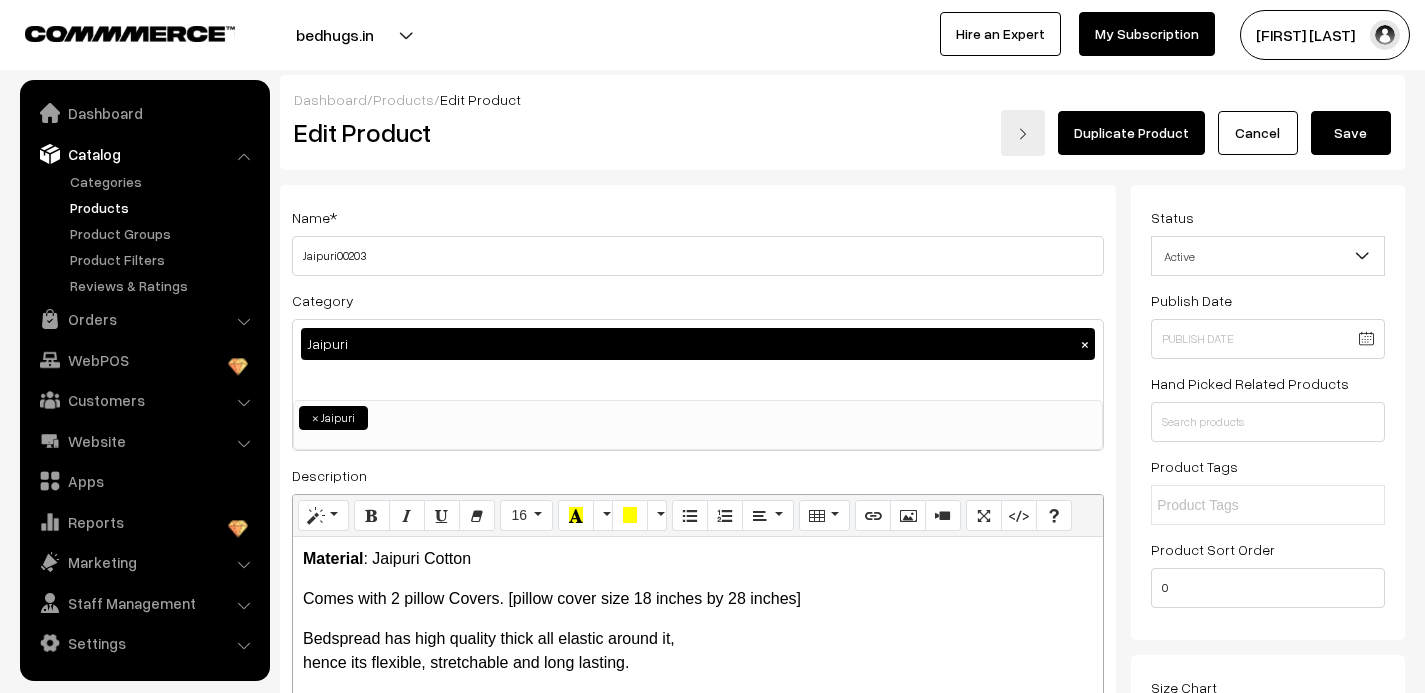 click on "Save" at bounding box center (1351, 133) 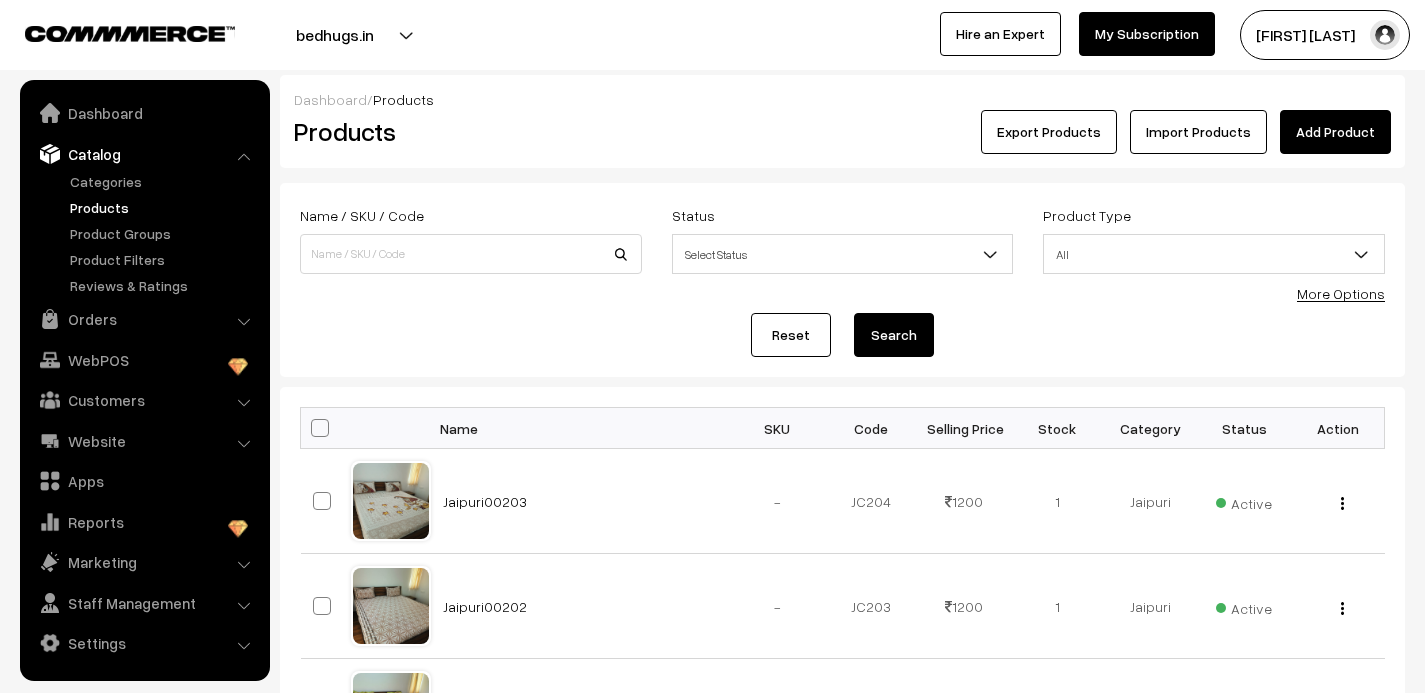scroll, scrollTop: 0, scrollLeft: 0, axis: both 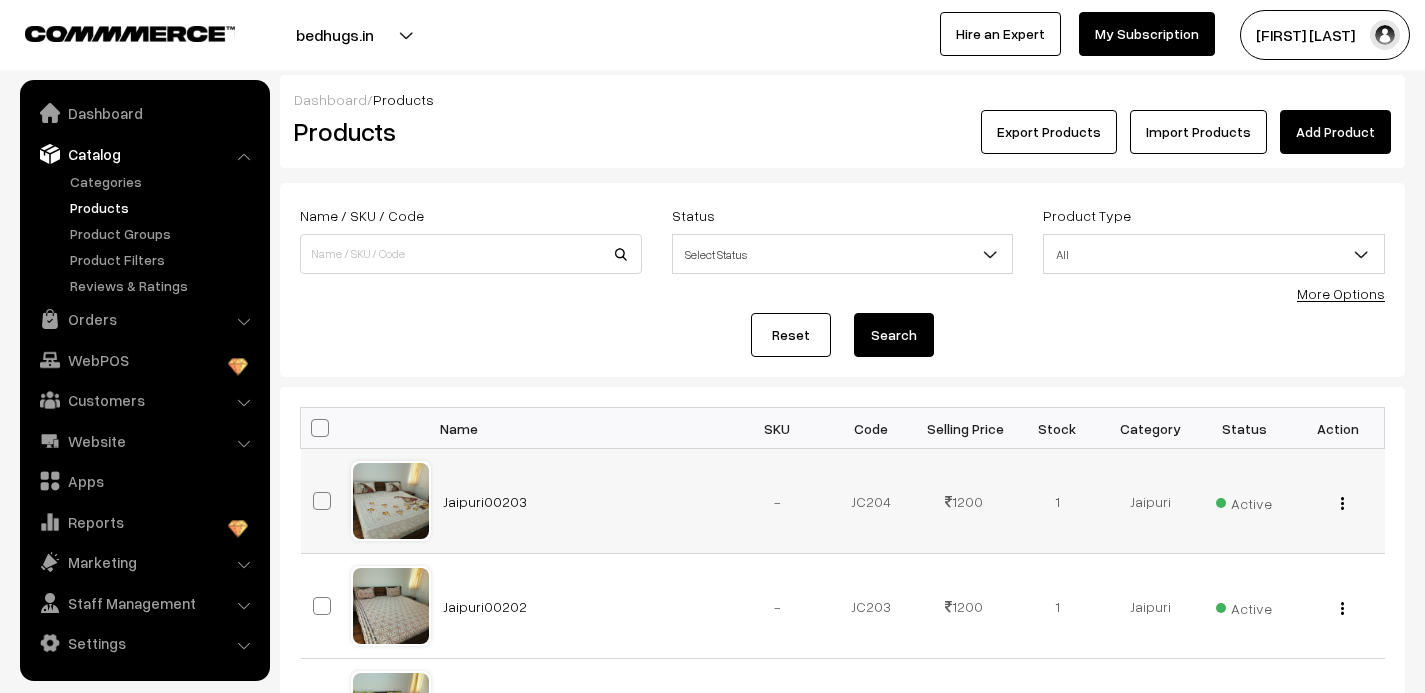 click at bounding box center (1342, 503) 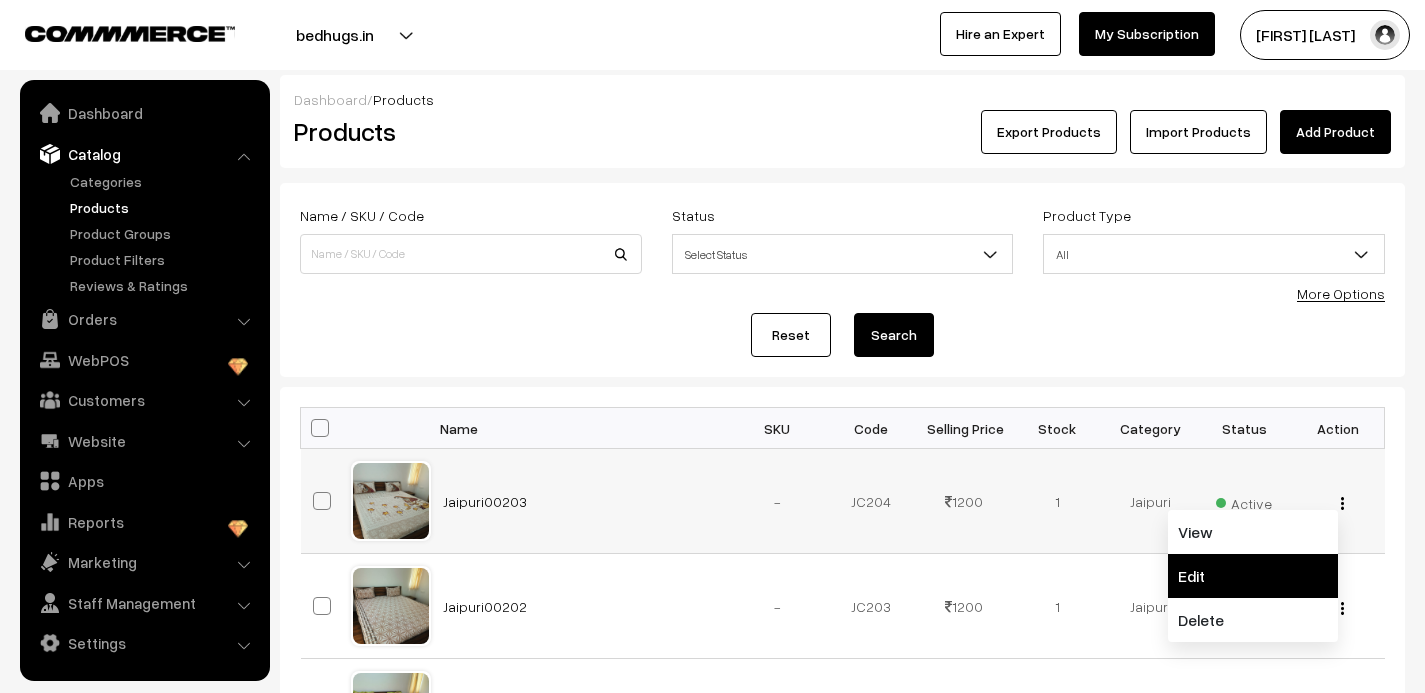 click on "Edit" at bounding box center [1253, 576] 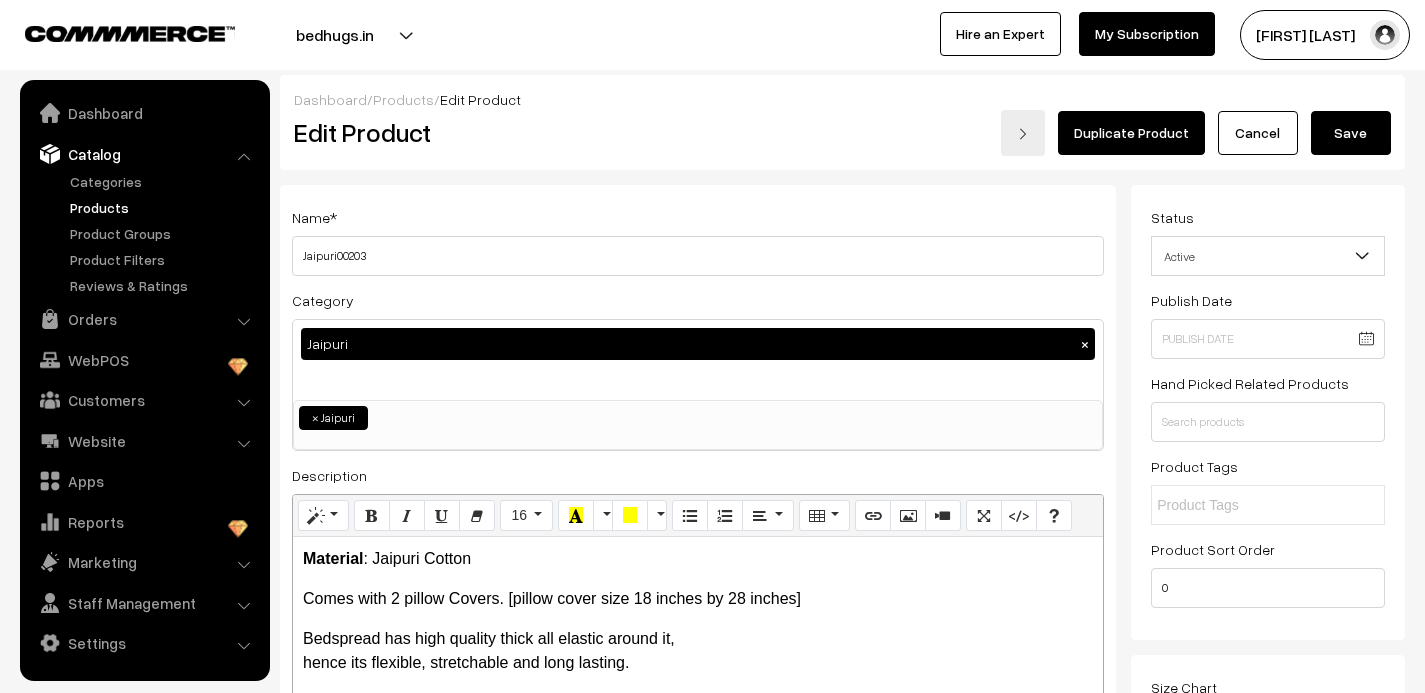click on "Duplicate Product" at bounding box center (1131, 133) 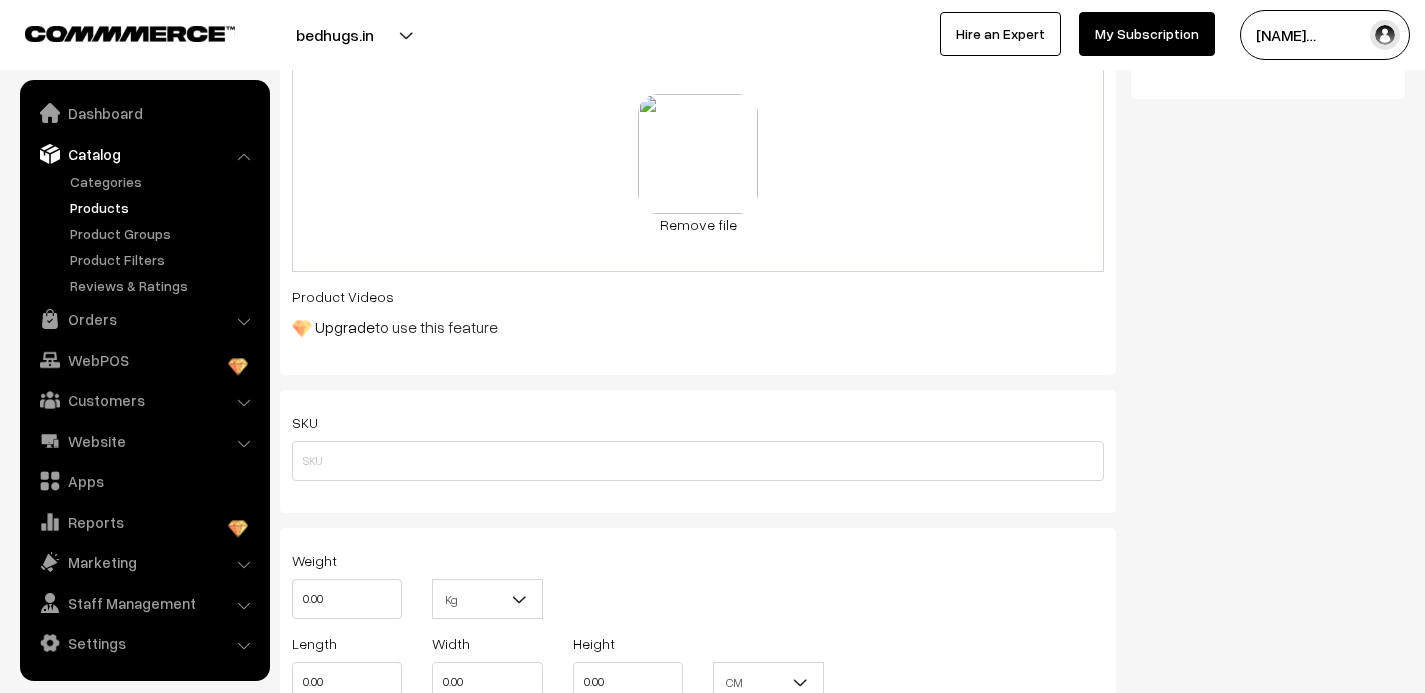 scroll, scrollTop: 804, scrollLeft: 0, axis: vertical 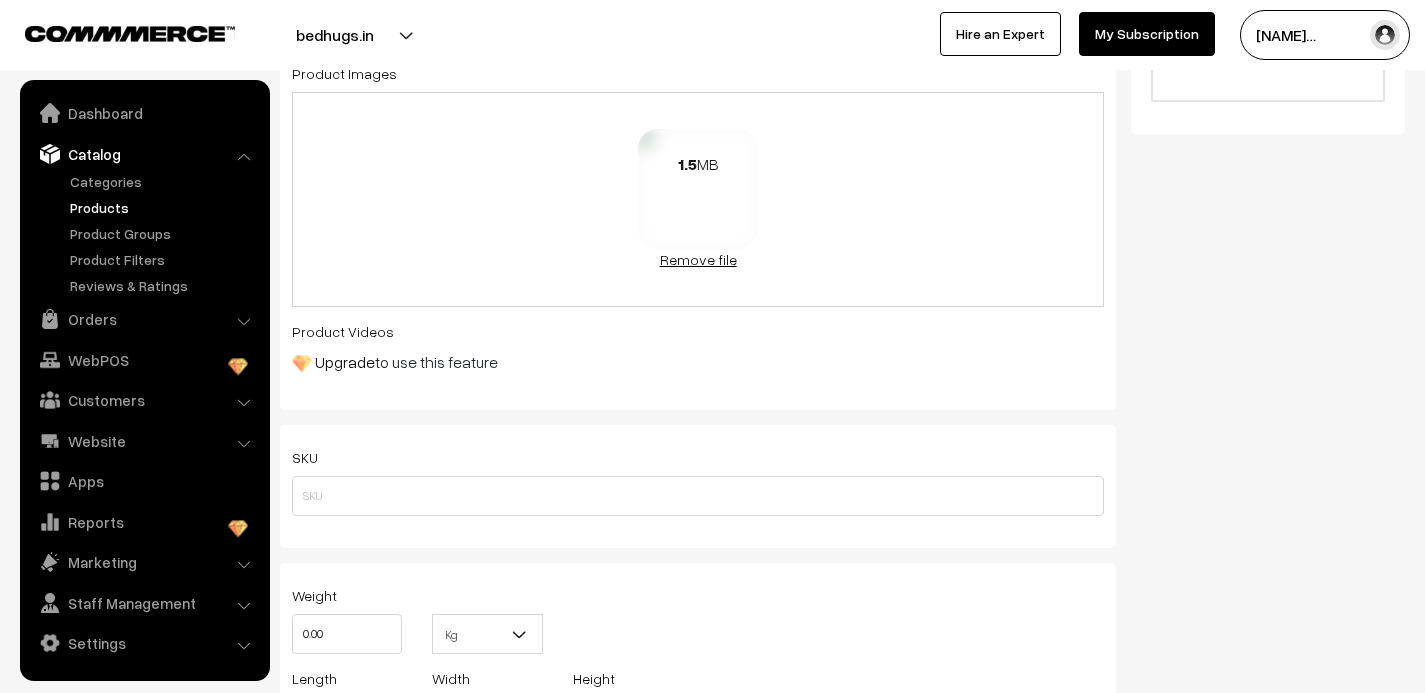 click on "Remove file" at bounding box center (698, 259) 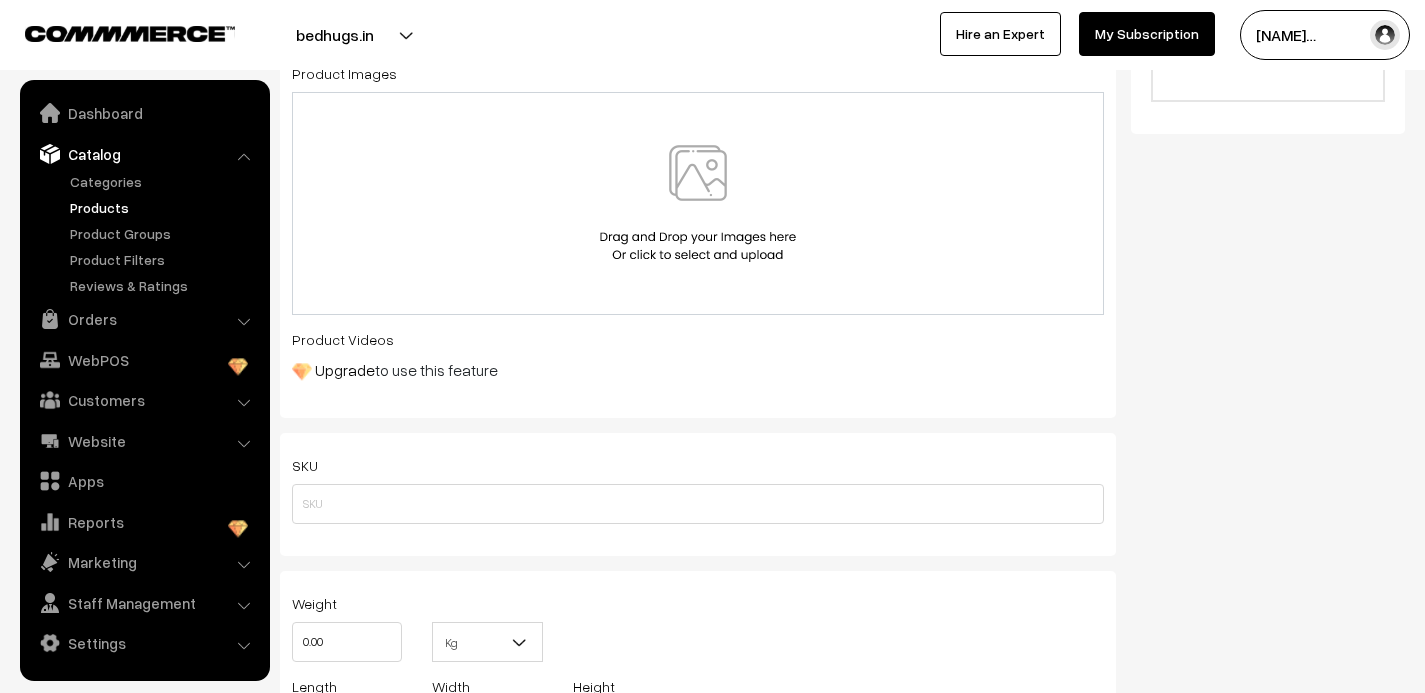 click at bounding box center [698, 203] 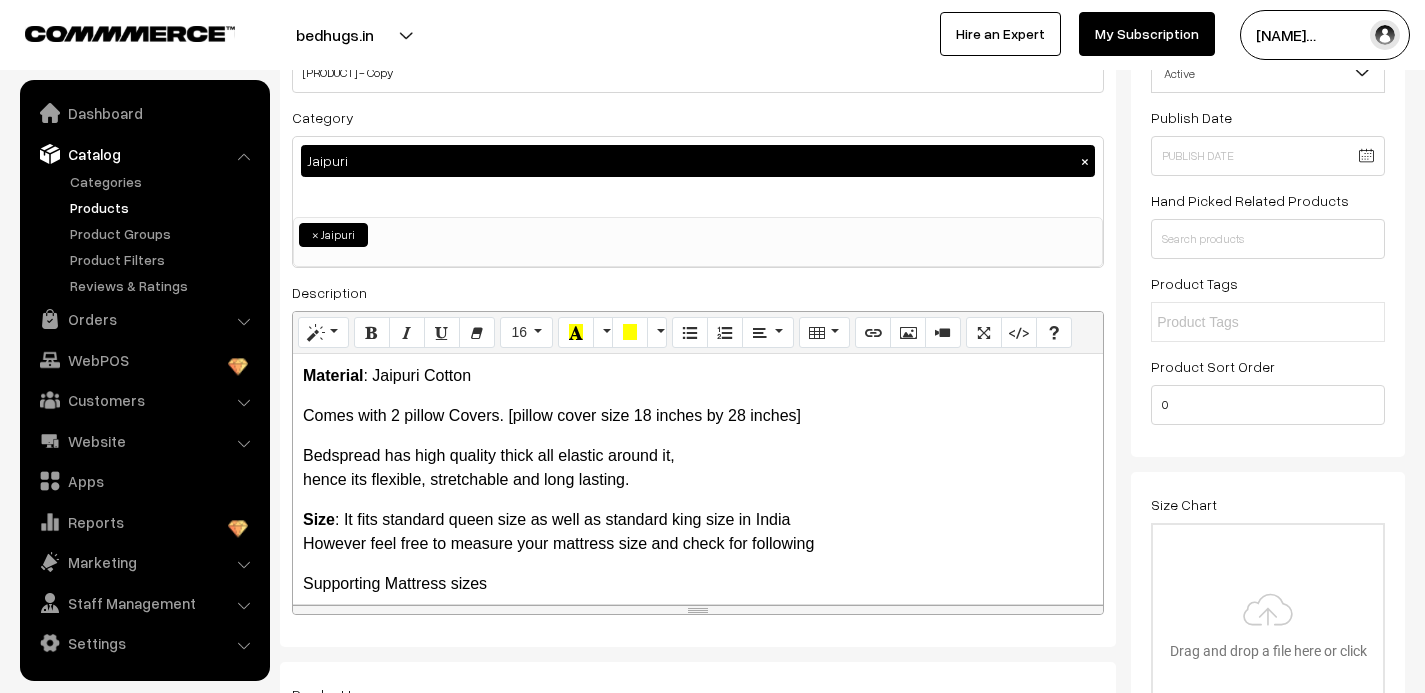 scroll, scrollTop: 166, scrollLeft: 0, axis: vertical 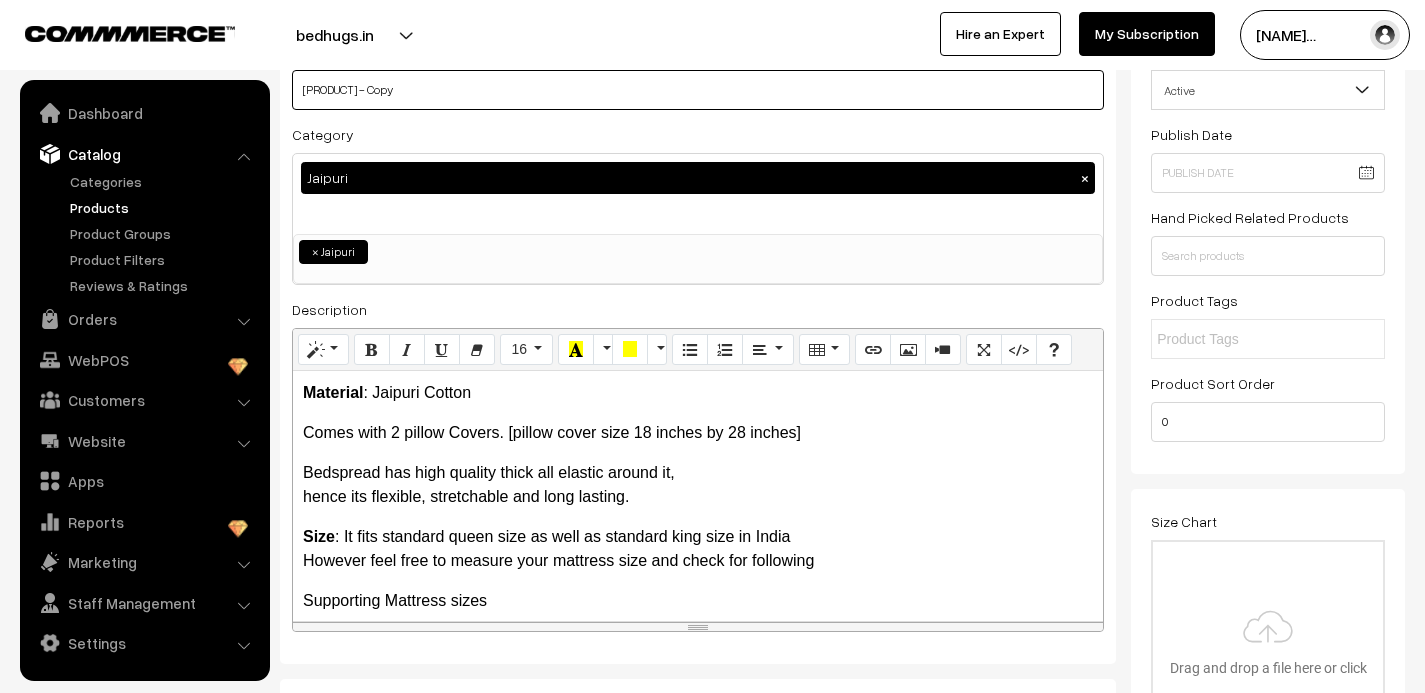 click on "Jaipuri00203 - Copy" at bounding box center [698, 90] 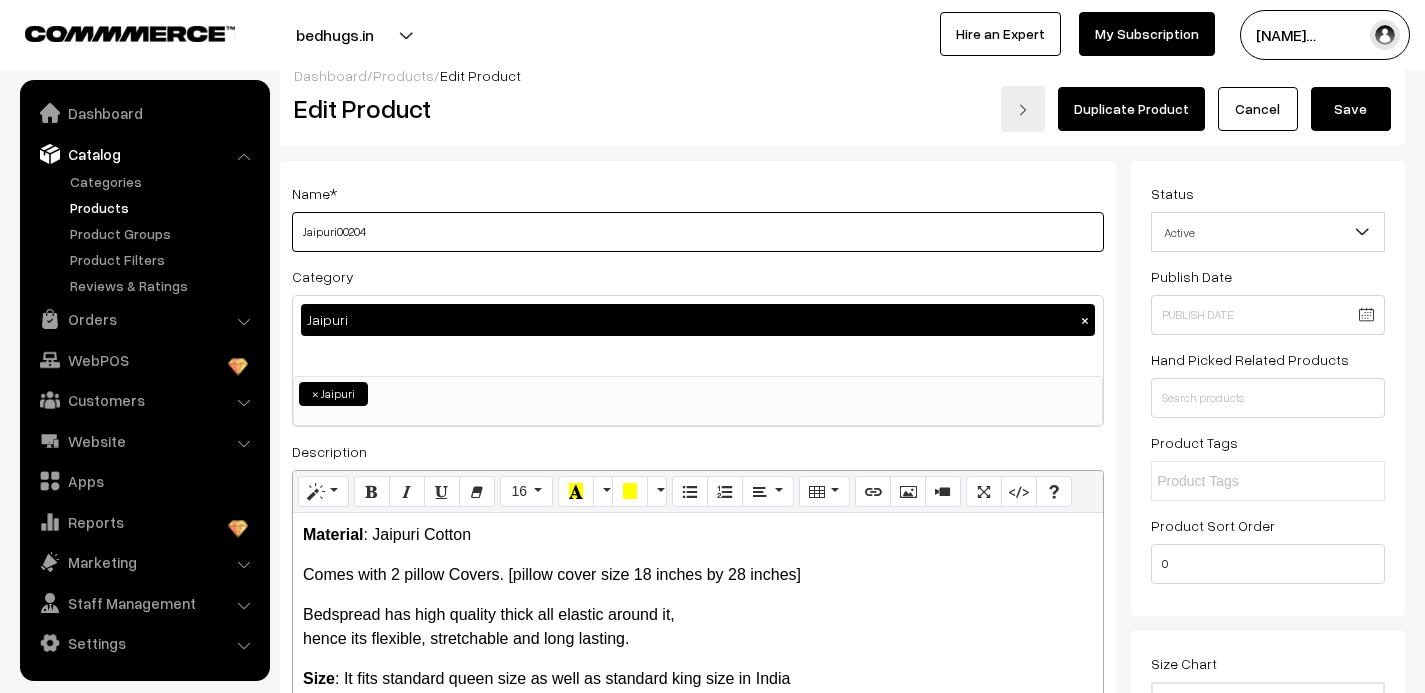 scroll, scrollTop: 0, scrollLeft: 0, axis: both 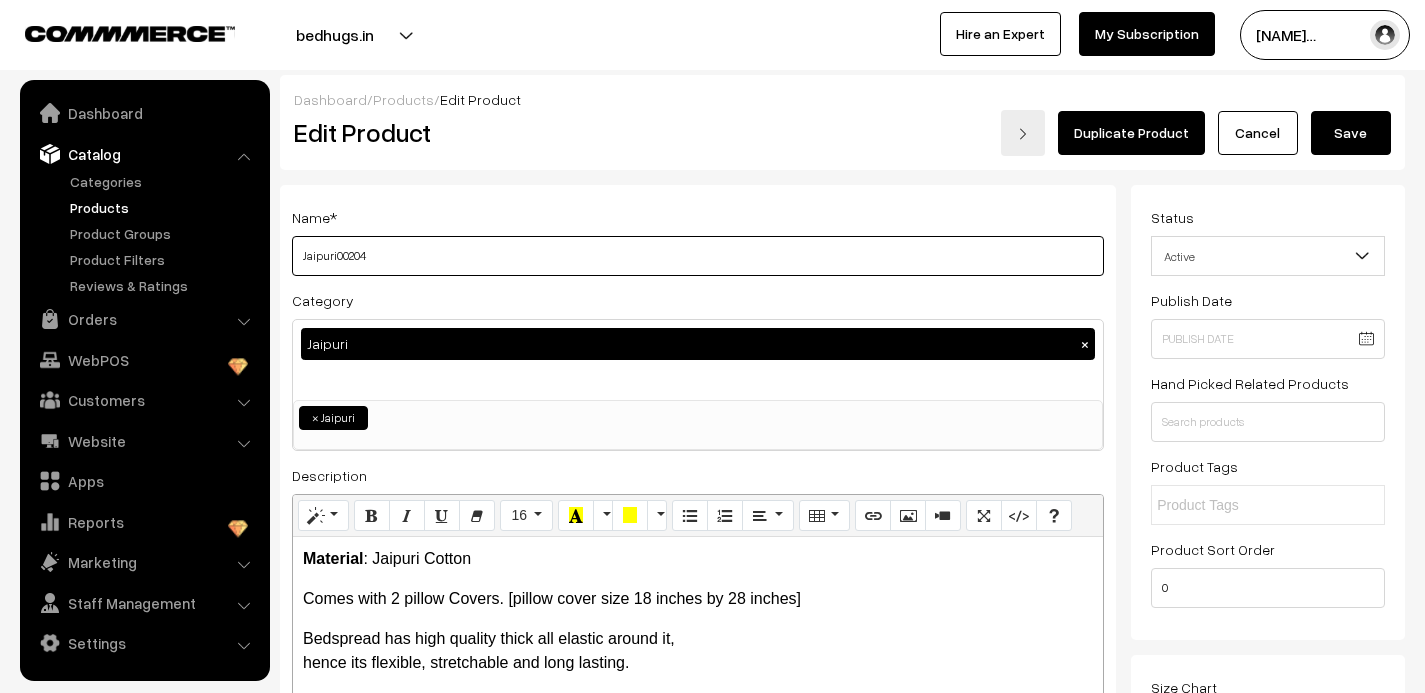 type on "Jaipuri00204" 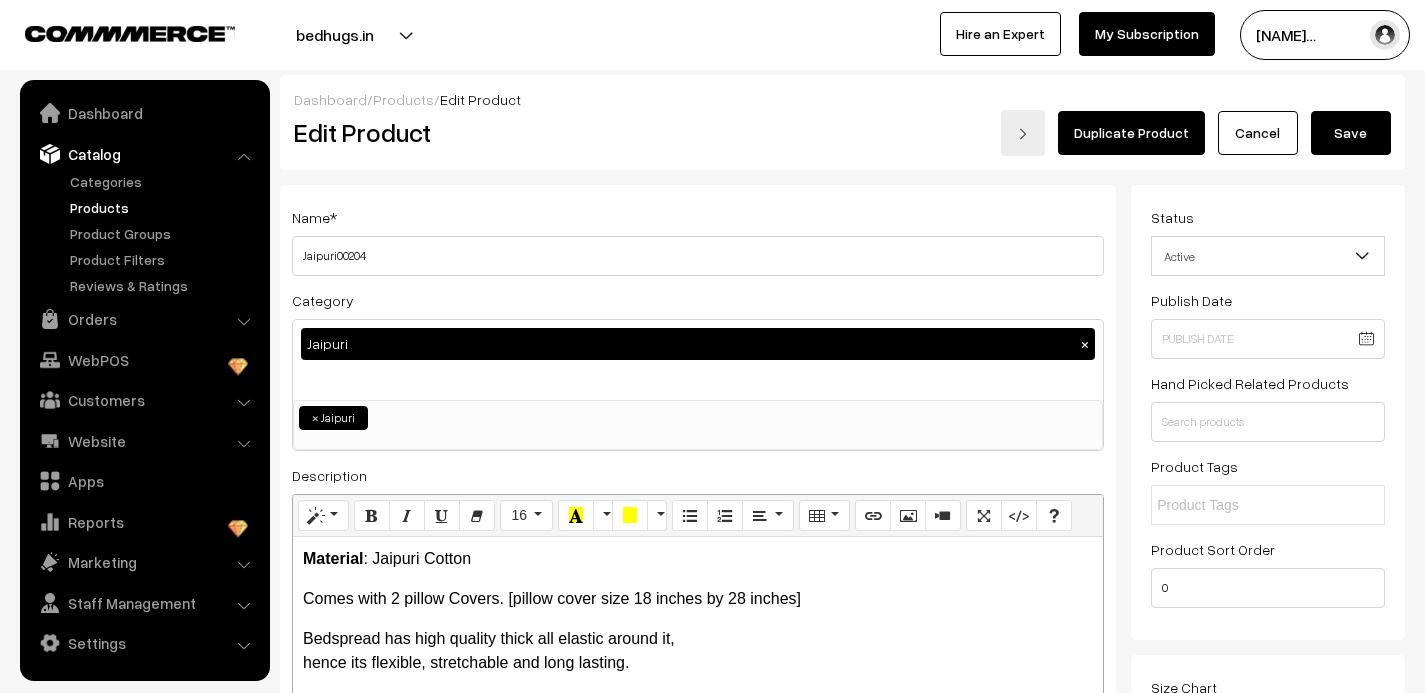 click on "Save" at bounding box center [1351, 133] 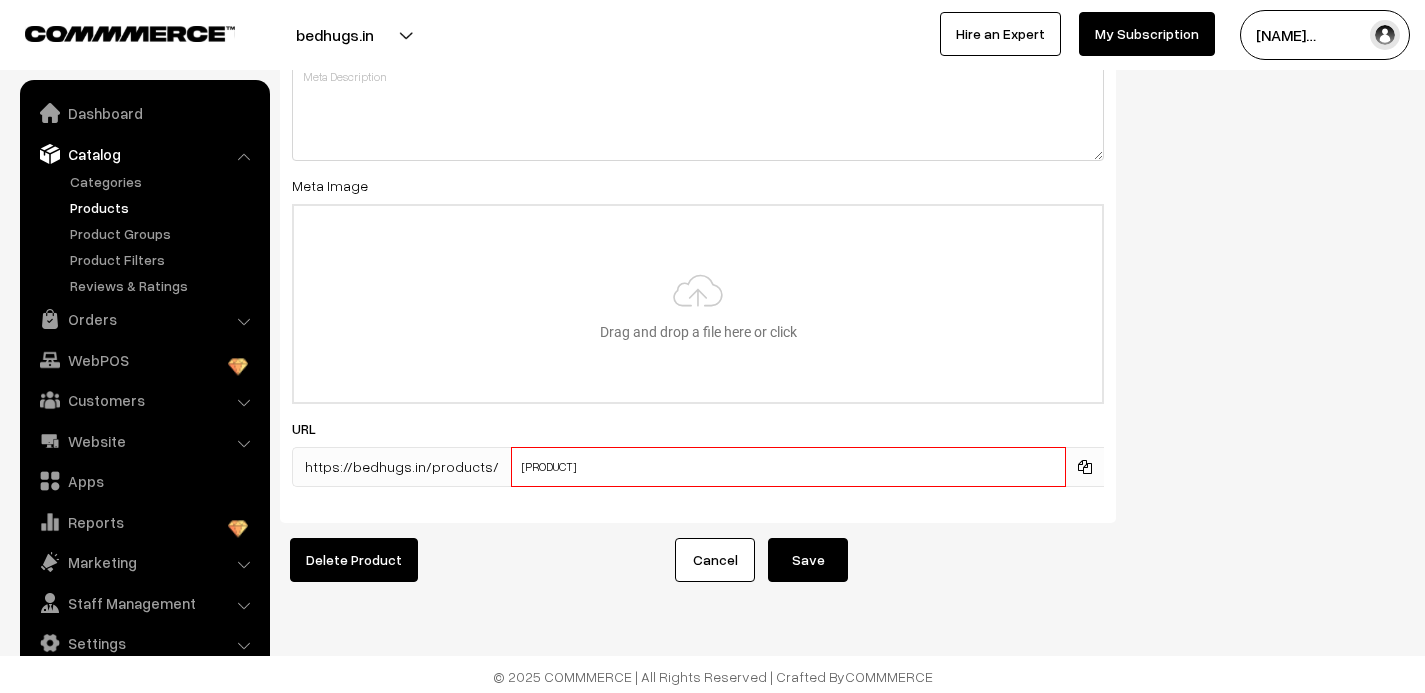 scroll, scrollTop: 3142, scrollLeft: 0, axis: vertical 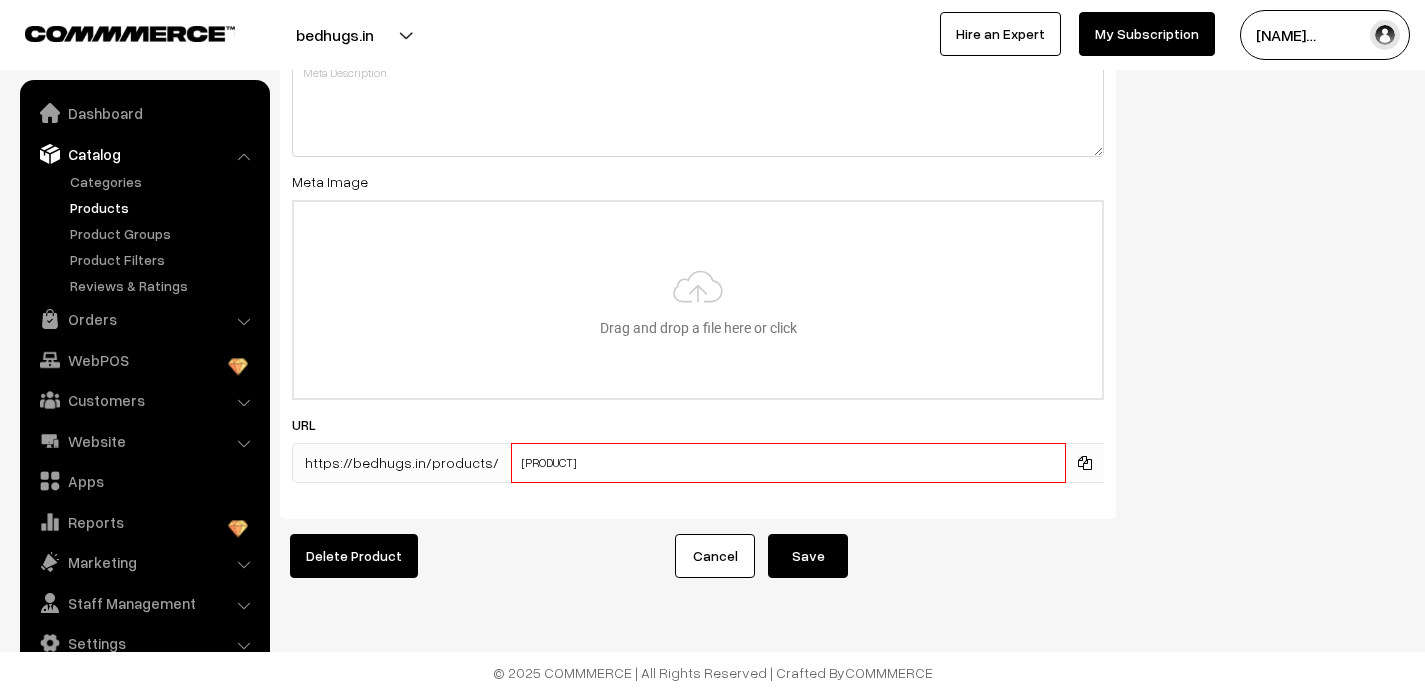 click on "jaipuri00081-1-1-1-1-11-1-111-11-1-1-1-1-11-1-1-11-1-111-1-1-11-1-1-1-1-111-11-11-1-1-1-1-1-1-11-1-1-1-1-1-1-1-1-1-1-1-1-1-1-1-1-1-1-1-1-1-1-1-1-1-1-1-1-1-1-1-1-1-1-1-1-1-2-1-1-1-1-1-1-1-1-1-1-1-1-1-1-1" at bounding box center (788, 463) 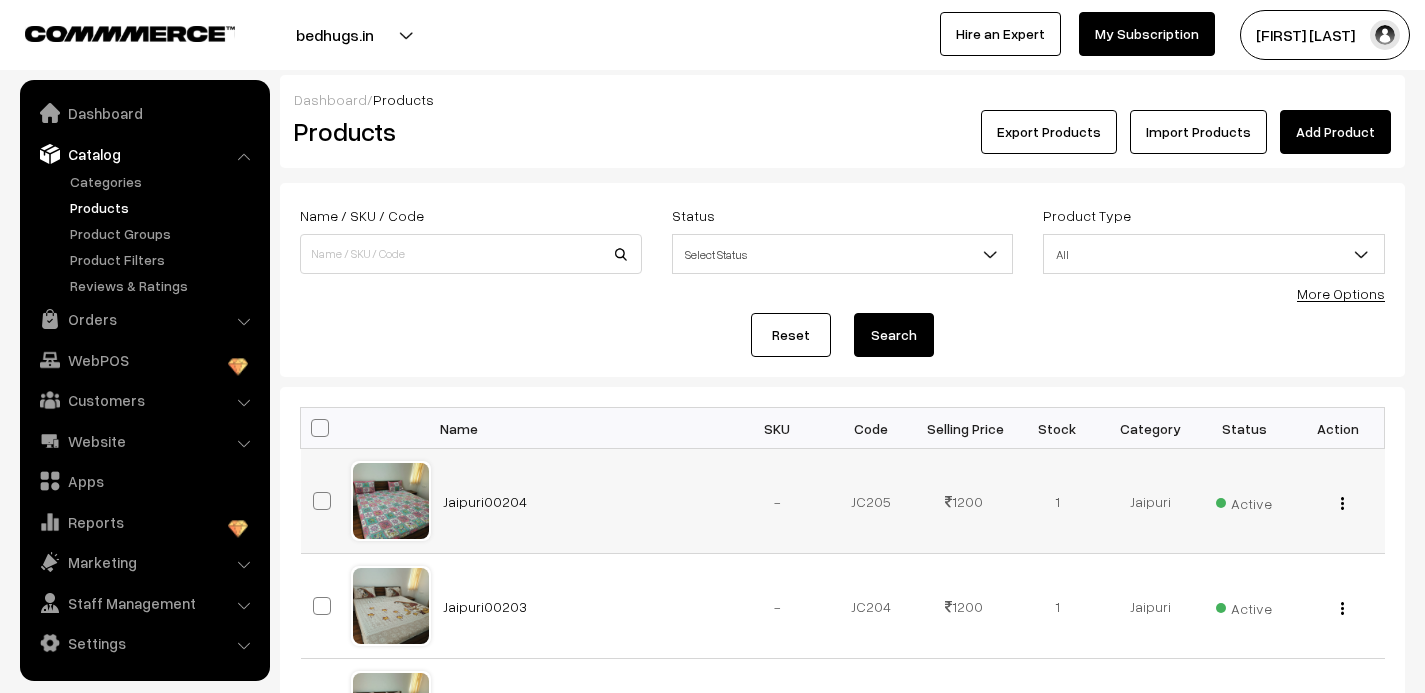 scroll, scrollTop: 0, scrollLeft: 0, axis: both 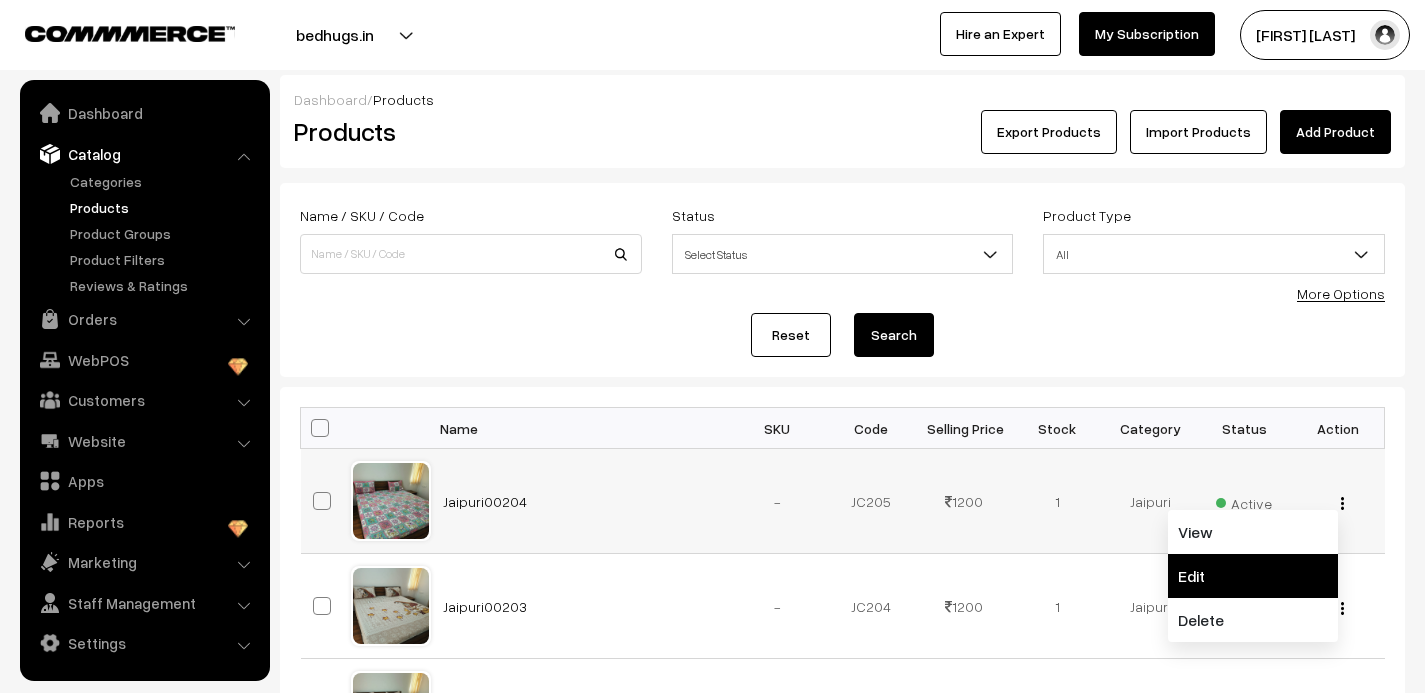 click on "Edit" at bounding box center [1253, 576] 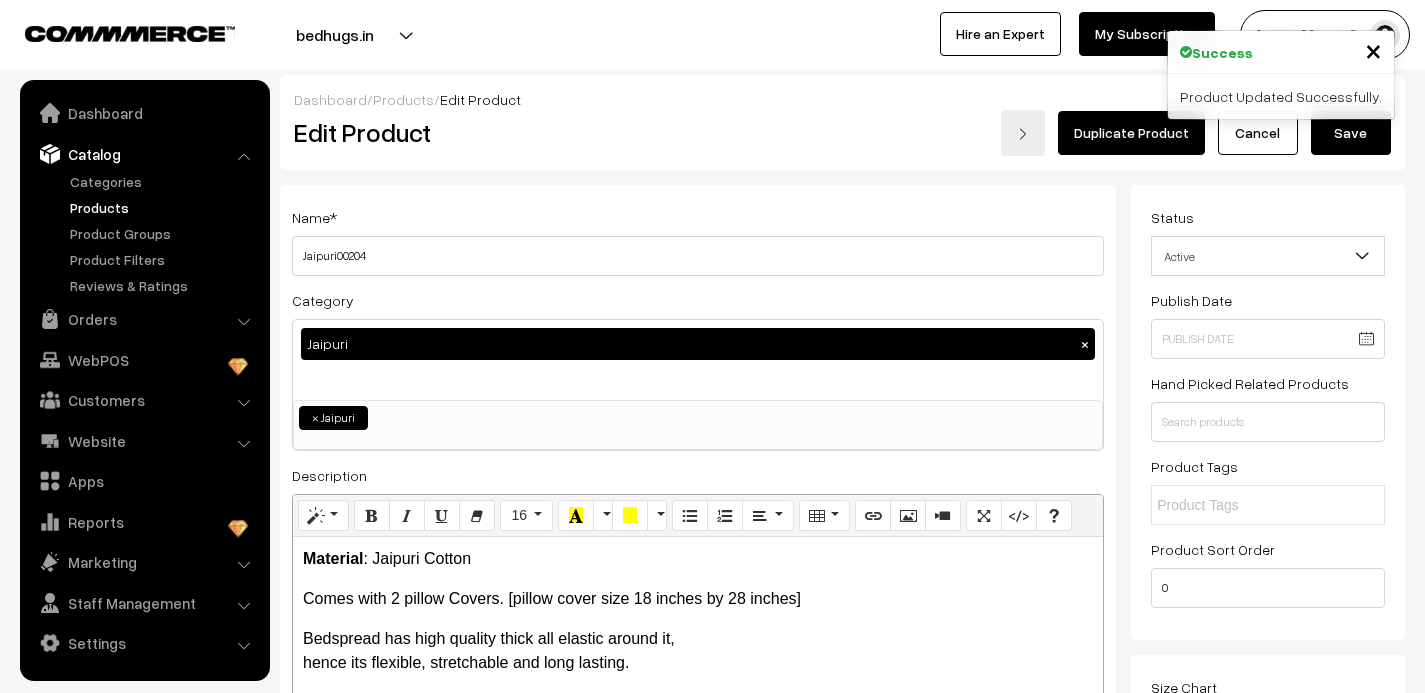 scroll, scrollTop: 0, scrollLeft: 0, axis: both 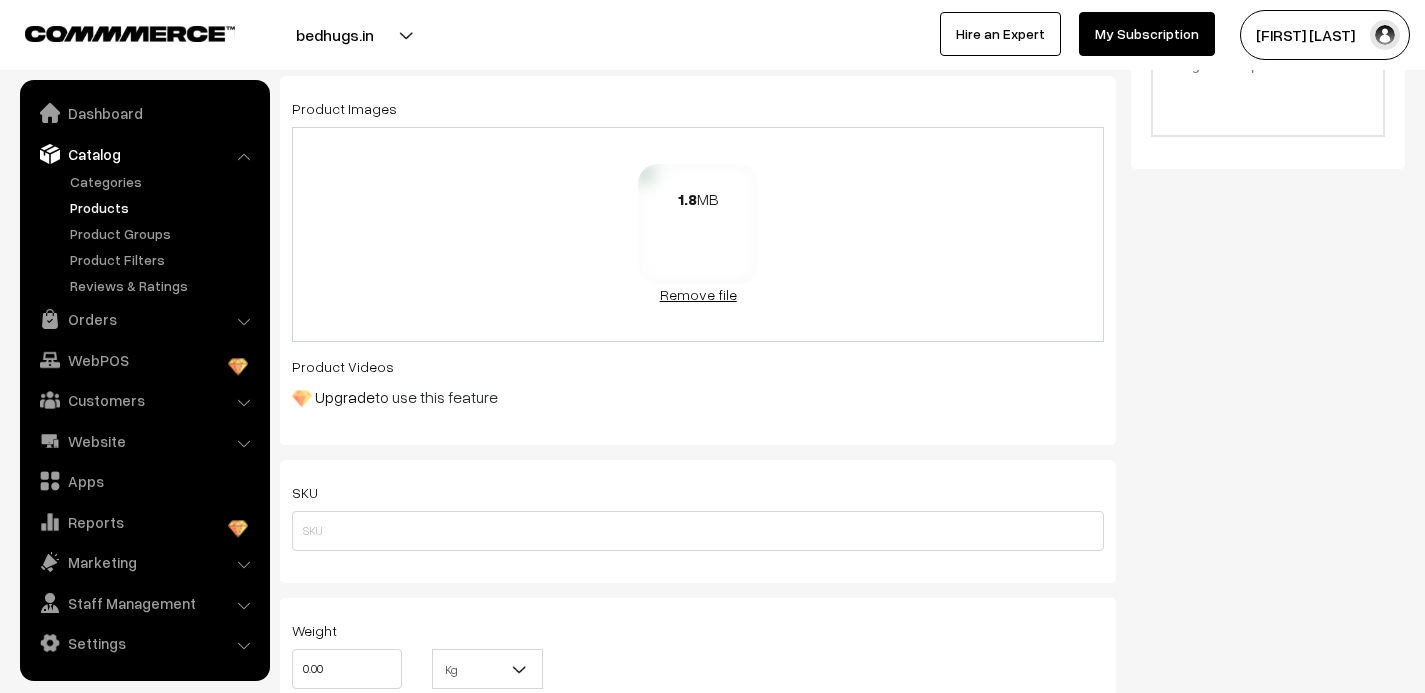 click on "Remove file" at bounding box center (698, 294) 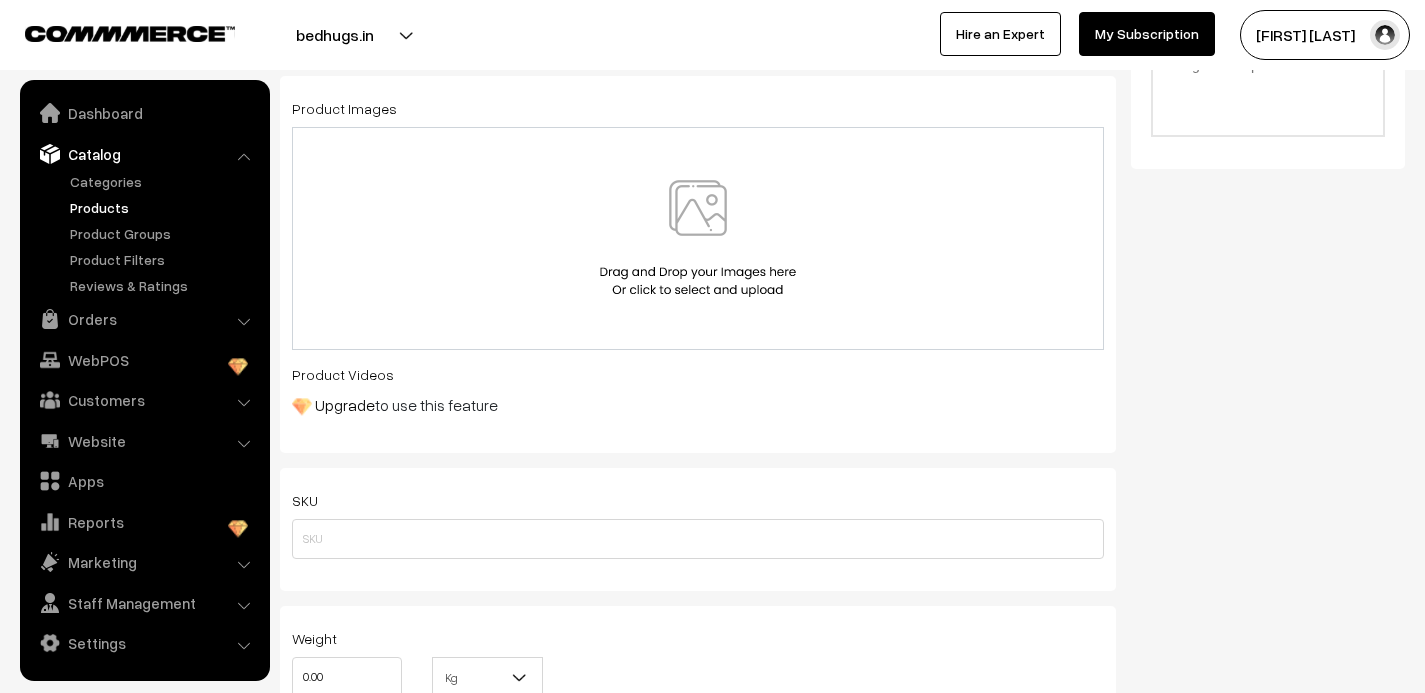 click at bounding box center (698, 238) 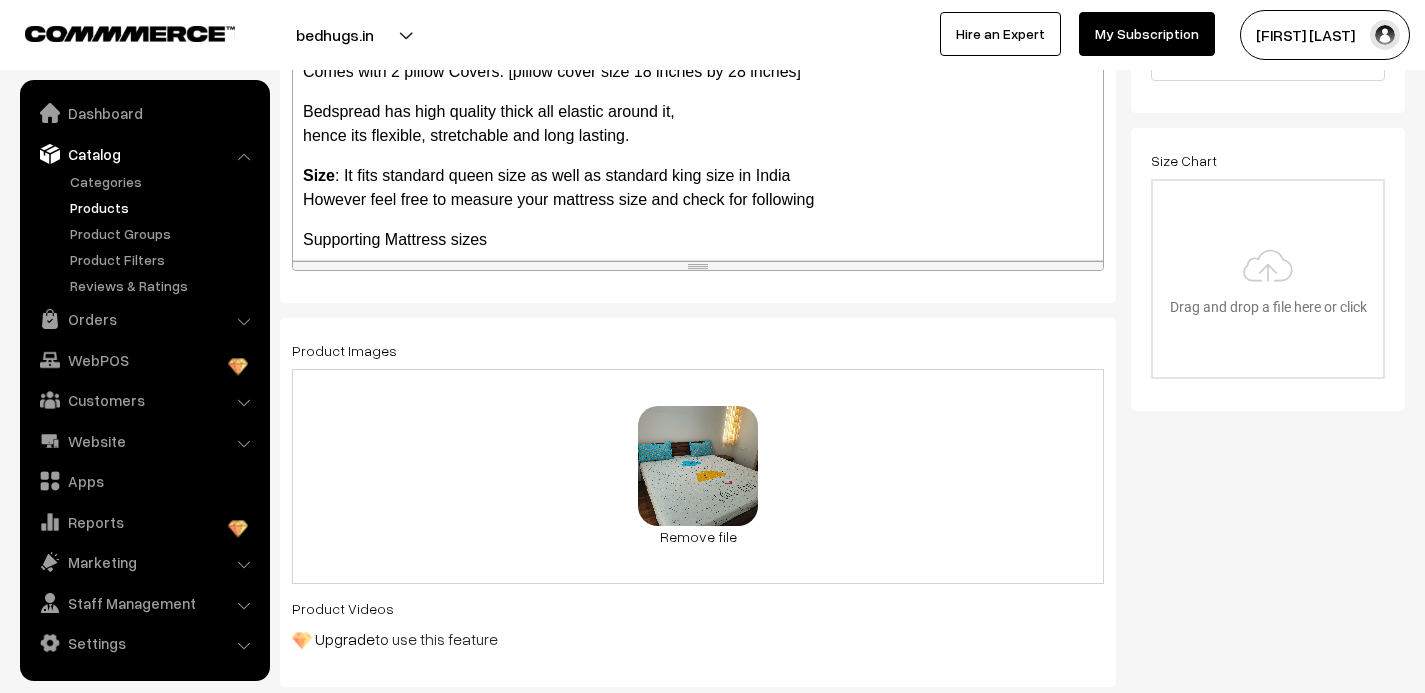 scroll, scrollTop: 0, scrollLeft: 0, axis: both 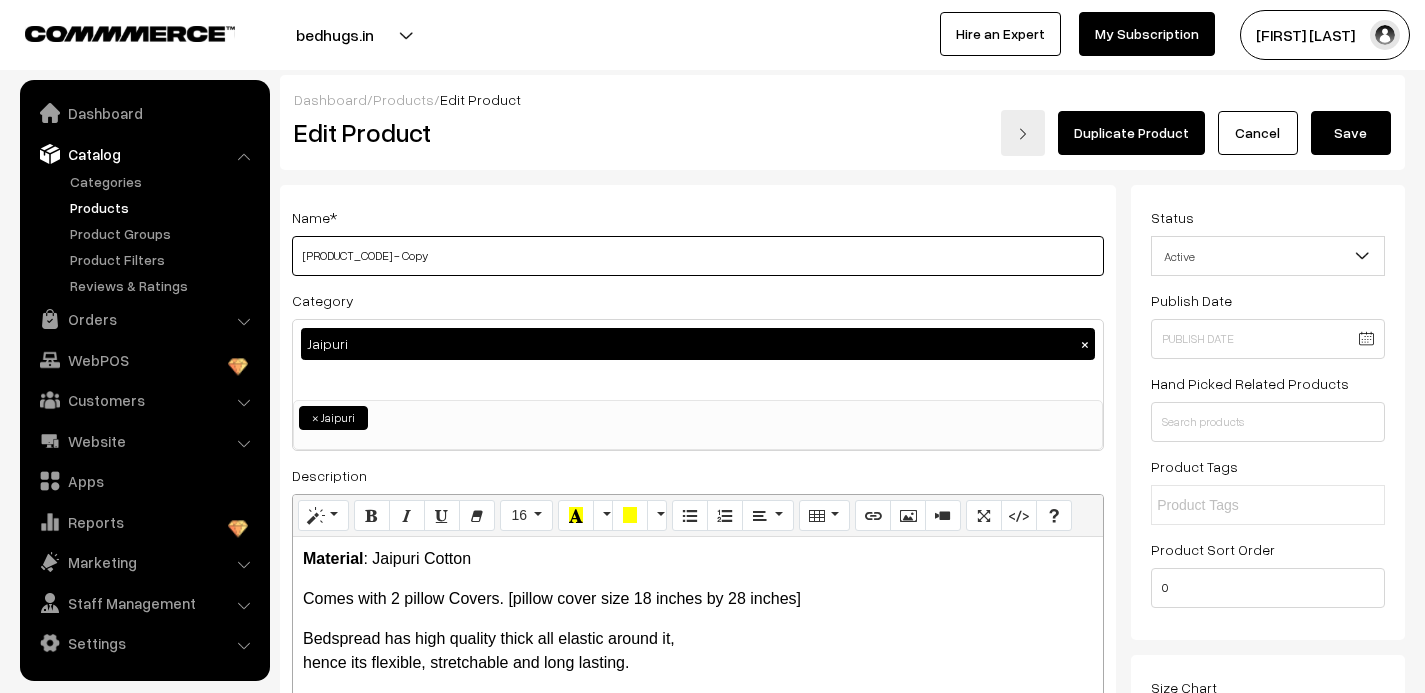 click on "Jaipuri00204 - Copy" at bounding box center (698, 256) 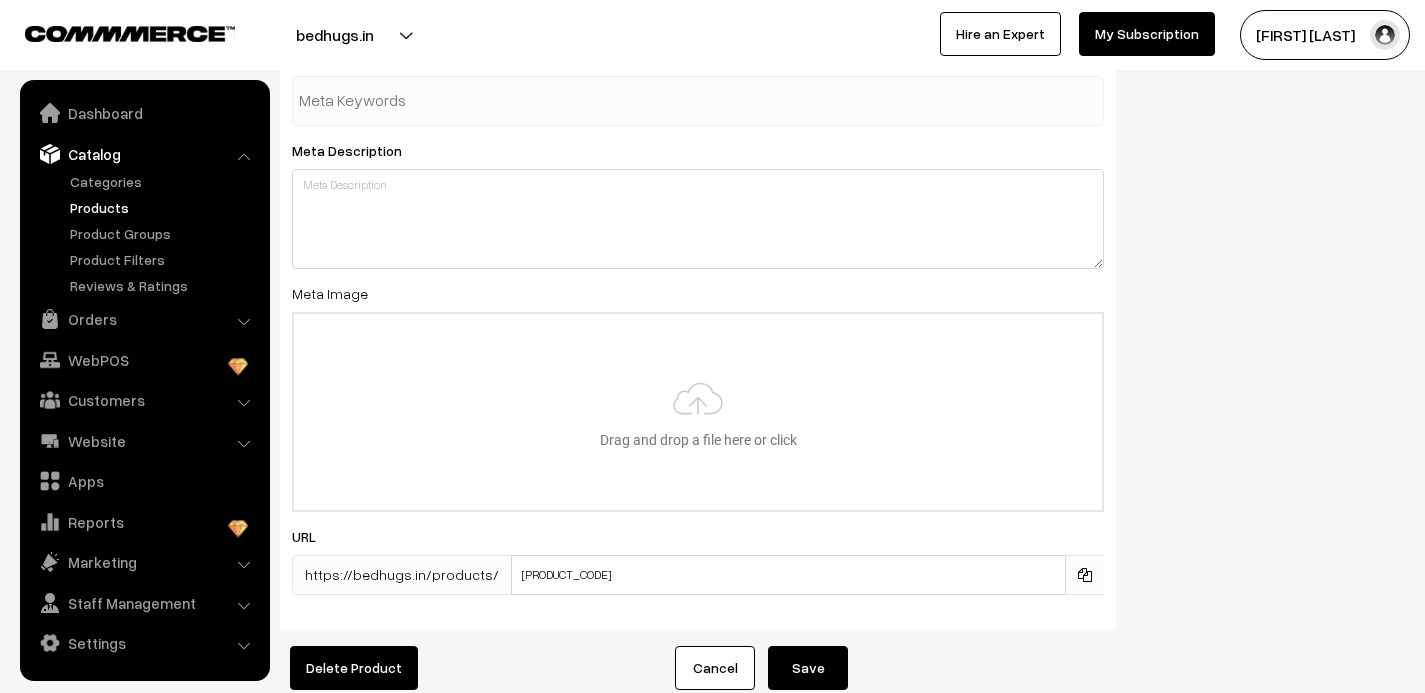 scroll, scrollTop: 3142, scrollLeft: 0, axis: vertical 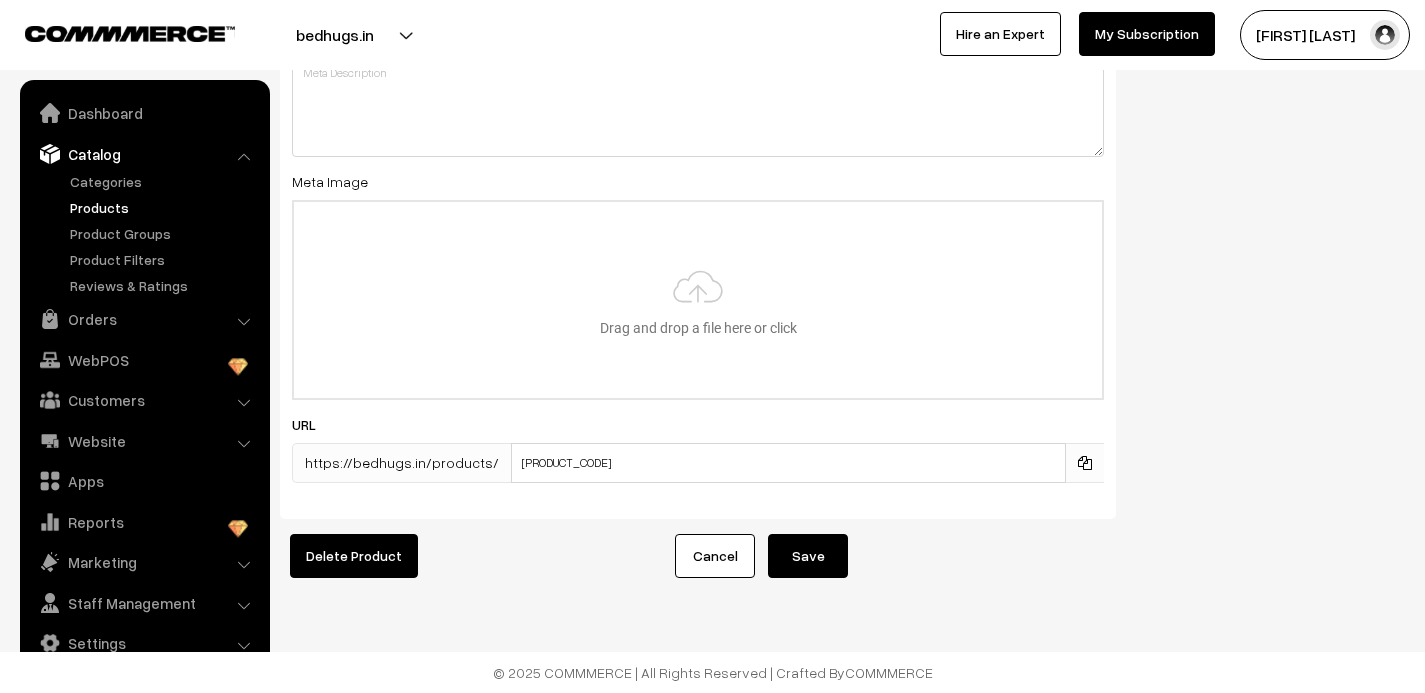 type on "Jaipuri00205" 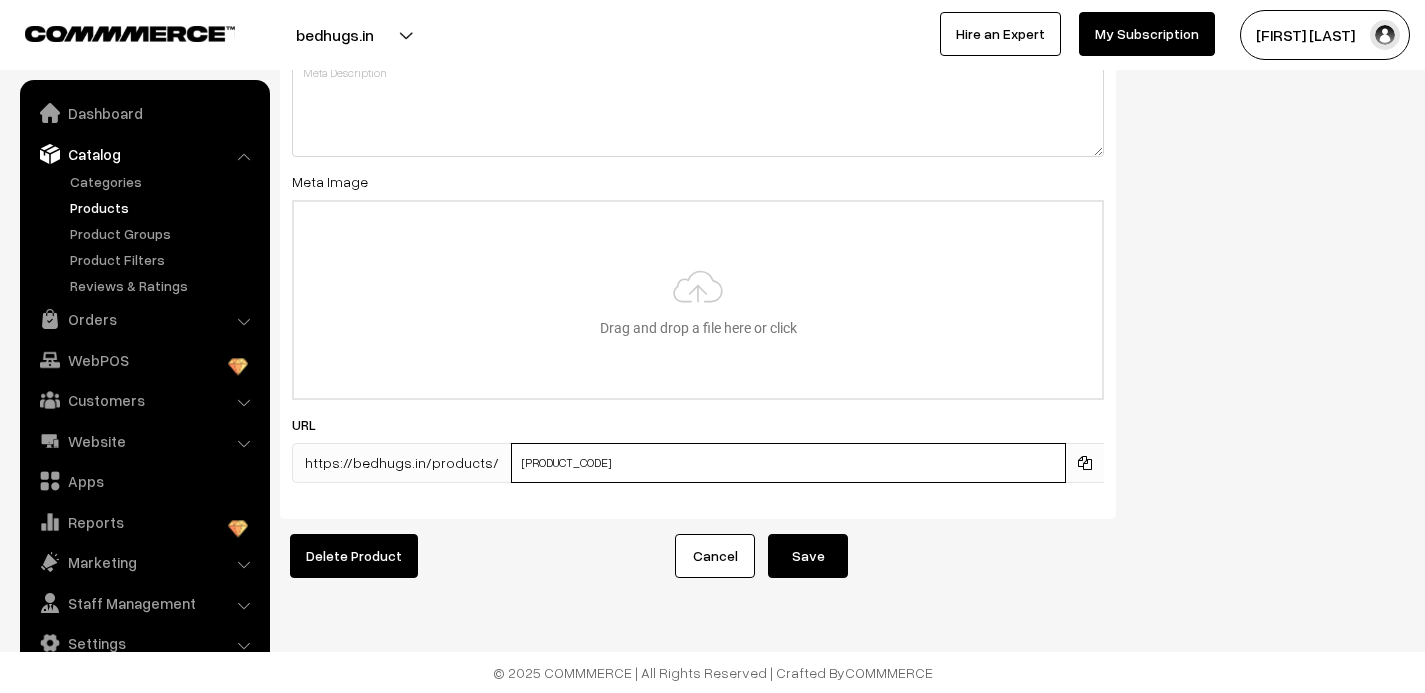 click on "jaipuri00081-1-1-1-1-11-1-111-11-1-1-1-1-11-1-1-11-1-111-1-1-11-1-1-1-1-11-11-11-1-1-1-1-1-1-11-1-1-1-1-1-1-1-1-1-1-1-1-1-1-1-1-1-1-1-1-1-1-1-1-1-1-1-1-1-1-1-1-1-1-1-1-1-2-1-1-1-1-1-1-1-1-1-1-1-1-1-1-1" at bounding box center [788, 463] 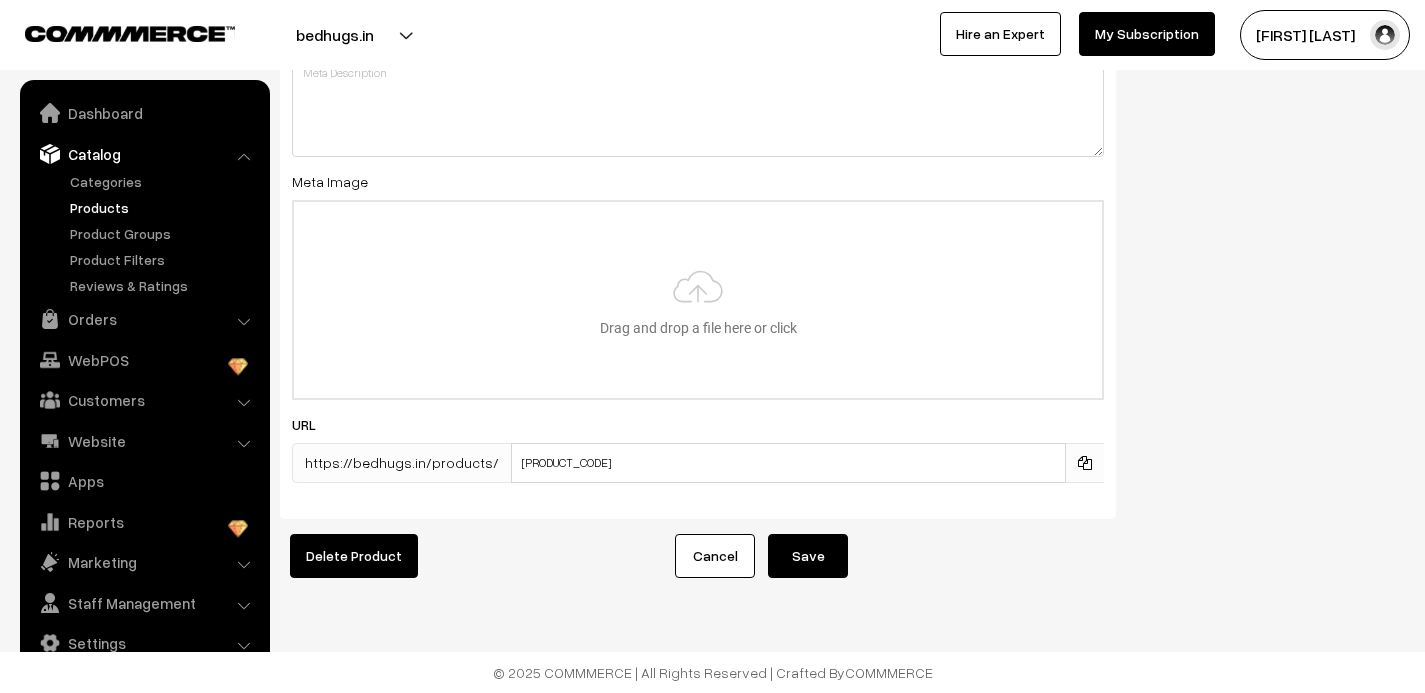 click on "Save" at bounding box center (808, 556) 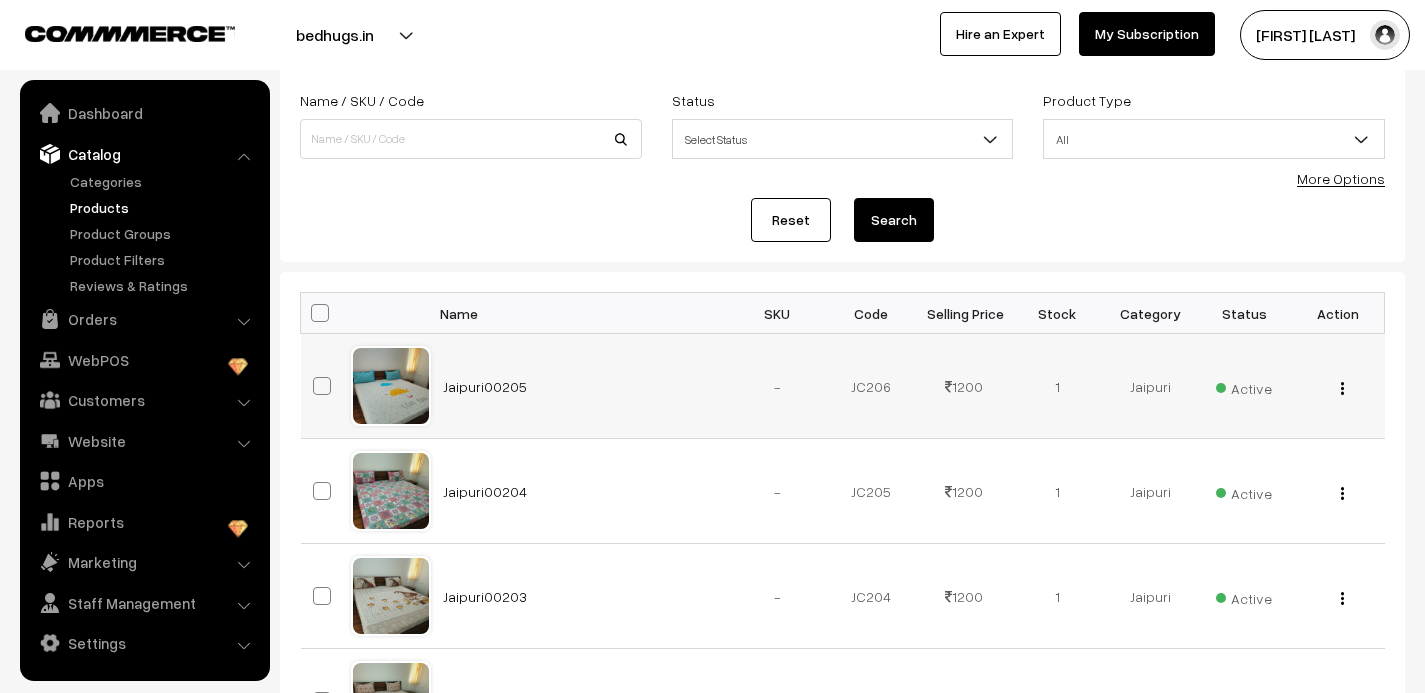 scroll, scrollTop: 140, scrollLeft: 0, axis: vertical 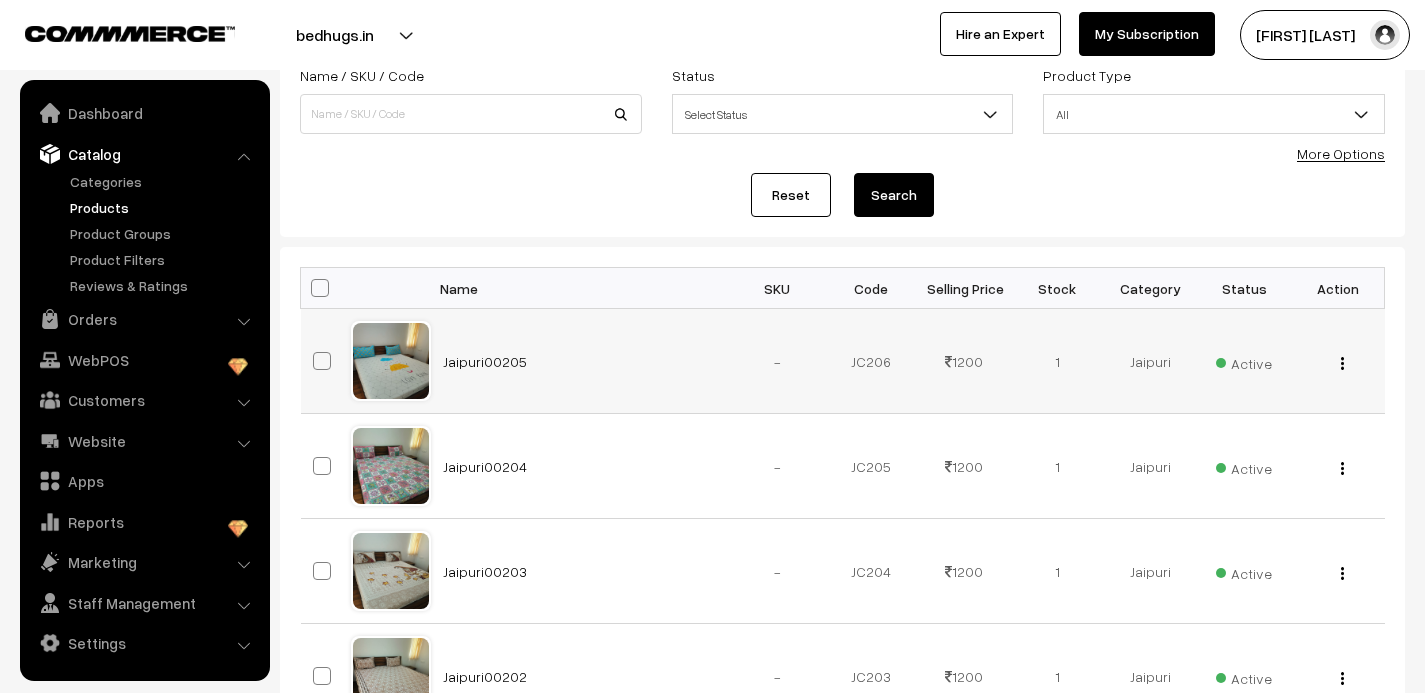 click at bounding box center [1342, 363] 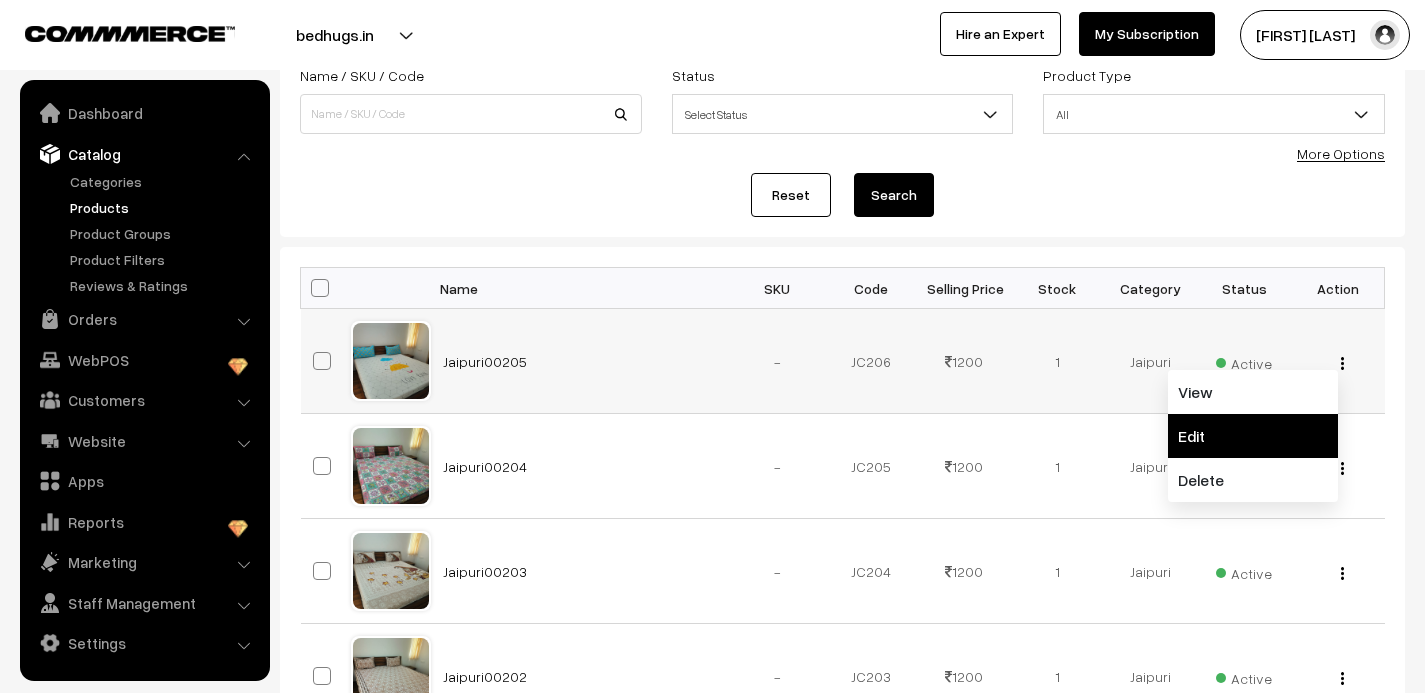 click on "Edit" at bounding box center (1253, 436) 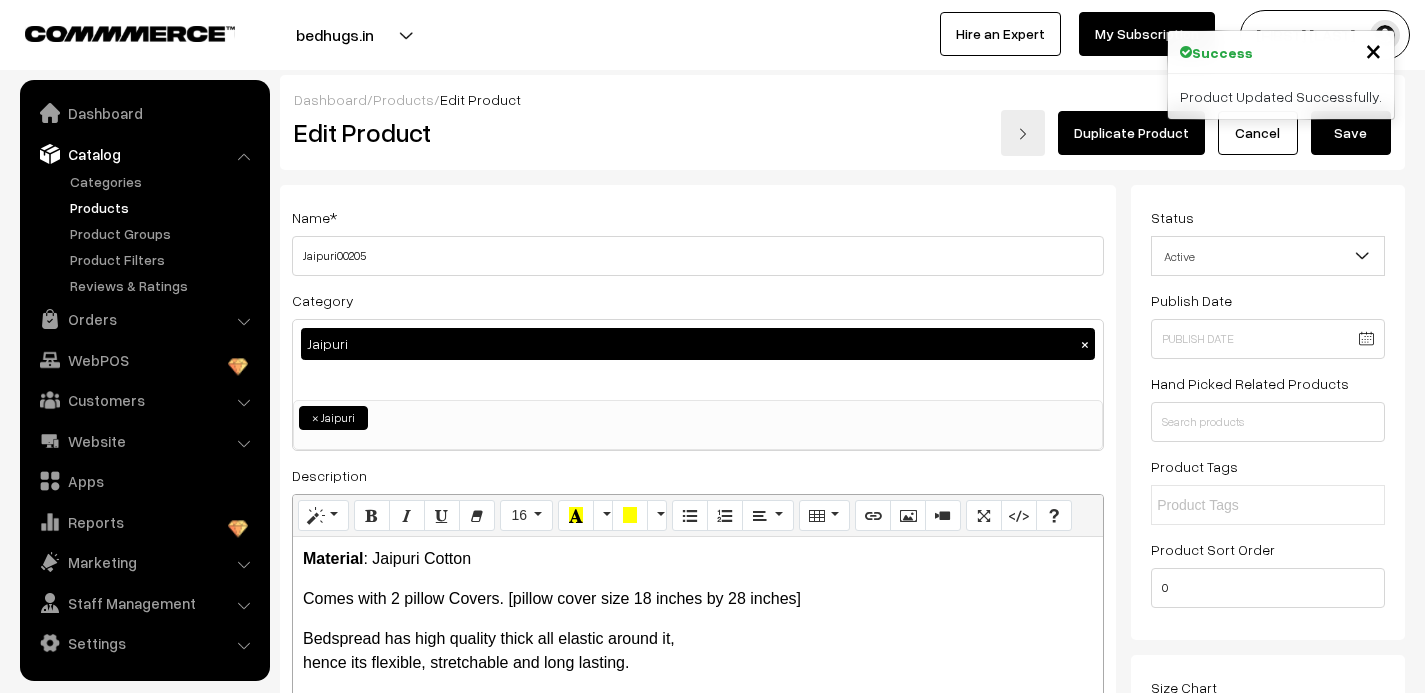scroll, scrollTop: 0, scrollLeft: 0, axis: both 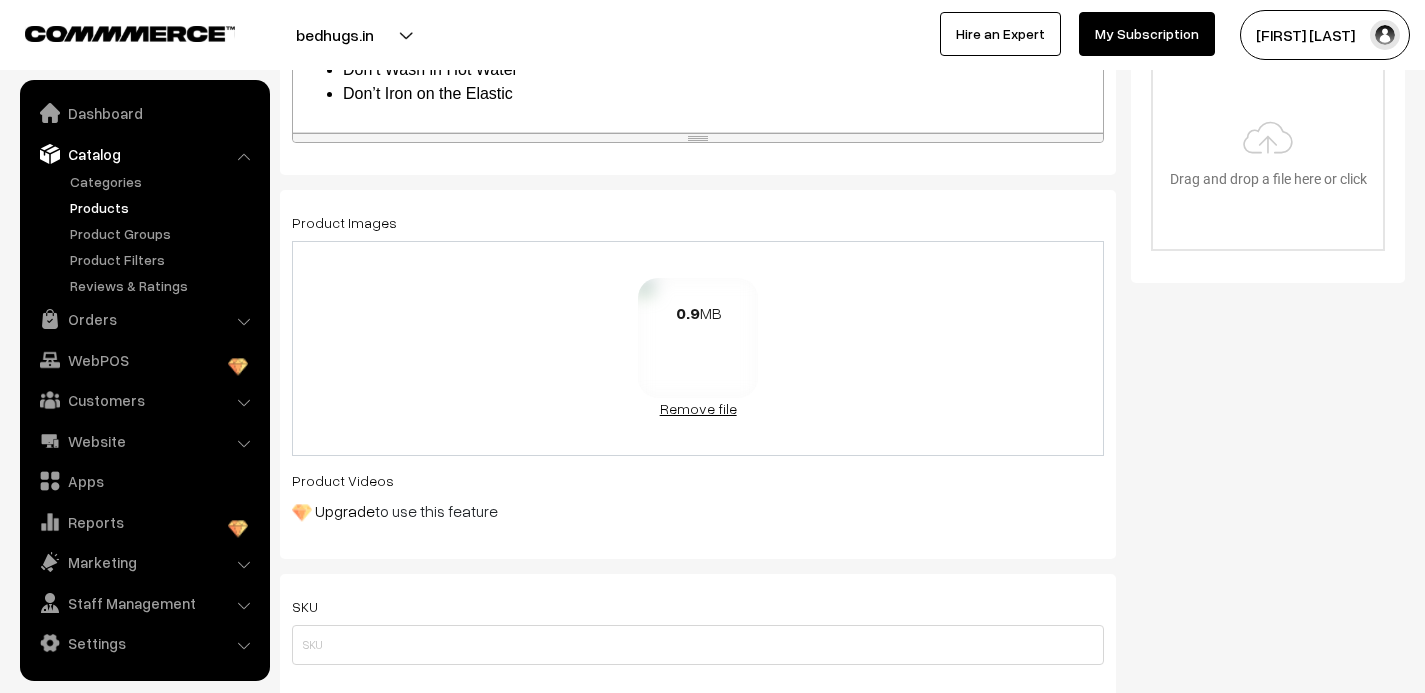 click on "Remove file" at bounding box center [698, 408] 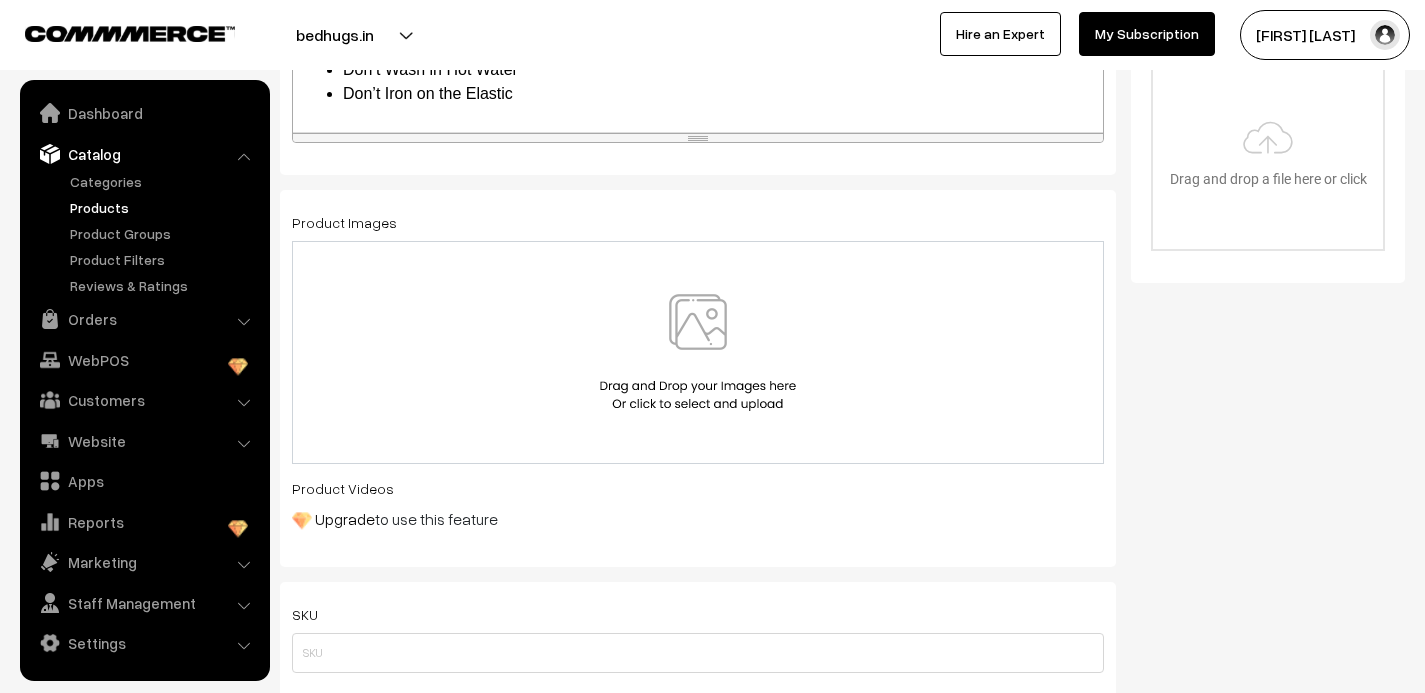 click at bounding box center [698, 352] 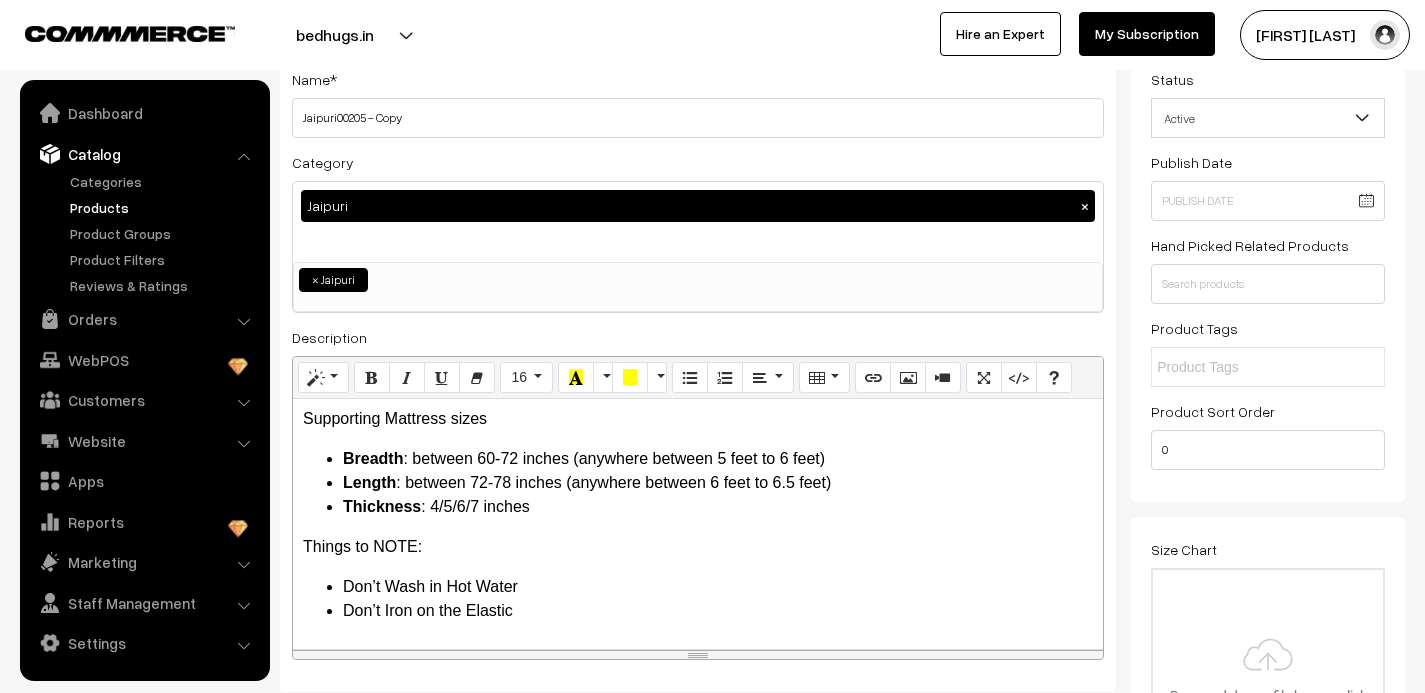 scroll, scrollTop: 0, scrollLeft: 0, axis: both 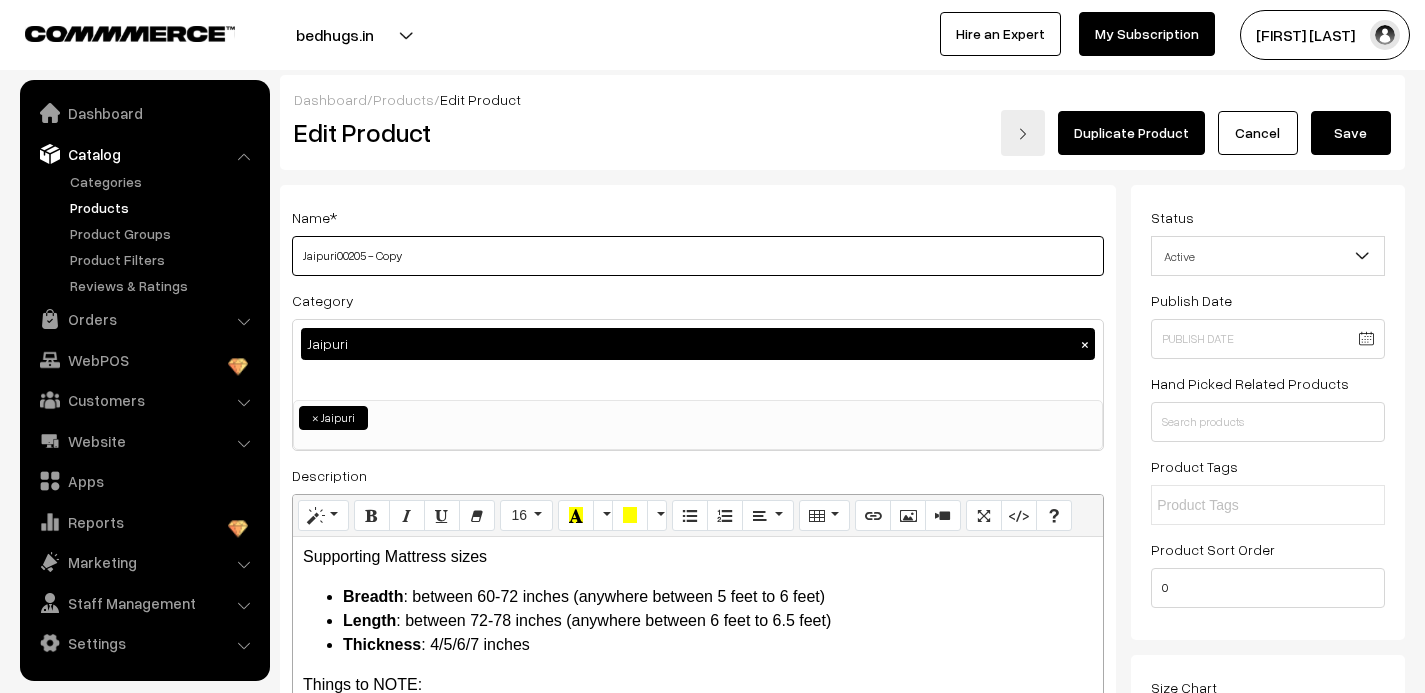 click on "Jaipuri00205 - Copy" at bounding box center [698, 256] 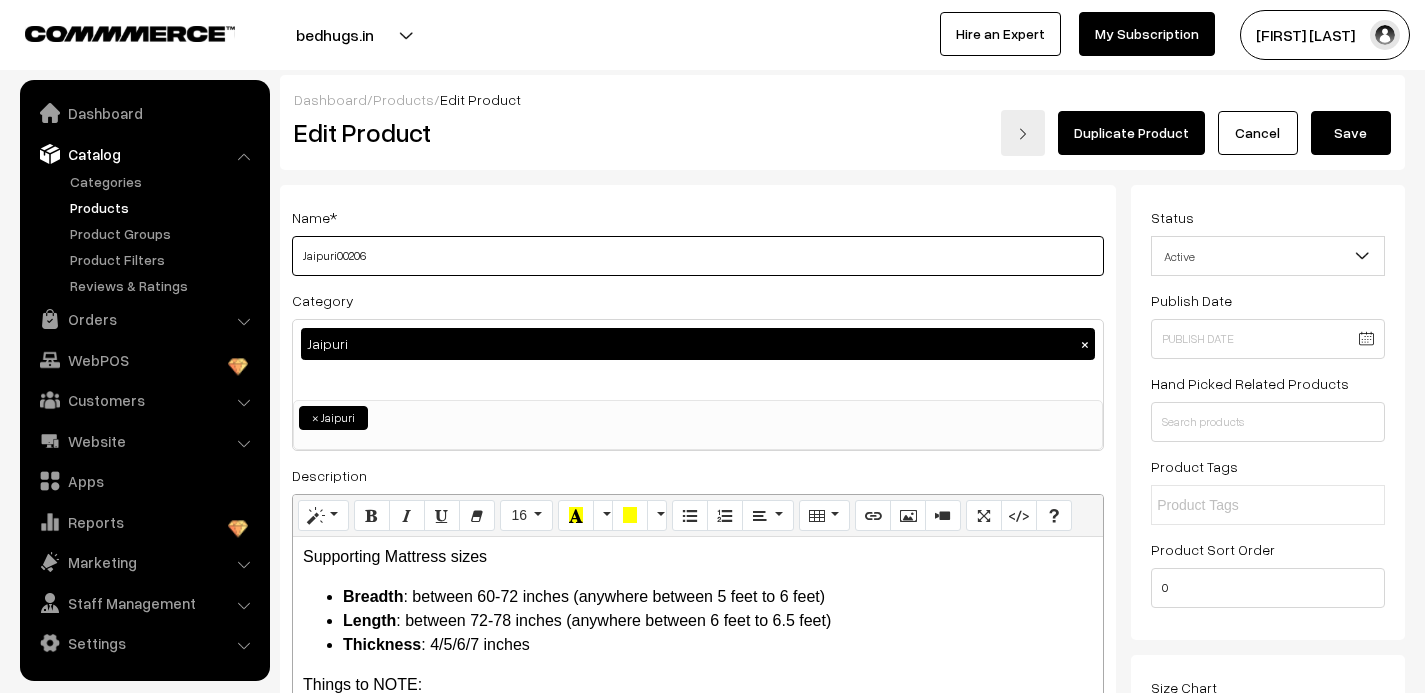 type on "Jaipuri00206" 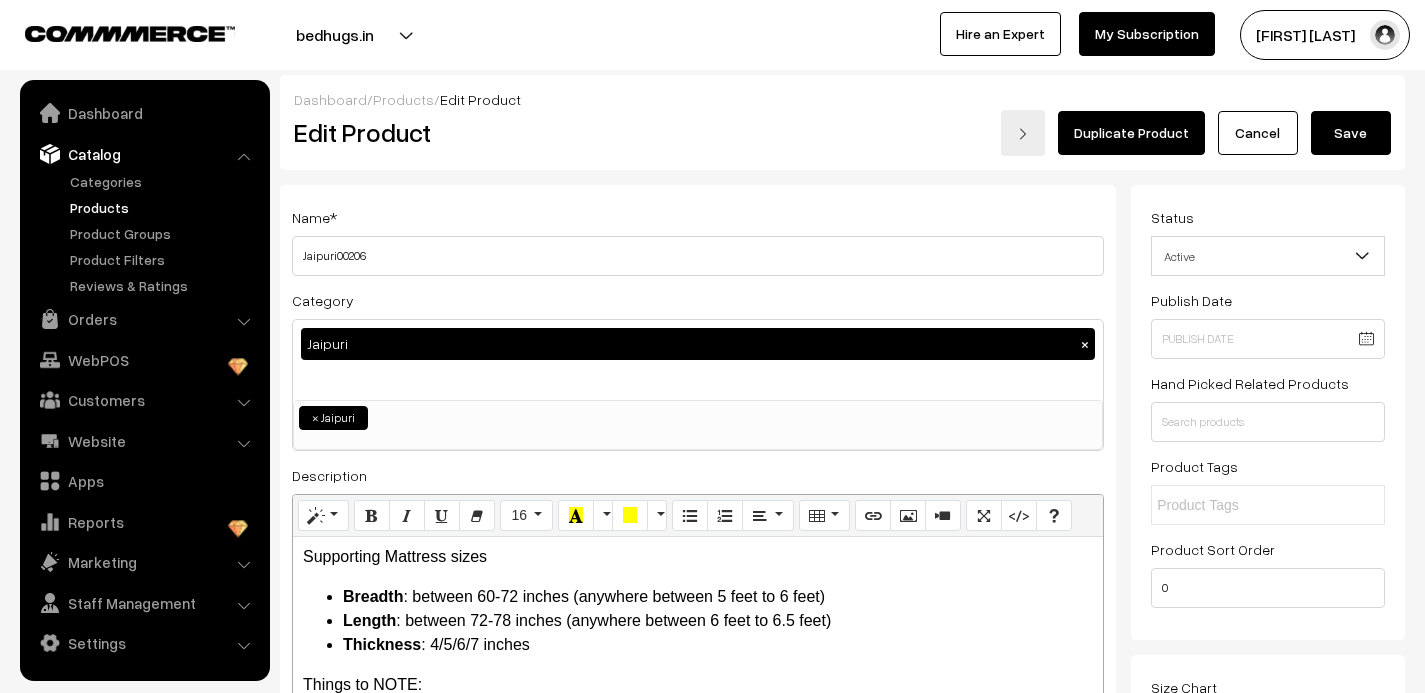 click on "Save" at bounding box center [1351, 133] 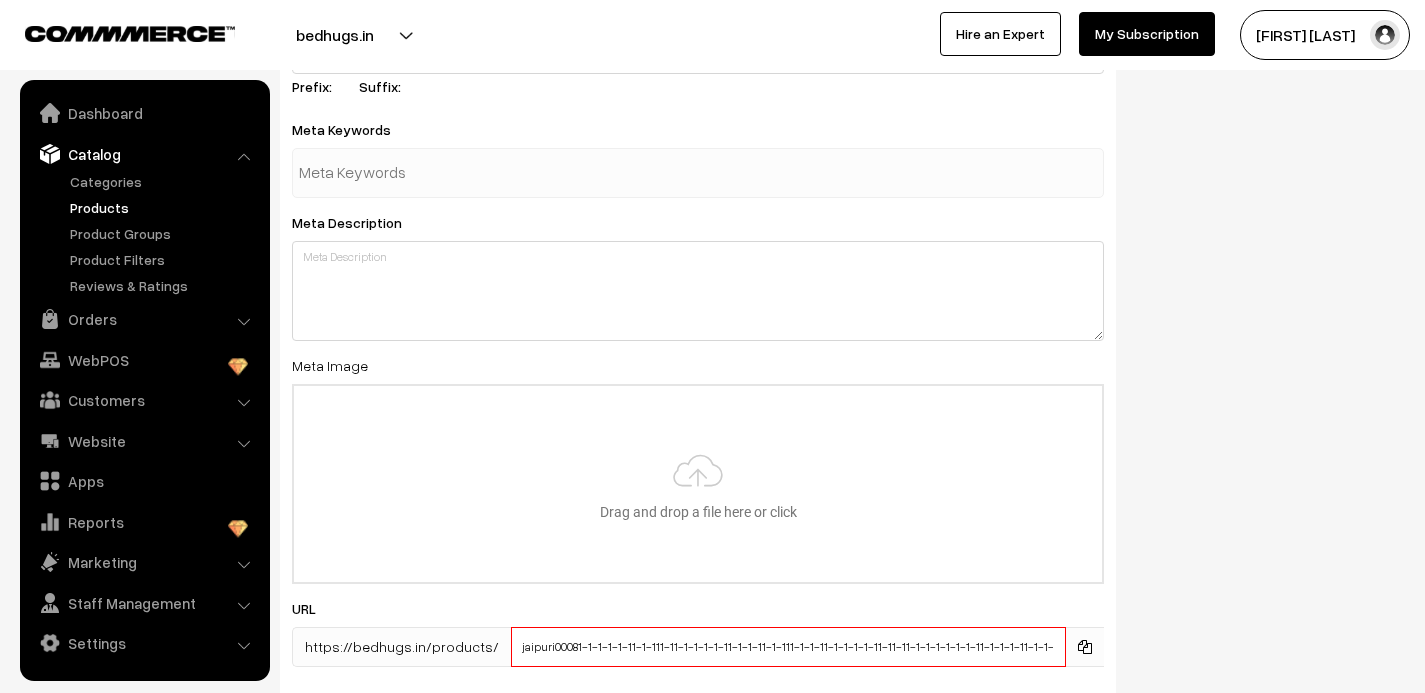 scroll, scrollTop: 3142, scrollLeft: 0, axis: vertical 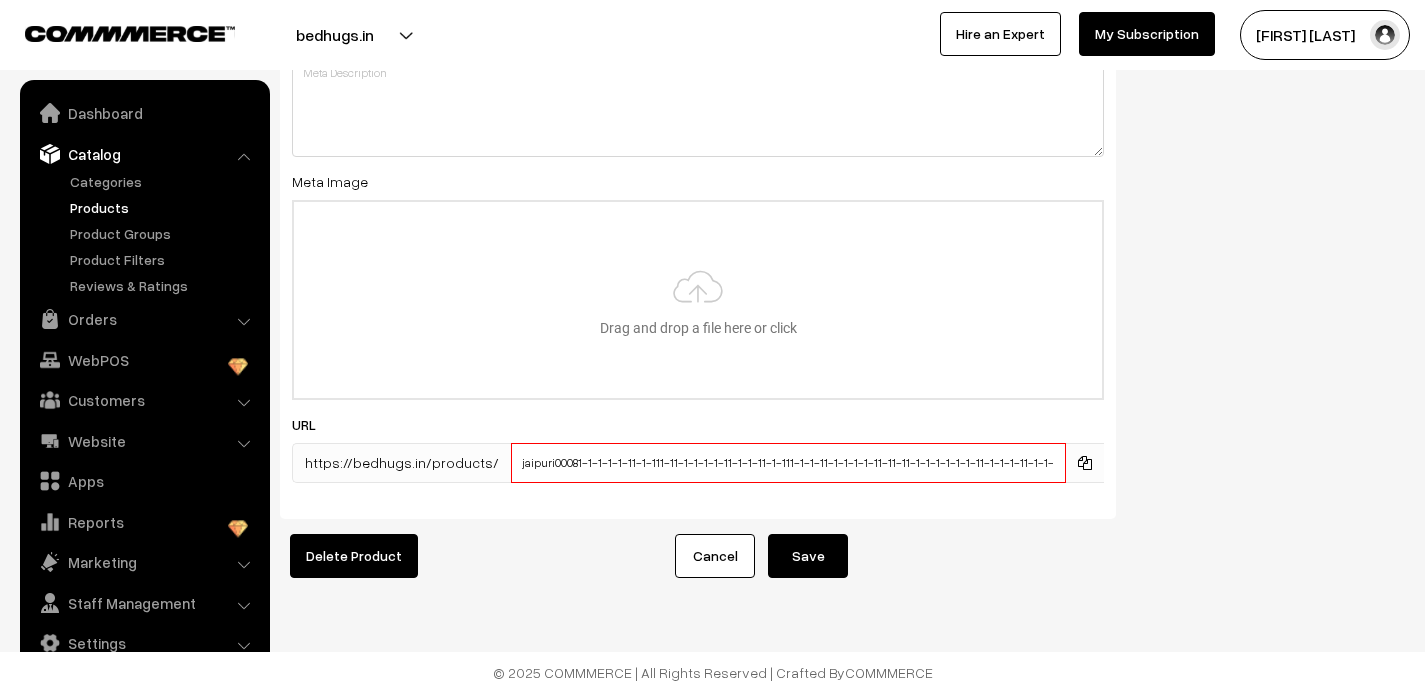 click on "jaipuri00081-1-1-1-1-11-1-111-11-1-1-1-1-11-1-1-11-1-111-1-1-11-1-1-1-1-11-11-11-1-1-1-1-1-1-11-1-1-1-11-1-1-1-1-1-1-1-1-1-1-1-1-1-1-1-1-1-1-1-1-1-1-1-1-1-1-1-1-1-1-1-1-2-1-1-1-1-1-1-1-1-1-1-1-1-1-1-1-1" at bounding box center [788, 463] 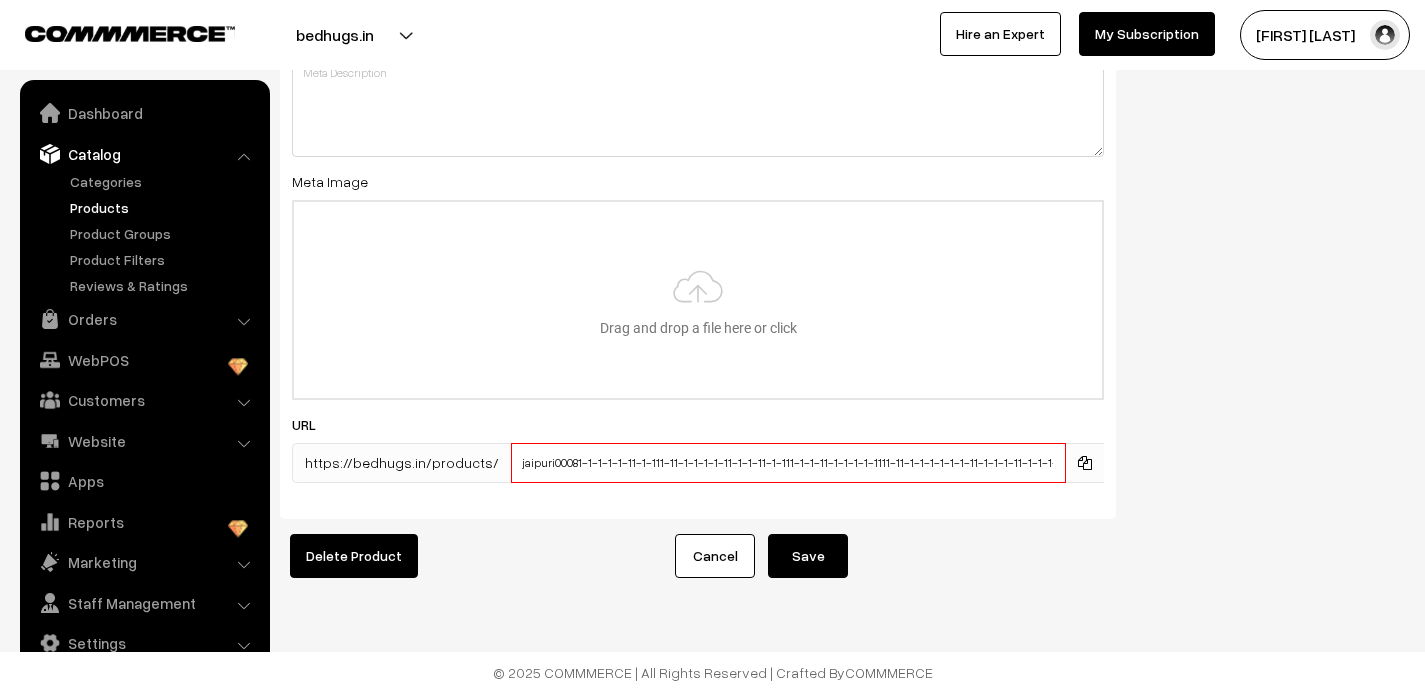 type on "jaipuri00081-1-1-1-1-11-1-111-11-1-1-1-1-11-1-1-11-1-111-1-1-11-1-1-1-1-1111-11-1-1-1-1-1-1-11-1-1-1-11-1-1-1-1-1-1-1-1-1-1-1-1-1-1-1-1-1-1-1-1-1-1-1-1-1-1-1-1-1-1-1-1-2-1-1-1-1-1-1-1-1-1-1-1-1-1-1-1-1" 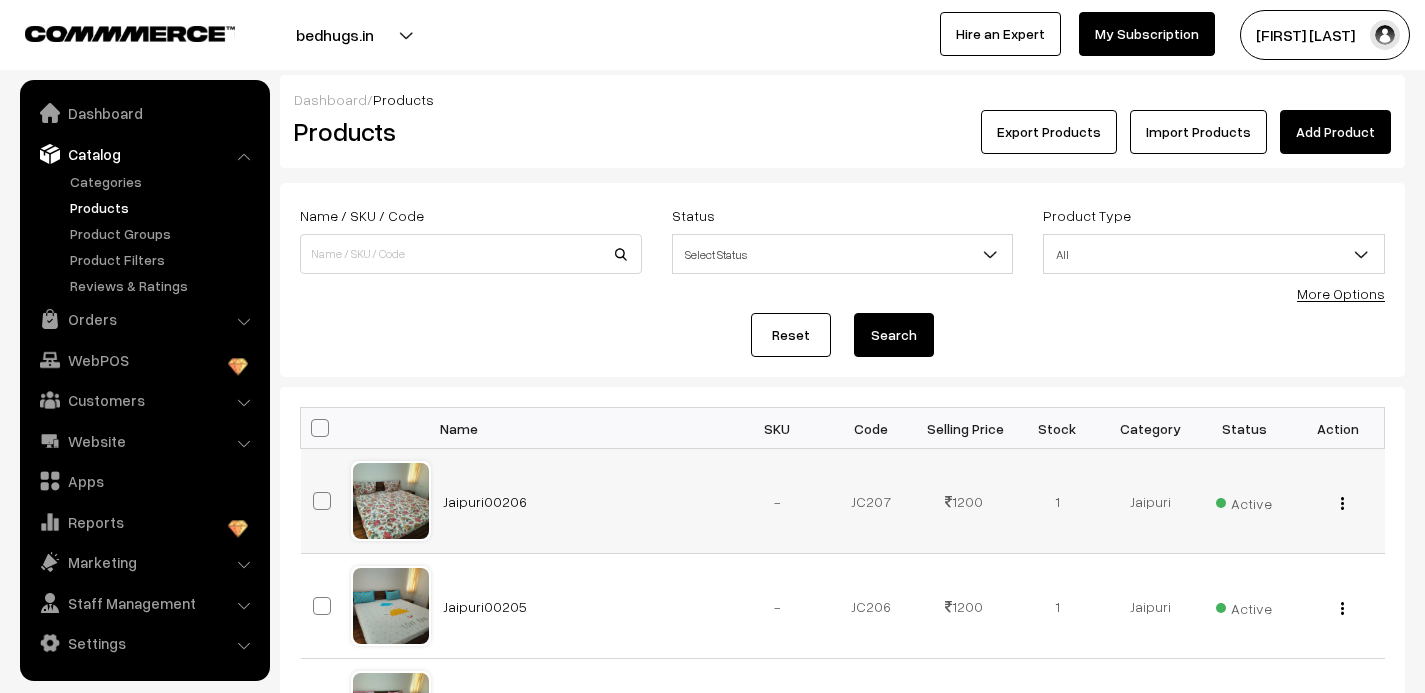 scroll, scrollTop: 0, scrollLeft: 0, axis: both 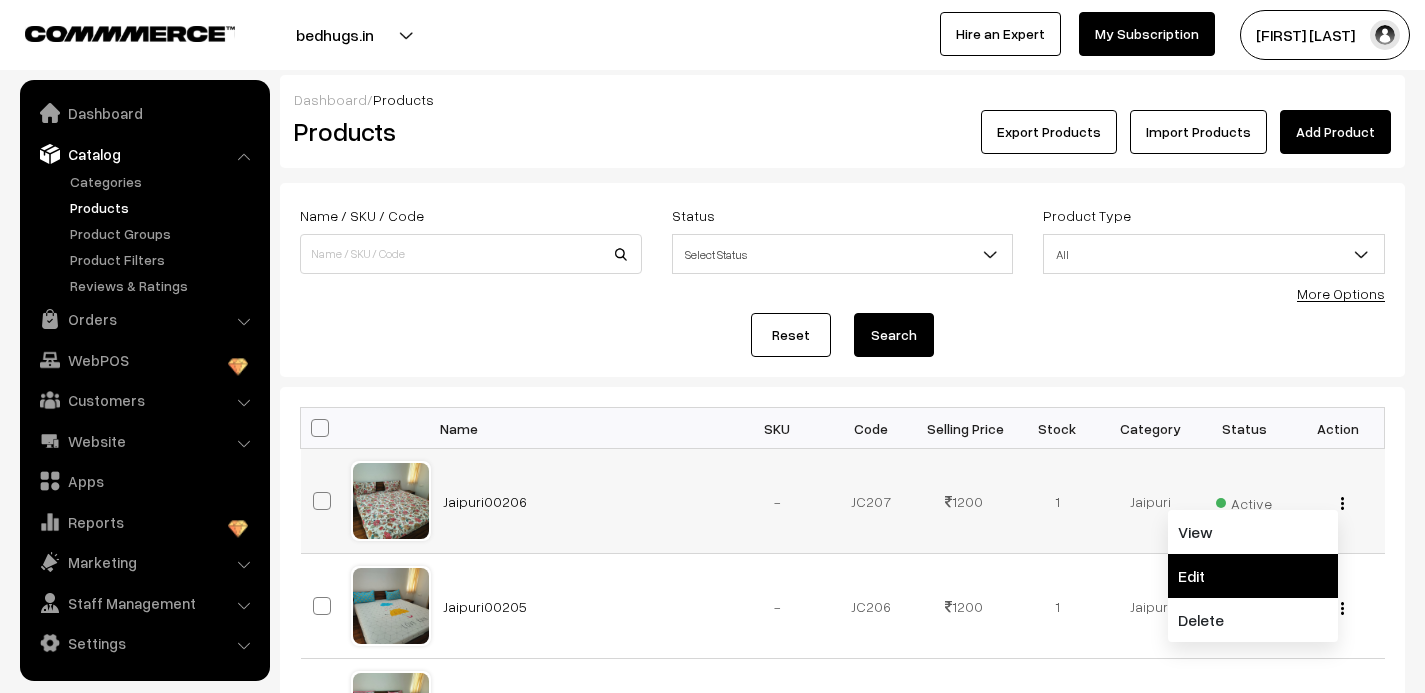 click on "Edit" at bounding box center [1253, 576] 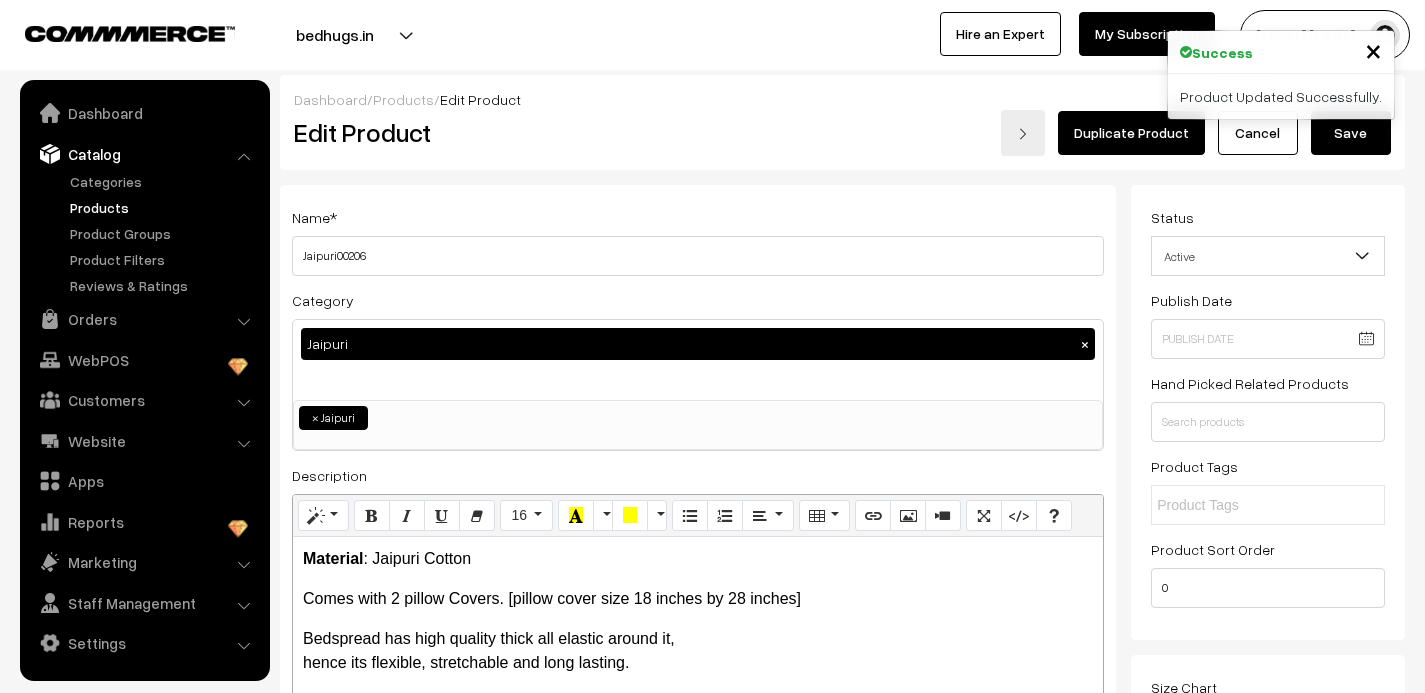 scroll, scrollTop: 0, scrollLeft: 0, axis: both 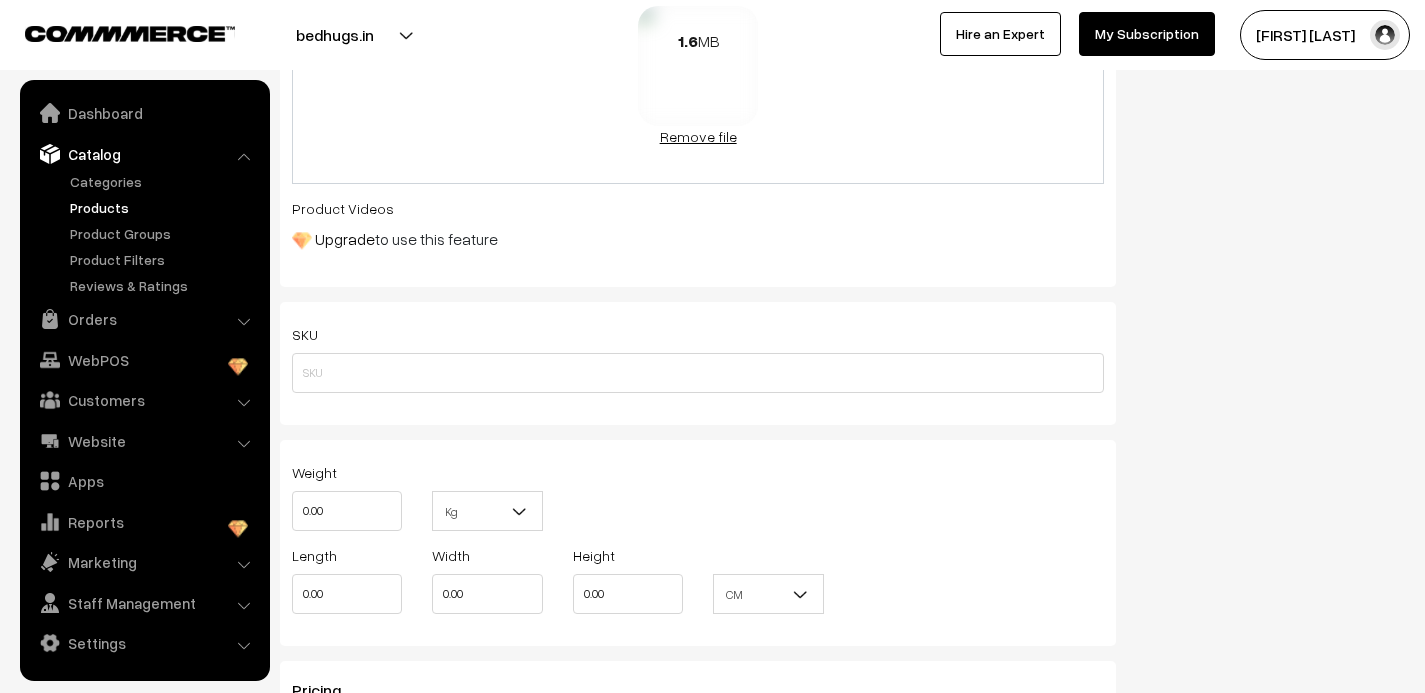 click on "Remove file" at bounding box center [698, 136] 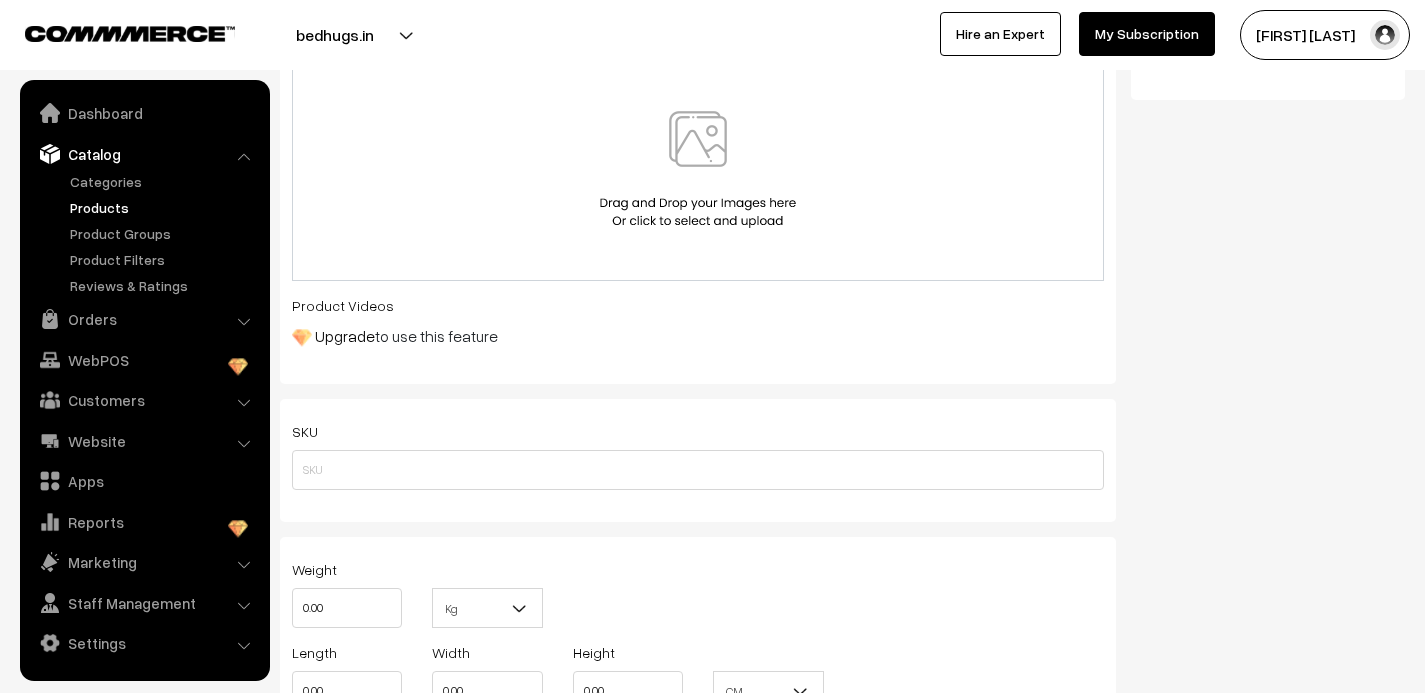 scroll, scrollTop: 786, scrollLeft: 0, axis: vertical 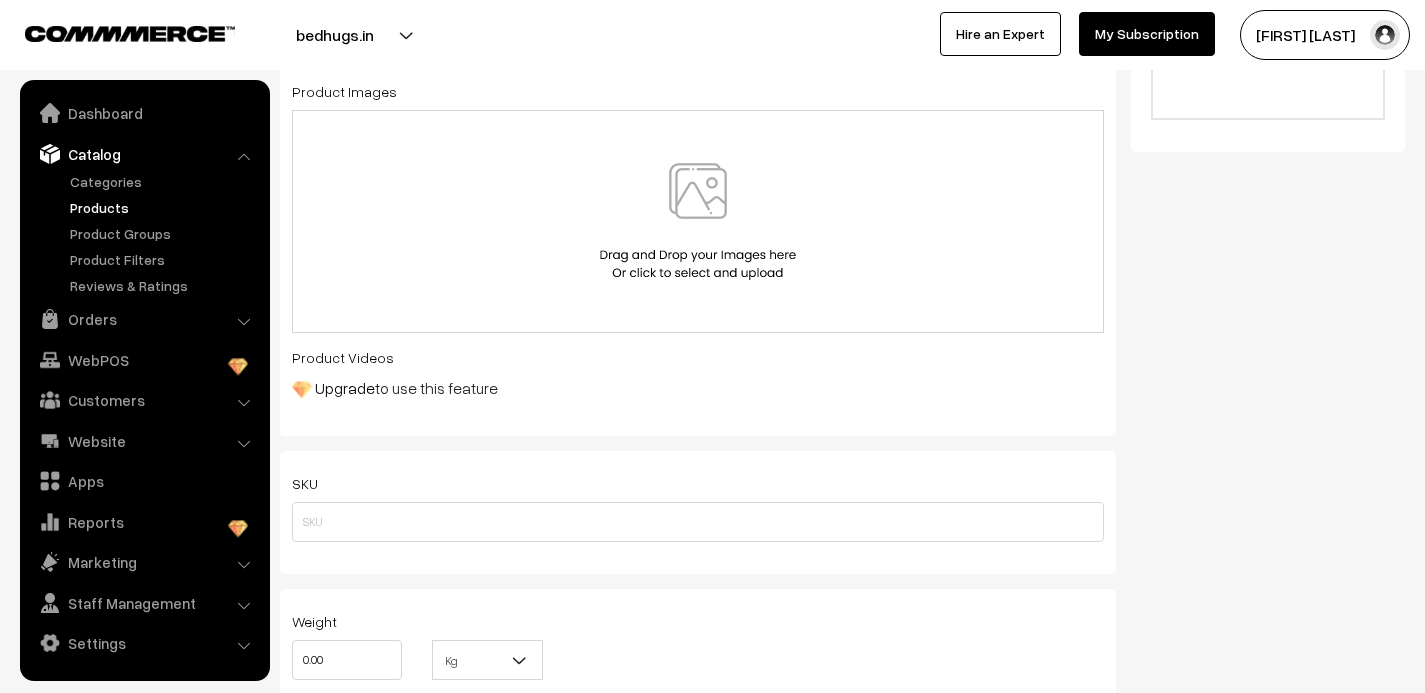click at bounding box center (698, 221) 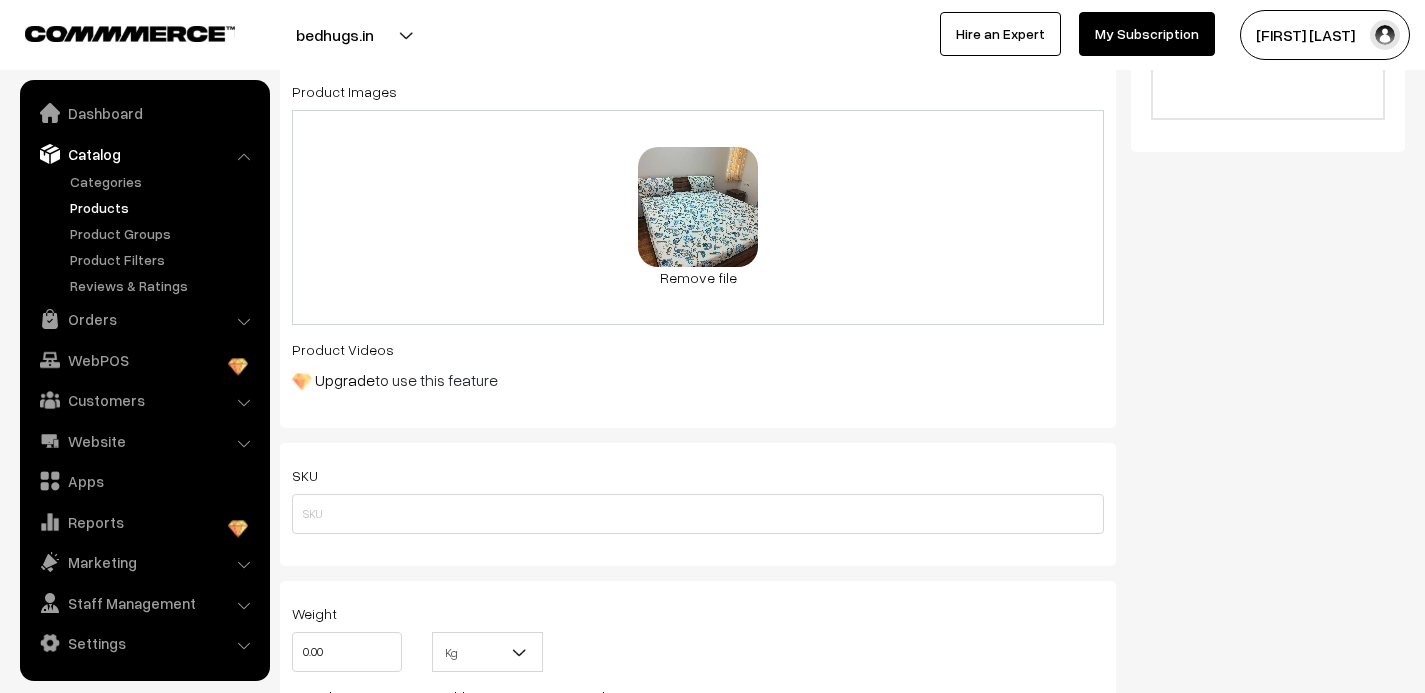 scroll, scrollTop: 0, scrollLeft: 0, axis: both 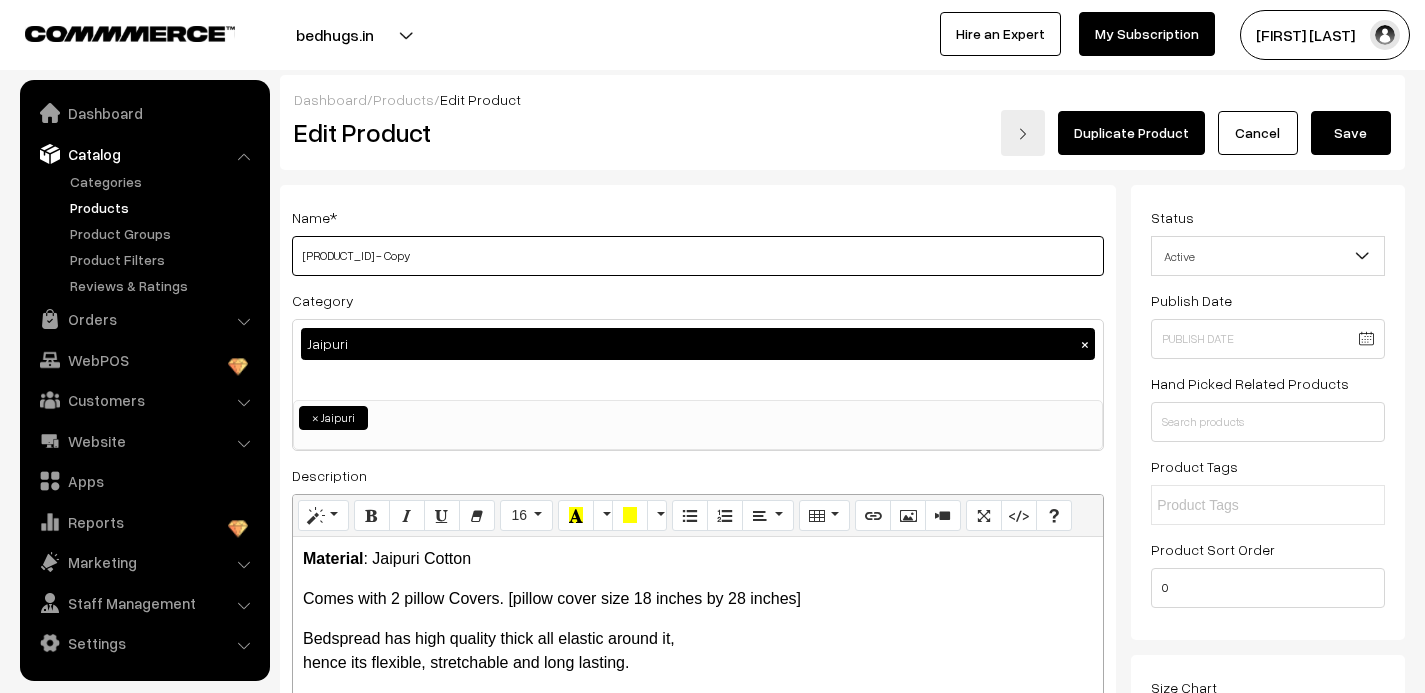 click on "Jaipuri00206 - Copy" at bounding box center [698, 256] 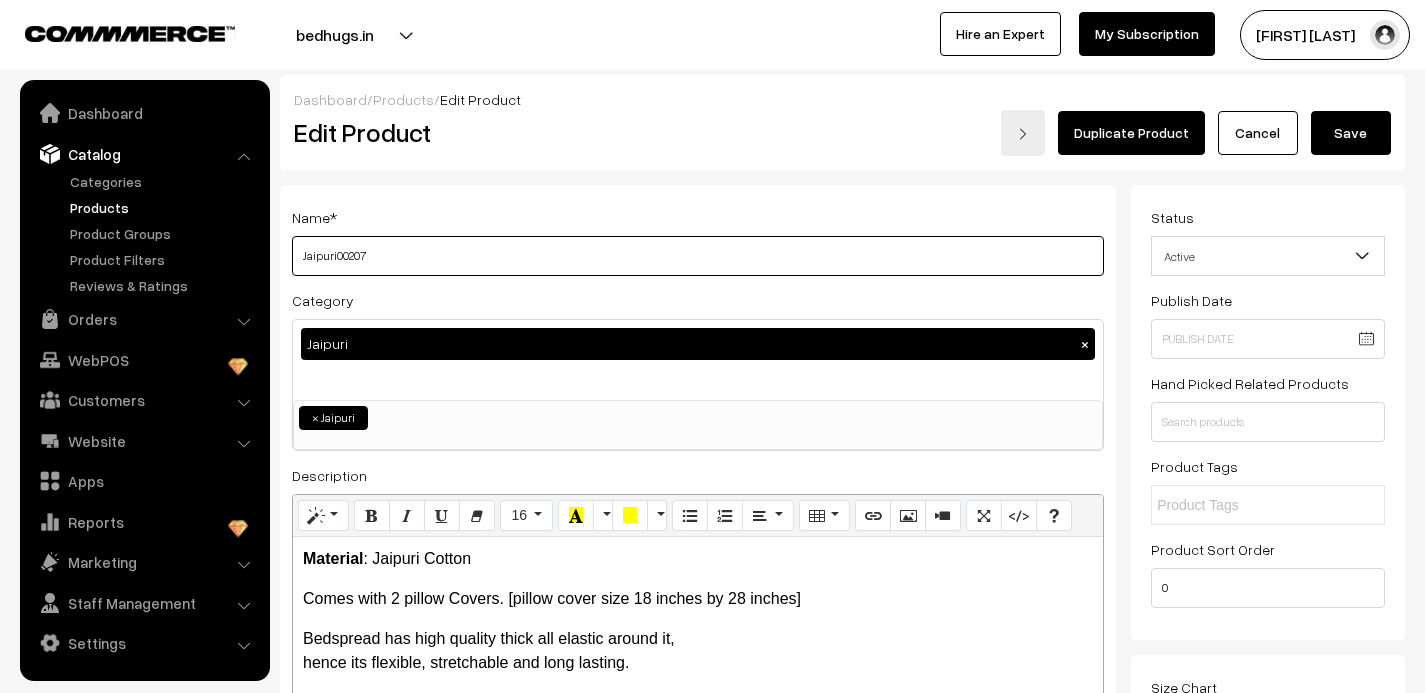 type on "Jaipuri00207" 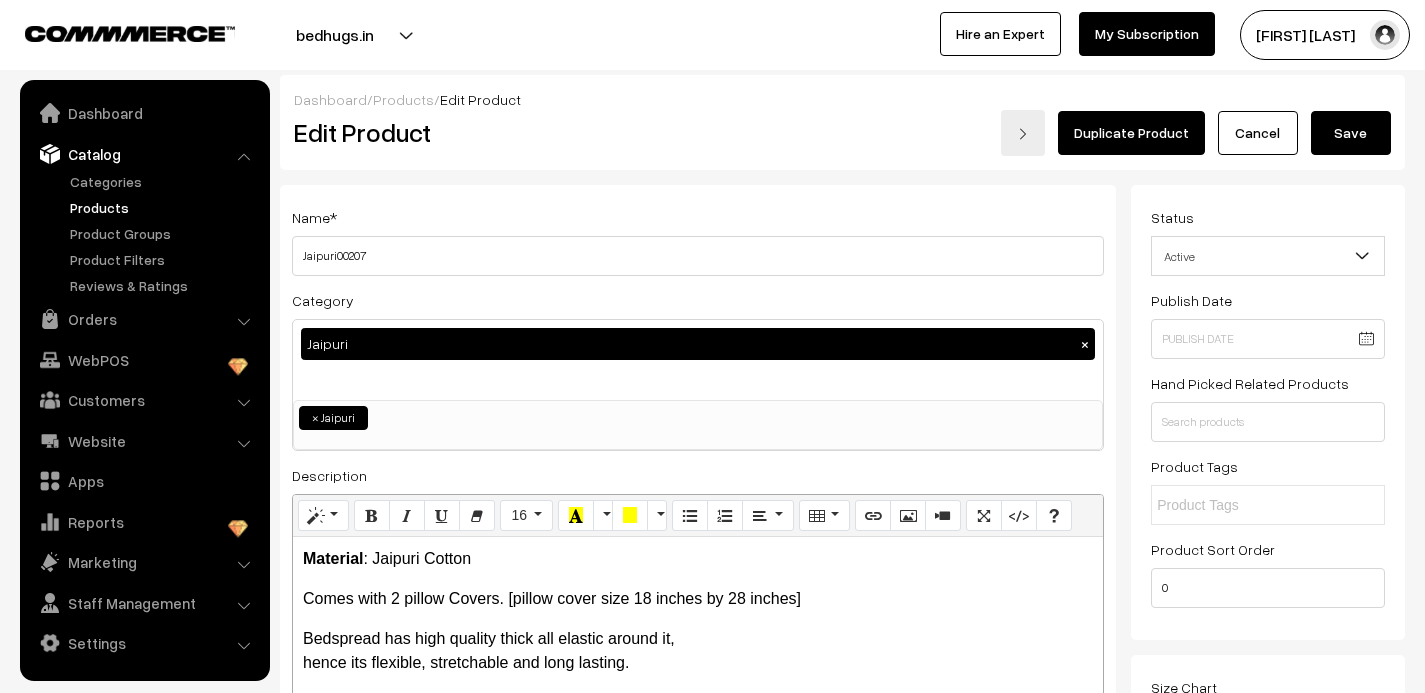click on "Save" at bounding box center (1351, 133) 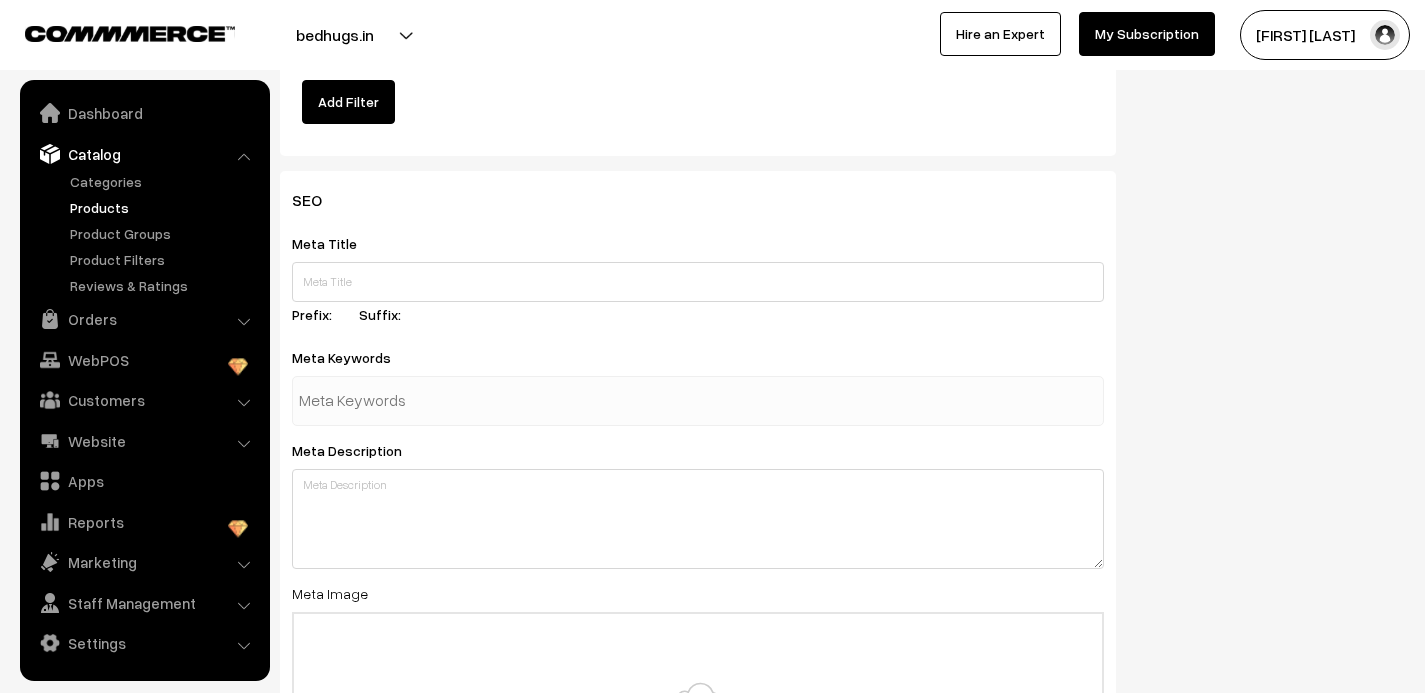 scroll, scrollTop: 3142, scrollLeft: 0, axis: vertical 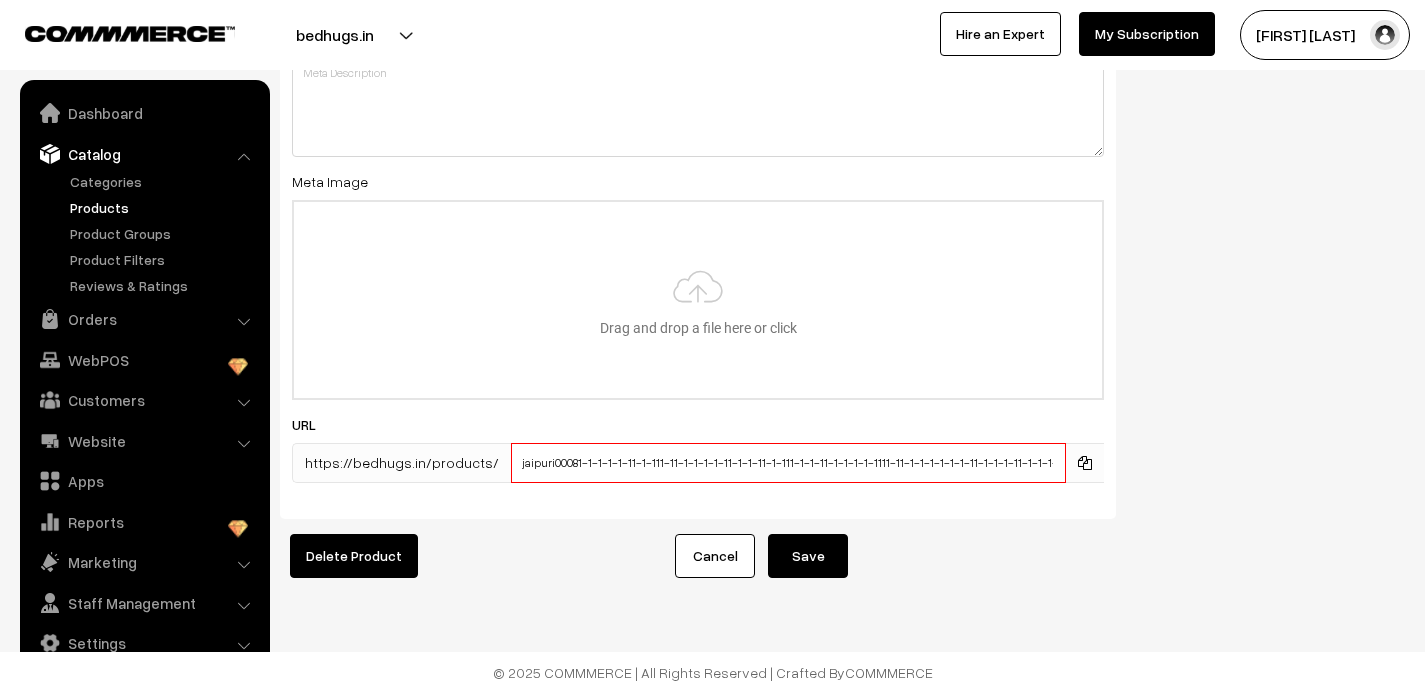 click on "jaipuri00081-1-1-1-1-11-1-111-11-1-1-1-1-11-1-1-11-1-111-1-1-11-1-1-1-1-1111-11-1-1-1-1-1-1-11-1-1-1-11-1-1-1-1-1-1-1-1-1-1-1-1-1-1-1-1-1-1-1-1-1-1-1-1-1-1-1-1-1-1-1-1-2-1-1-1-1-1-1-1-1-1-1-1-1-1-1-1-1" at bounding box center (788, 463) 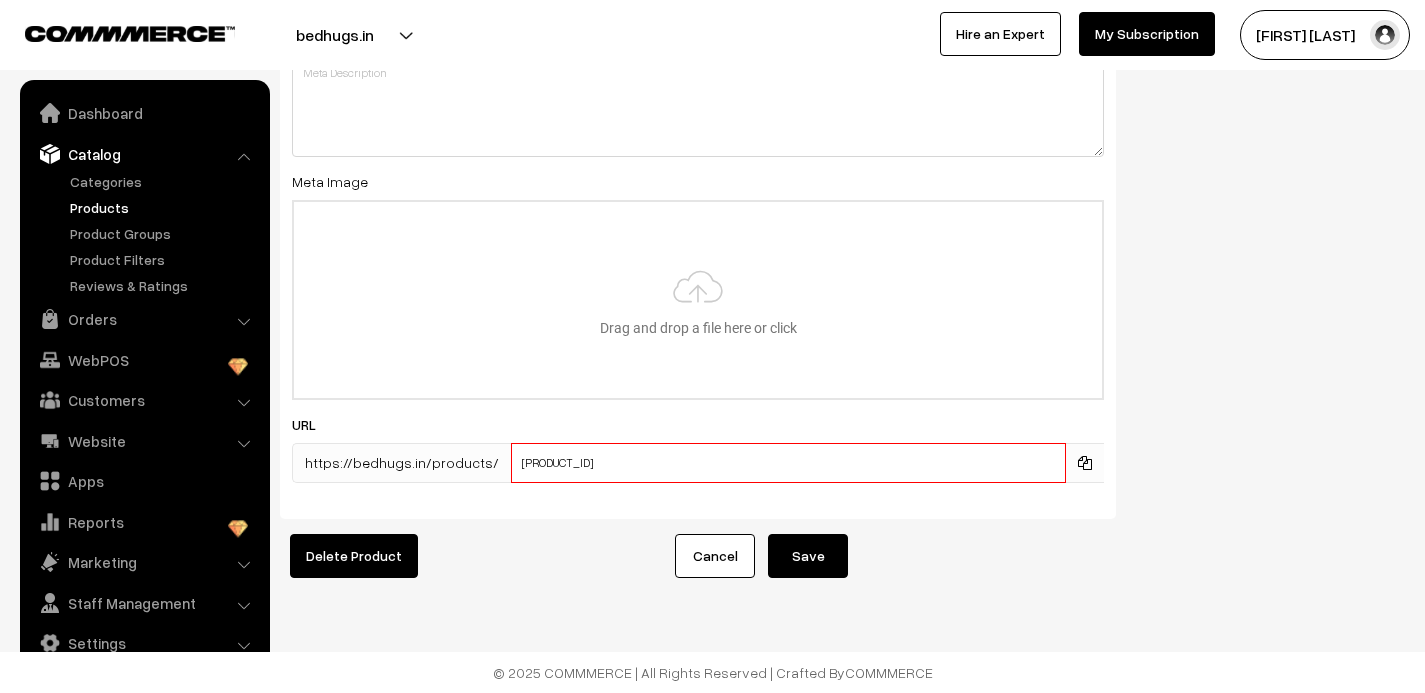 type on "jaipuri00081-1-1-1-1-11-1-111-11-1-1-1-1-11-1-1-11-1-111-1-1-11-1-1-1-1-1111-11-11-1-1-1-1-11-1-1-1-11-1-1-1-1-1-1-1-1-1-1-1-1-1-1-1-1-1-1-1-1-1-1-1-1-1-1-1-1-1-1-1-1-2-1-1-1-1-1-1-1-1-1-1-1-1-1-1-1-1" 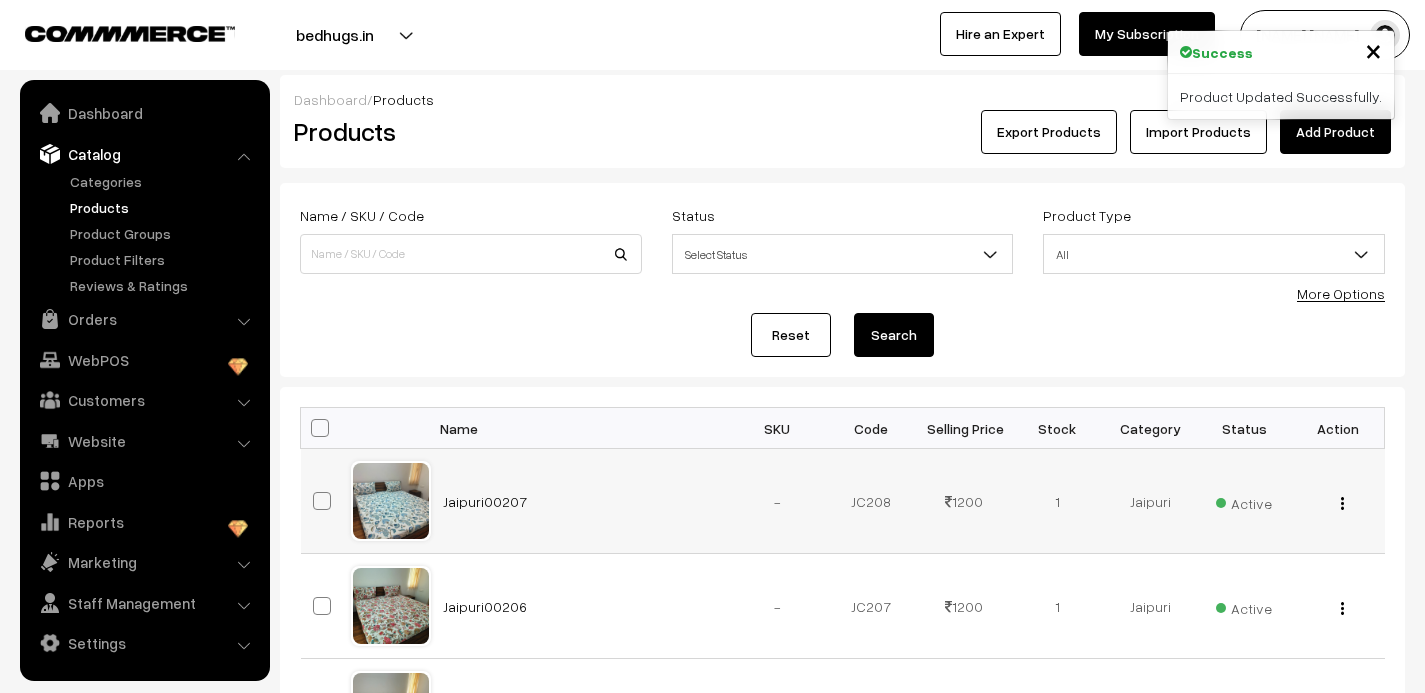 scroll, scrollTop: 0, scrollLeft: 0, axis: both 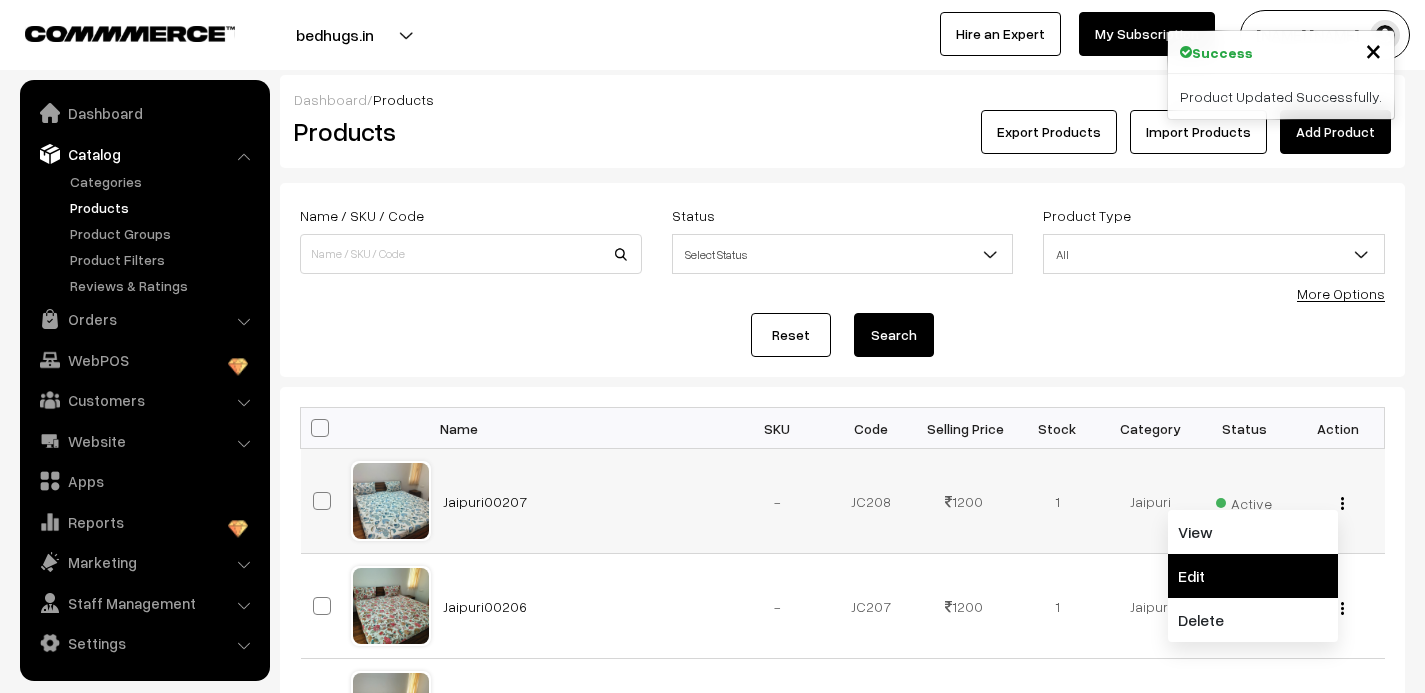 click on "Edit" at bounding box center (1253, 576) 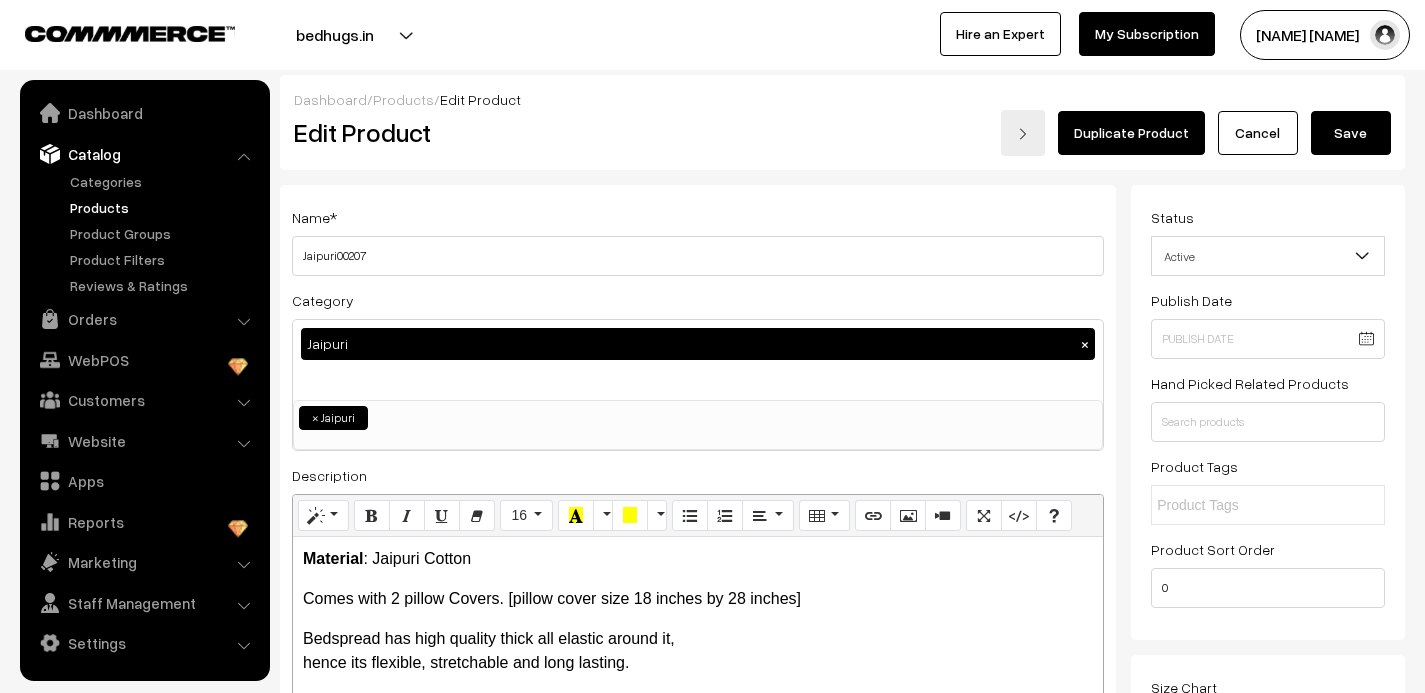 click on "Duplicate Product" at bounding box center (1131, 133) 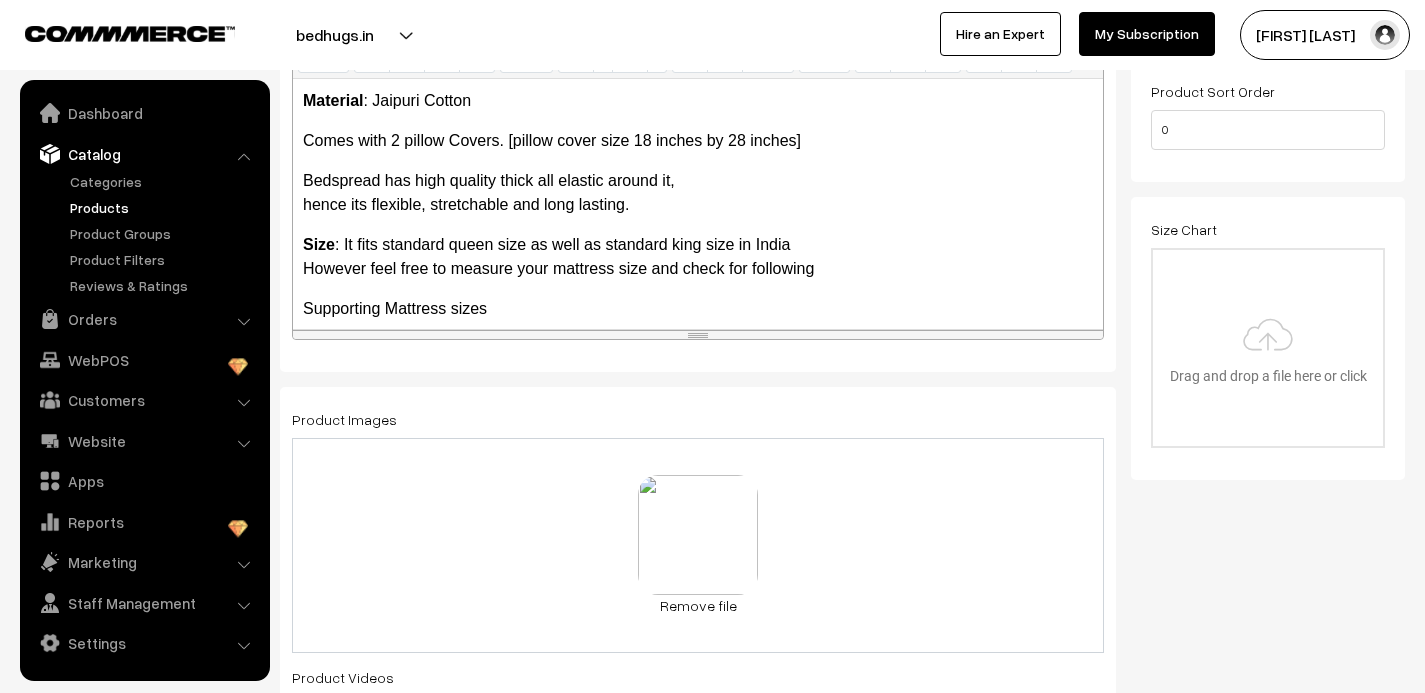 scroll, scrollTop: 528, scrollLeft: 0, axis: vertical 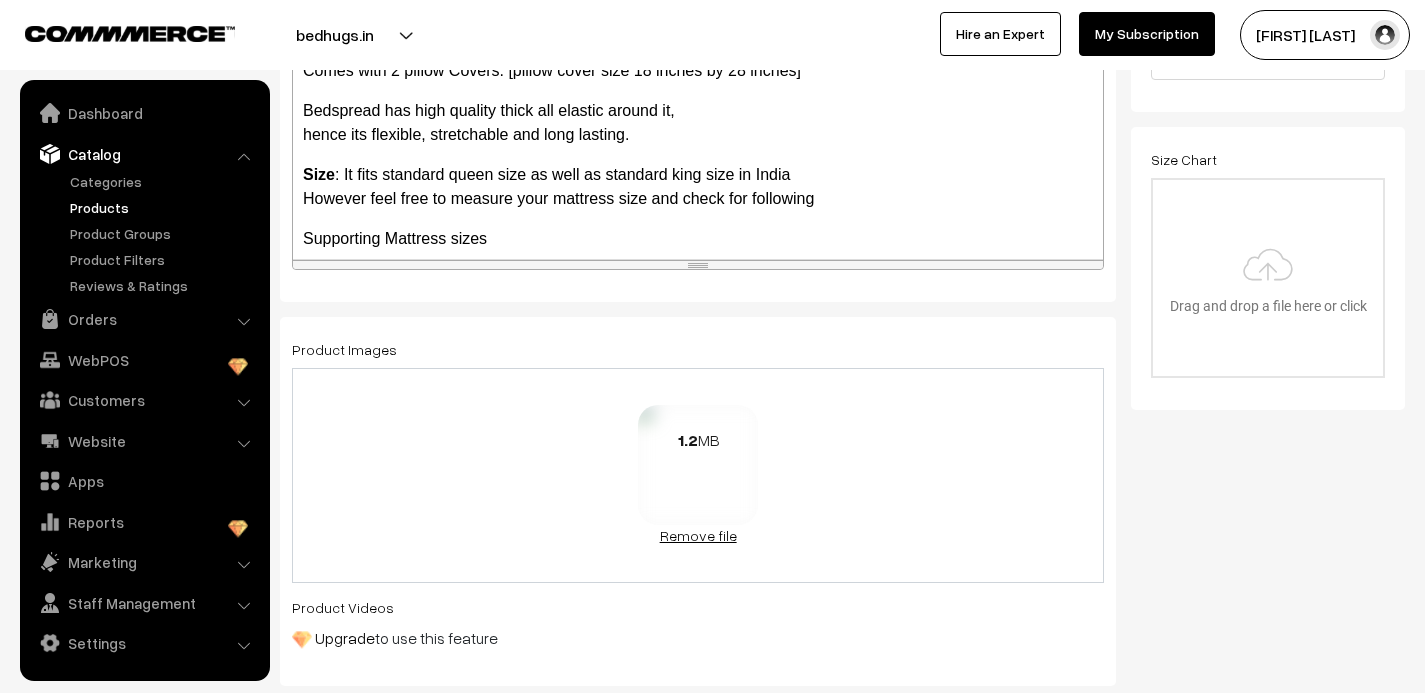 click on "Remove file" at bounding box center [698, 535] 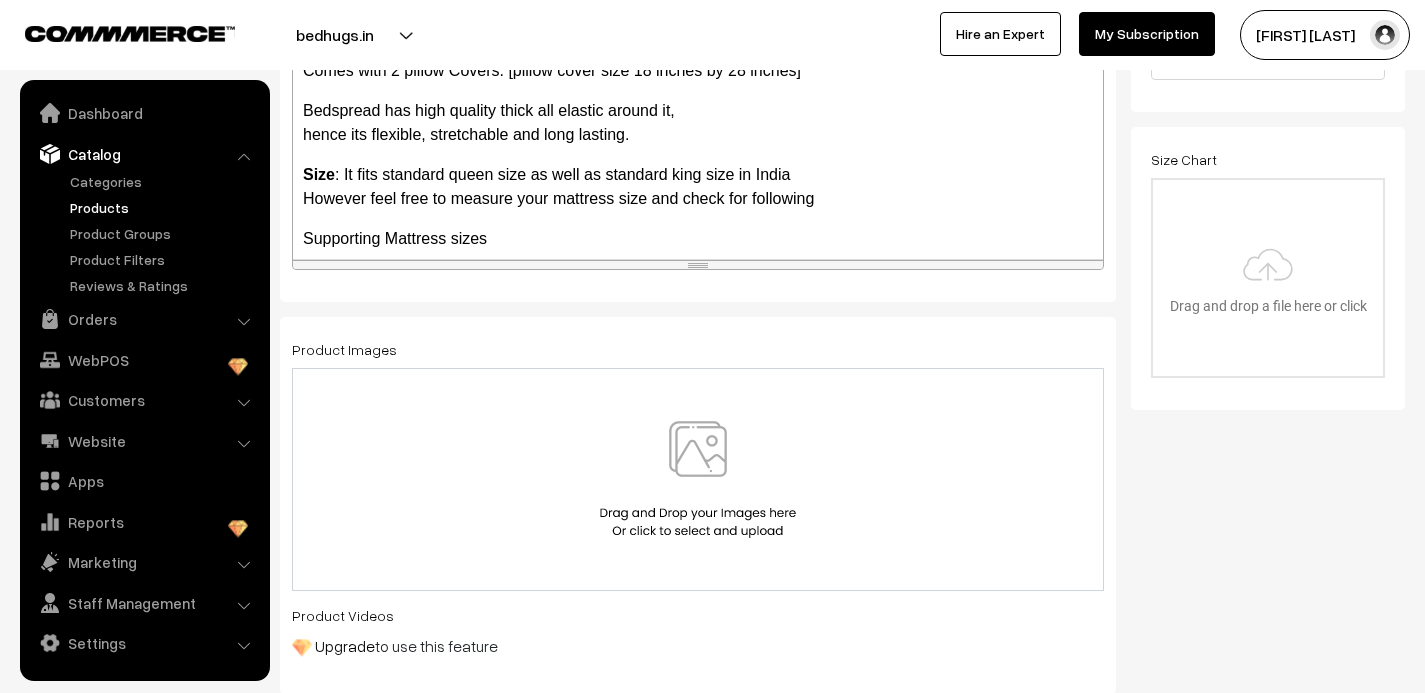 click at bounding box center (698, 479) 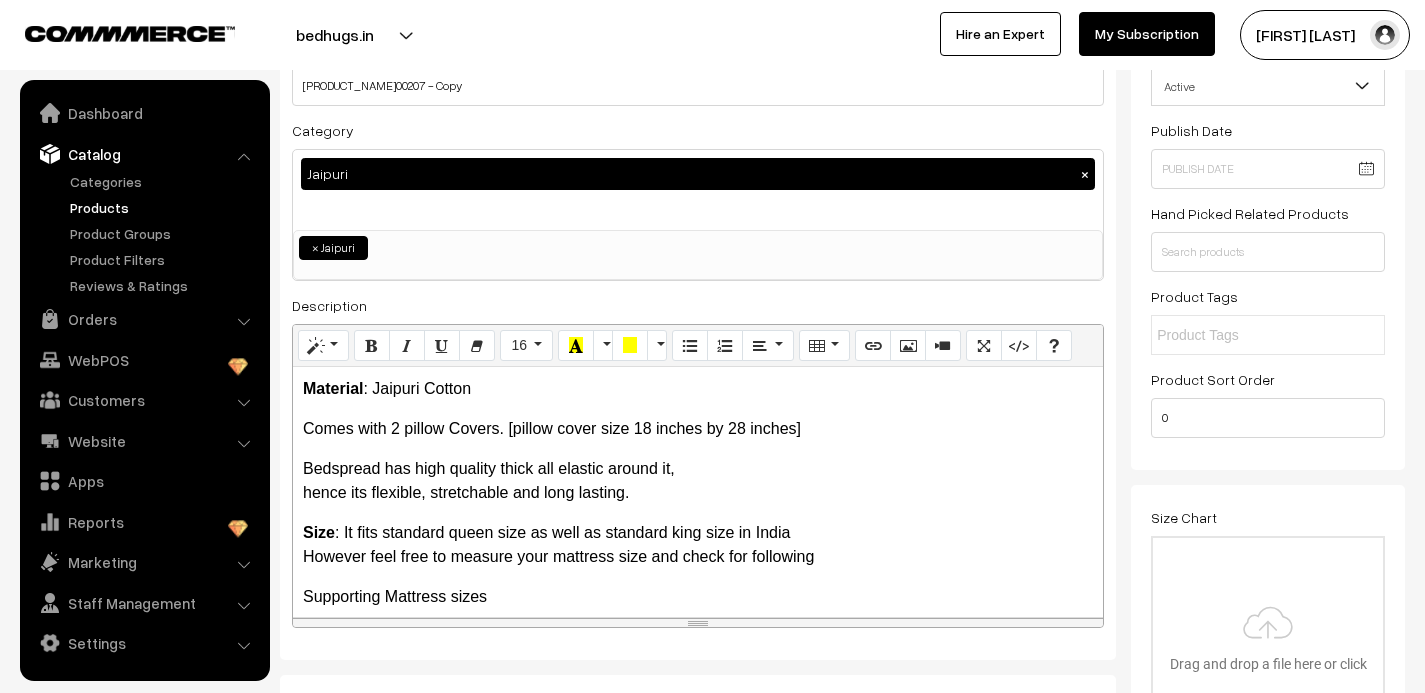 scroll, scrollTop: 0, scrollLeft: 0, axis: both 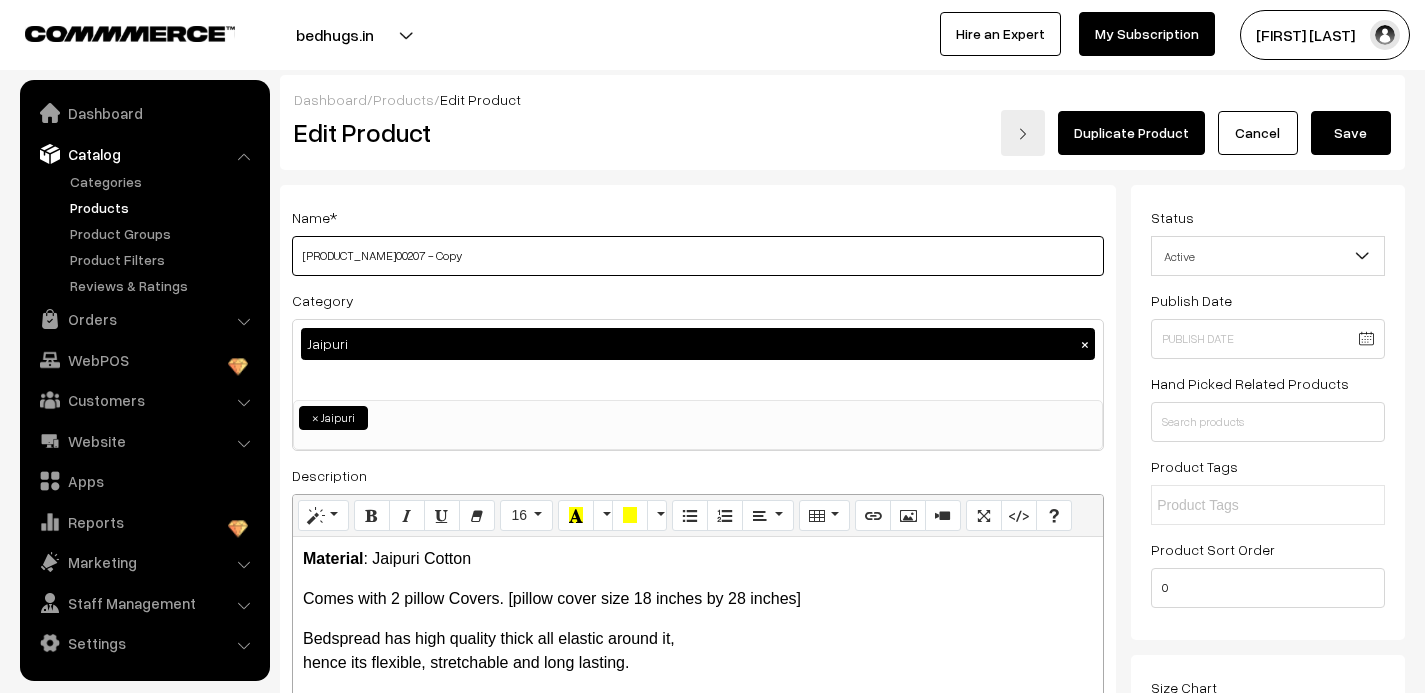click on "[PRODUCT_NAME]00207 - Copy" at bounding box center (698, 256) 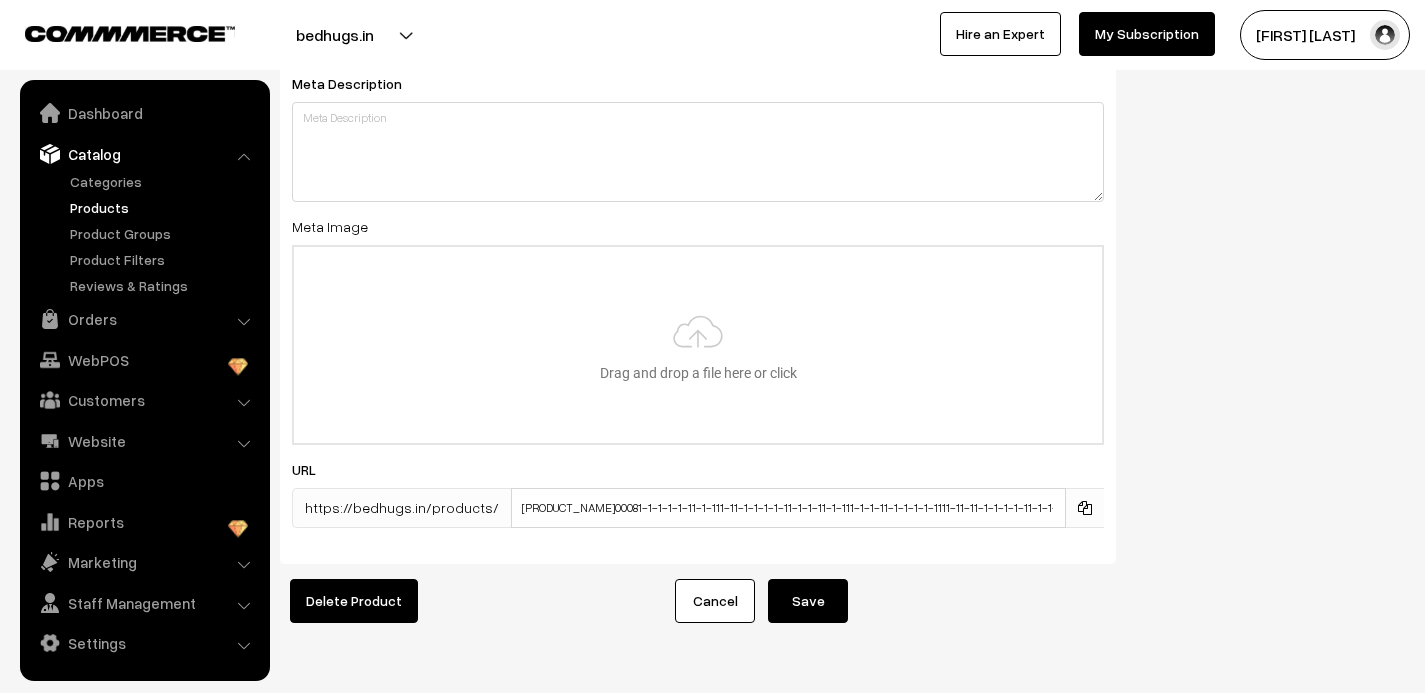 scroll, scrollTop: 3142, scrollLeft: 0, axis: vertical 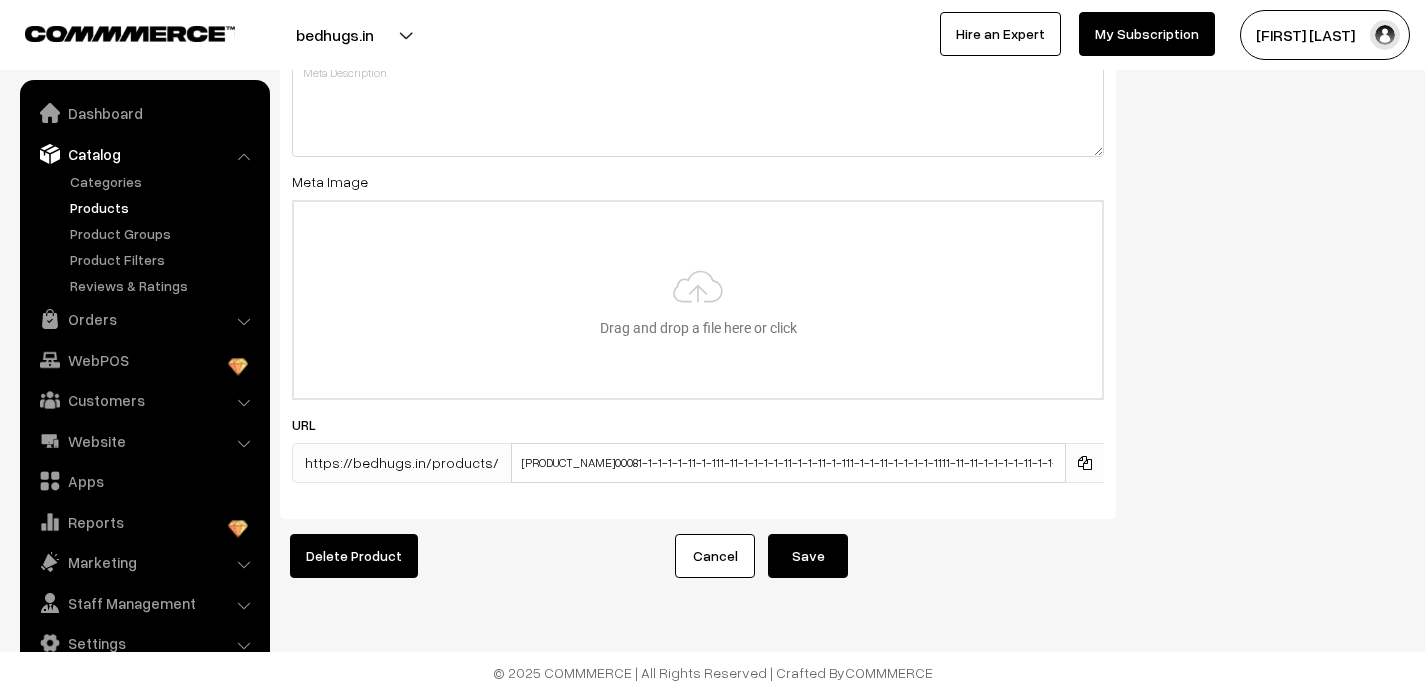 type on "Jaipuri00208" 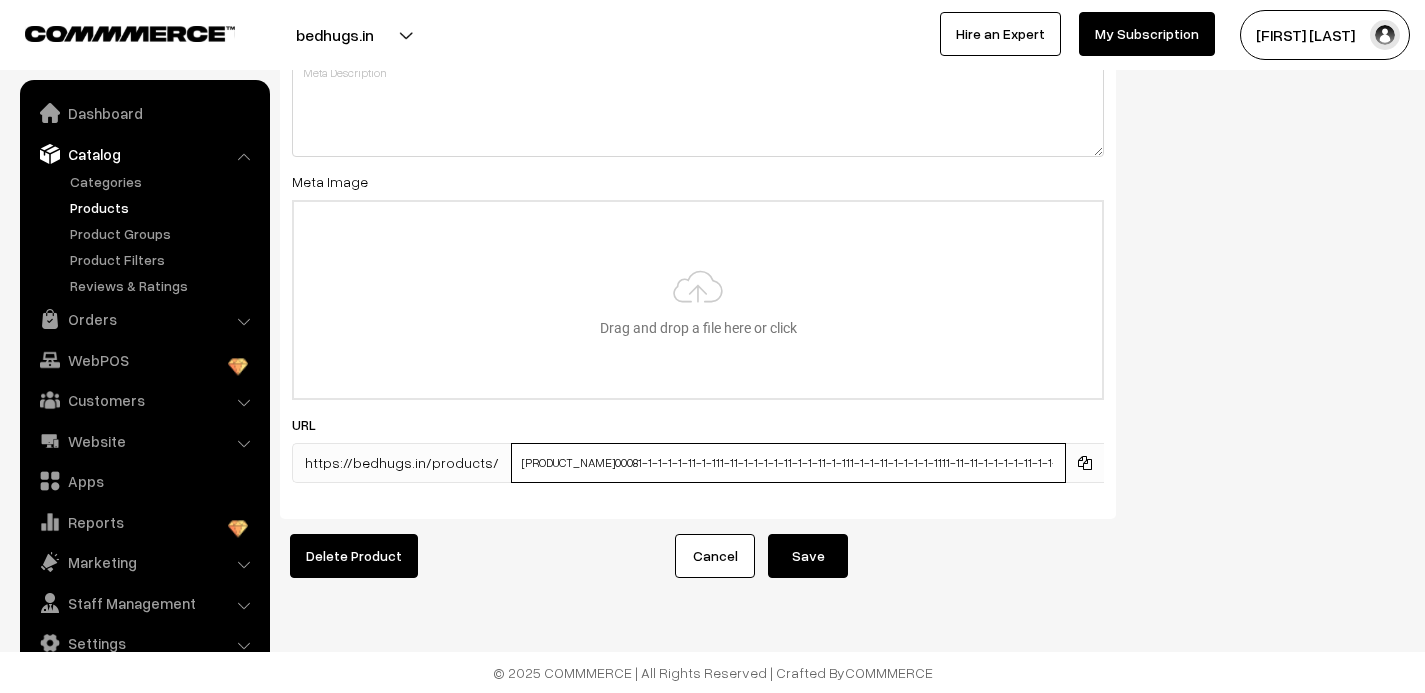 click on "jaipuri00081-1-1-1-1-11-1-111-11-1-1-1-1-11-1-1-11-1-111-1-1-11-1-1-1-1-1111-11-11-1-1-1-1-11-1-1-1-11-1-1-1-1-1-1-1-1-1-1-1-1-1-1-1-1-1-1-1-1-1-1-1-1-1-1-1-1-1-1-1-1-2-1-1-1-1-1-1-1-1-1-1-1-1-1-1-1-1-1" at bounding box center [788, 463] 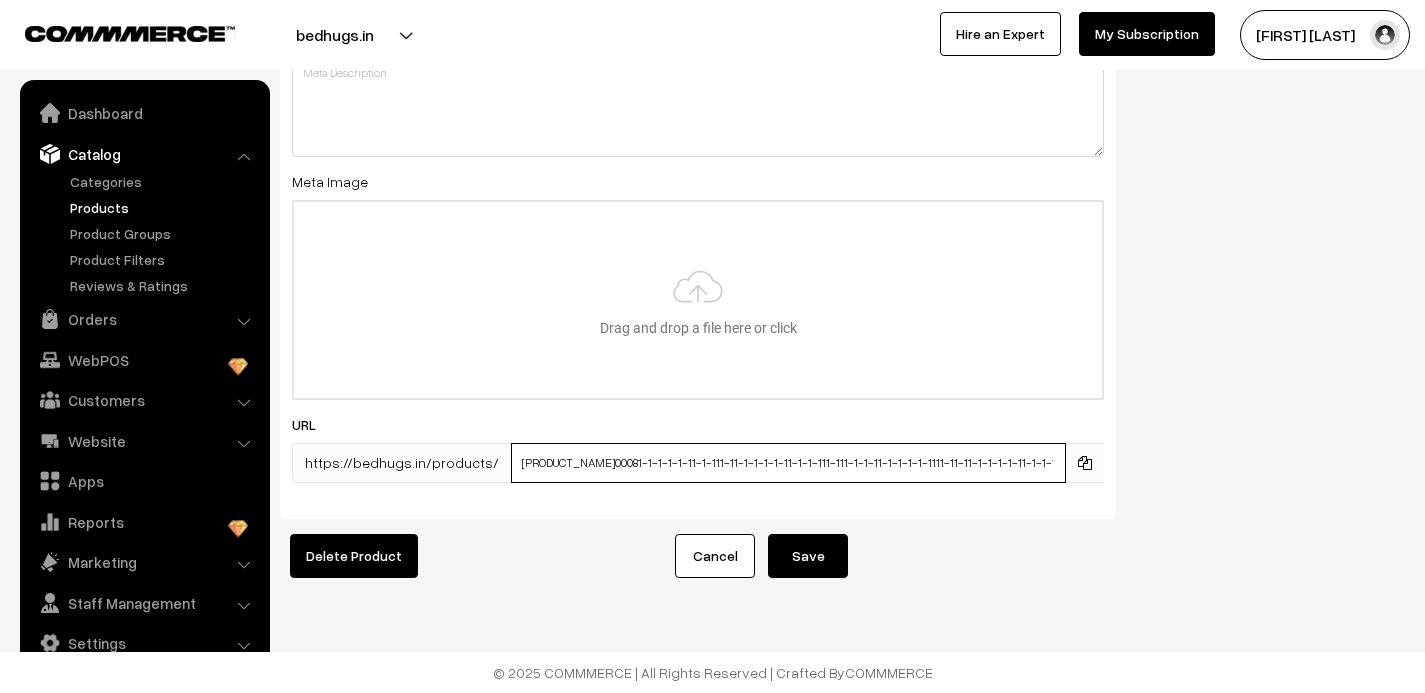 type on "jaipuri00081-1-1-1-1-11-1-111-11-1-1-1-1-11-1-1-111-111-1-1-11-1-1-1-1-1111-11-11-1-1-1-1-11-1-1-1-11-1-1-1-1-1-1-1-1-1-1-1-1-1-1-1-1-1-1-1-1-1-1-1-1-1-1-1-1-1-1-1-1-2-1-1-1-1-1-1-1-1-1-1-1-1-1-1-1-1-1" 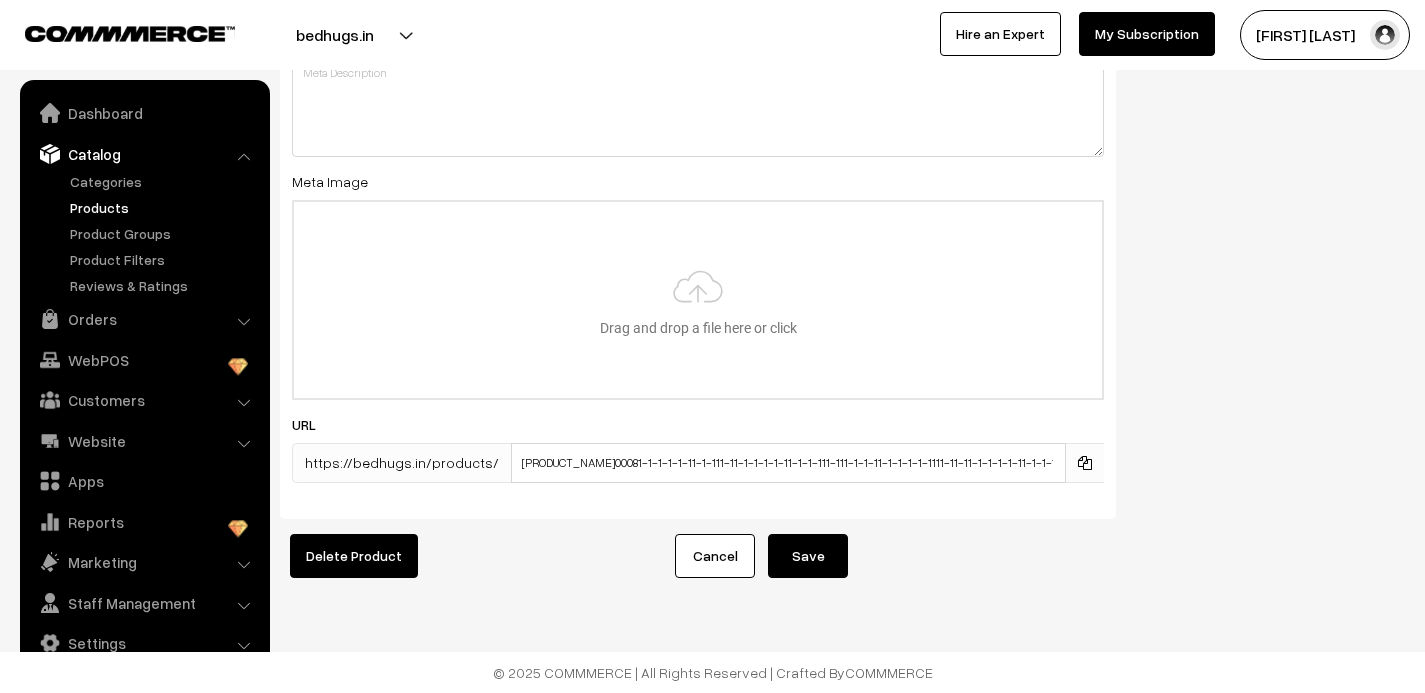click on "Save" at bounding box center (808, 556) 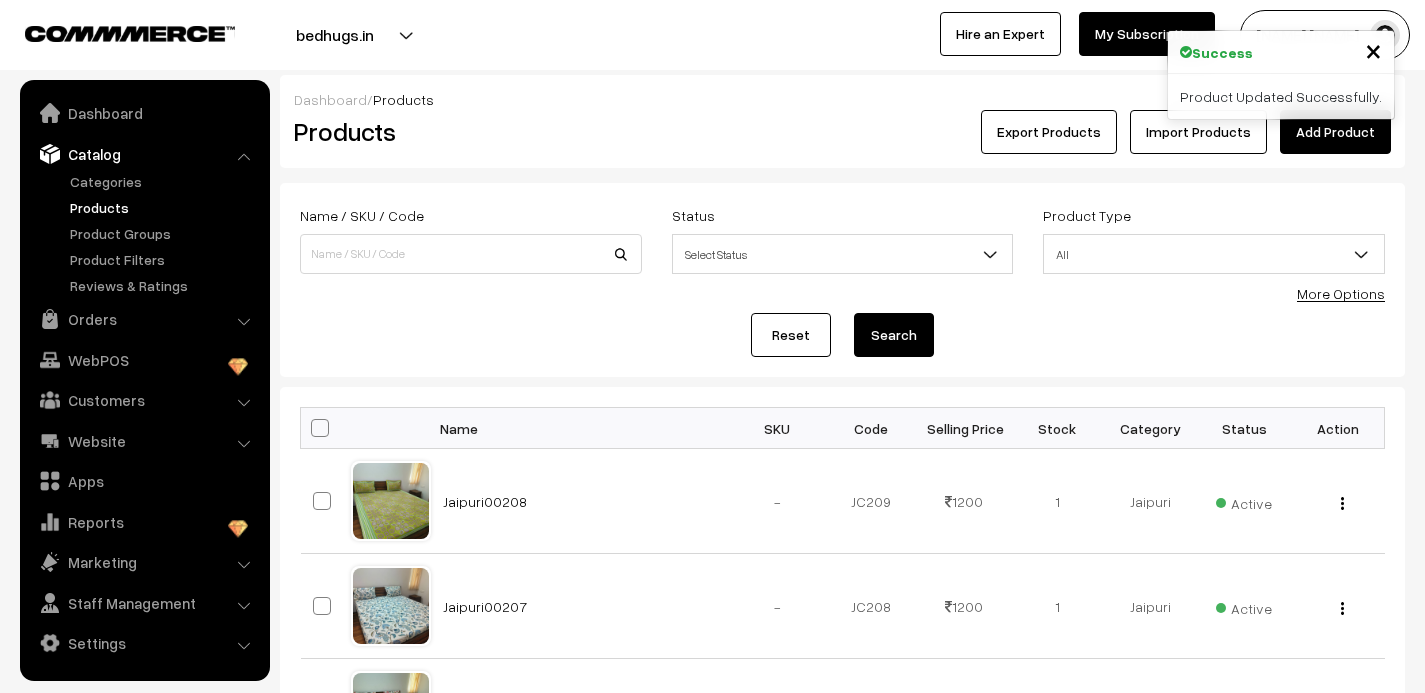 scroll, scrollTop: 0, scrollLeft: 0, axis: both 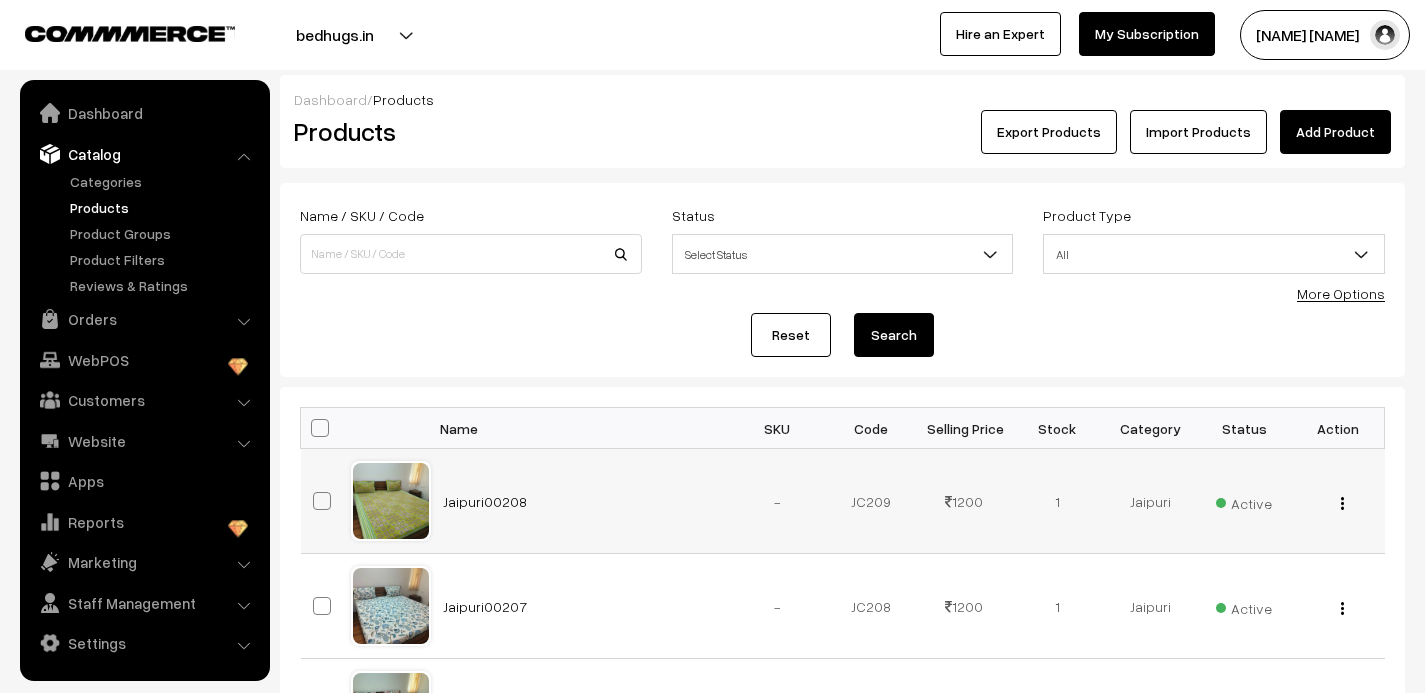 click at bounding box center [1342, 503] 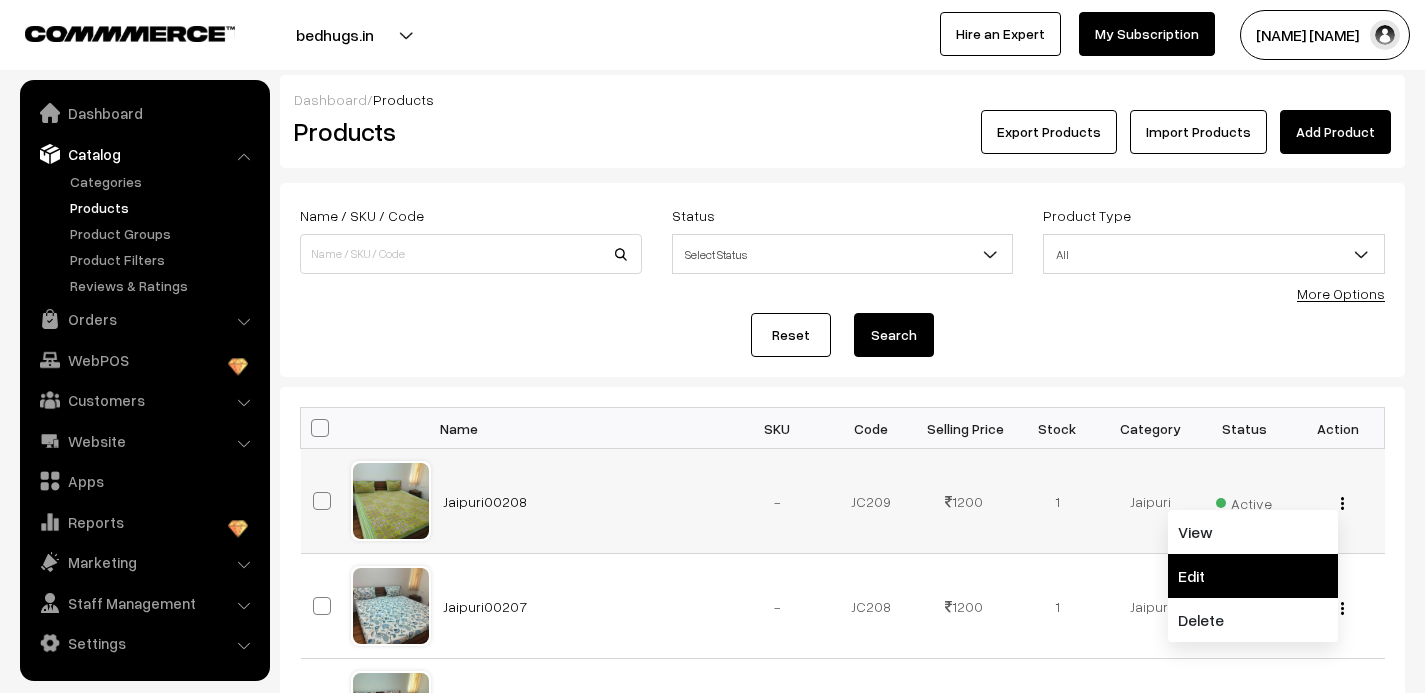 click on "Edit" at bounding box center [1253, 576] 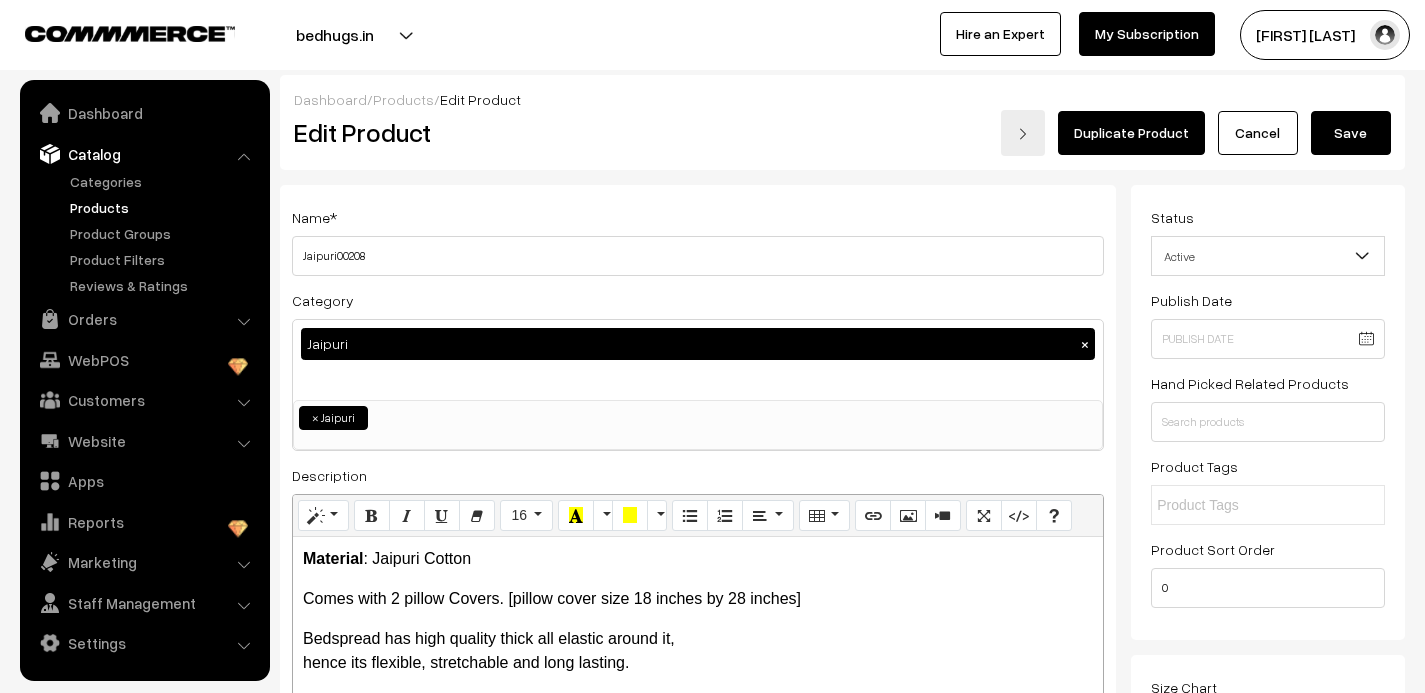 scroll, scrollTop: 0, scrollLeft: 0, axis: both 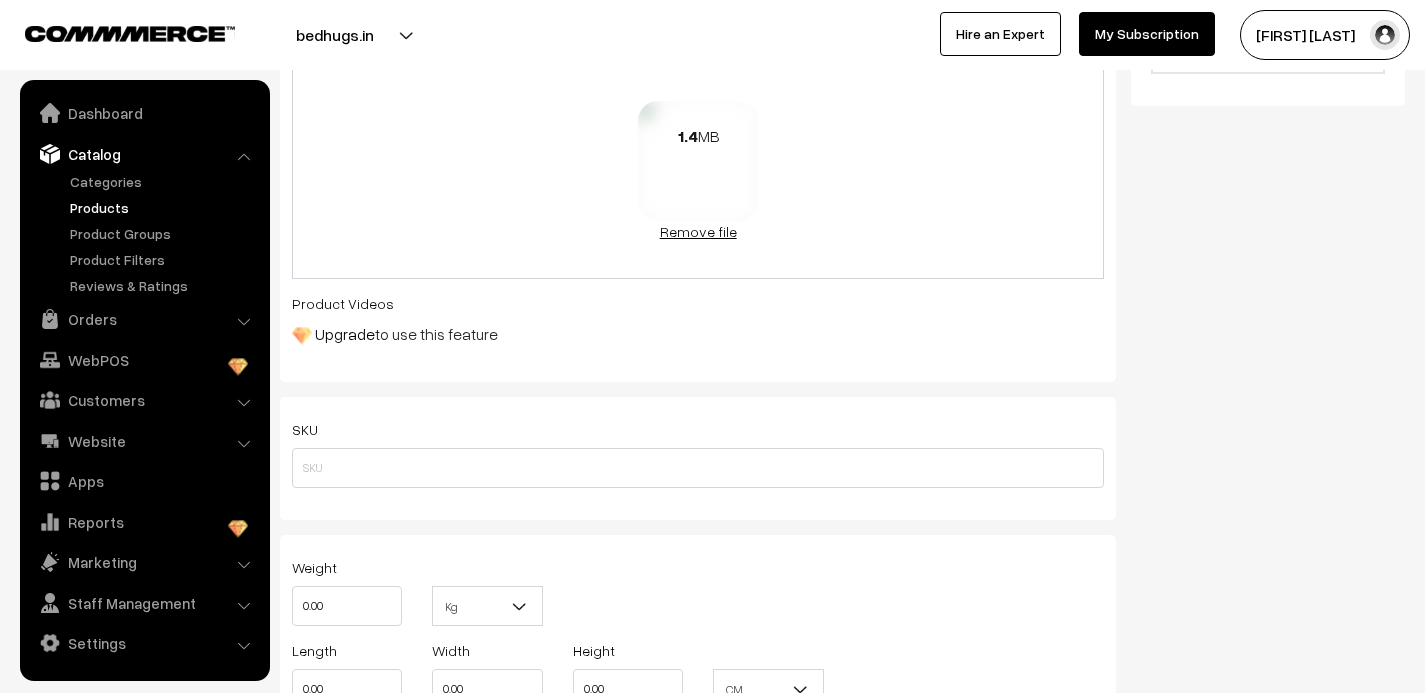click on "Remove file" at bounding box center (698, 231) 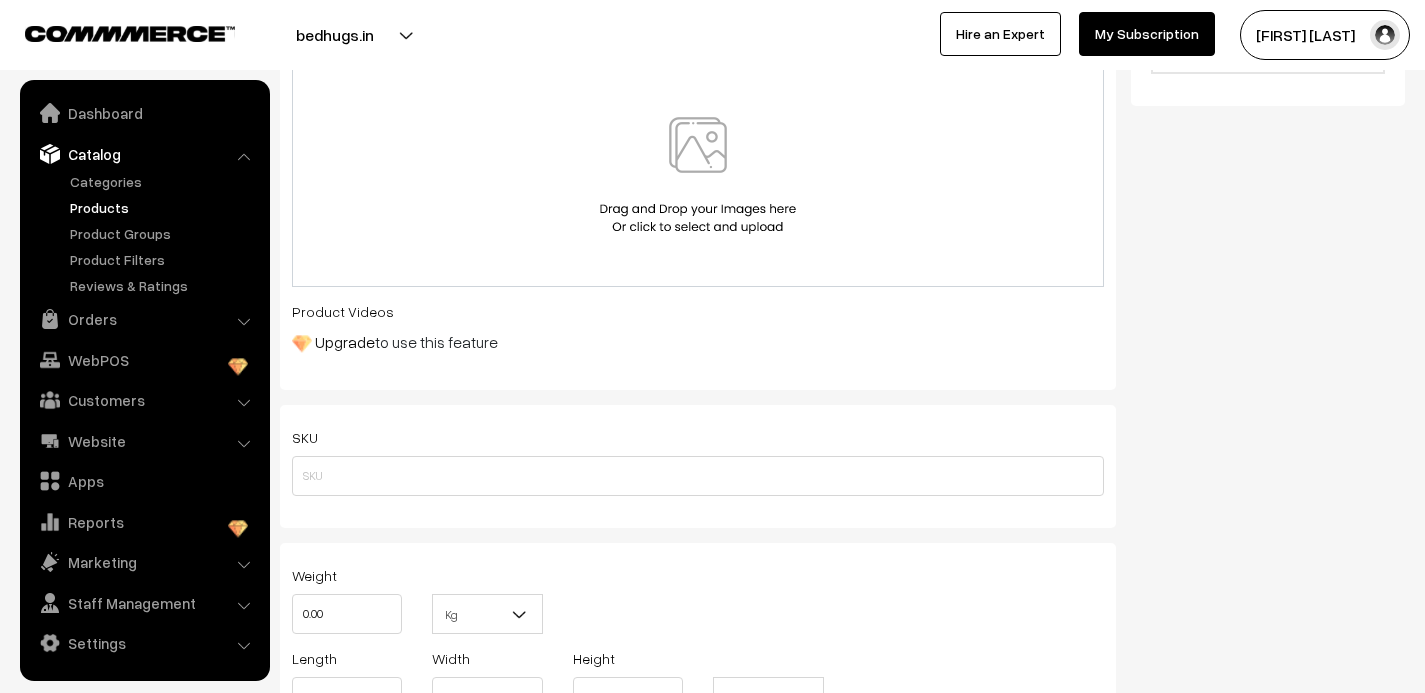 click at bounding box center (698, 175) 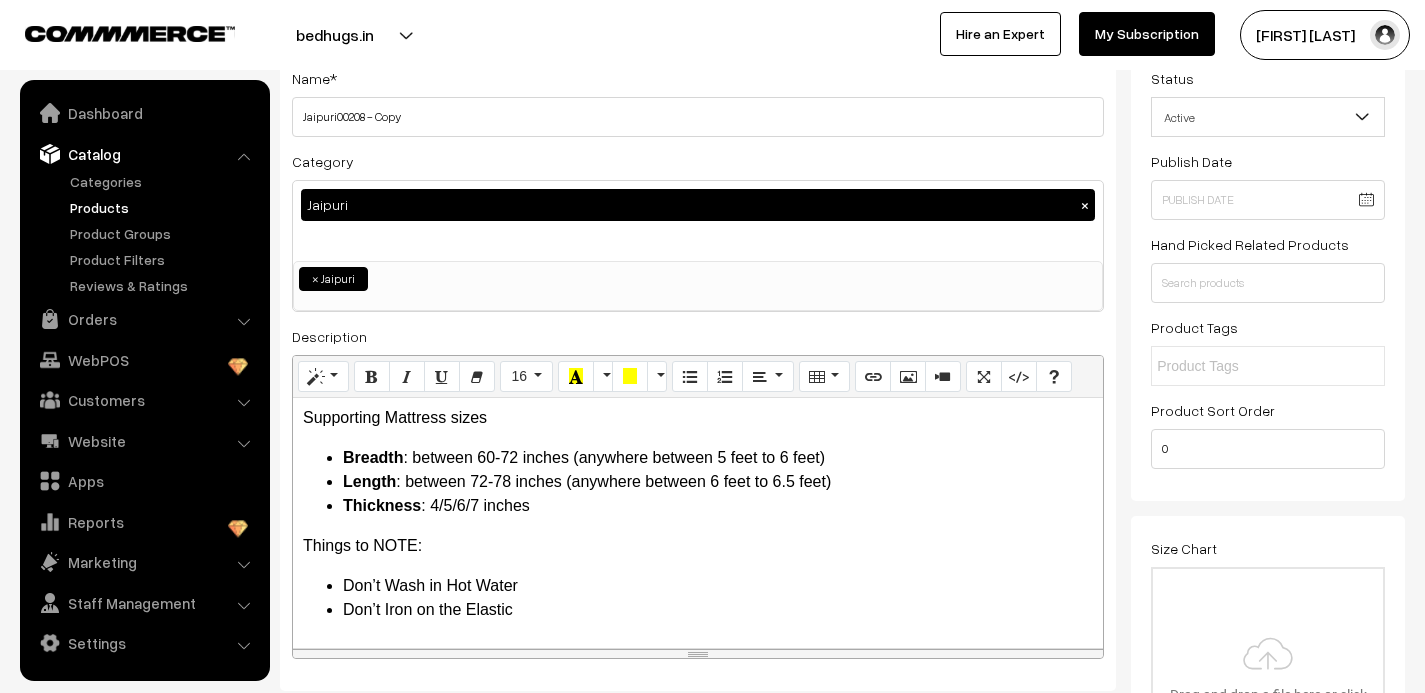 scroll, scrollTop: 0, scrollLeft: 0, axis: both 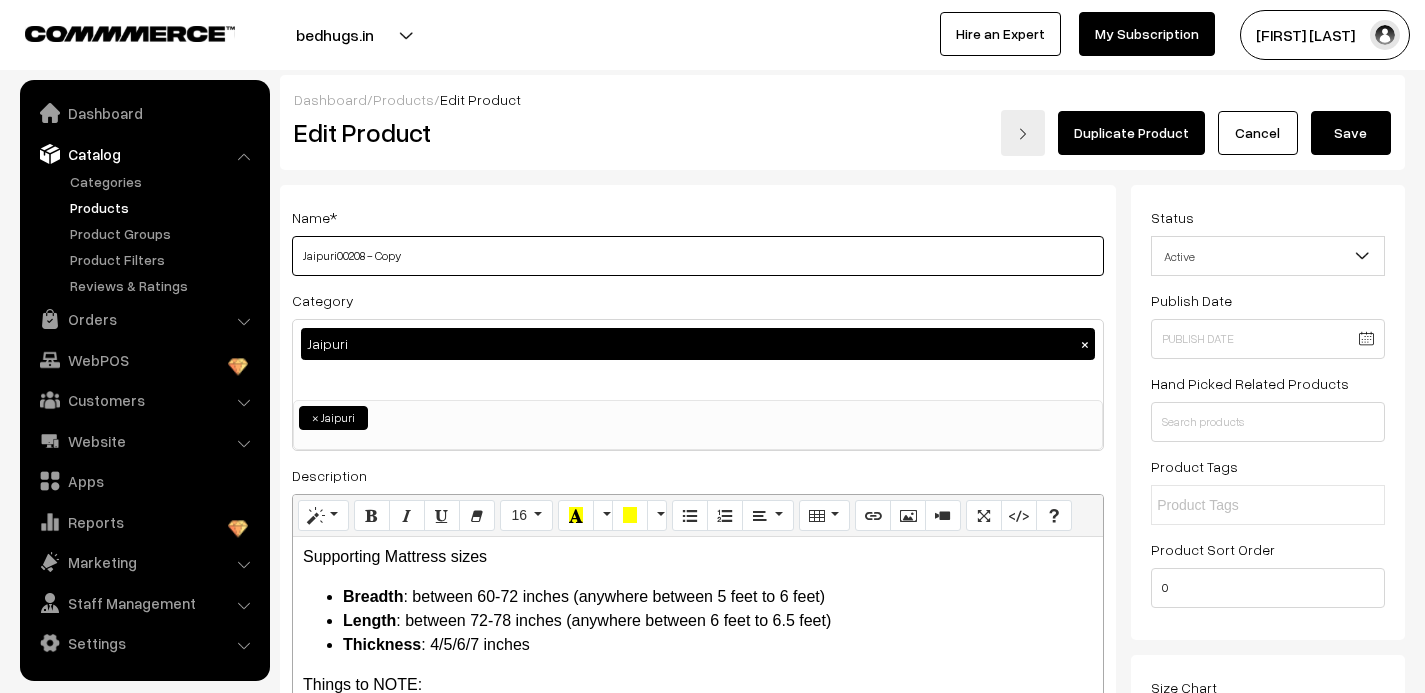 click on "Jaipuri00208 - Copy" at bounding box center (698, 256) 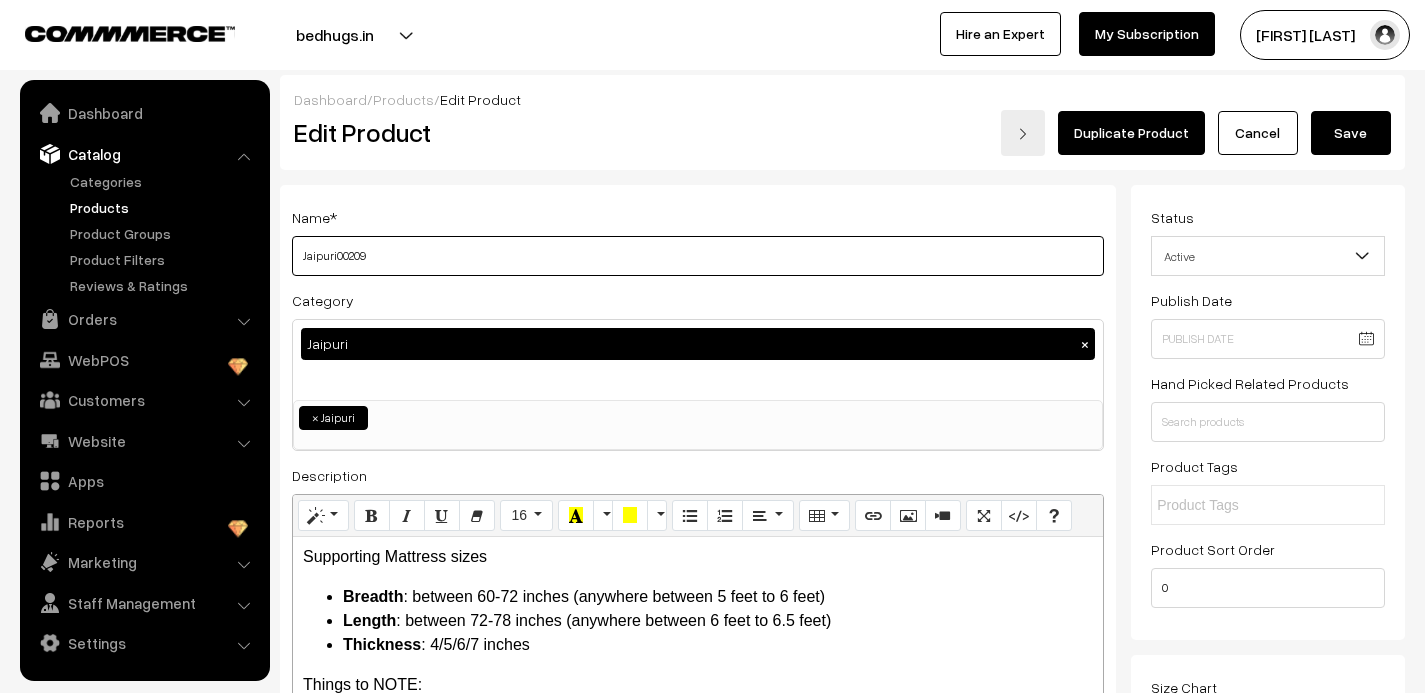 type on "Jaipuri00209" 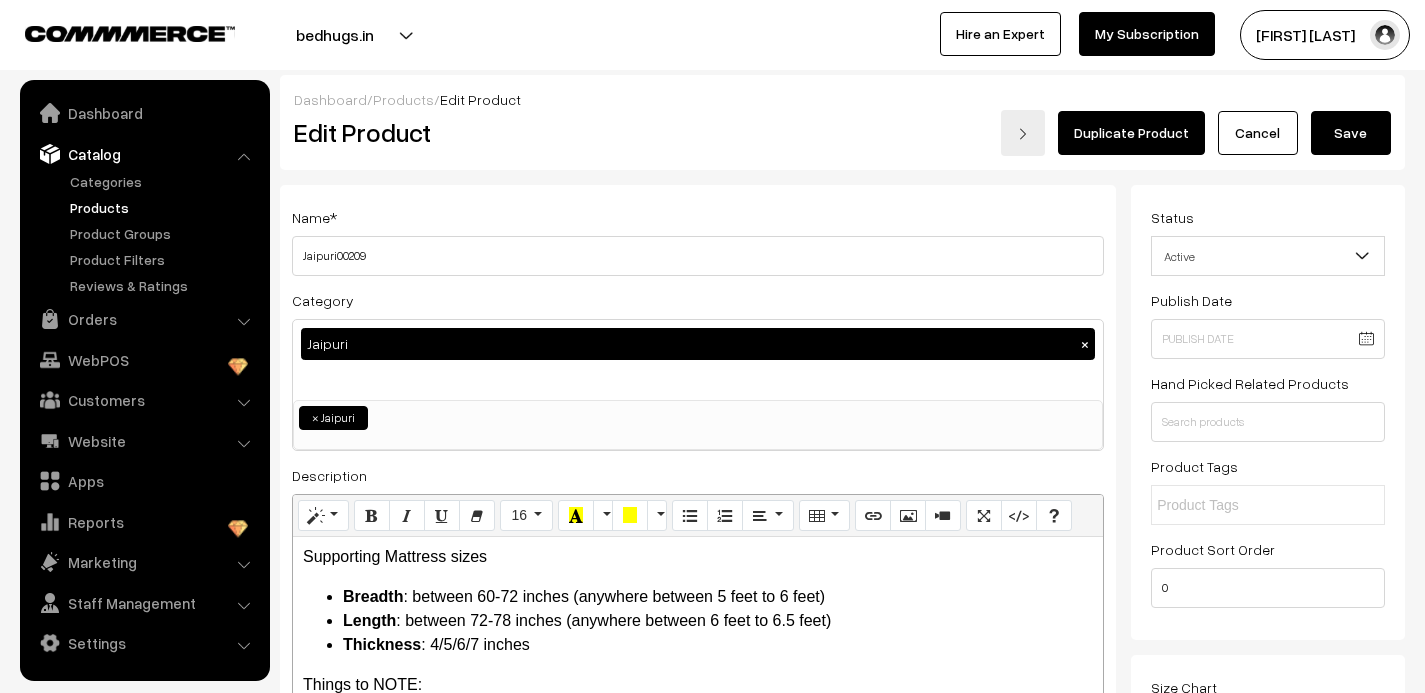 click on "Save" at bounding box center [1351, 133] 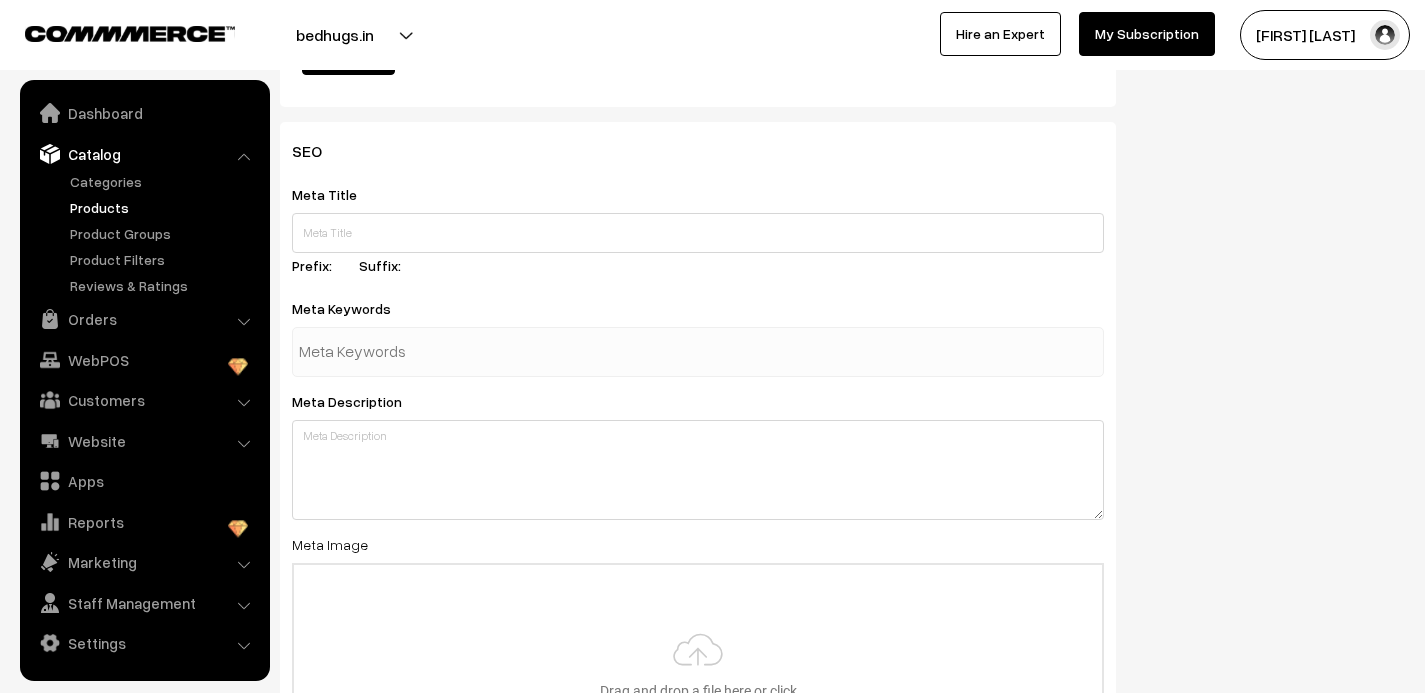 scroll, scrollTop: 3142, scrollLeft: 0, axis: vertical 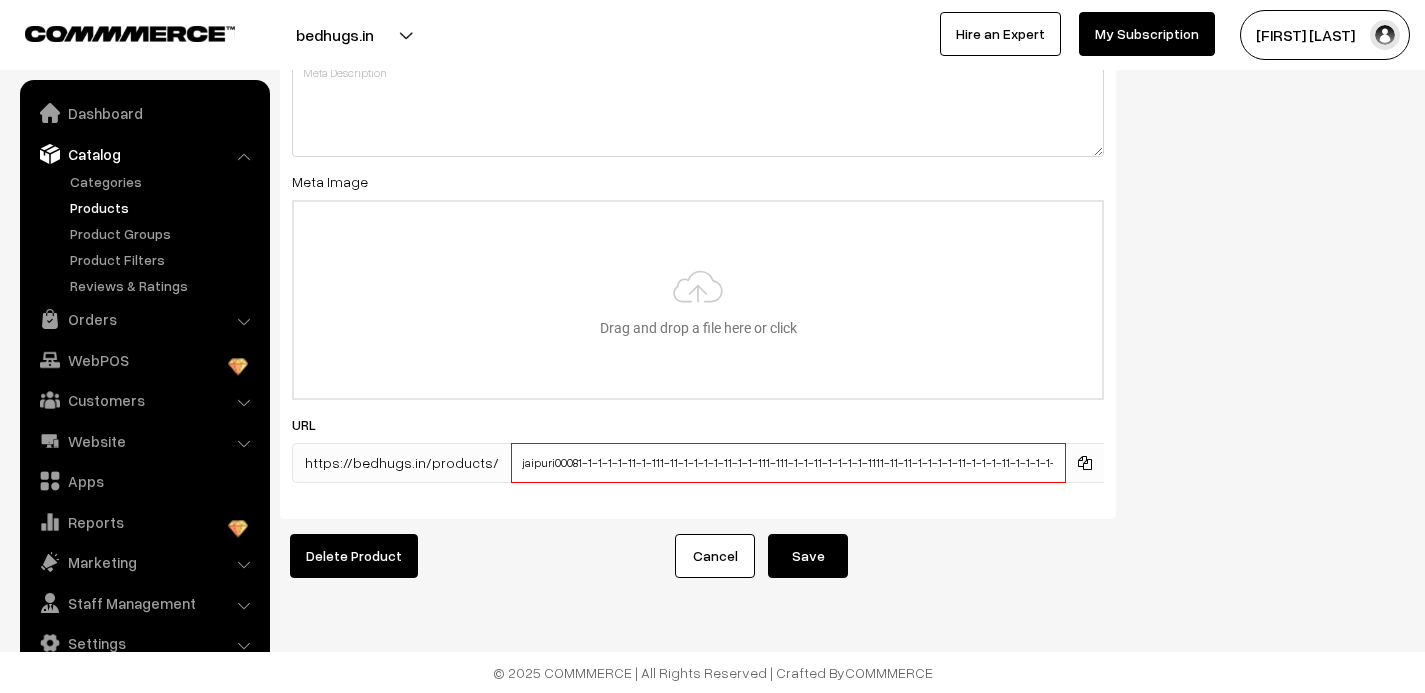 click on "jaipuri00081-1-1-1-1-11-1-111-11-1-1-1-1-11-1-1-111-111-1-1-11-1-1-1-1-1111-11-11-1-1-1-1-11-1-1-1-11-1-1-1-1-1-1-1-1-1-1-1-1-1-1-1-1-1-1-1-1-1-1-1-1-1-1-1-1-1-1-1-1-2-1-1-1-1-1-1-1-1-1-1-1-1-1-1-1-1-1" at bounding box center [788, 463] 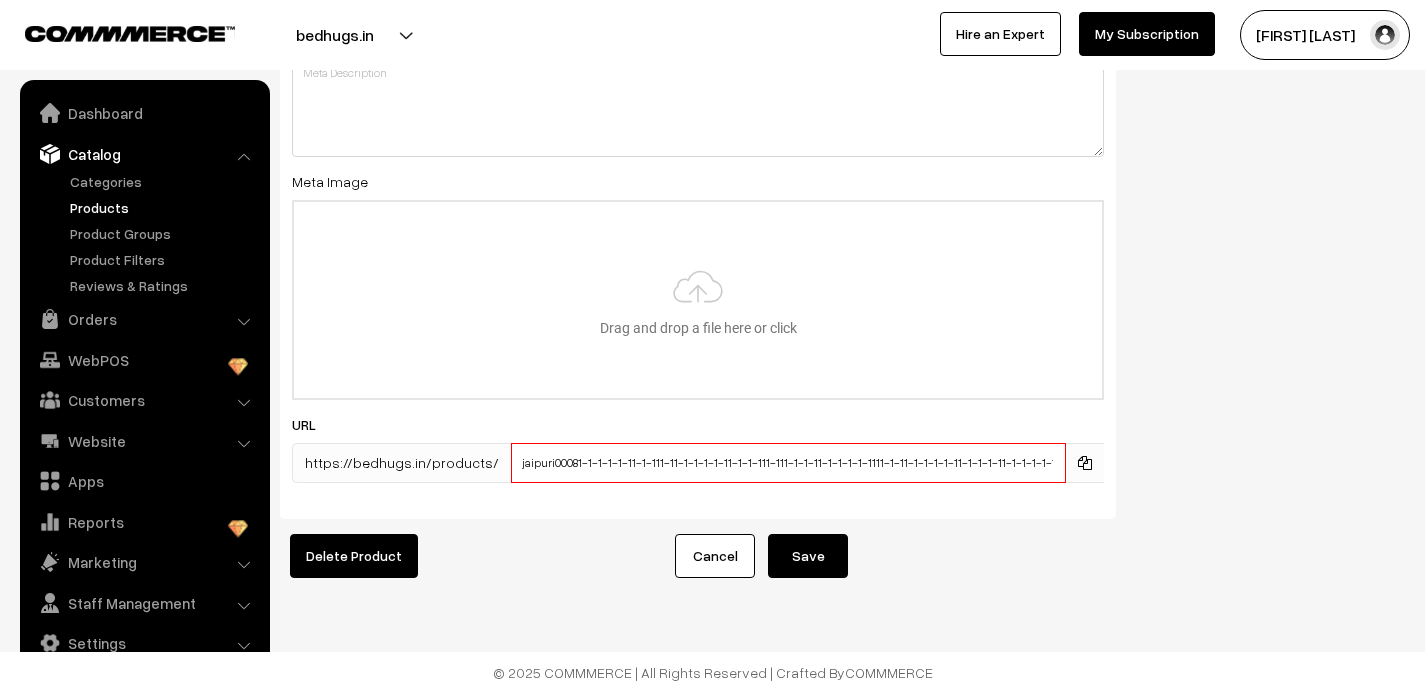 type on "jaipuri00081-1-1-1-1-11-1-111-11-1-1-1-1-11-1-1-111-111-1-1-11-1-1-1-1-1111-1-11-1-1-1-1-11-1-1-1-11-1-1-1-1-1-1-1-1-1-1-1-1-1-1-1-1-1-1-1-1-1-1-1-1-1-1-1-1-1-1-1-1-2-1-1-1-1-1-1-1-1-1-1-1-1-1-1-1-1-1" 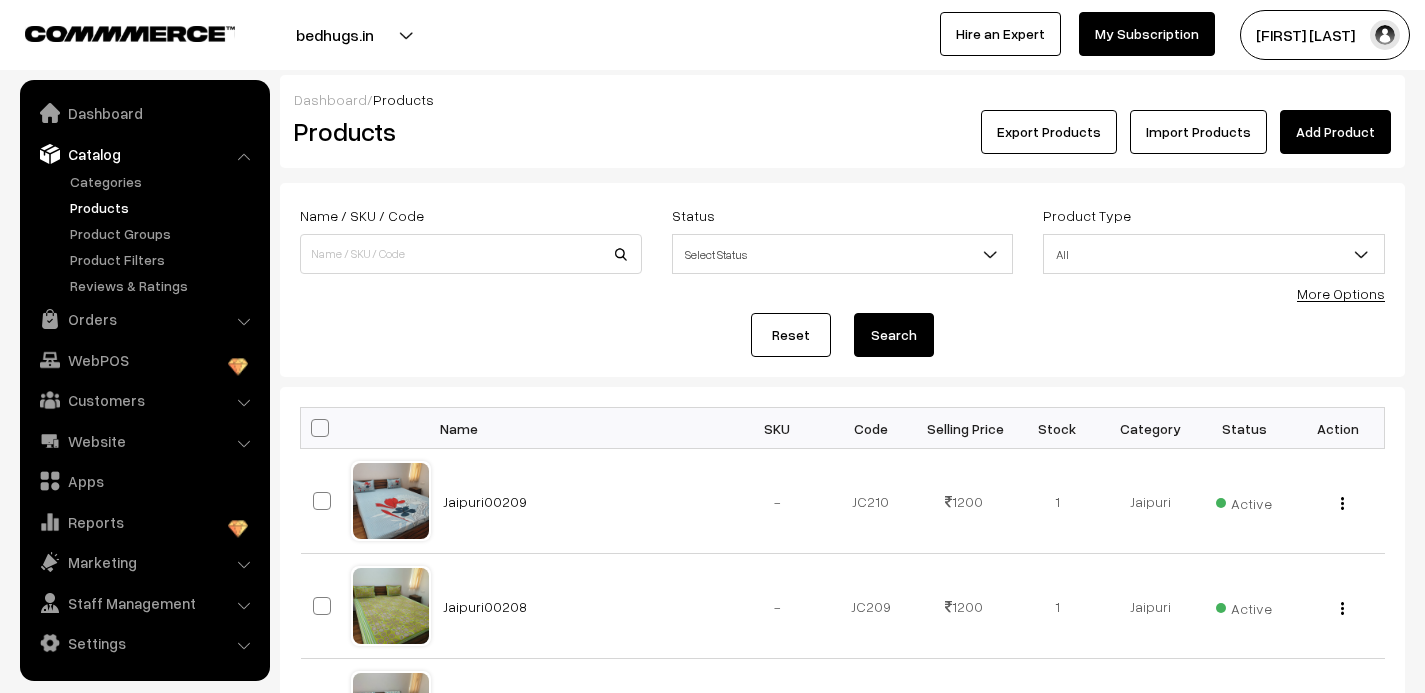 scroll, scrollTop: 0, scrollLeft: 0, axis: both 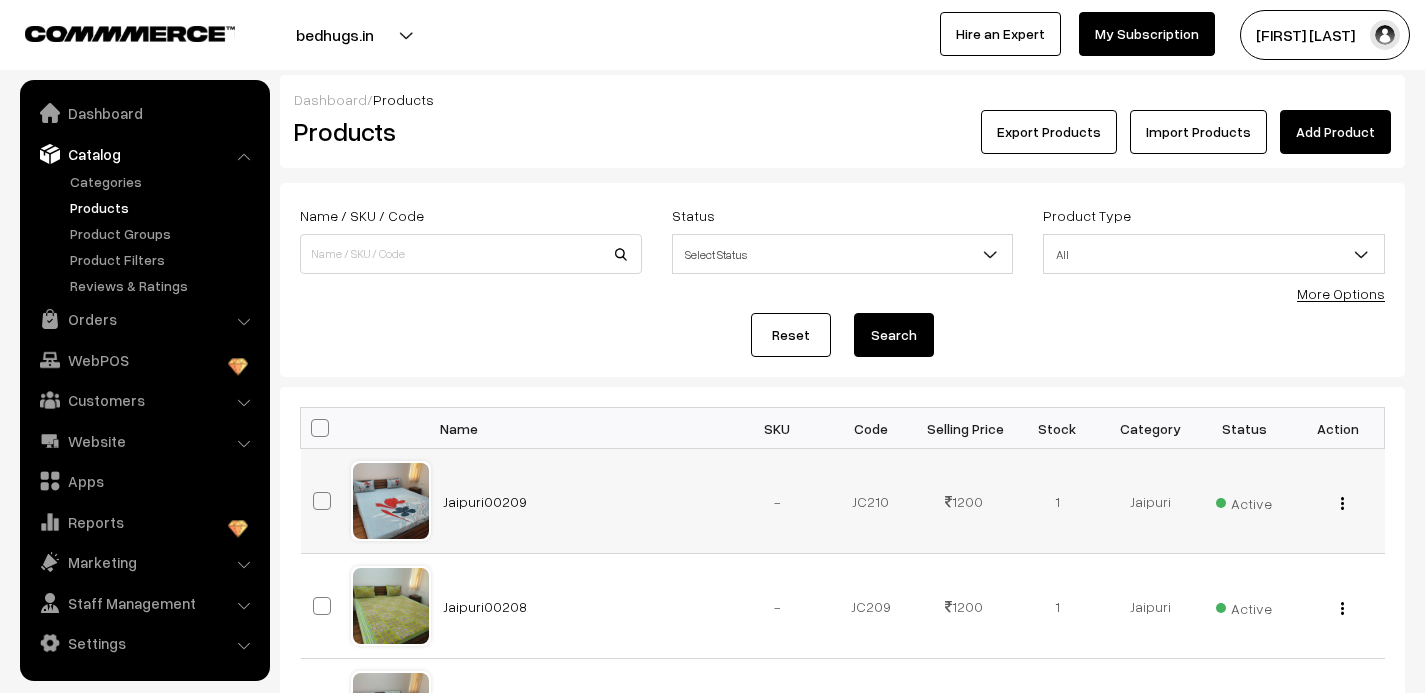 click at bounding box center [1342, 503] 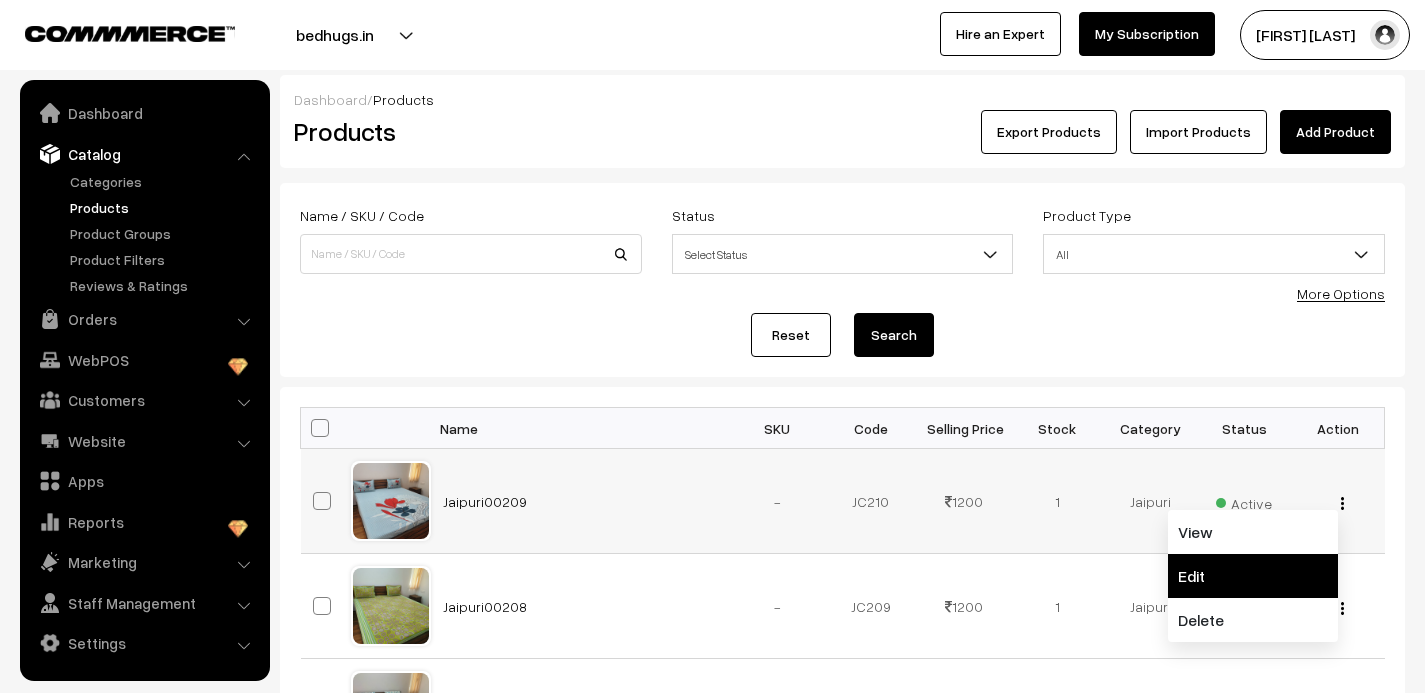 click on "Edit" at bounding box center [1253, 576] 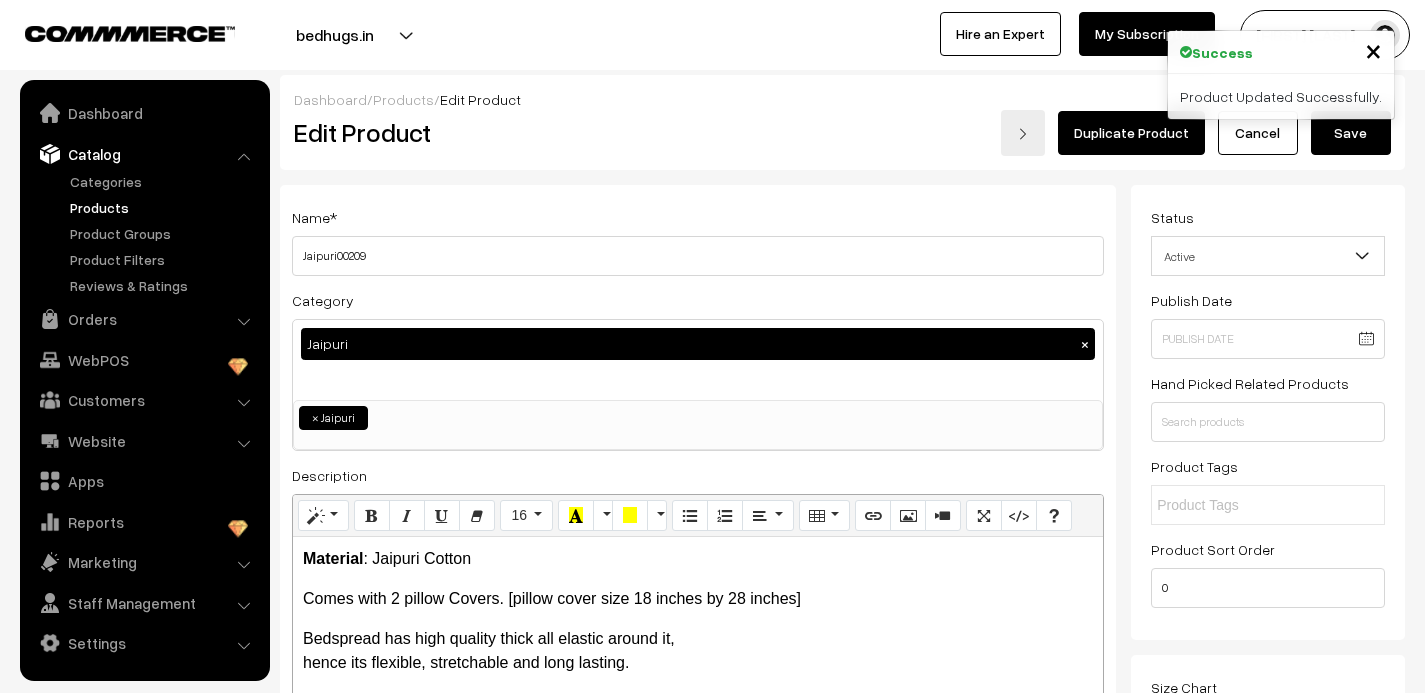scroll, scrollTop: 0, scrollLeft: 0, axis: both 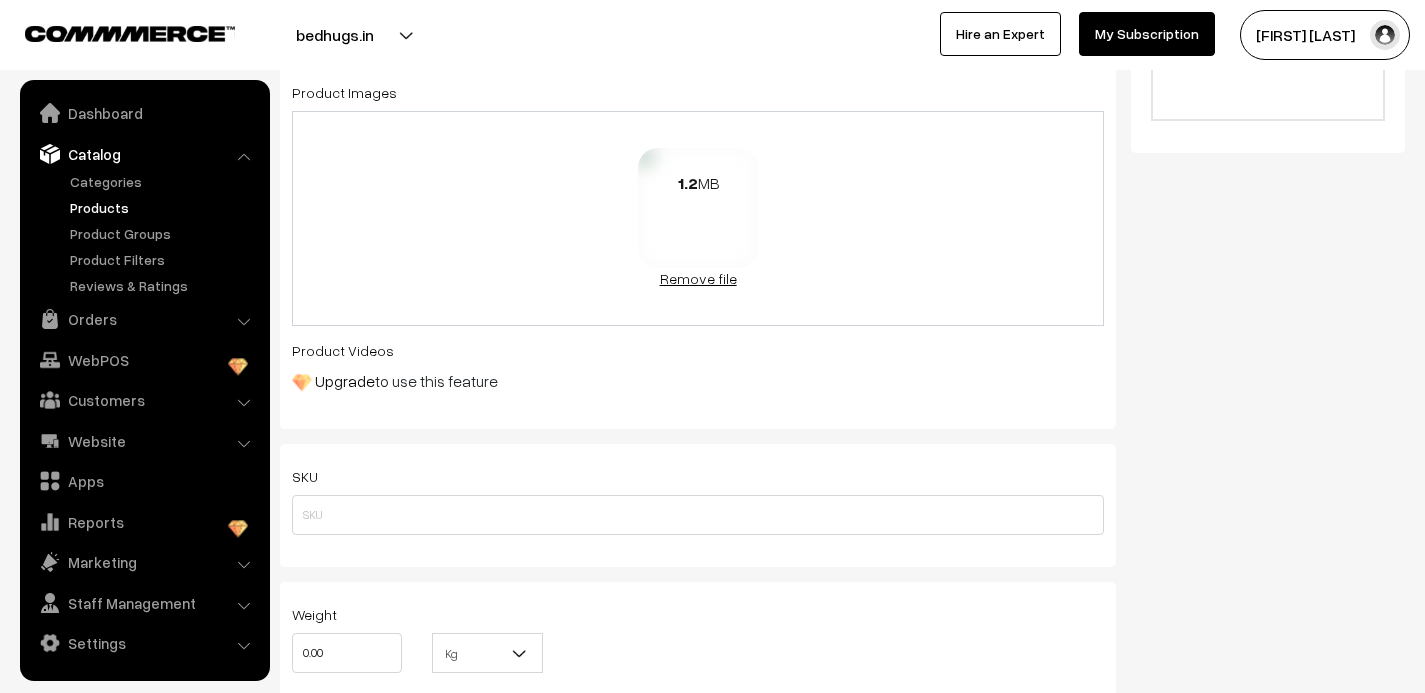click on "Remove file" at bounding box center (698, 278) 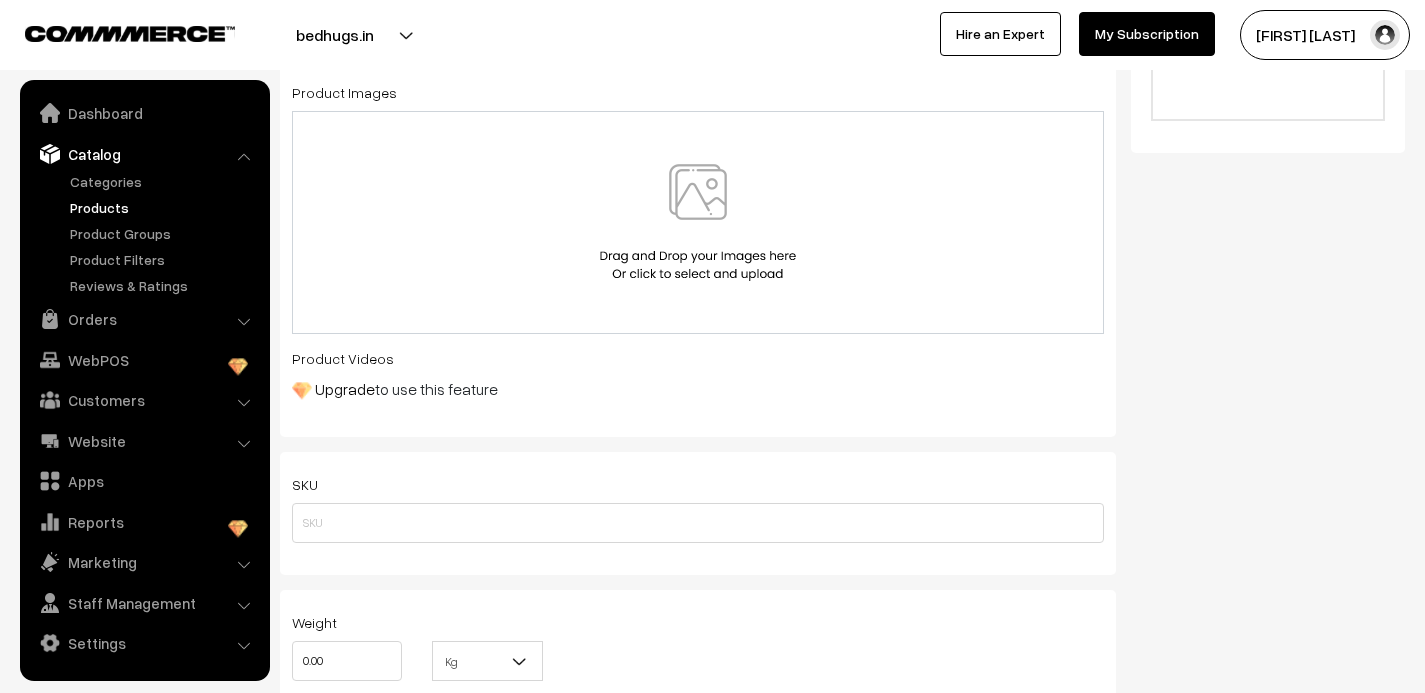 click at bounding box center [698, 222] 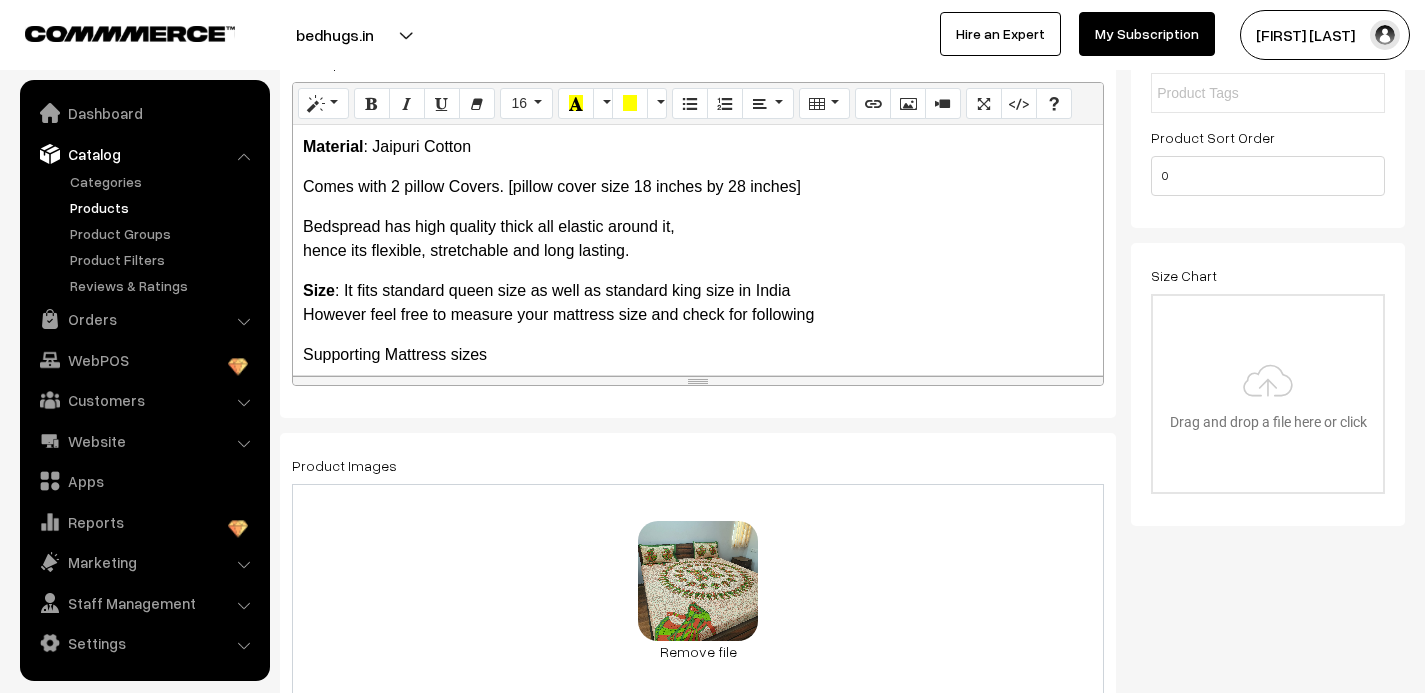 scroll, scrollTop: 0, scrollLeft: 0, axis: both 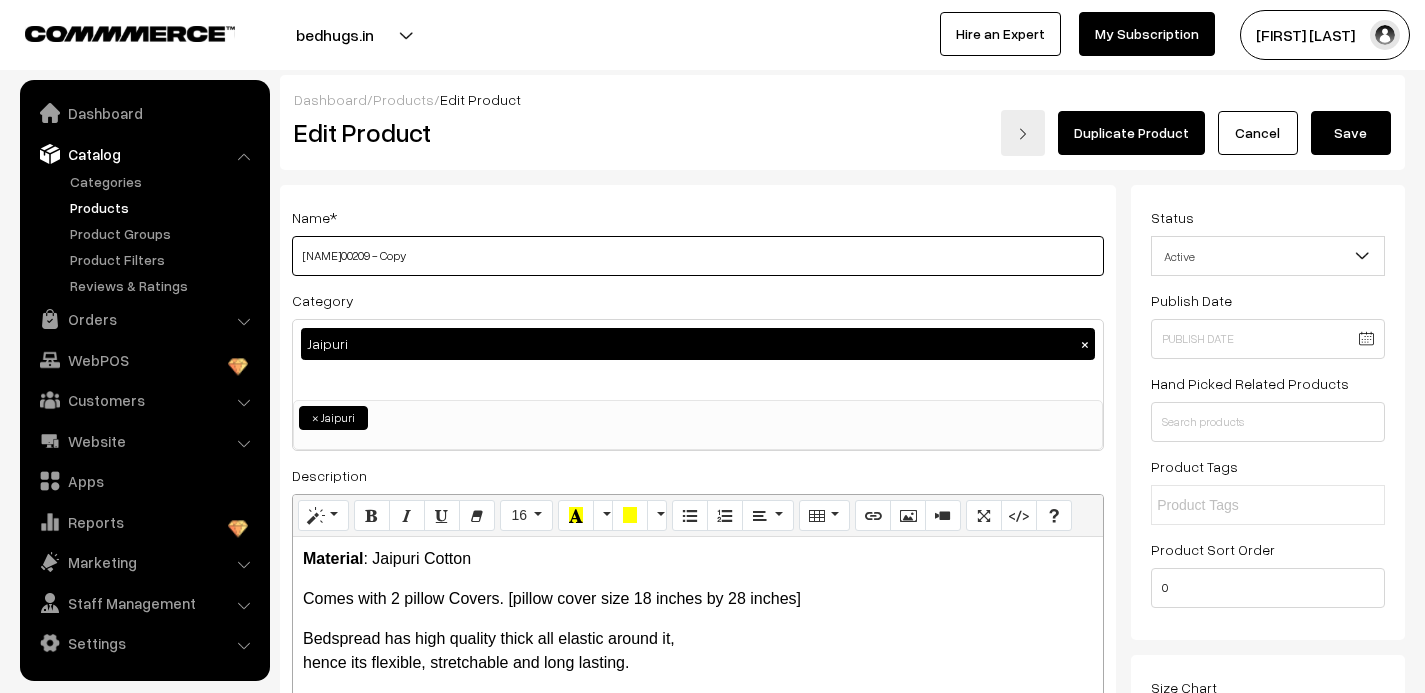click on "[NAME]00209 - Copy" at bounding box center (698, 256) 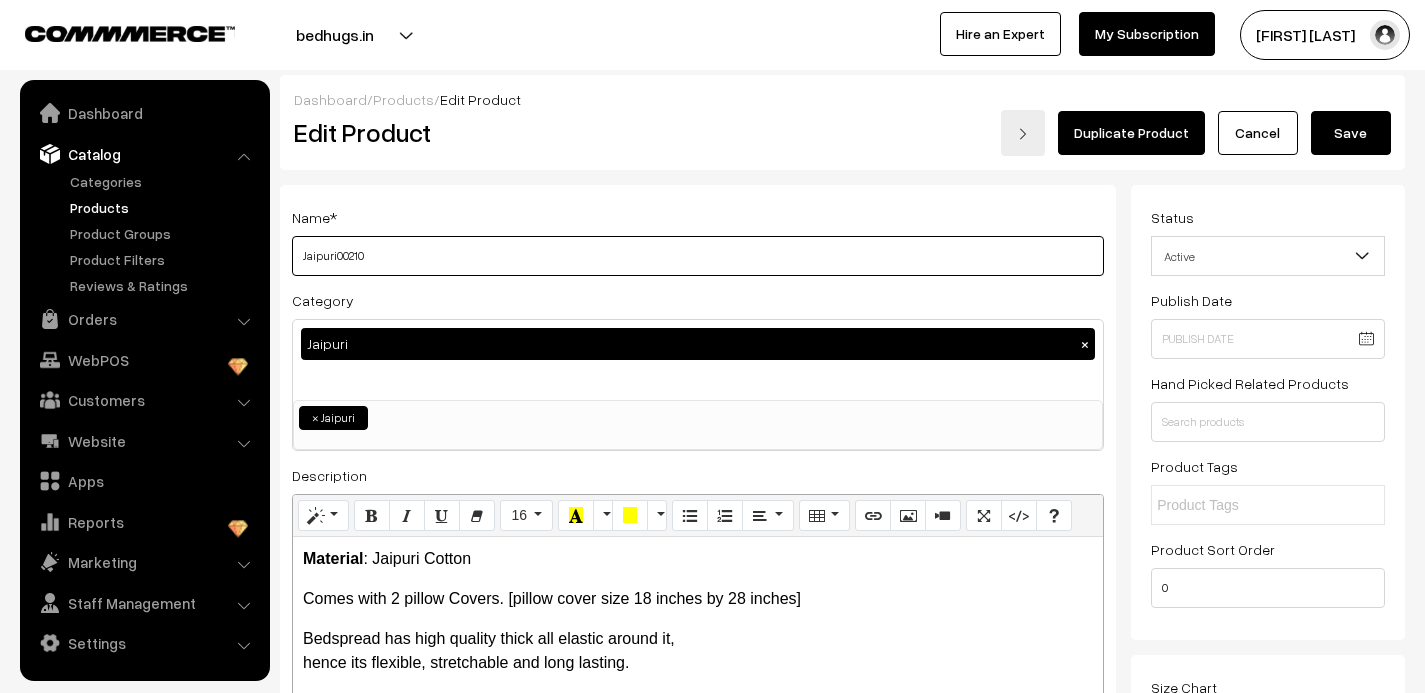 type on "Jaipuri00210" 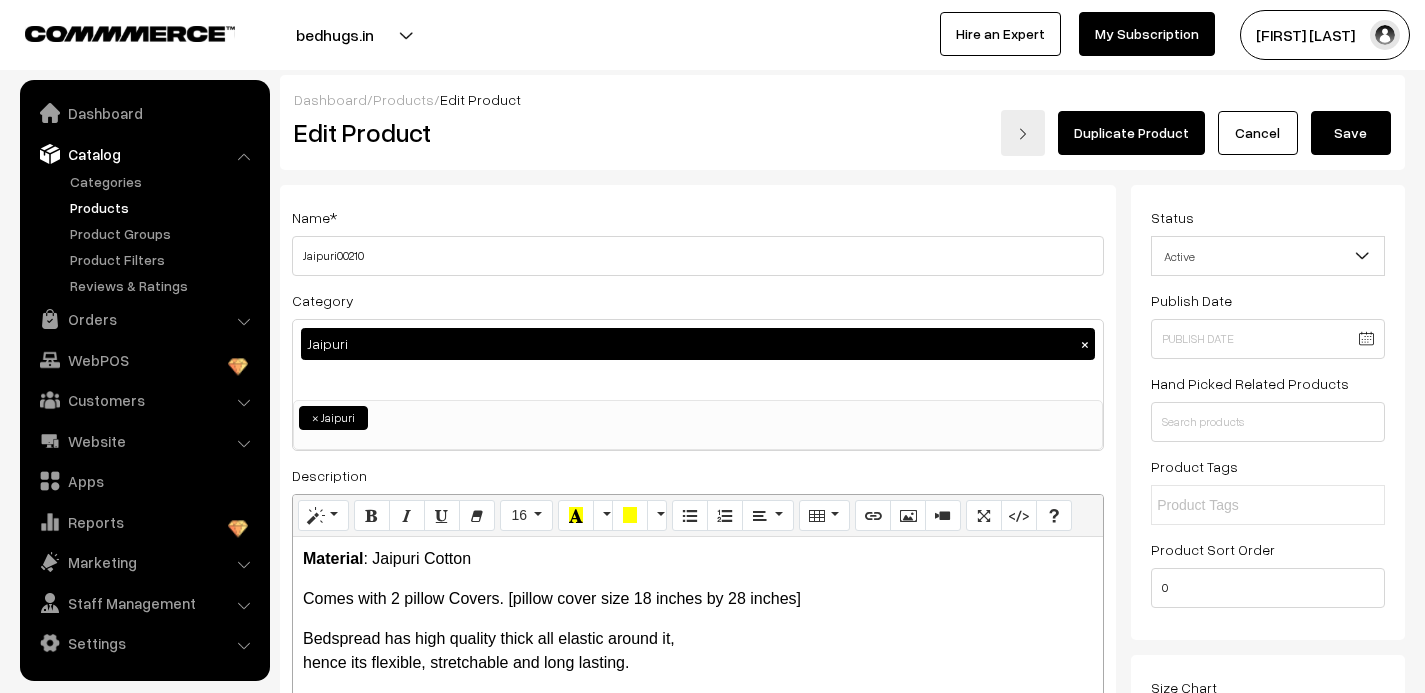 click on "Save" at bounding box center [1351, 133] 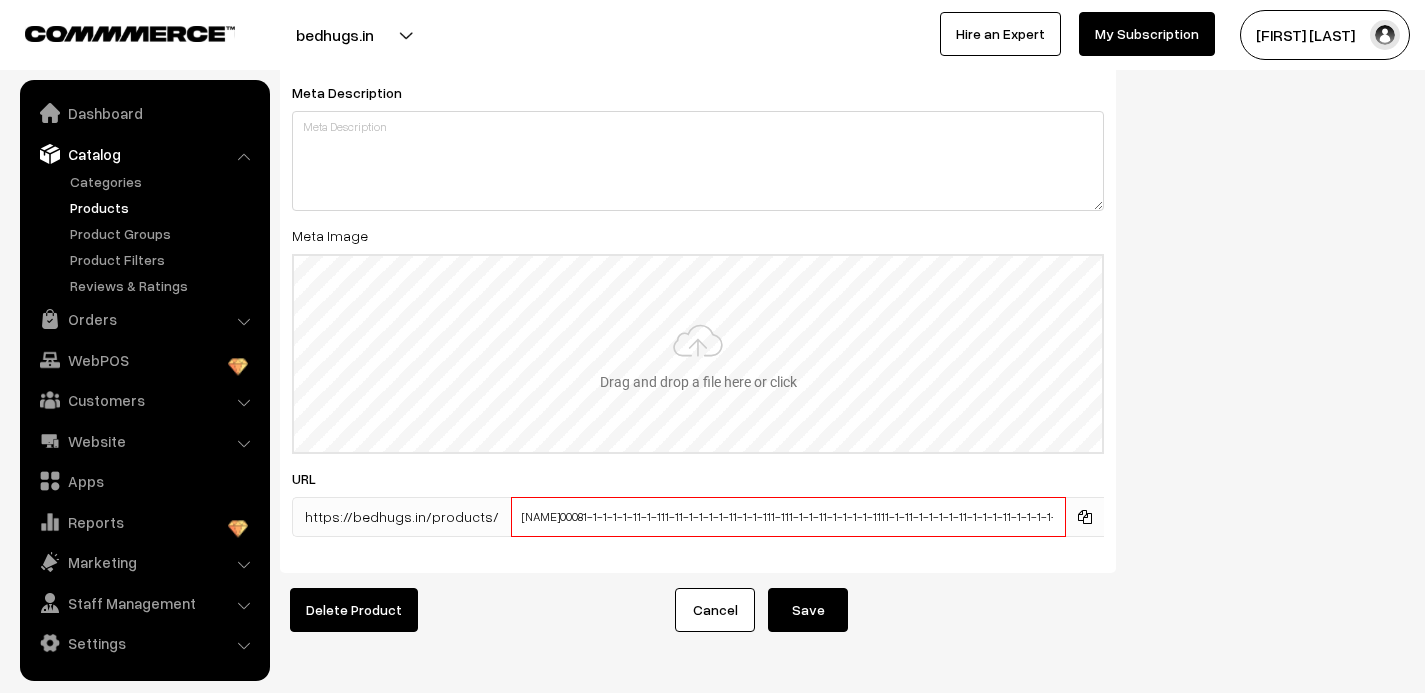 scroll, scrollTop: 3142, scrollLeft: 0, axis: vertical 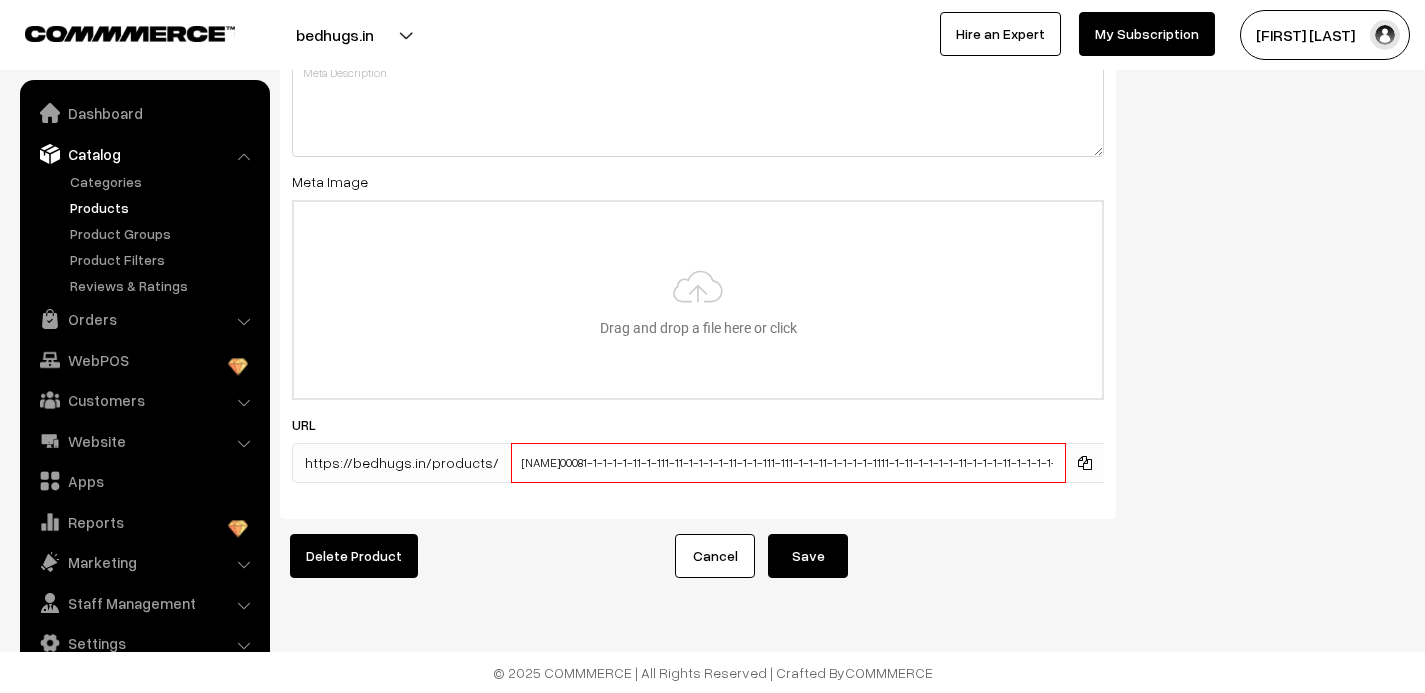 click on "jaipuri00081-1-1-1-1-11-1-111-11-1-1-1-1-11-1-1-111-111-1-1-11-1-1-1-1-1111-1-11-1-1-1-1-11-1-1-1-11-1-1-1-1-1-1-1-1-1-1-1-1-1-1-1-1-1-1-1-1-1-1-1-1-1-1-1-1-1-1-1-1-2-1-1-1-1-1-1-1-1-1-1-1-1-1-1-1-1-1-1" at bounding box center [788, 463] 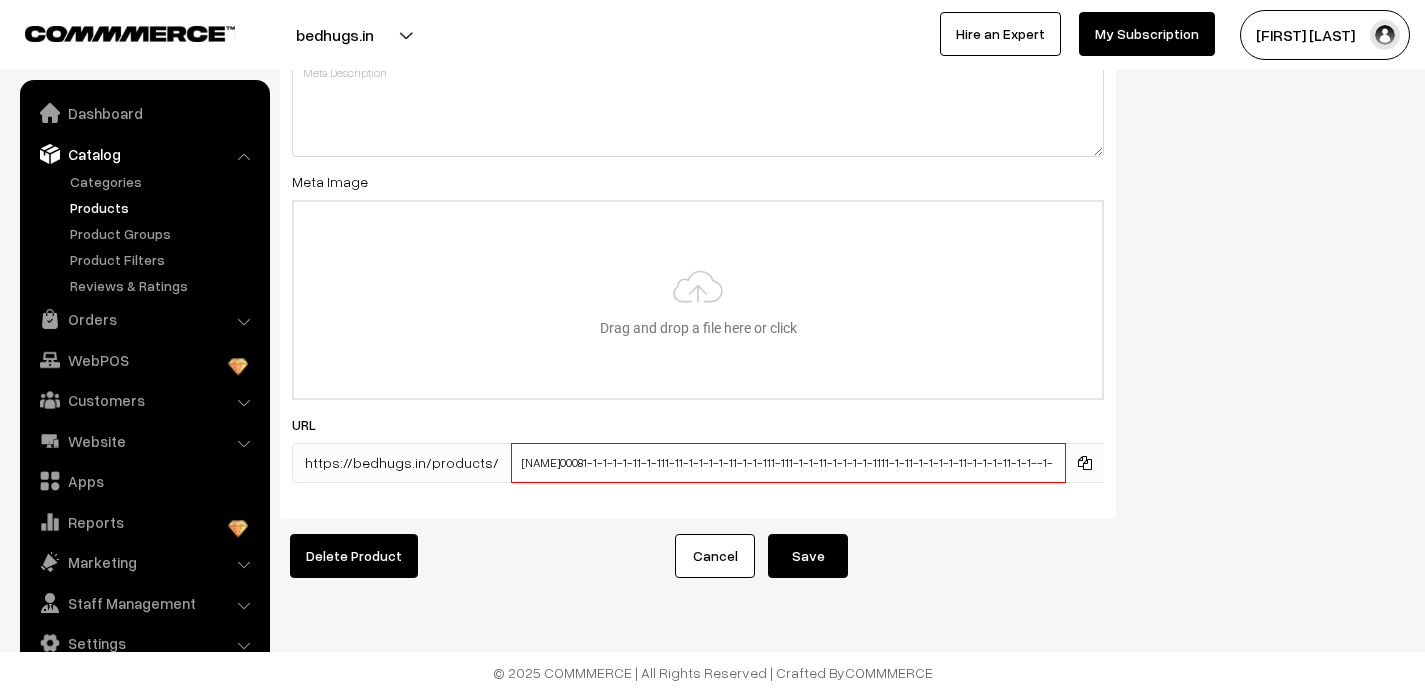type on "jaipuri00081-1-1-1-1-11-1-111-11-1-1-1-1-11-1-1-111-111-1-1-11-1-1-1-1-1111-1-11-1-1-1-1-11-1-1-1-11-1-1--1-1-1-1-1-1-1-1-1-1-1-1-1-1-1-1-1-1-1-1-1-1-1-1-1-1-1-1-1-2-1-1-1-1-1-1-1-1-1-1-1-1-1-1-1-1-1-1" 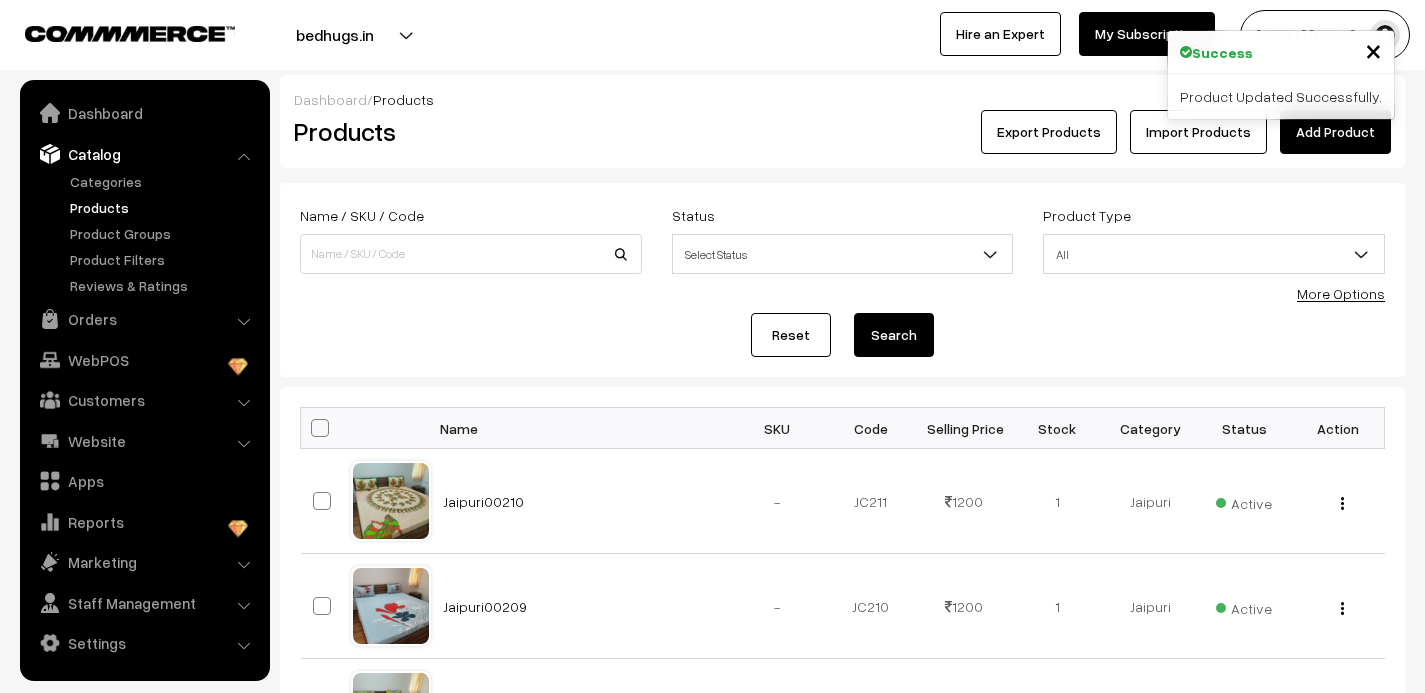 scroll, scrollTop: 0, scrollLeft: 0, axis: both 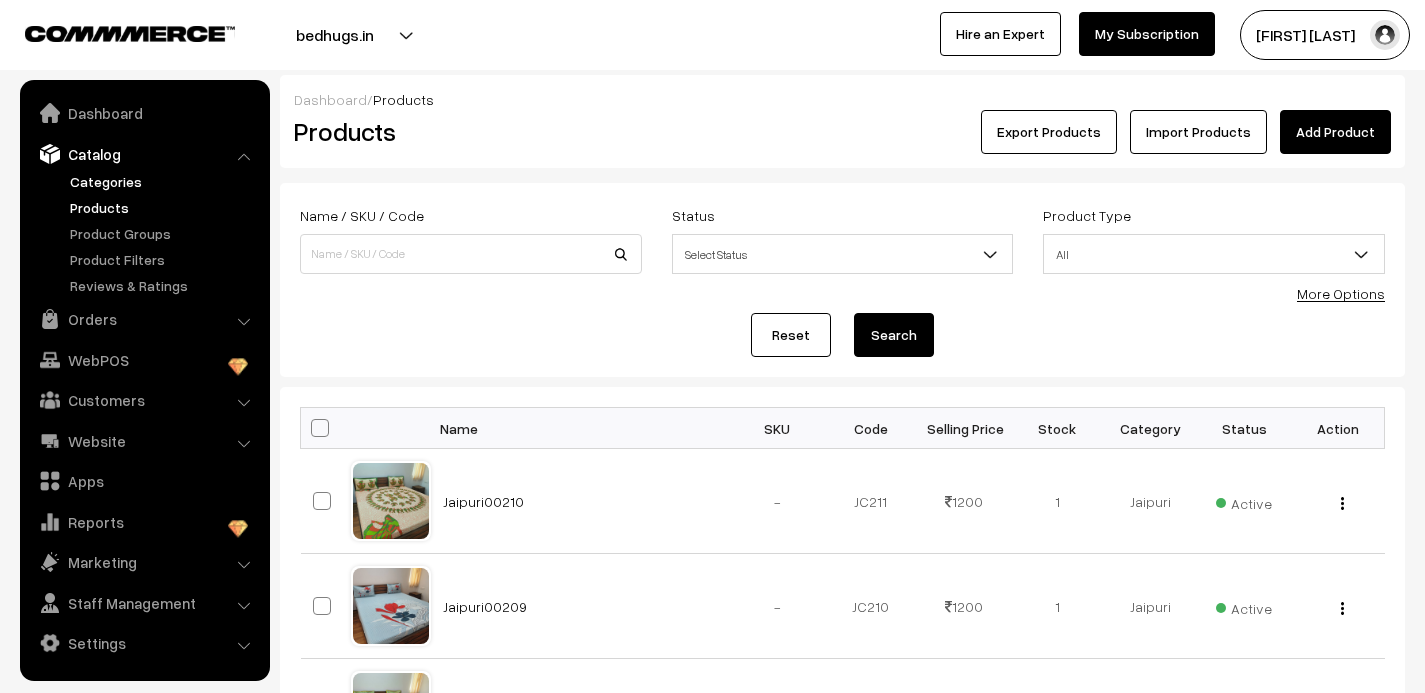 click on "Categories" at bounding box center [164, 181] 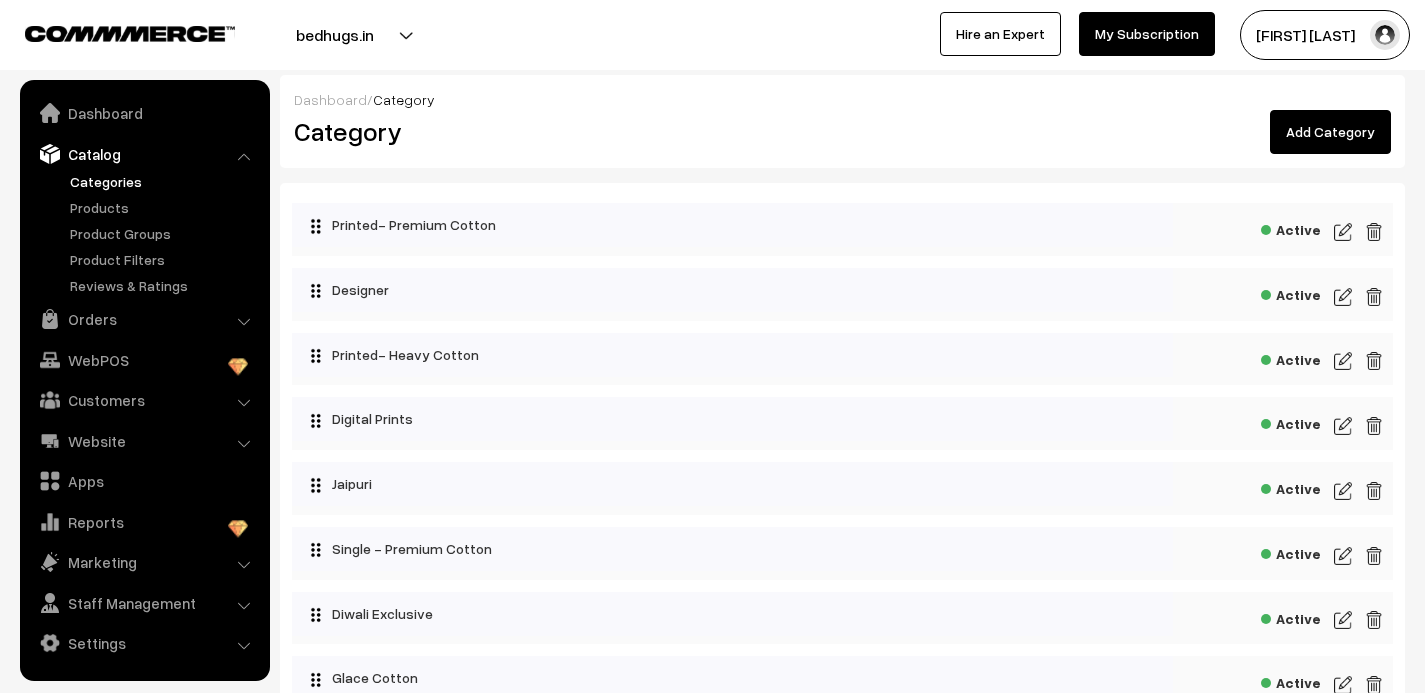 scroll, scrollTop: 0, scrollLeft: 0, axis: both 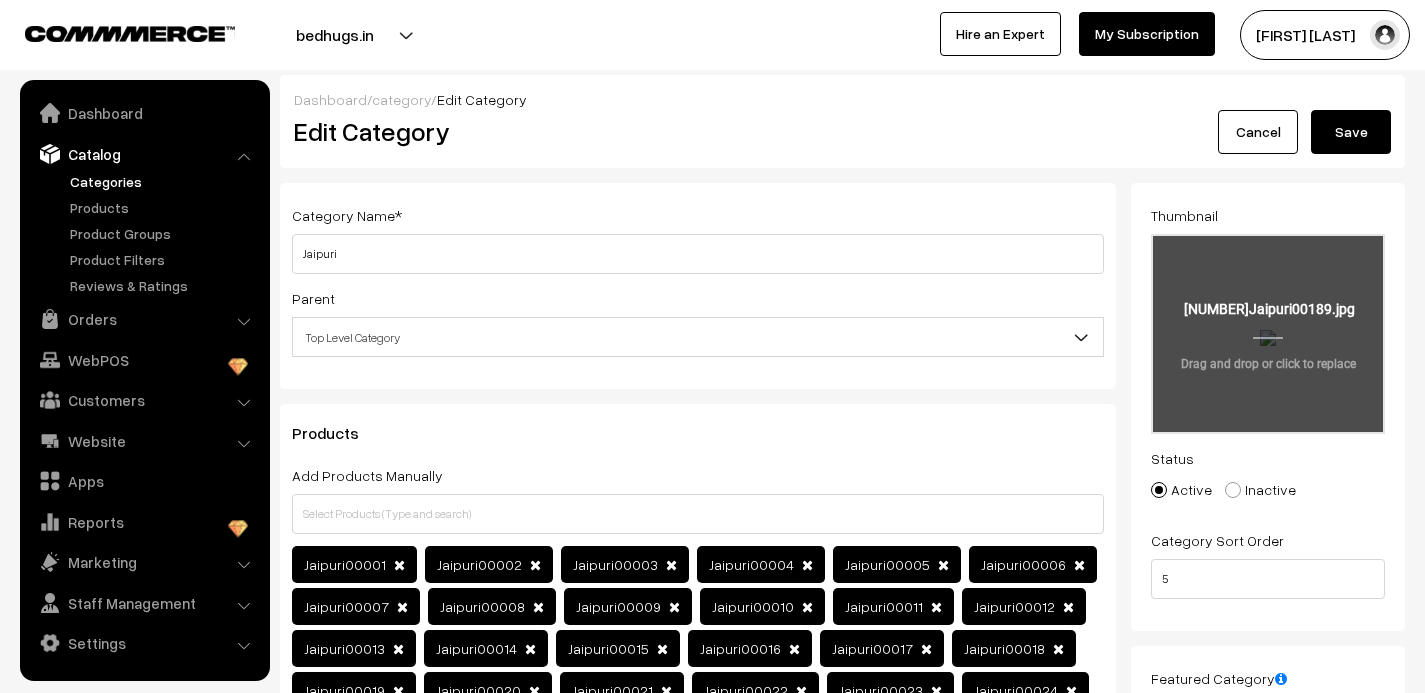 click at bounding box center [1268, 334] 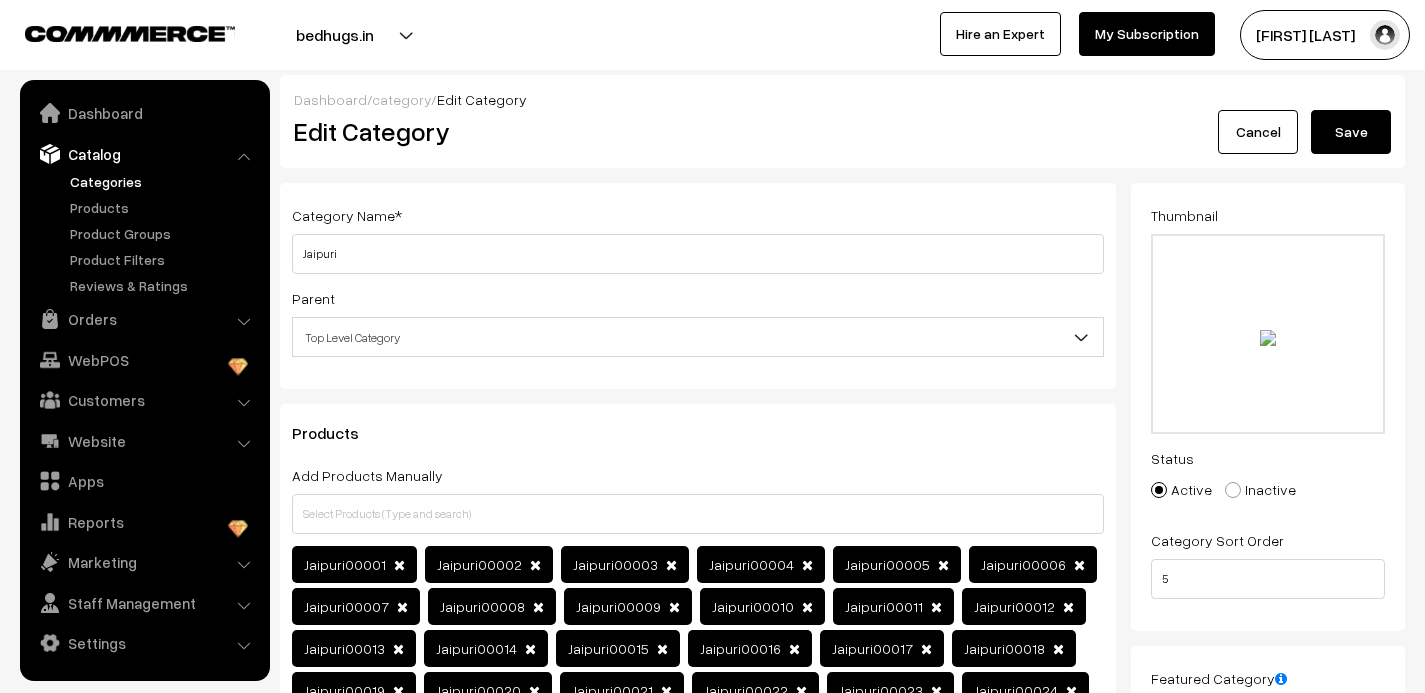type on "C:\fakepath\Jaipuri00198.jpg" 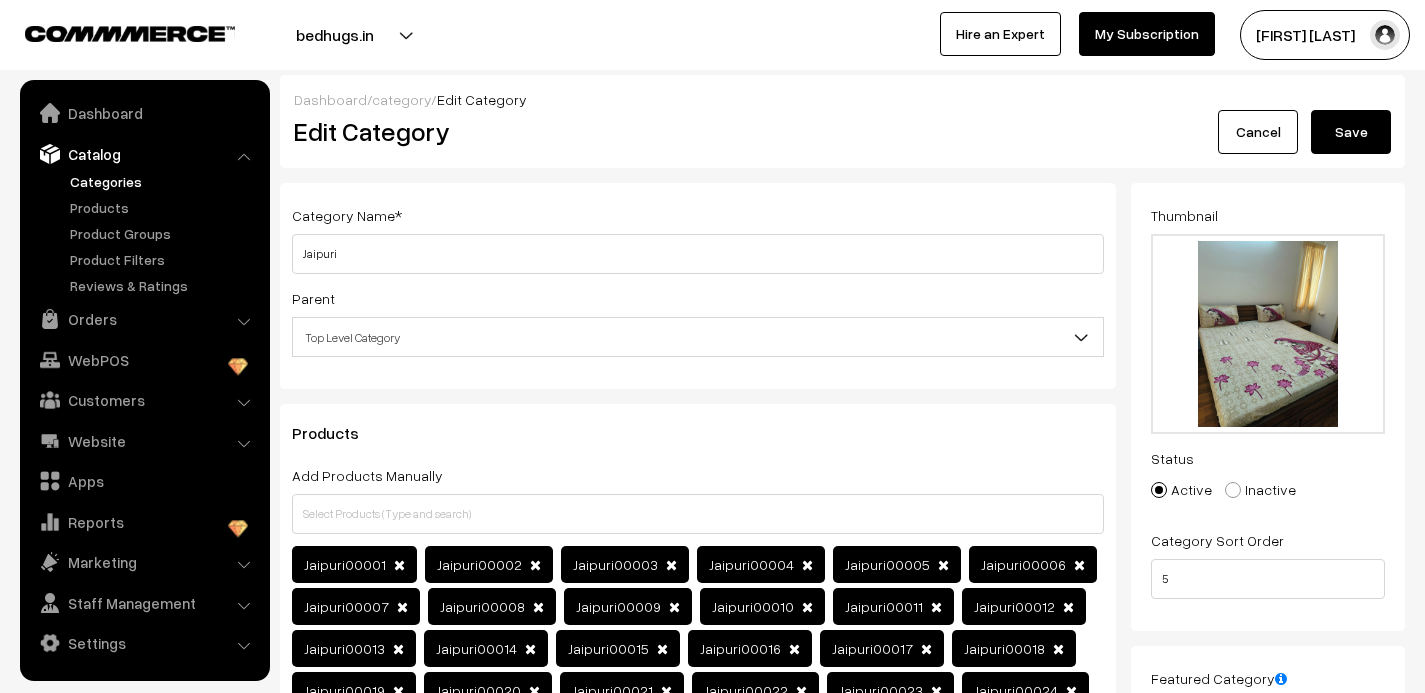 click on "Save" at bounding box center (1351, 132) 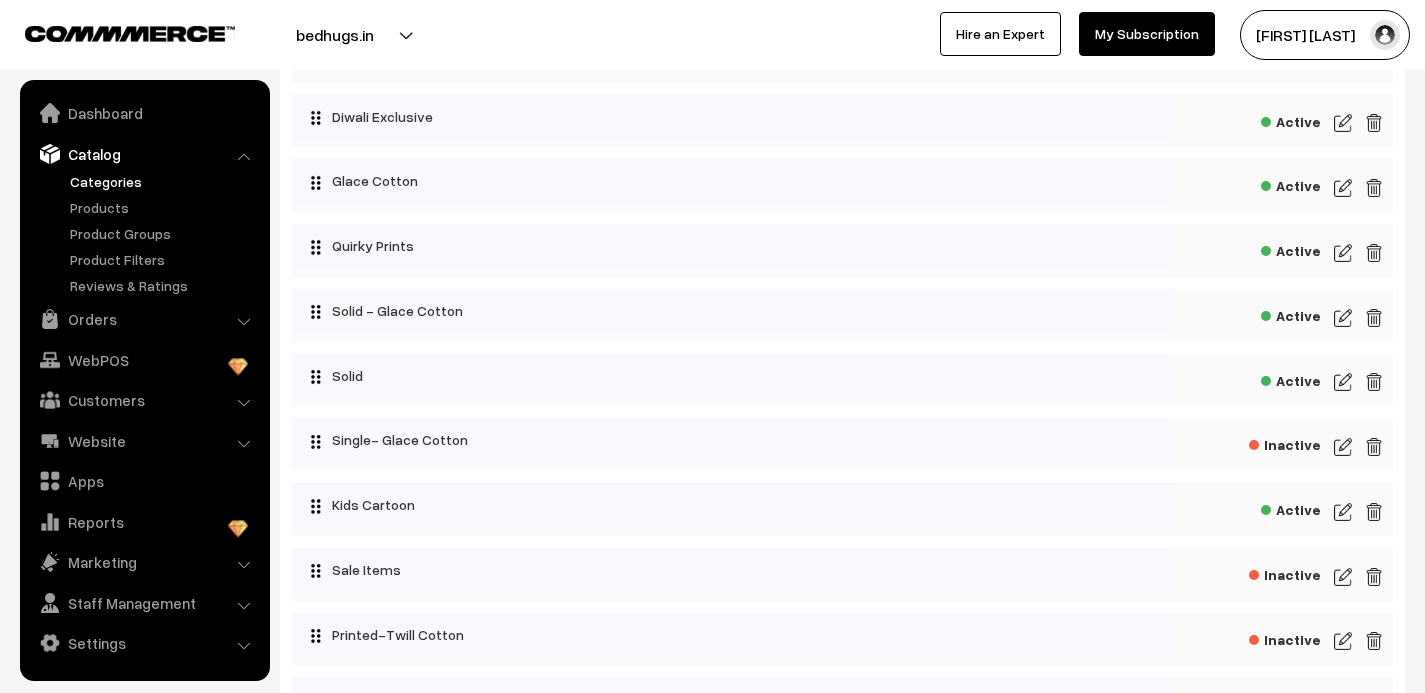 scroll, scrollTop: 499, scrollLeft: 0, axis: vertical 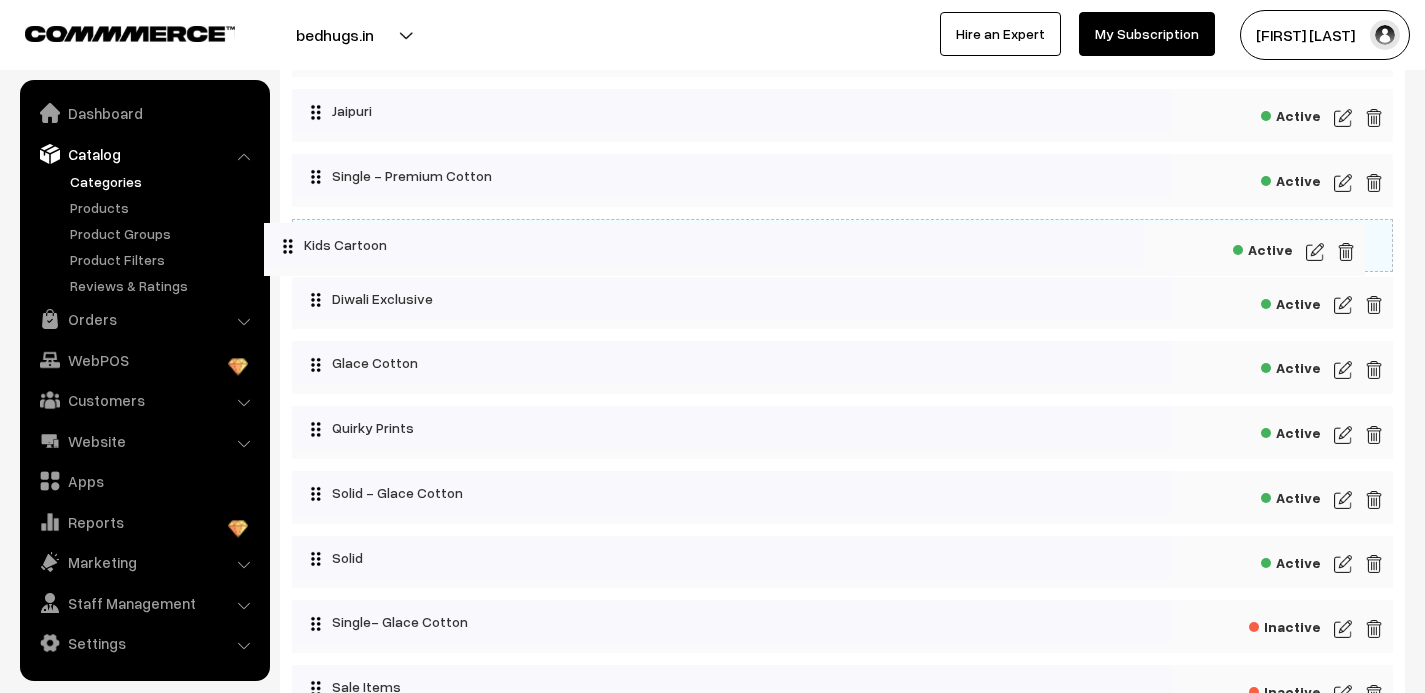 drag, startPoint x: 643, startPoint y: 629, endPoint x: 615, endPoint y: 246, distance: 384.02213 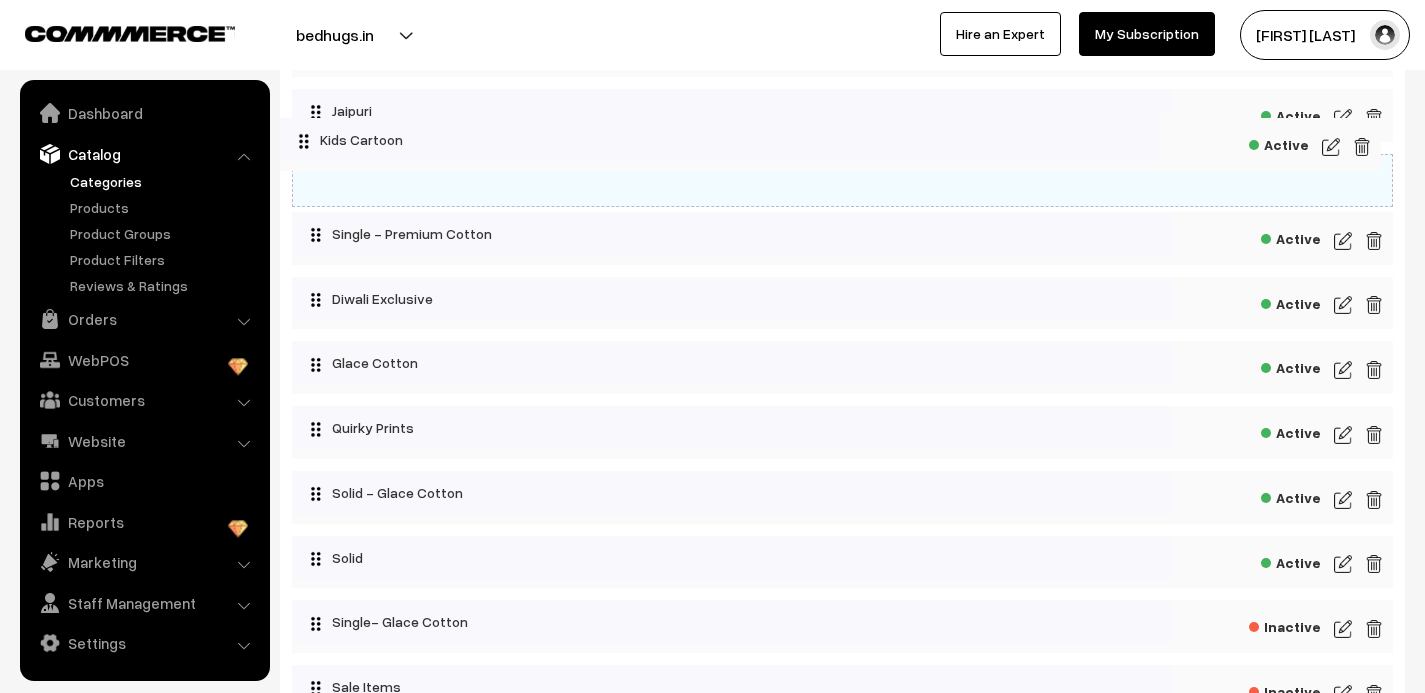 drag, startPoint x: 551, startPoint y: 247, endPoint x: 539, endPoint y: 147, distance: 100.71743 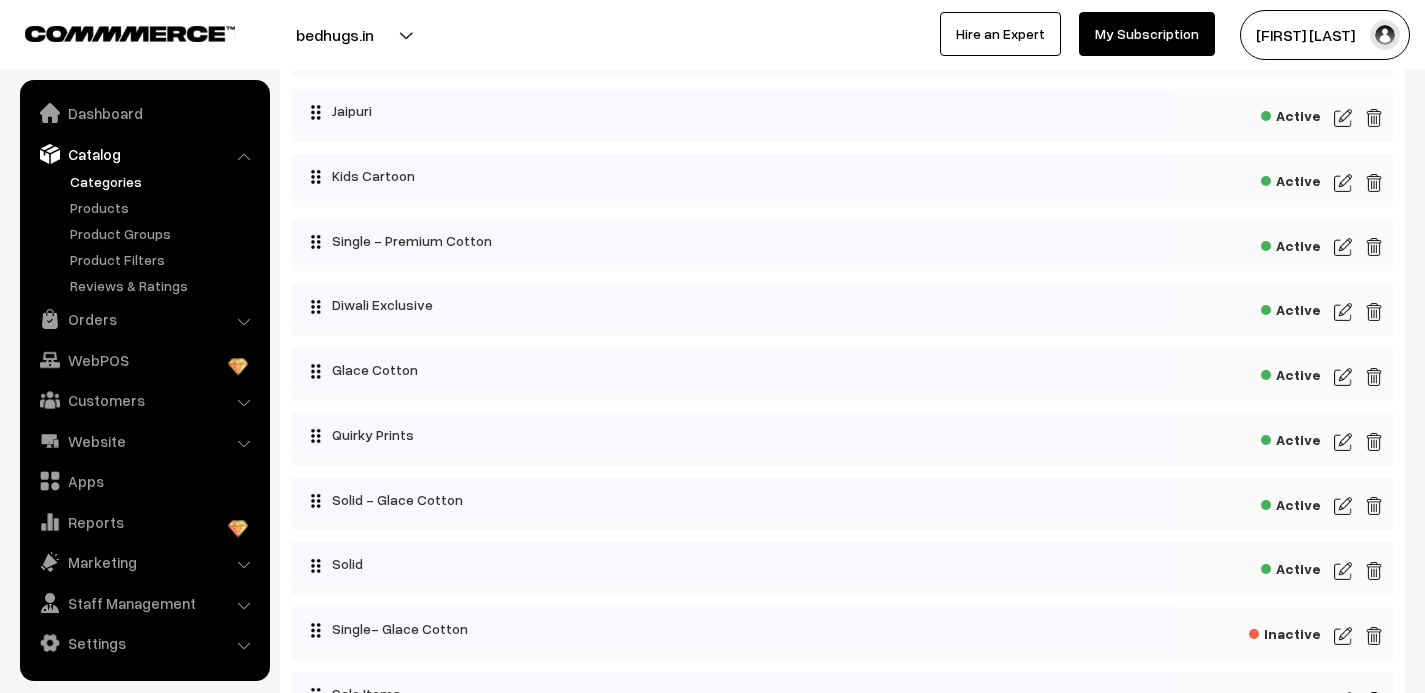 click at bounding box center [1343, 183] 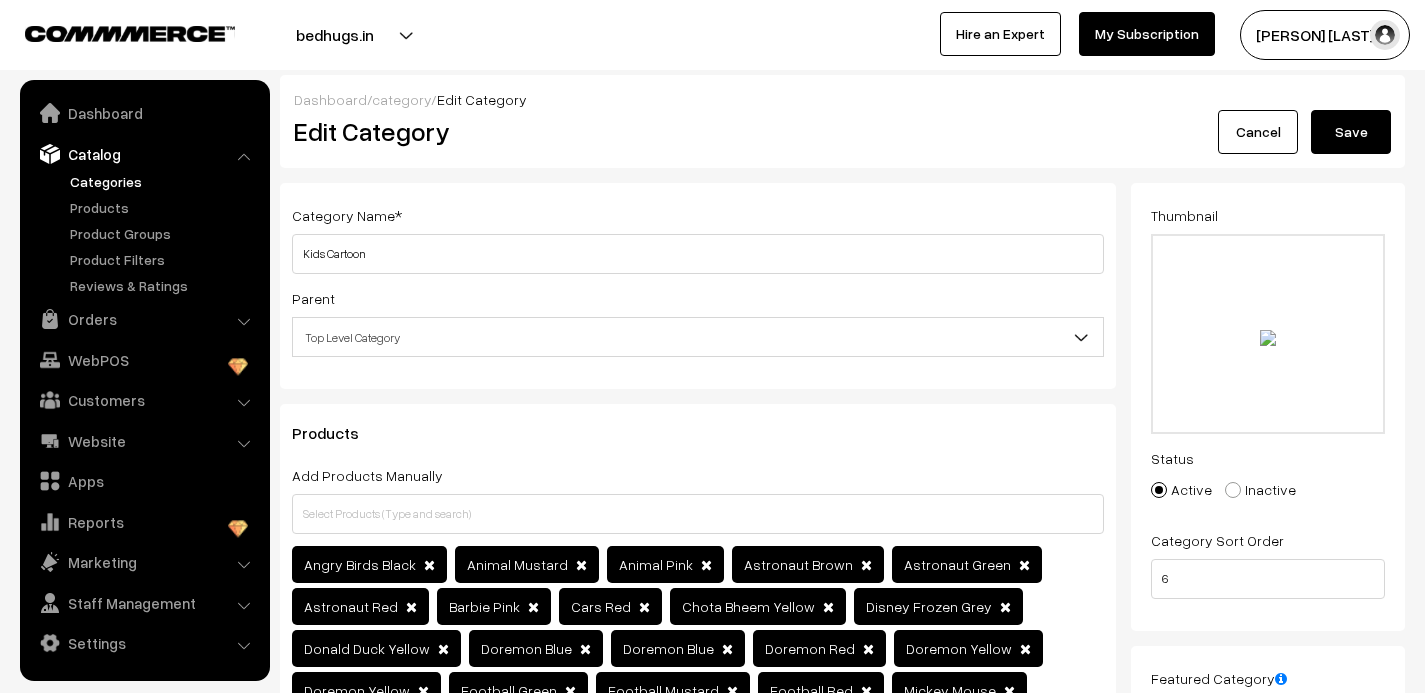 scroll, scrollTop: 0, scrollLeft: 0, axis: both 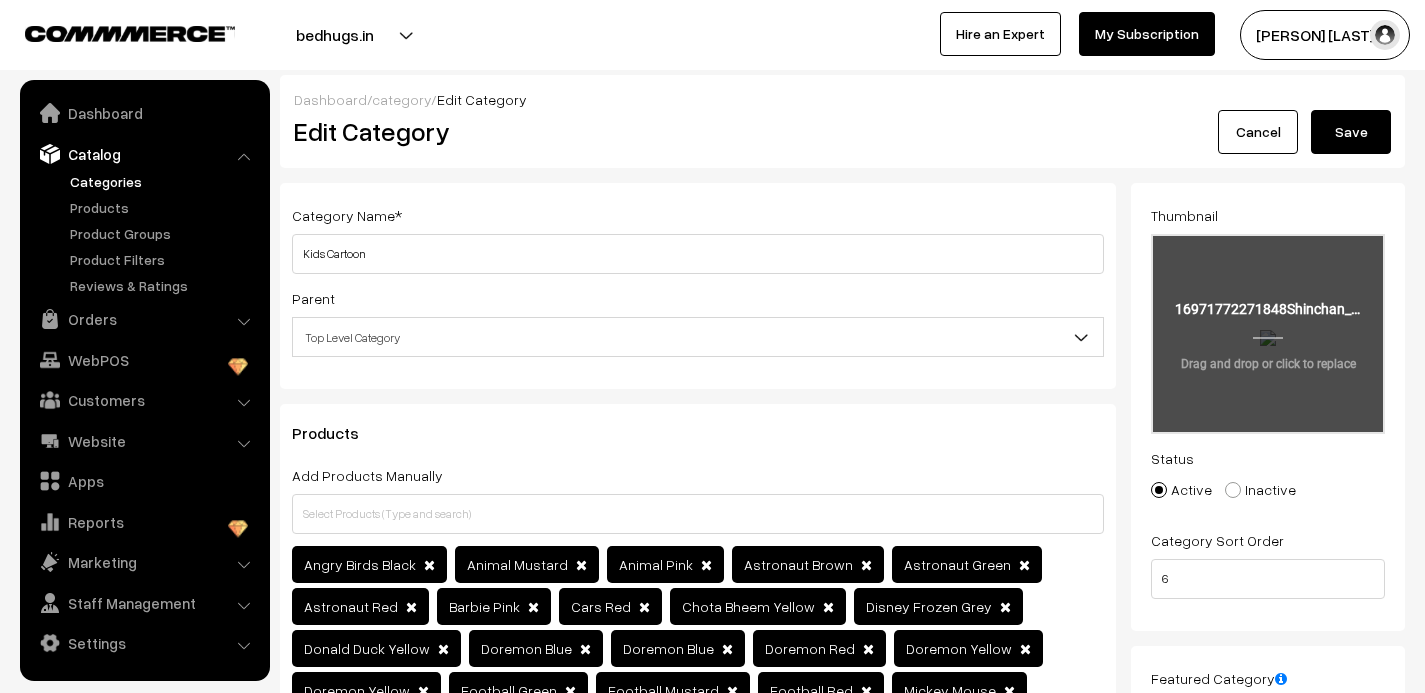 click at bounding box center [1268, 334] 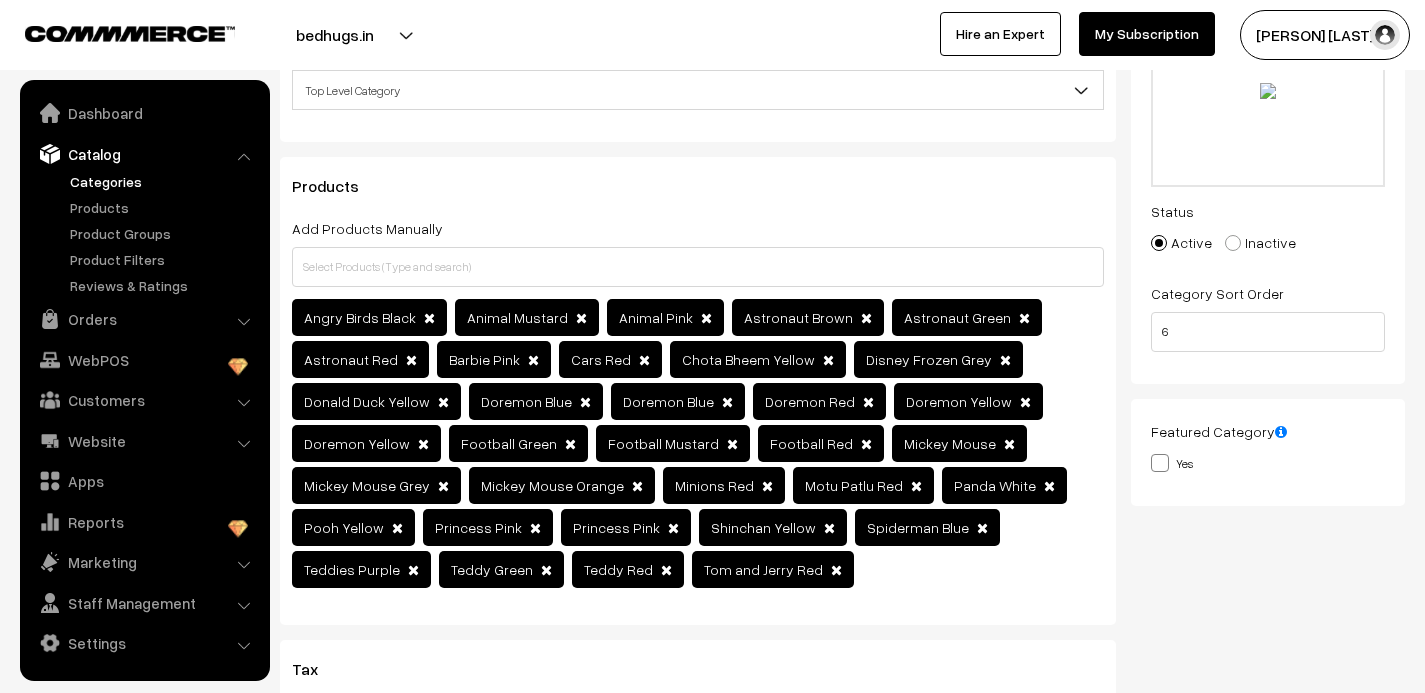 scroll, scrollTop: 244, scrollLeft: 0, axis: vertical 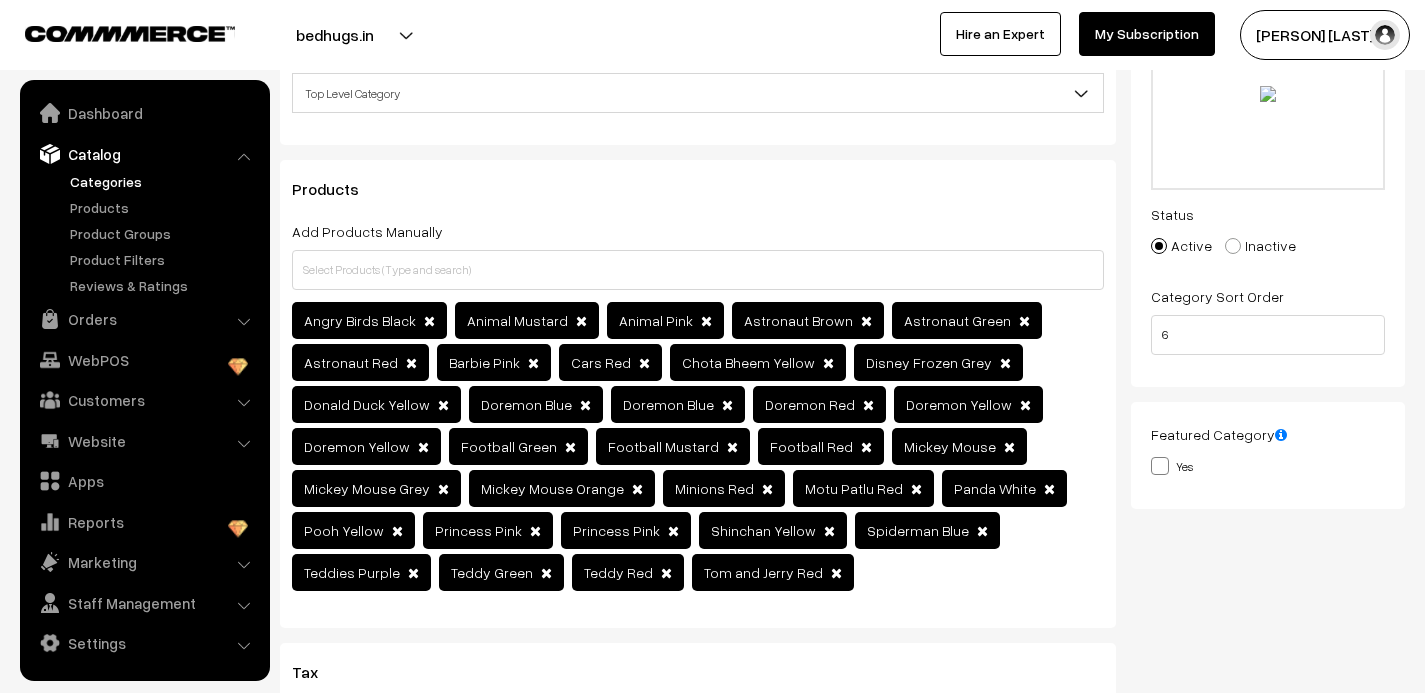 click on "Animal Mustard" at bounding box center (517, 320) 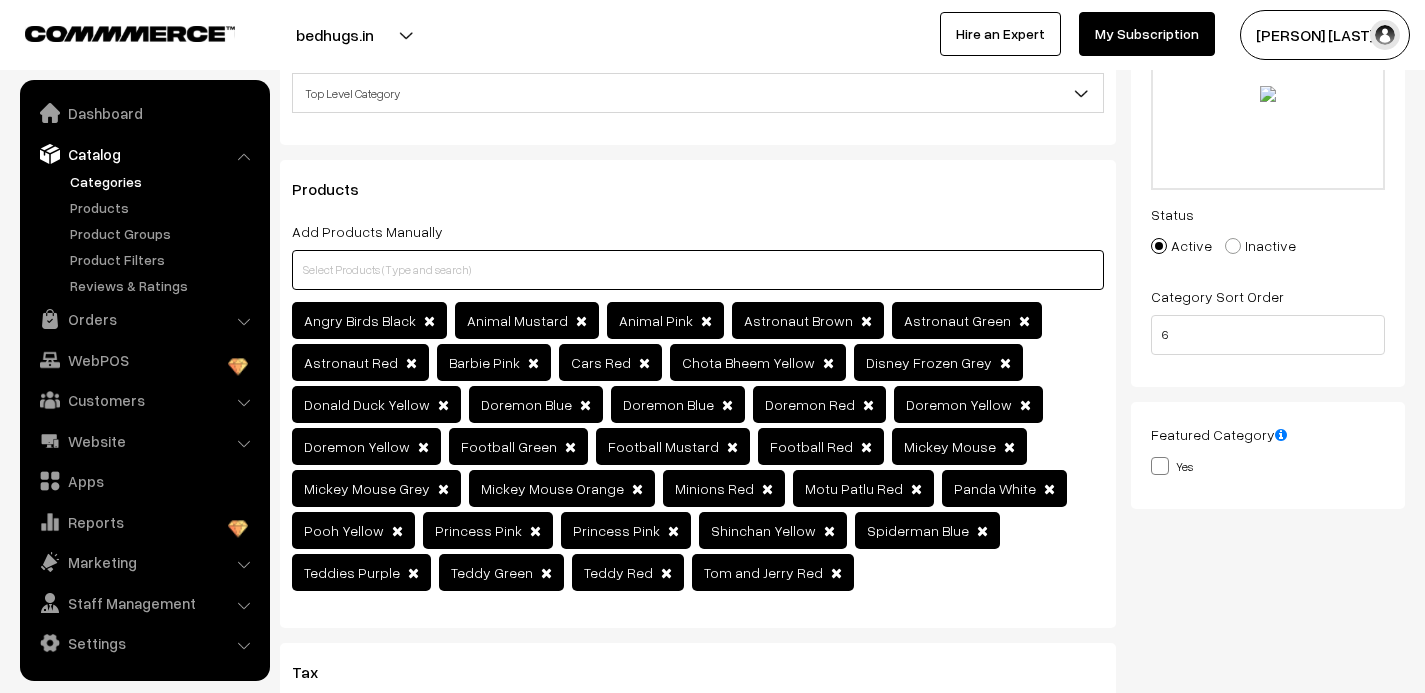 click at bounding box center (698, 270) 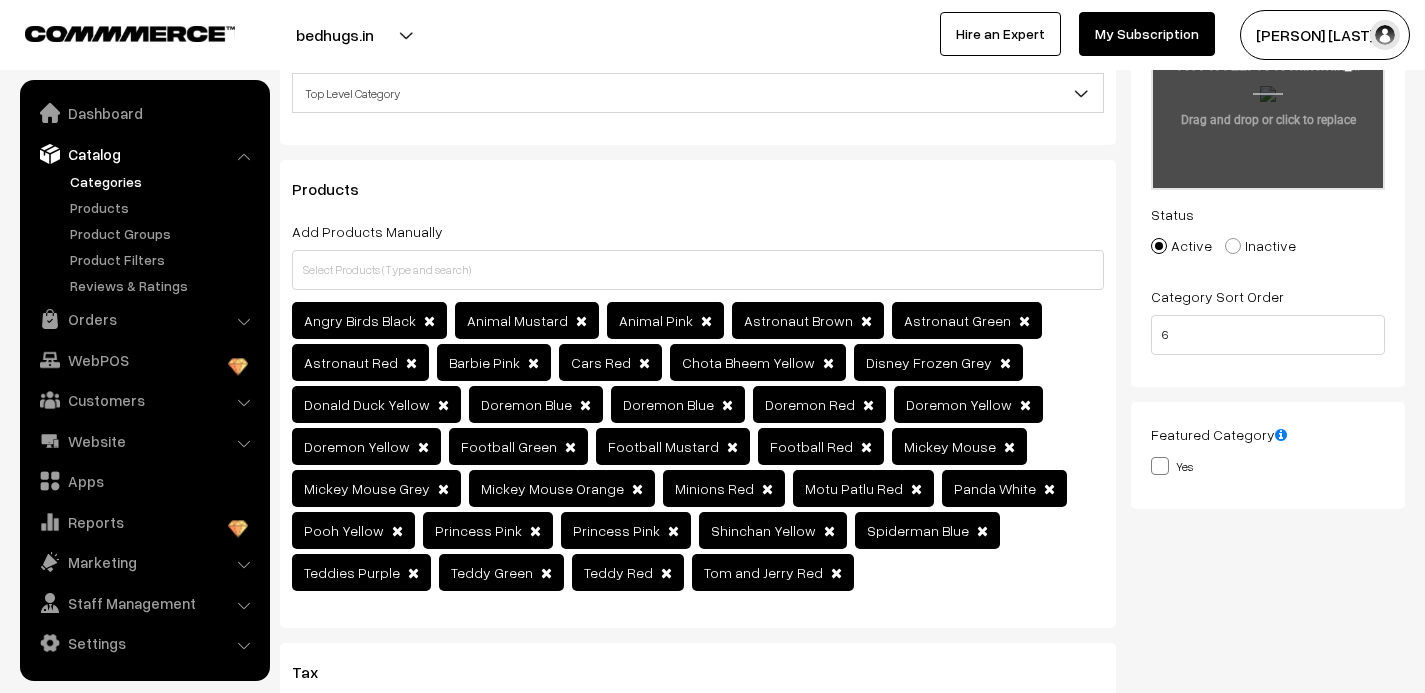 click at bounding box center (1268, 90) 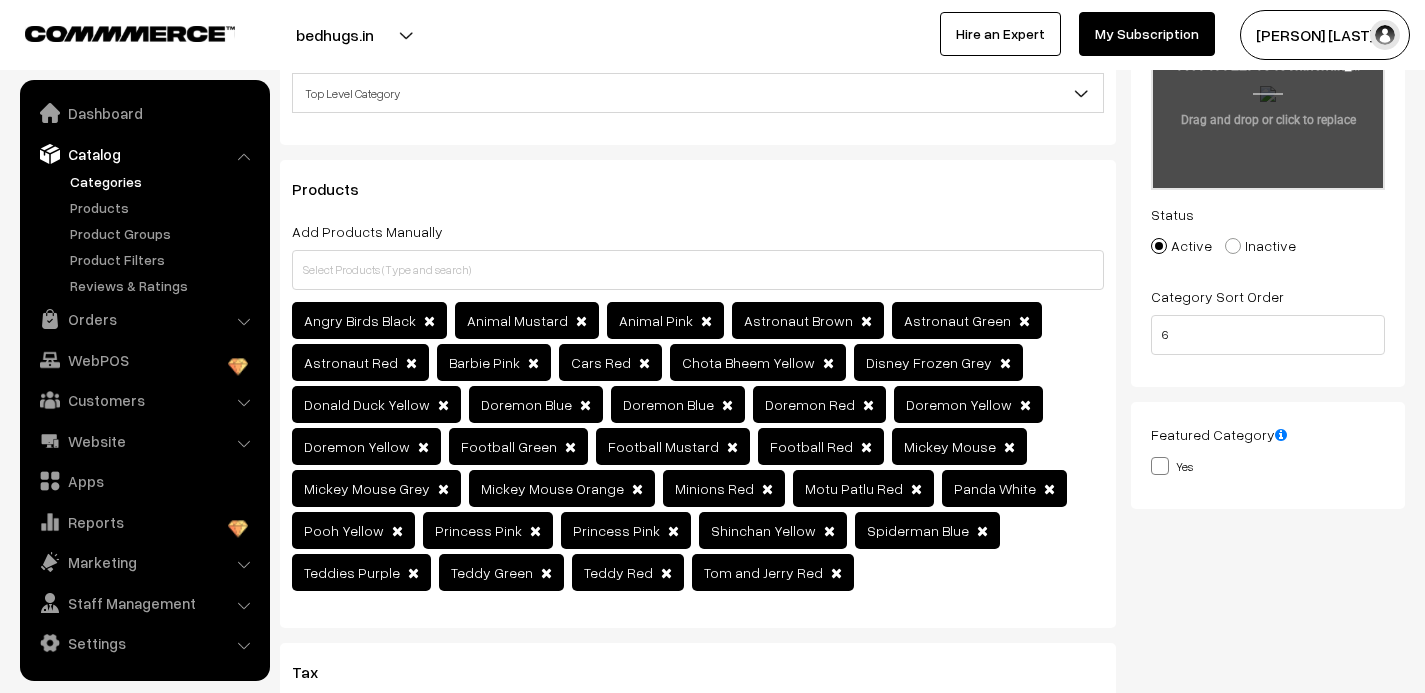 click at bounding box center (1268, 90) 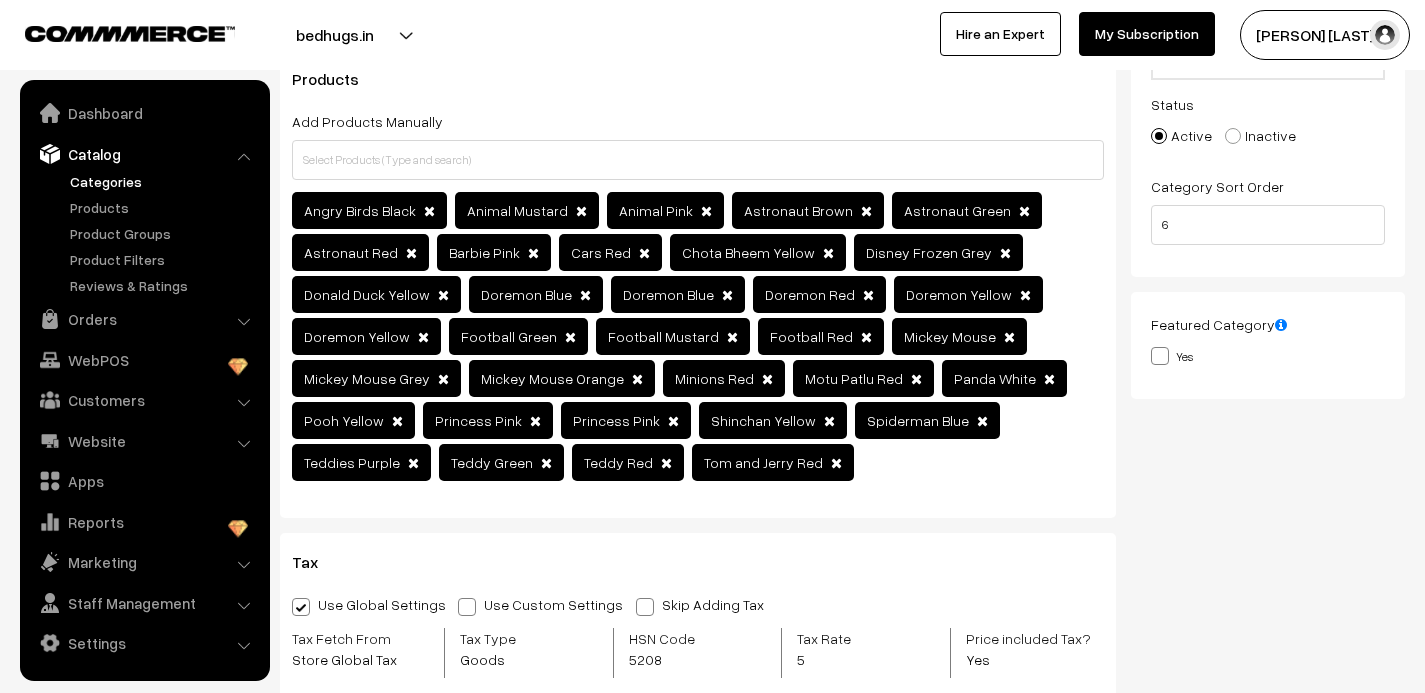 scroll, scrollTop: 0, scrollLeft: 0, axis: both 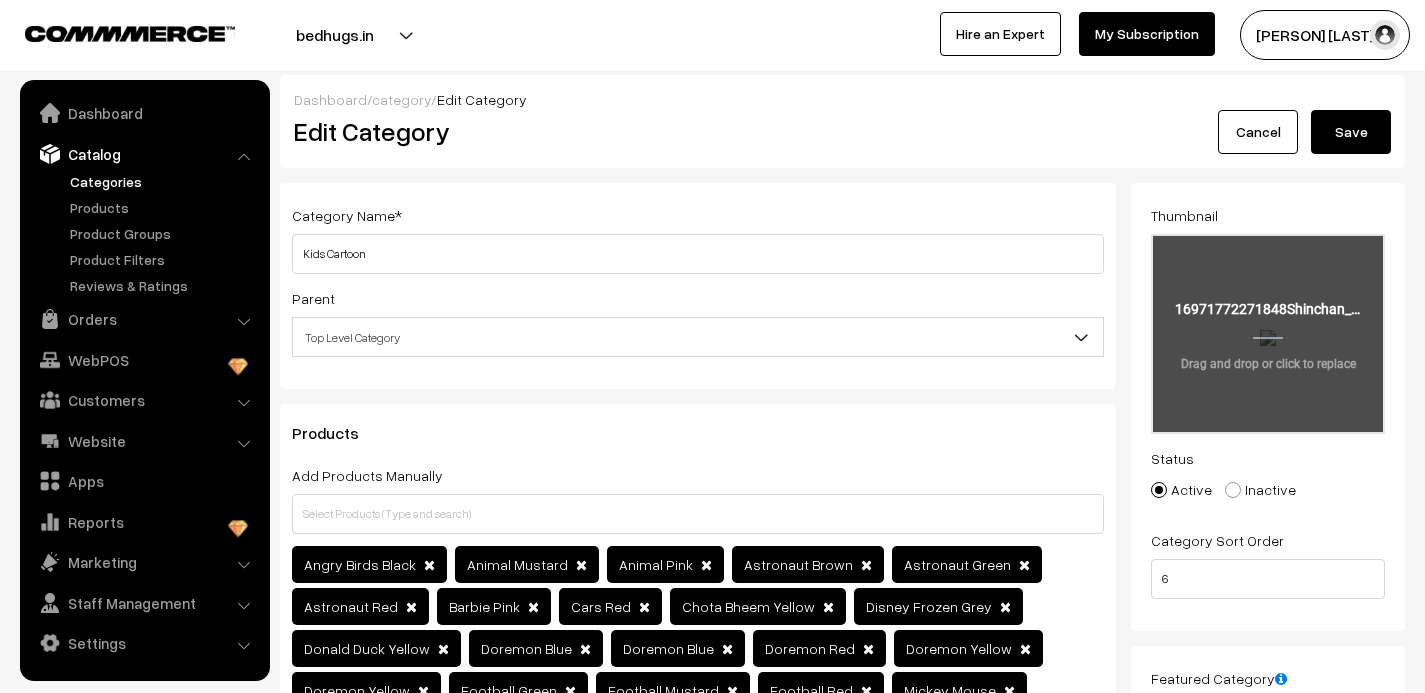 click at bounding box center [1268, 334] 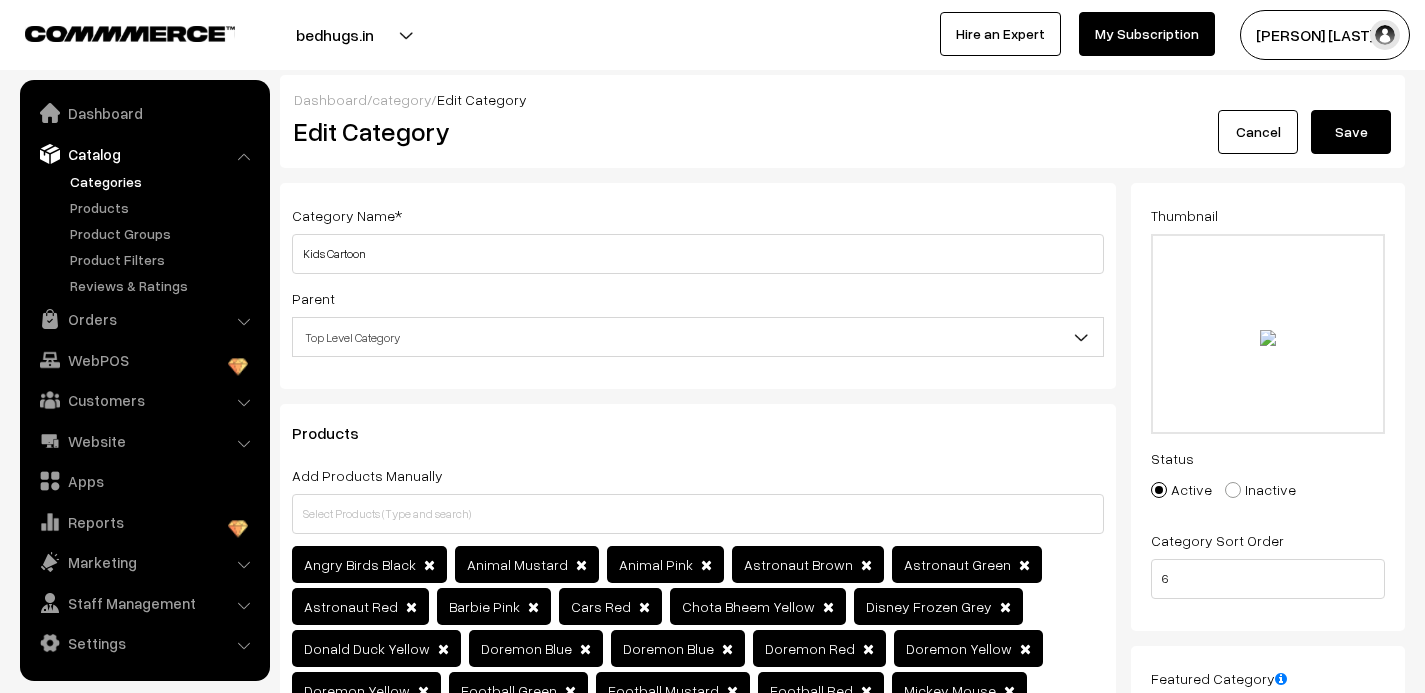 type on "C:\fakepath\17467154401667Mickey.jpeg" 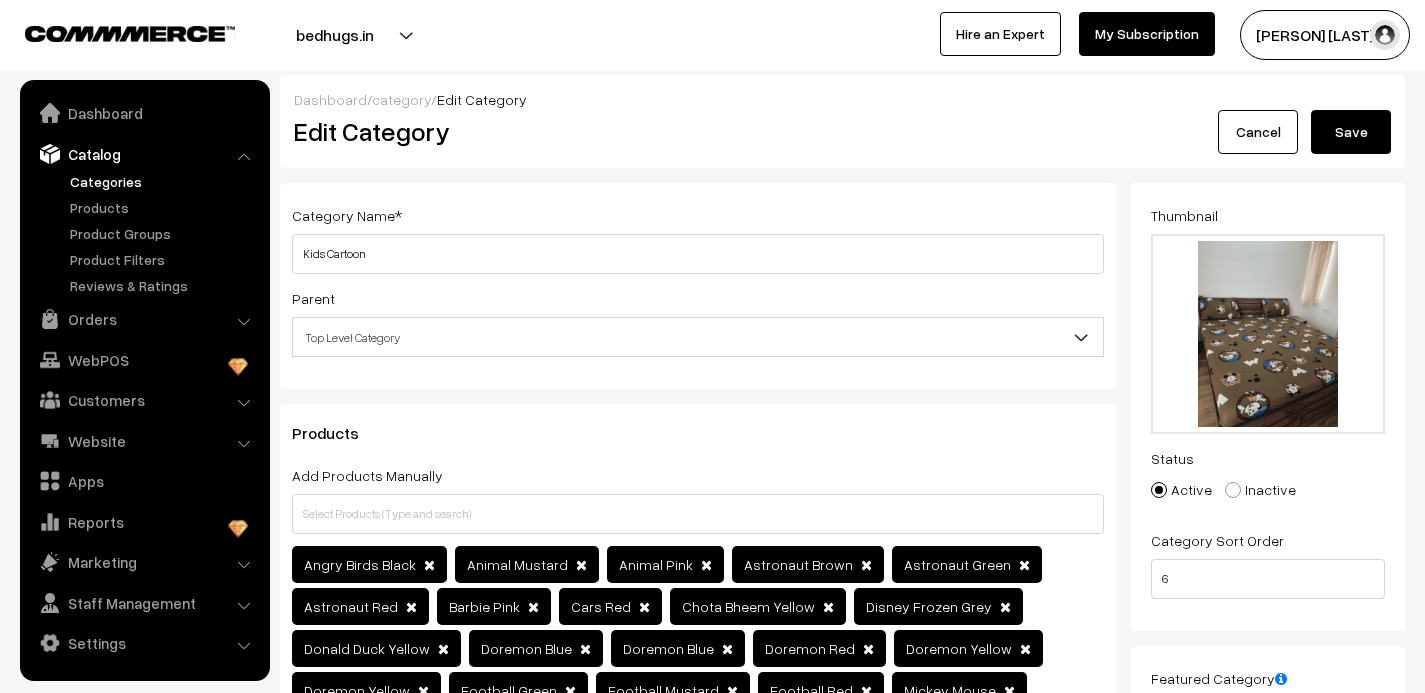 click on "Save" at bounding box center (1351, 132) 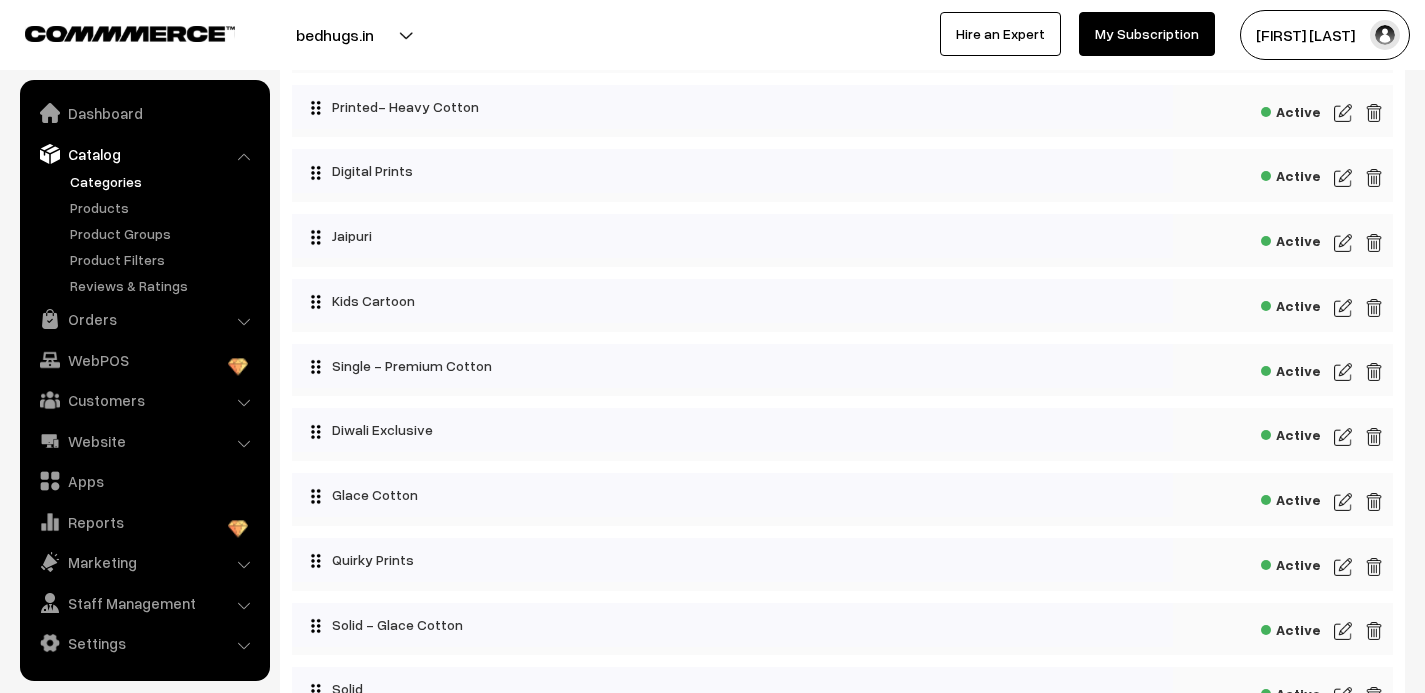 scroll, scrollTop: 292, scrollLeft: 0, axis: vertical 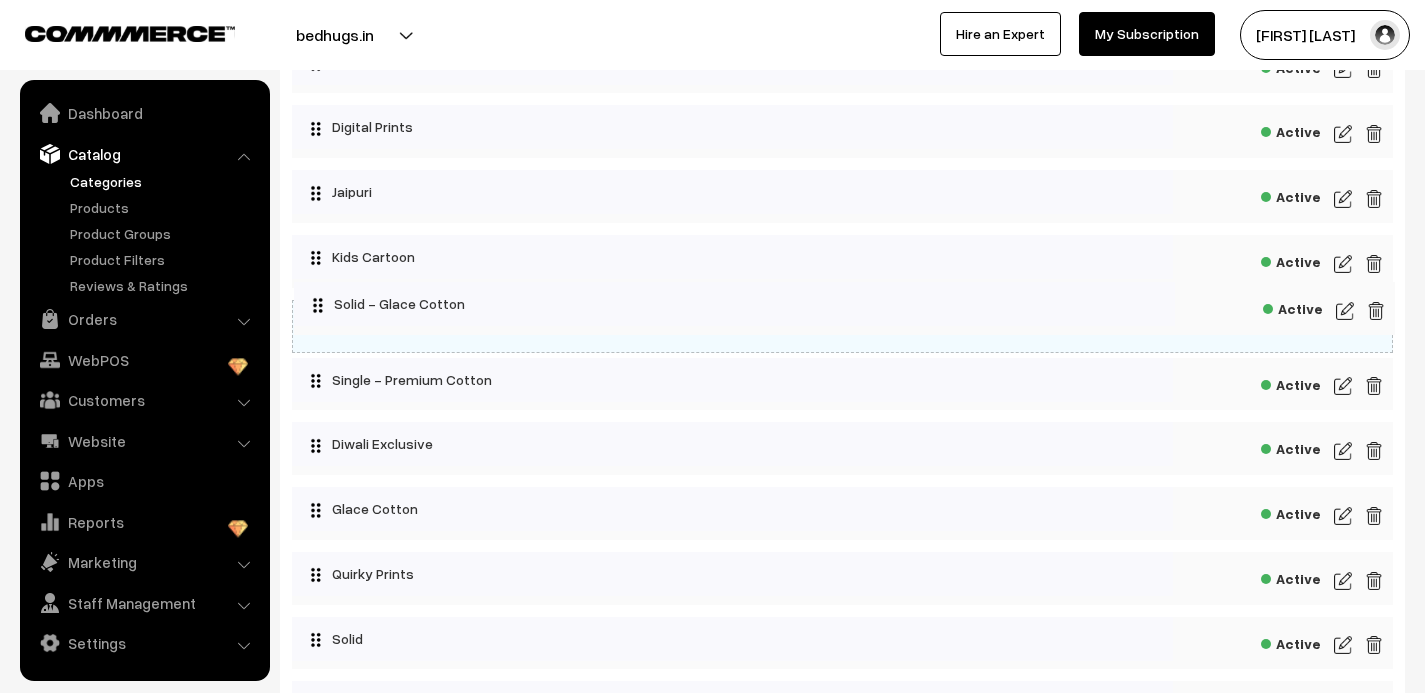 drag, startPoint x: 523, startPoint y: 585, endPoint x: 526, endPoint y: 309, distance: 276.0163 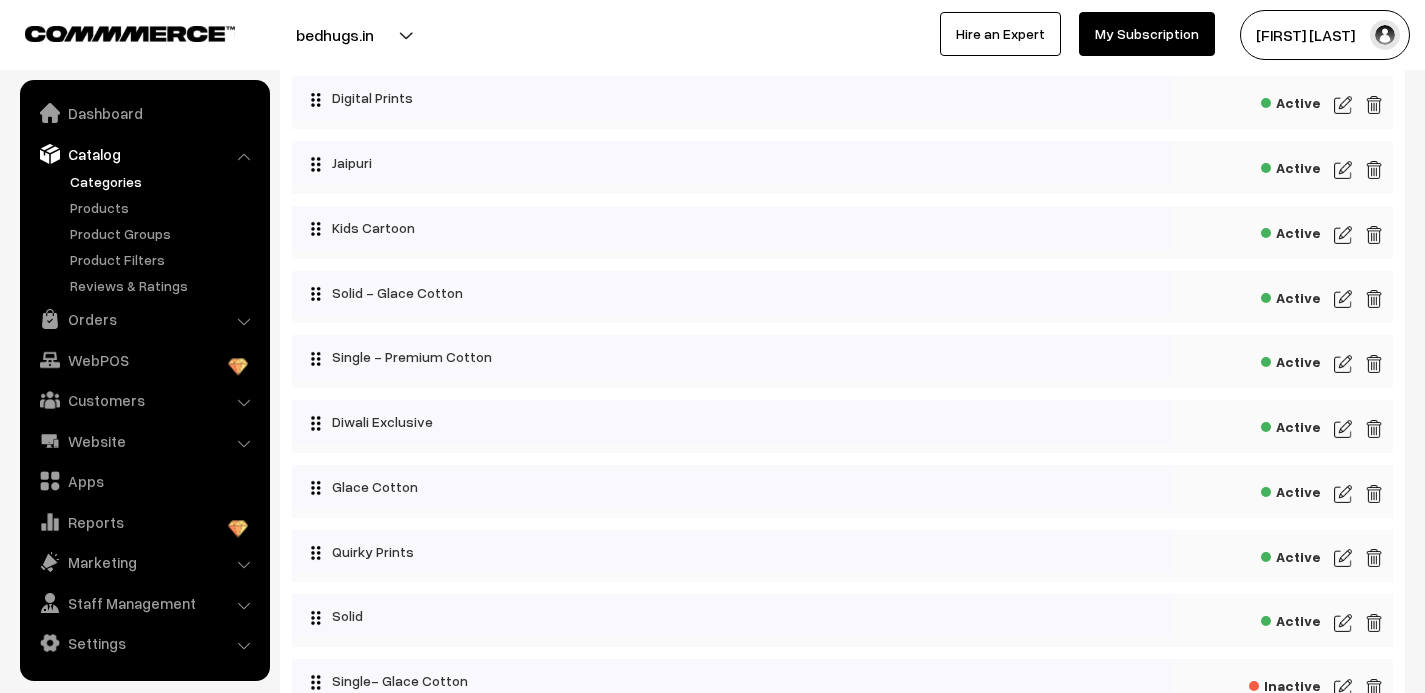 scroll, scrollTop: 335, scrollLeft: 0, axis: vertical 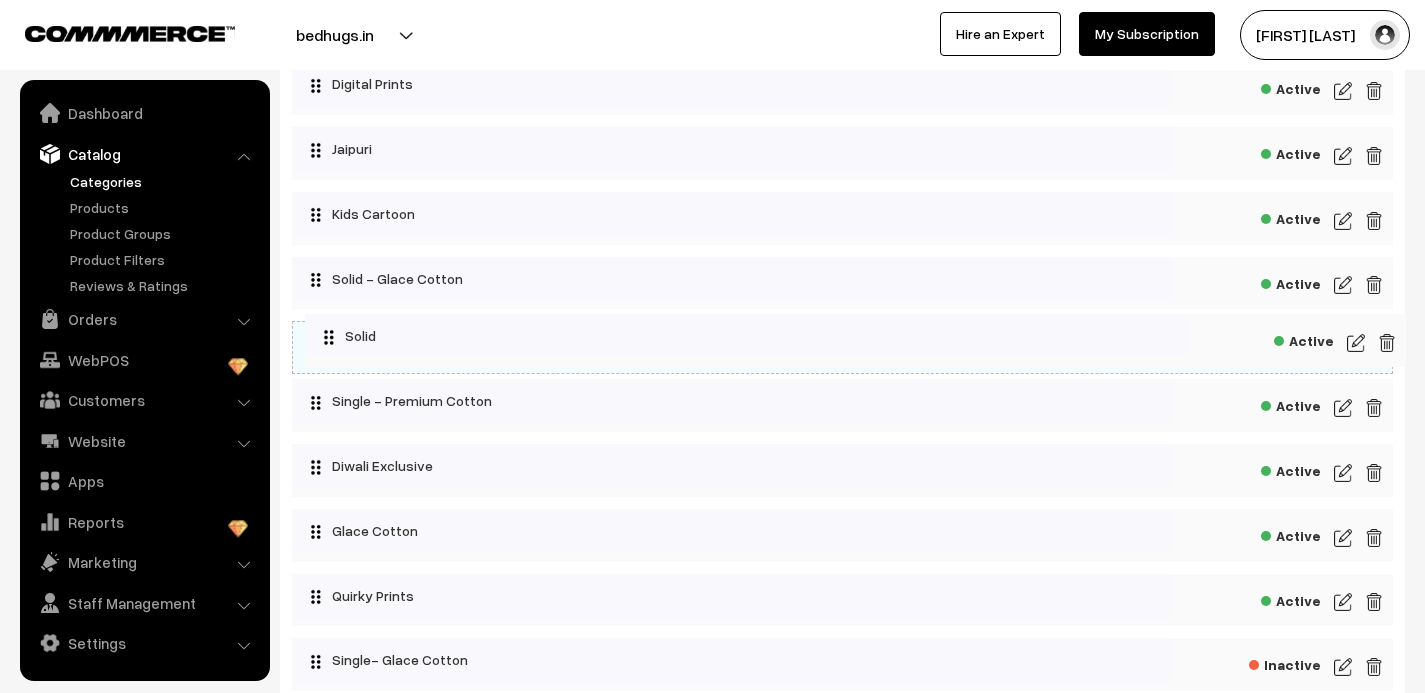 drag, startPoint x: 421, startPoint y: 612, endPoint x: 434, endPoint y: 347, distance: 265.31866 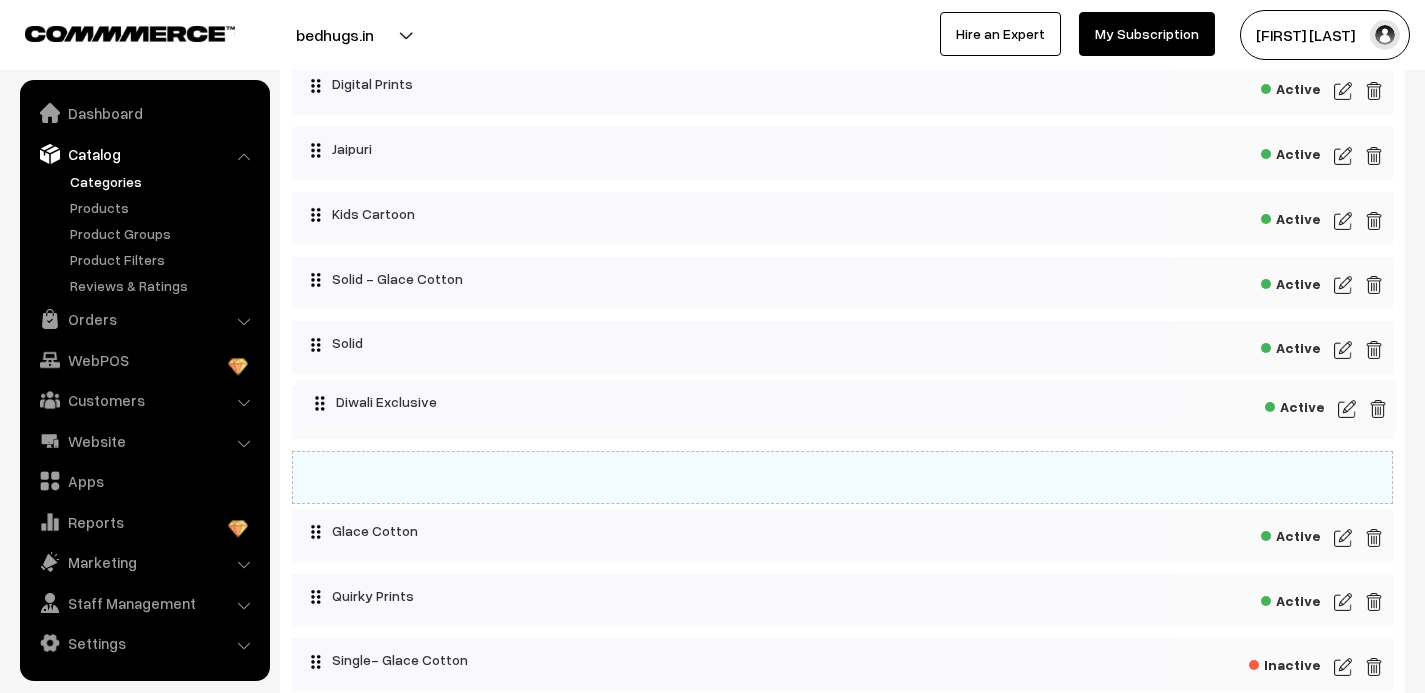 drag, startPoint x: 444, startPoint y: 485, endPoint x: 449, endPoint y: 415, distance: 70.178345 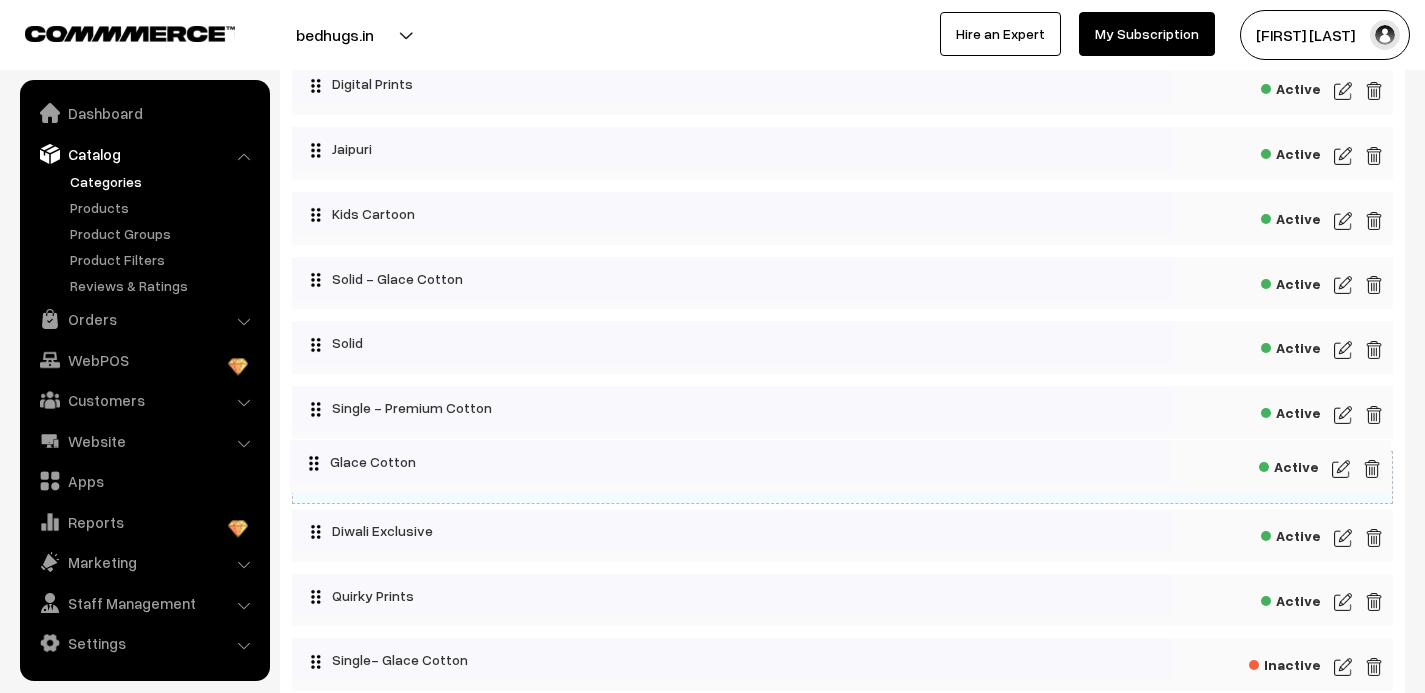 drag, startPoint x: 430, startPoint y: 537, endPoint x: 428, endPoint y: 457, distance: 80.024994 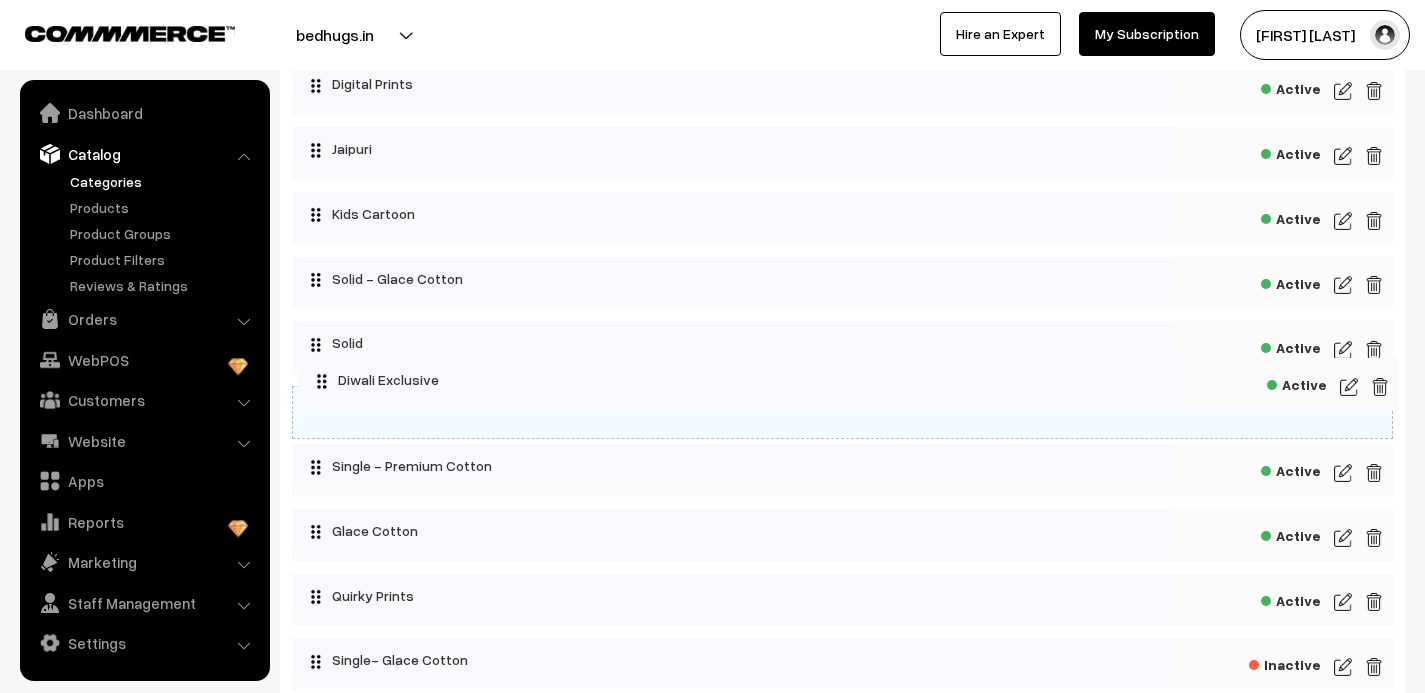 drag, startPoint x: 437, startPoint y: 539, endPoint x: 444, endPoint y: 382, distance: 157.15598 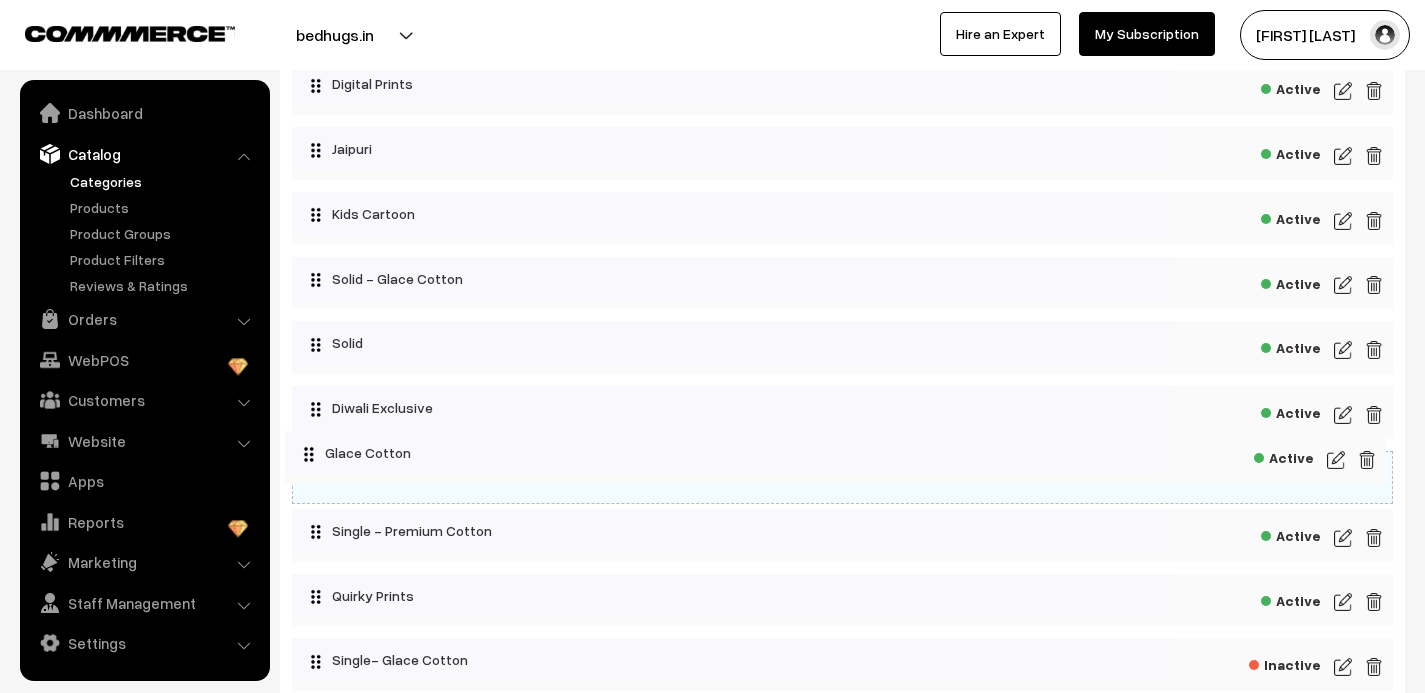 drag, startPoint x: 446, startPoint y: 539, endPoint x: 440, endPoint y: 454, distance: 85.2115 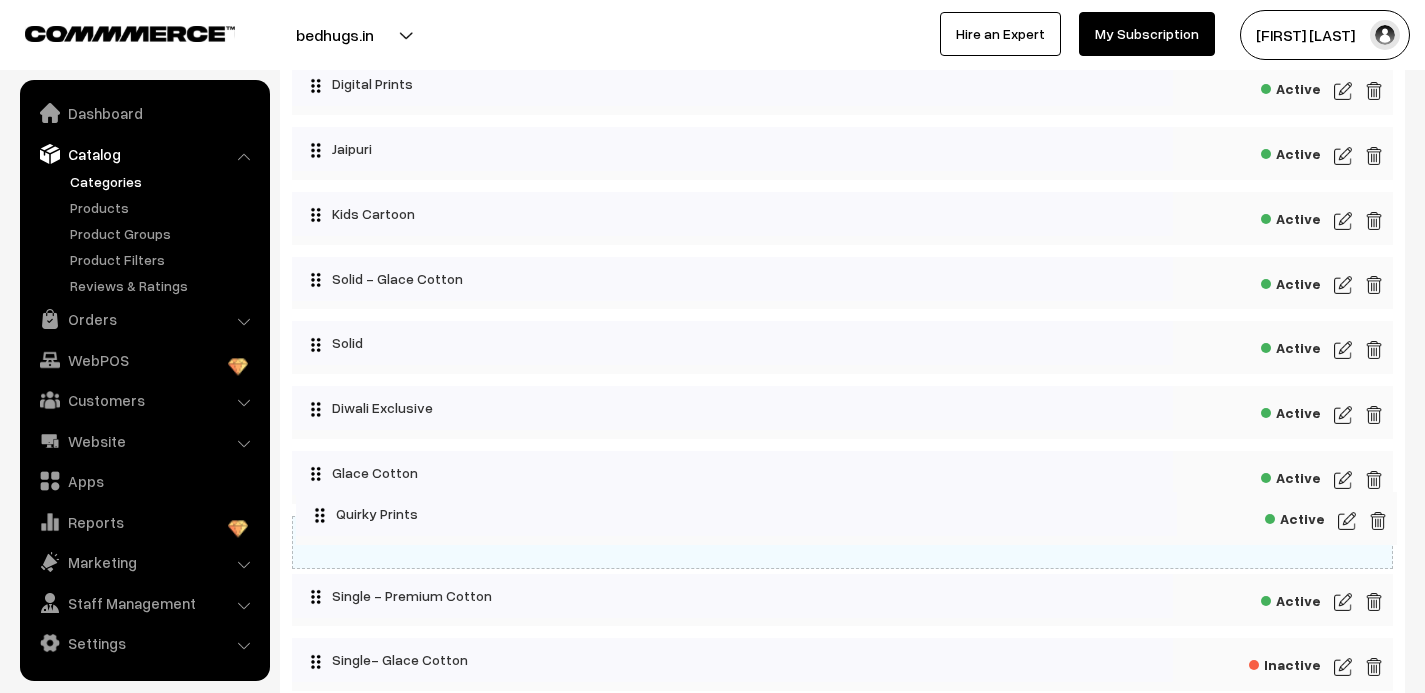 drag, startPoint x: 468, startPoint y: 608, endPoint x: 473, endPoint y: 520, distance: 88.14193 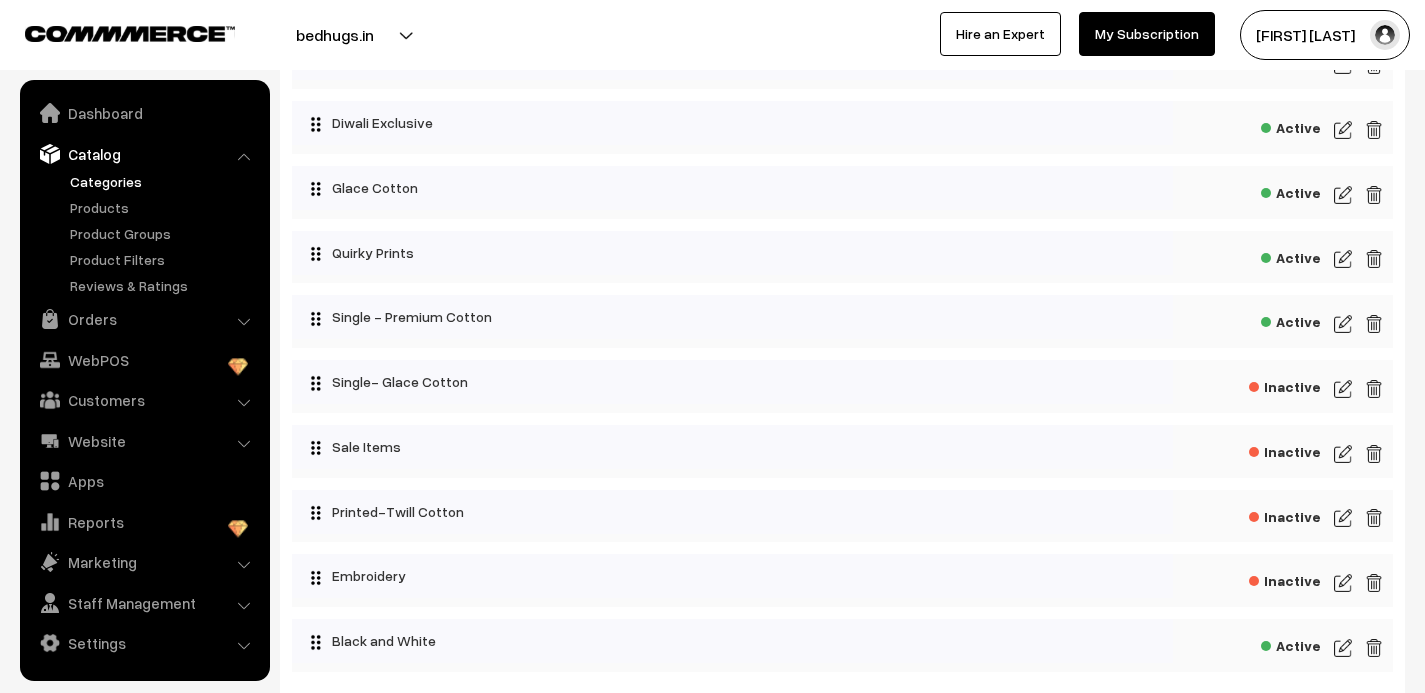 scroll, scrollTop: 632, scrollLeft: 0, axis: vertical 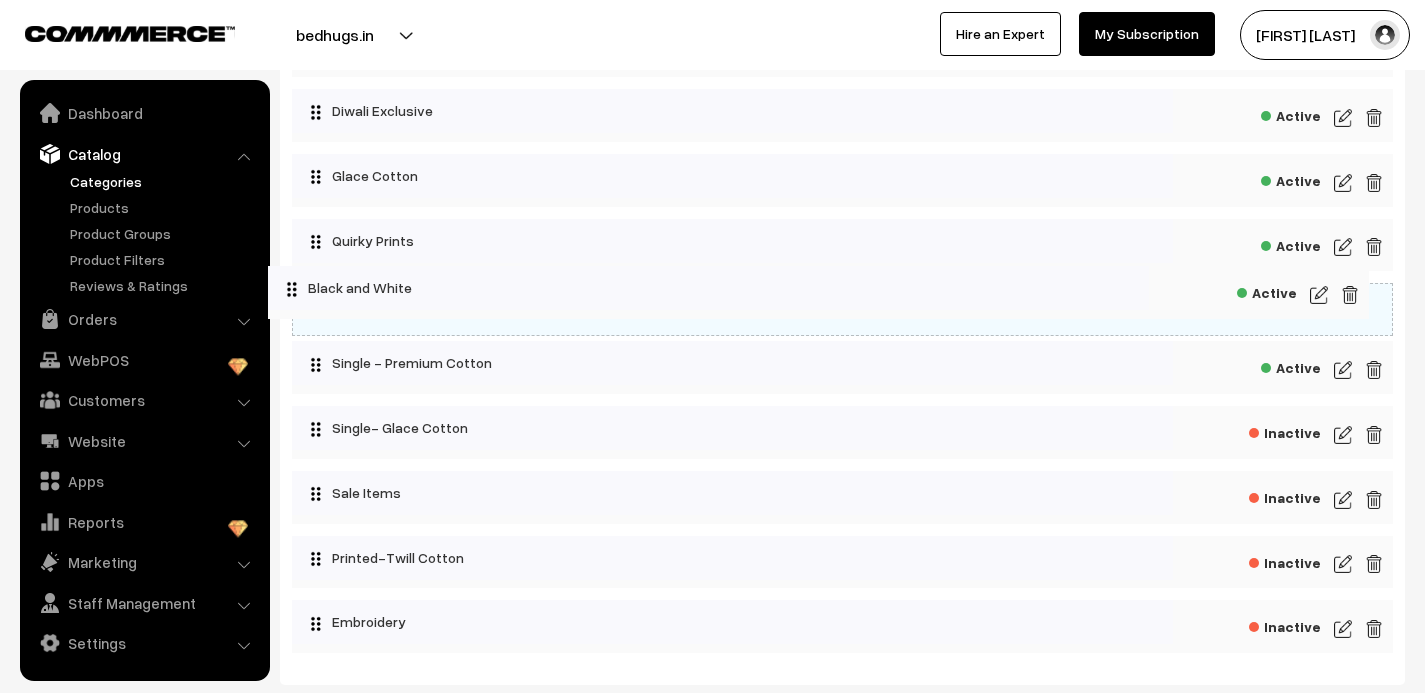 drag, startPoint x: 598, startPoint y: 630, endPoint x: 575, endPoint y: 289, distance: 341.77478 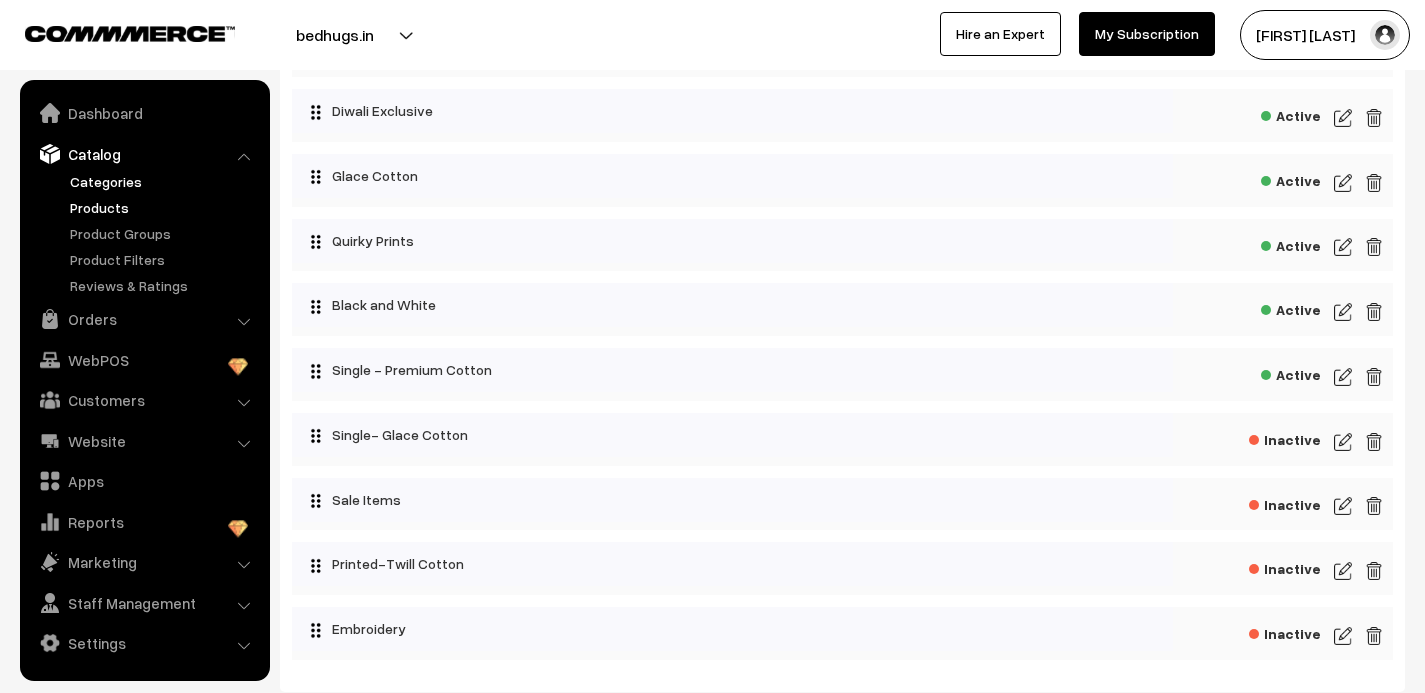click on "Products" at bounding box center [164, 207] 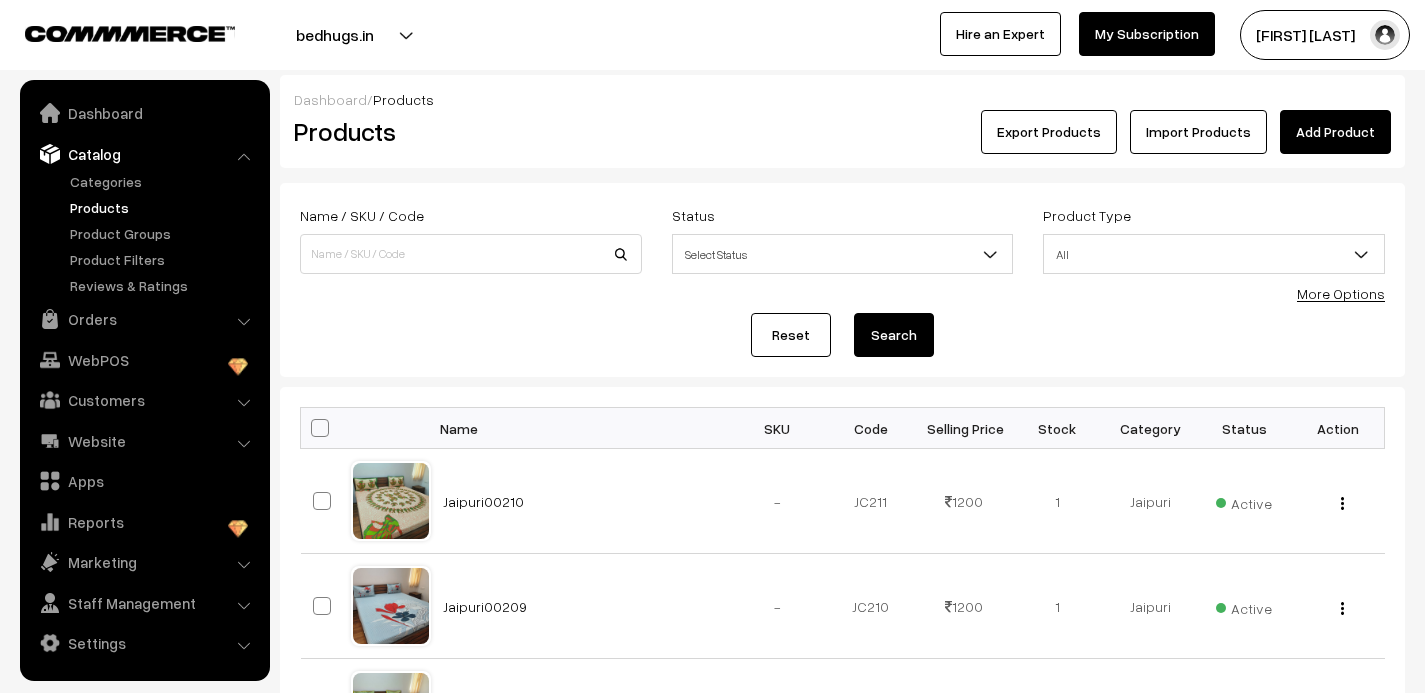 scroll, scrollTop: 0, scrollLeft: 0, axis: both 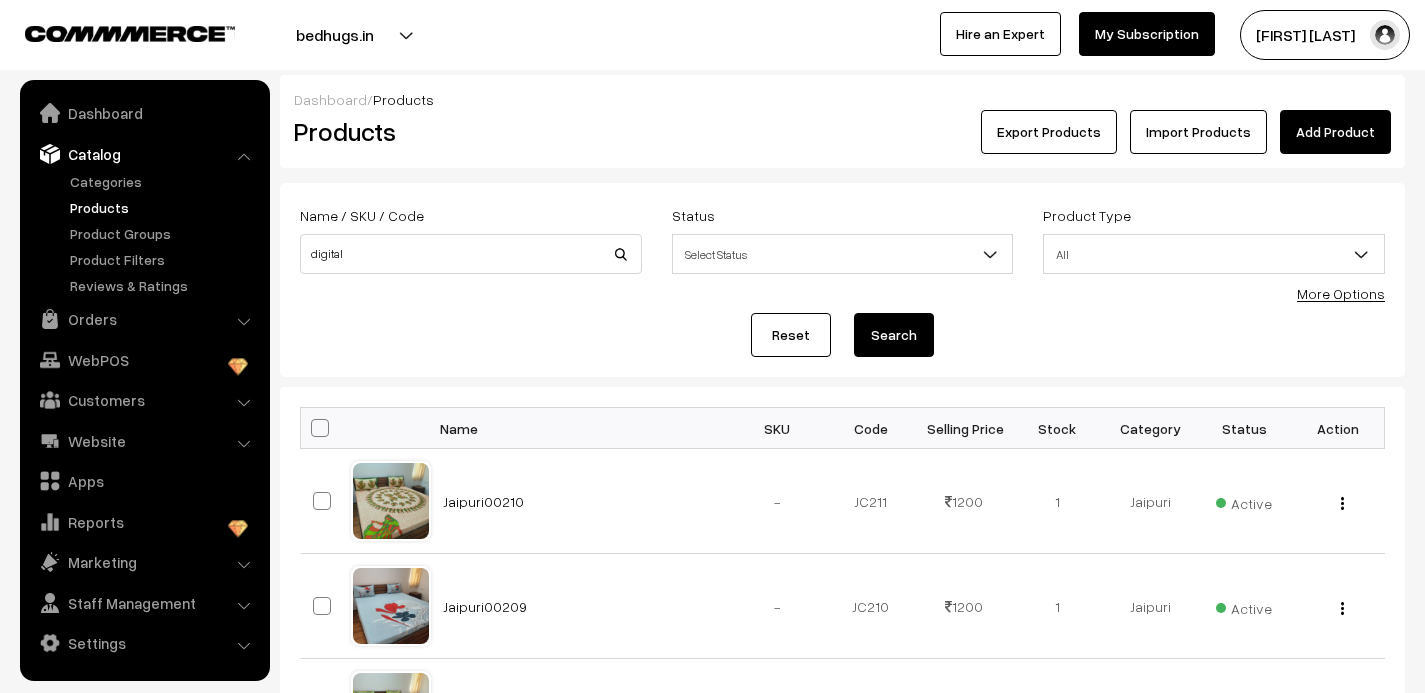 type on "digital" 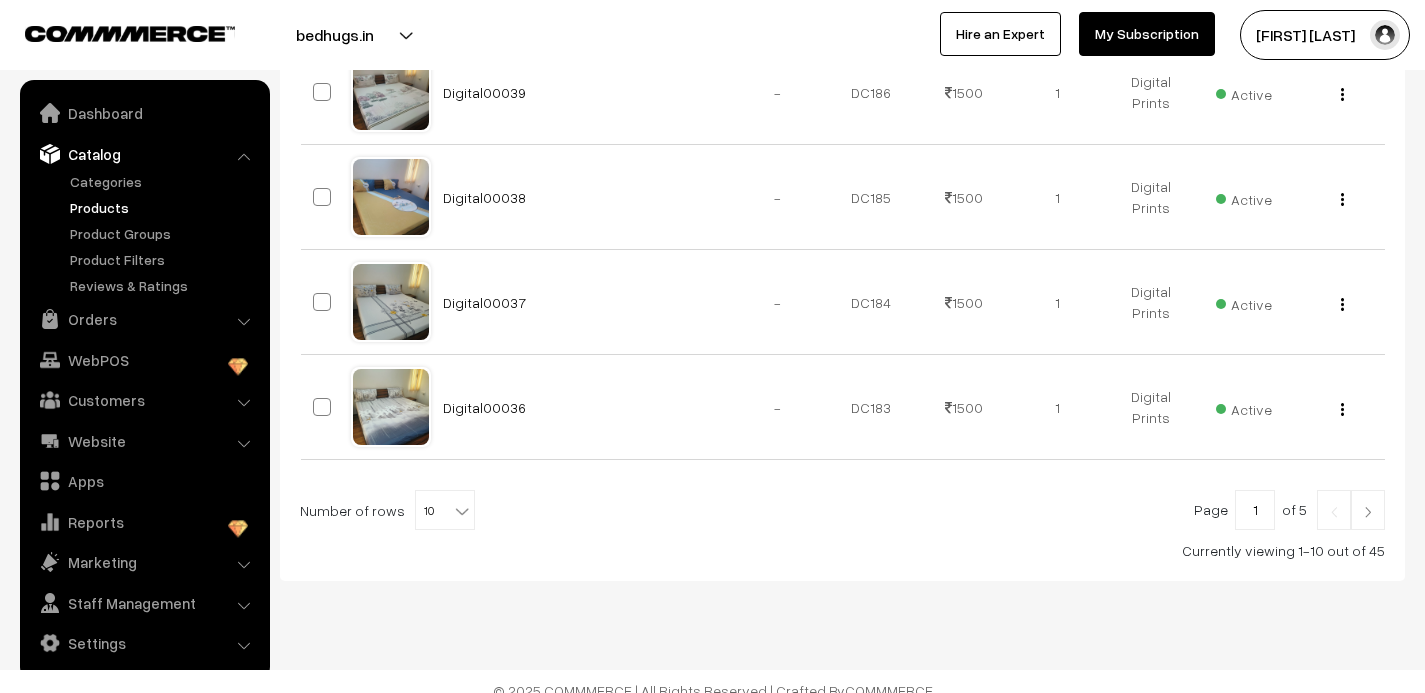 scroll, scrollTop: 1057, scrollLeft: 0, axis: vertical 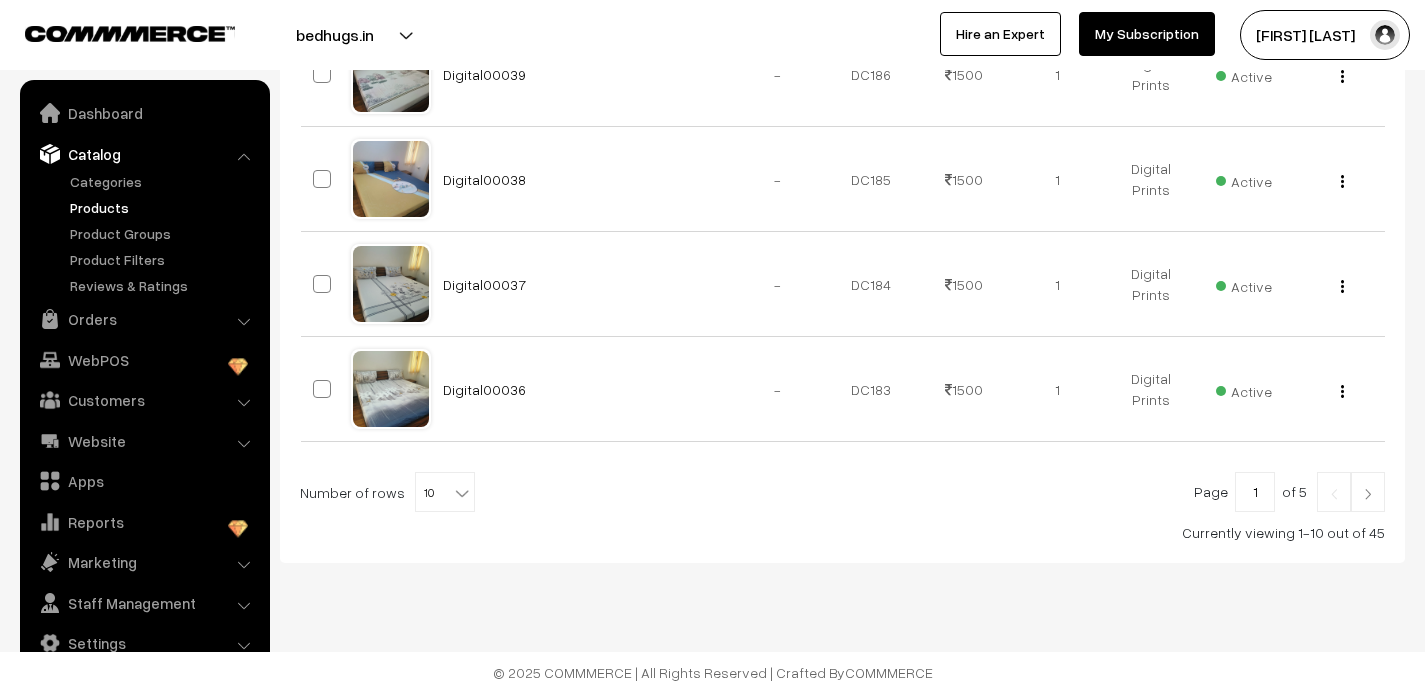 click at bounding box center (462, 493) 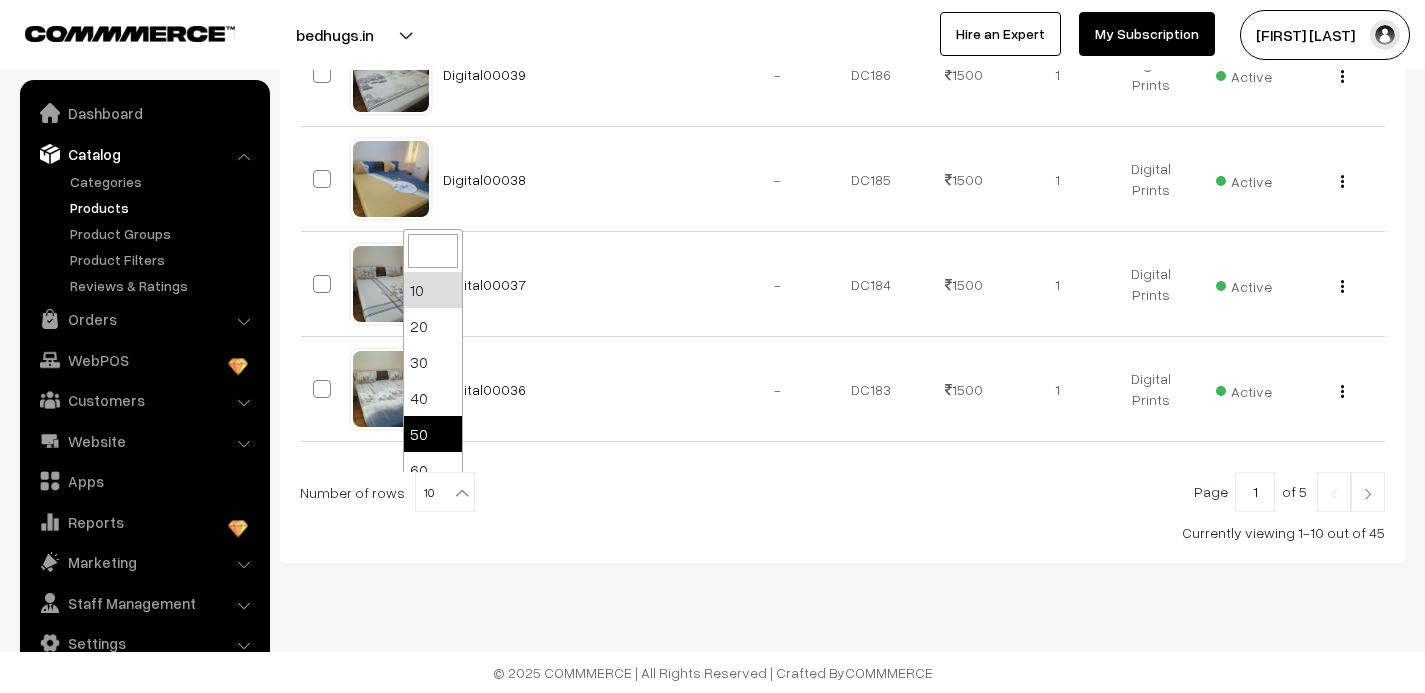 scroll, scrollTop: 160, scrollLeft: 0, axis: vertical 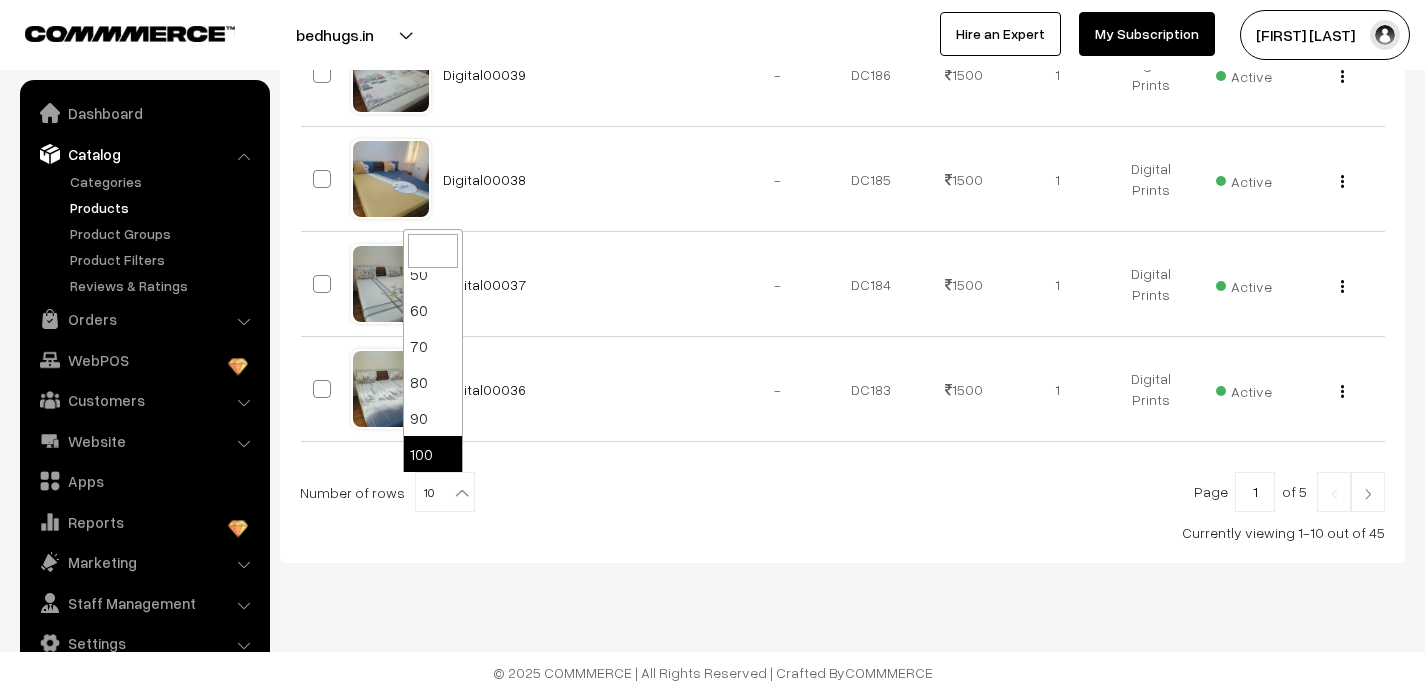 select on "100" 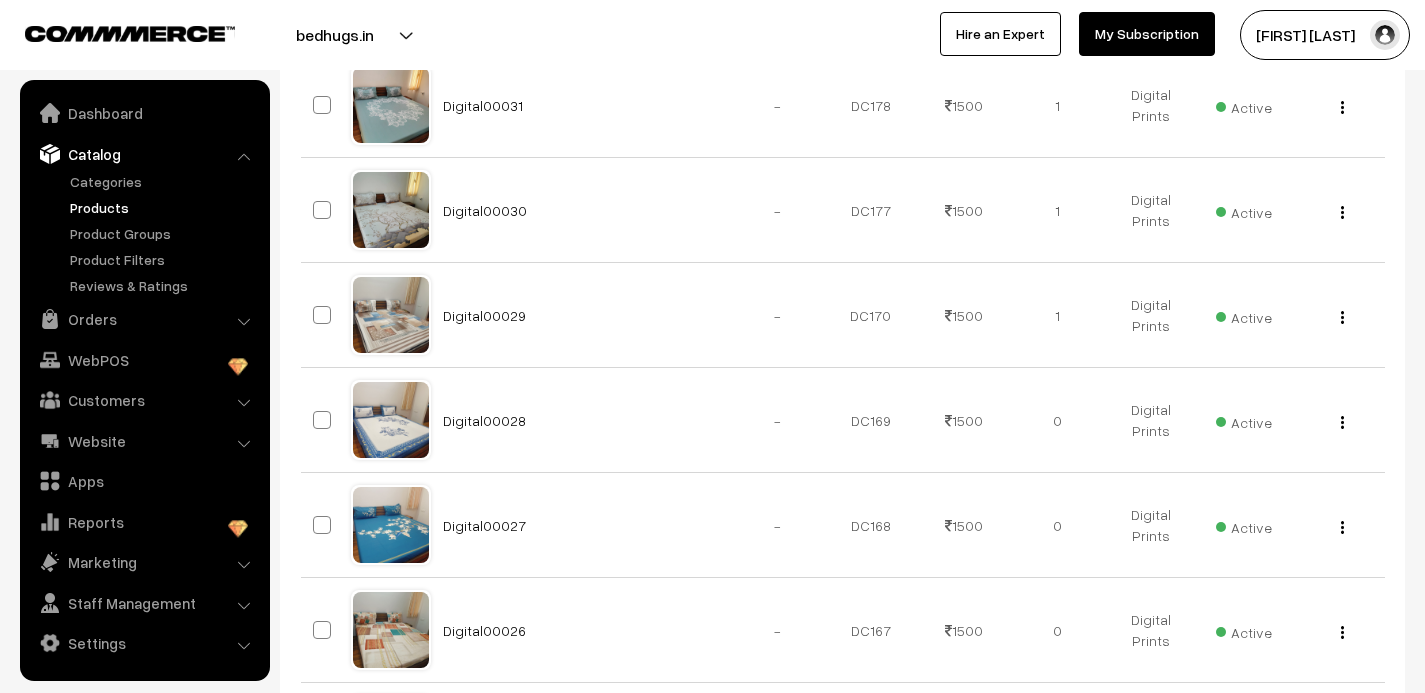 scroll, scrollTop: 1864, scrollLeft: 0, axis: vertical 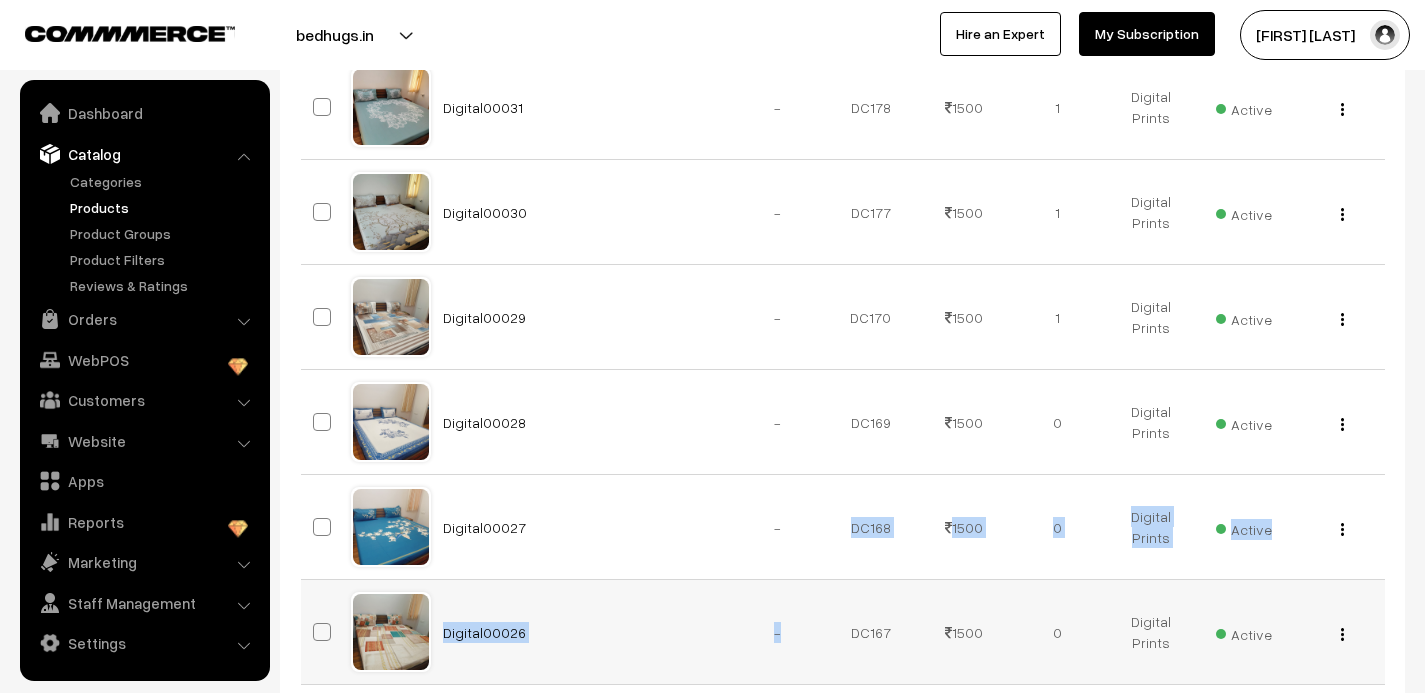 drag, startPoint x: 0, startPoint y: 0, endPoint x: 751, endPoint y: 671, distance: 1007.0958 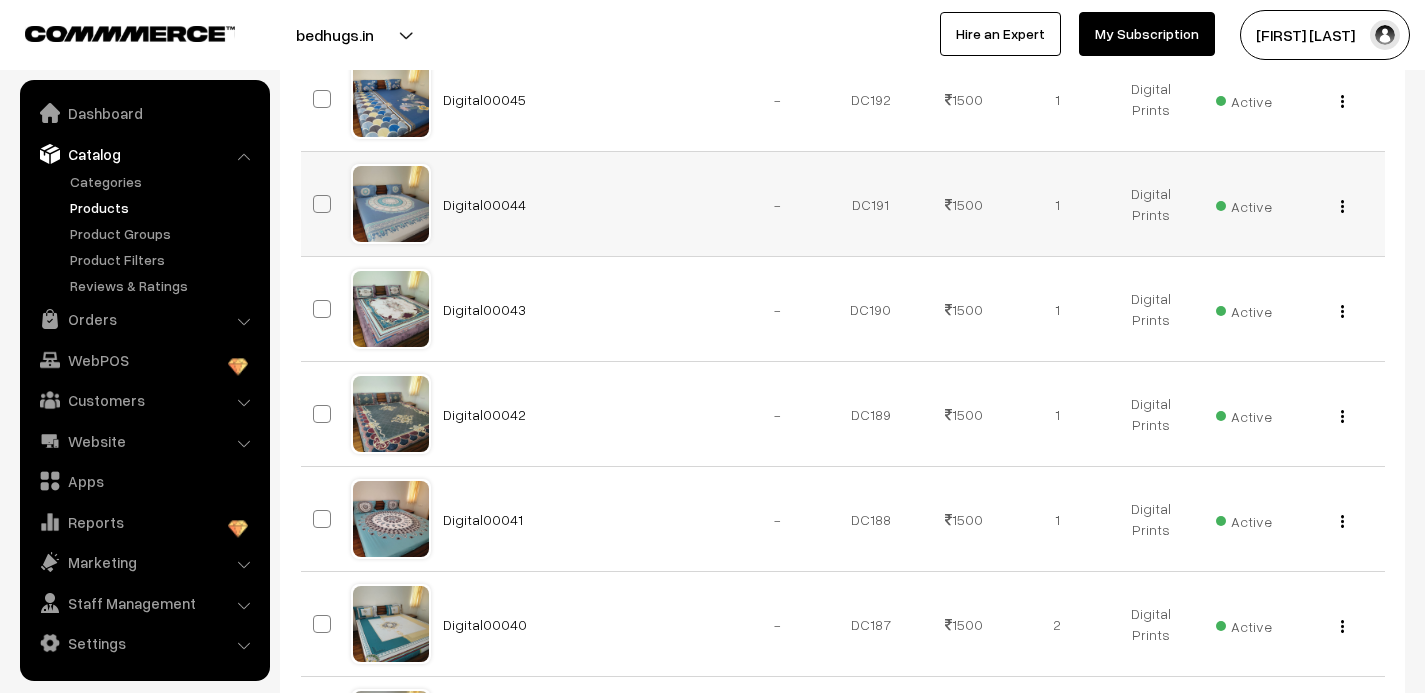 scroll, scrollTop: 0, scrollLeft: 0, axis: both 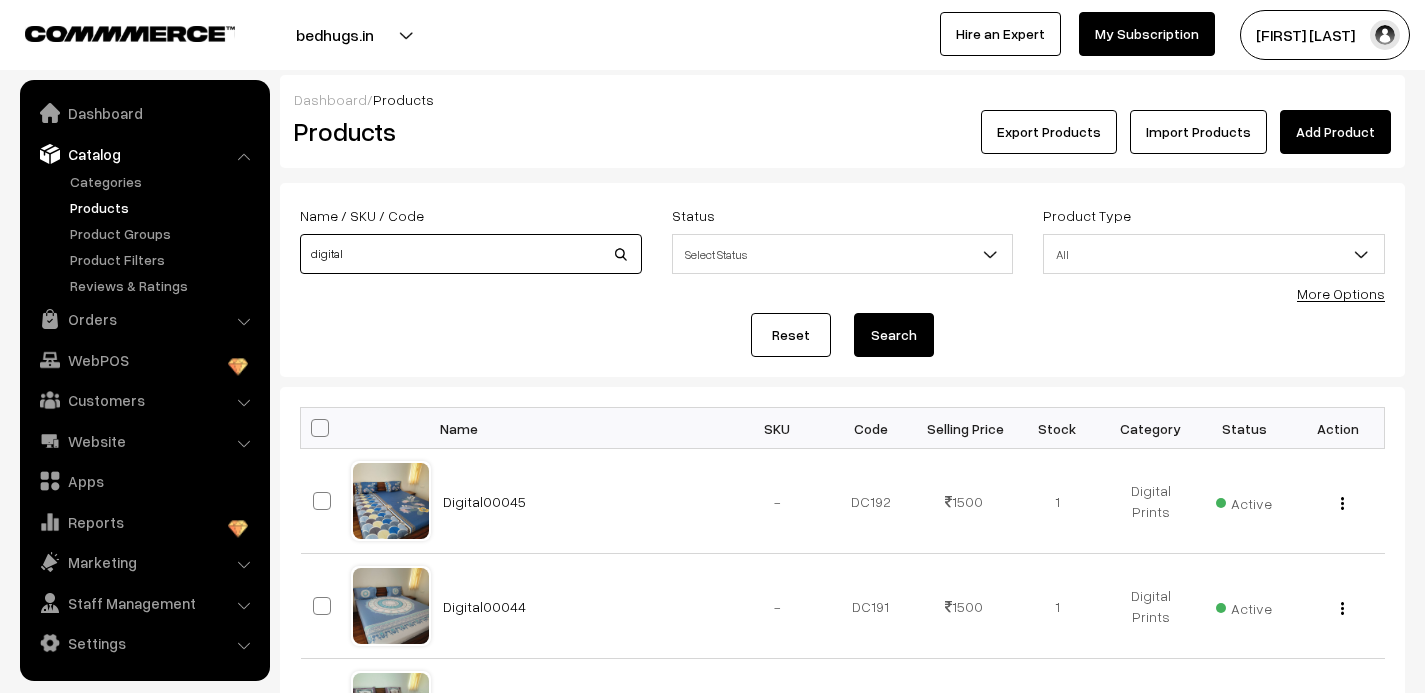 click on "digital" at bounding box center (471, 254) 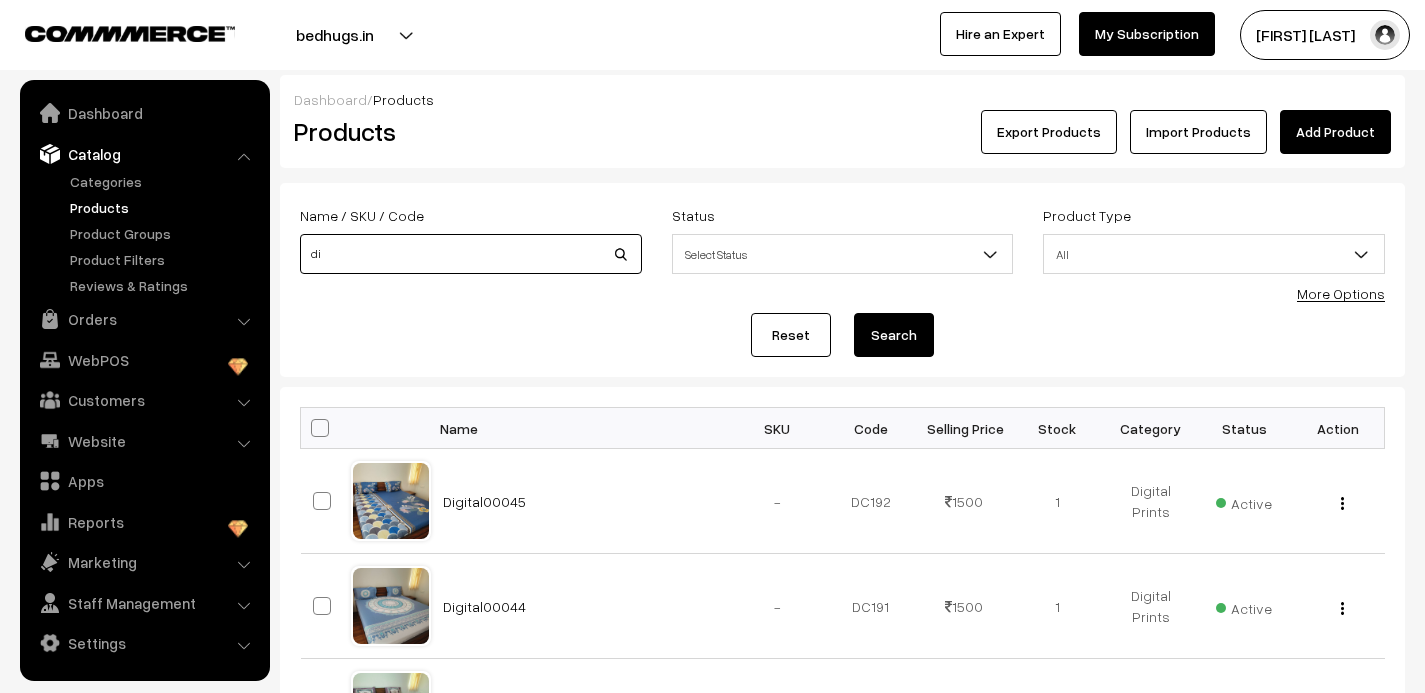 type on "d" 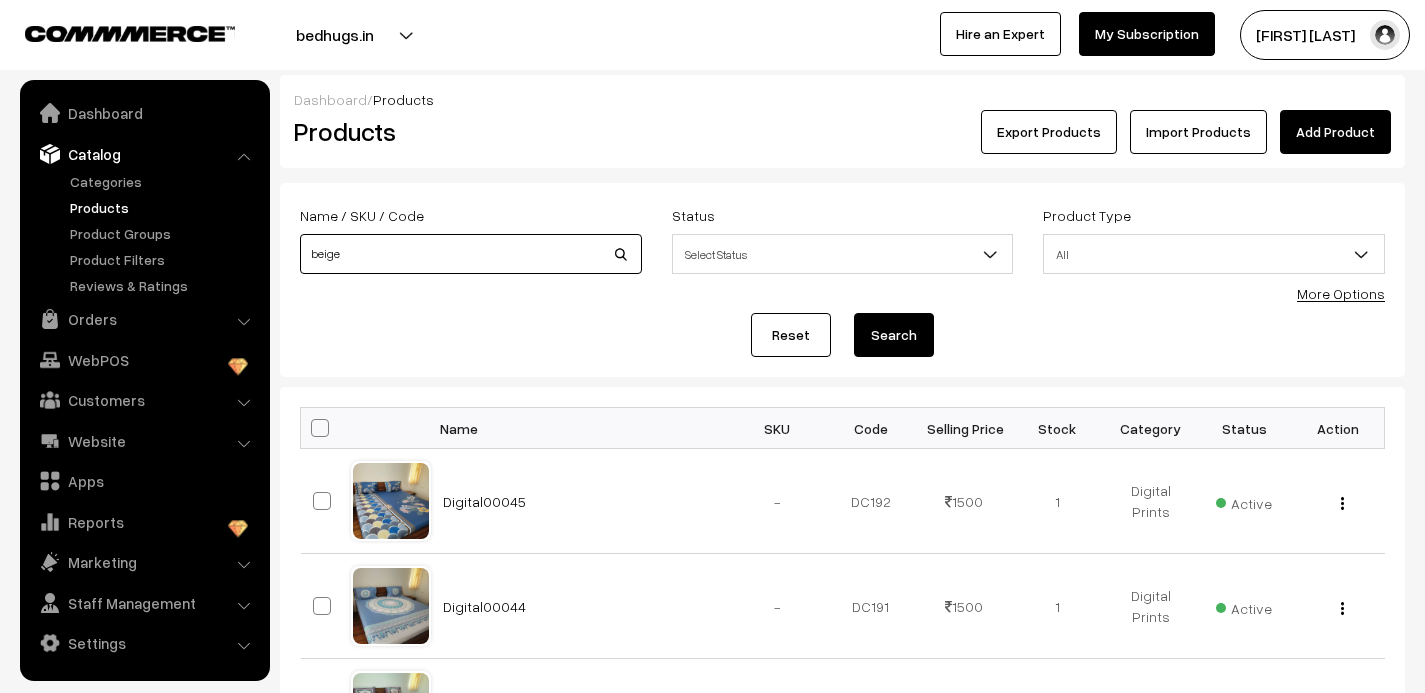 type on "beige" 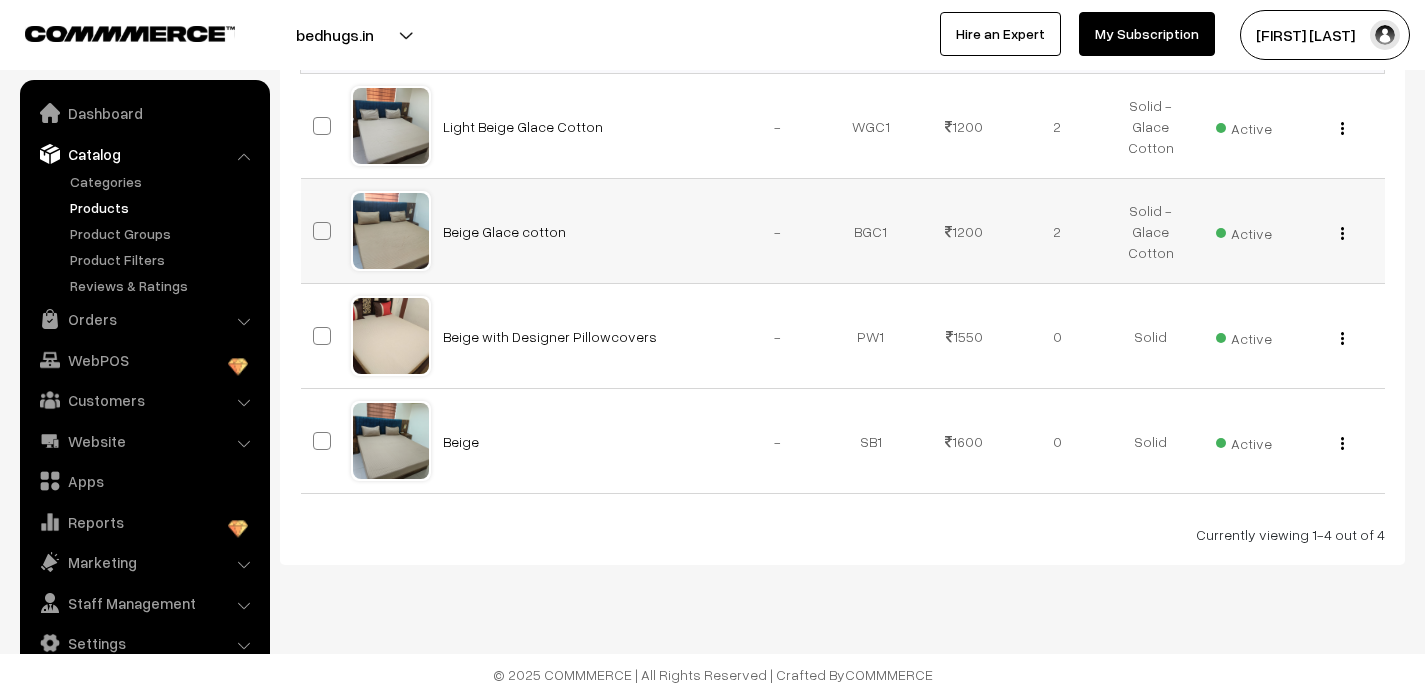 scroll, scrollTop: 377, scrollLeft: 0, axis: vertical 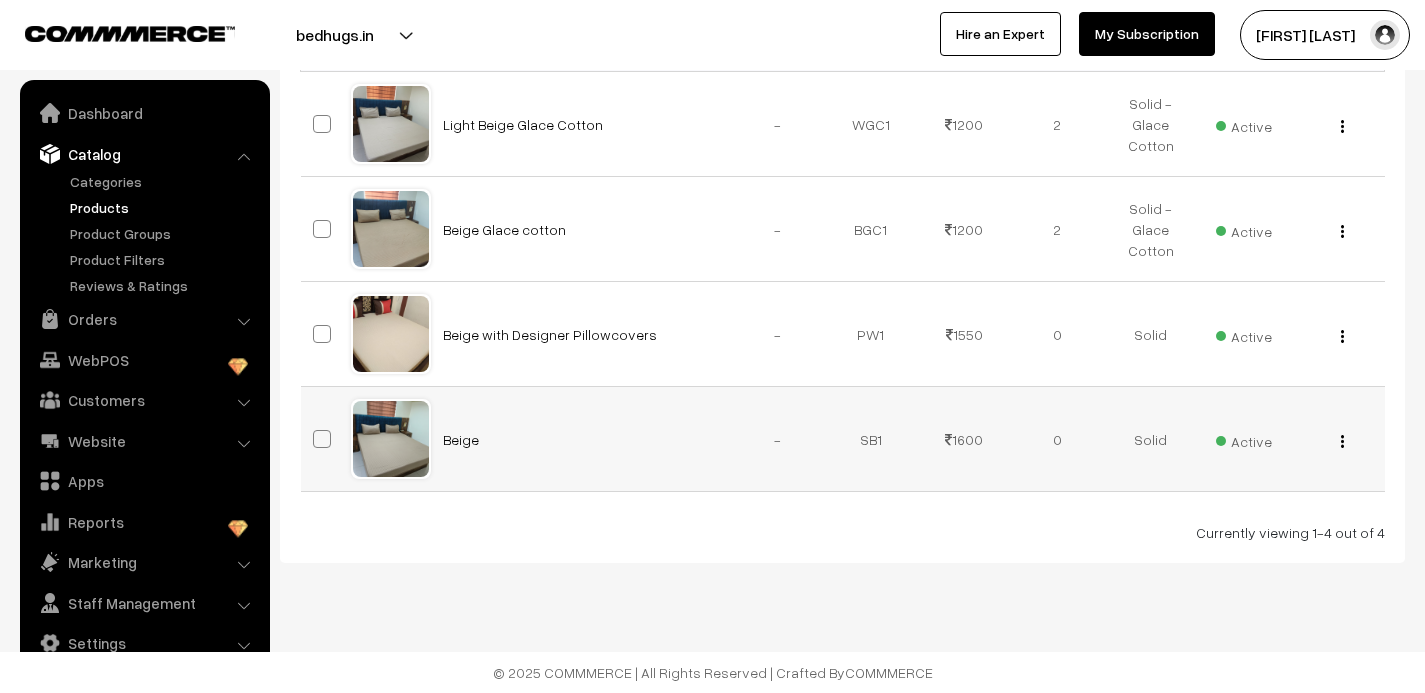 click at bounding box center (391, 439) 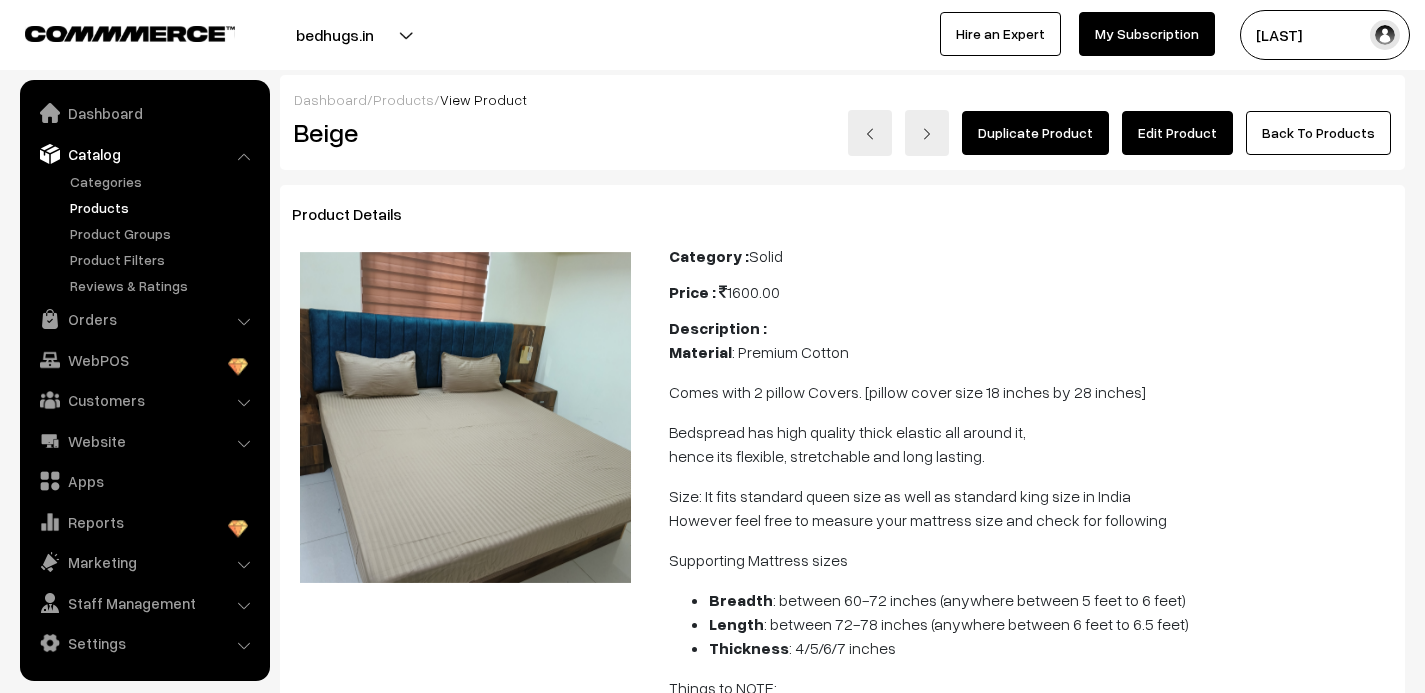 scroll, scrollTop: 0, scrollLeft: 0, axis: both 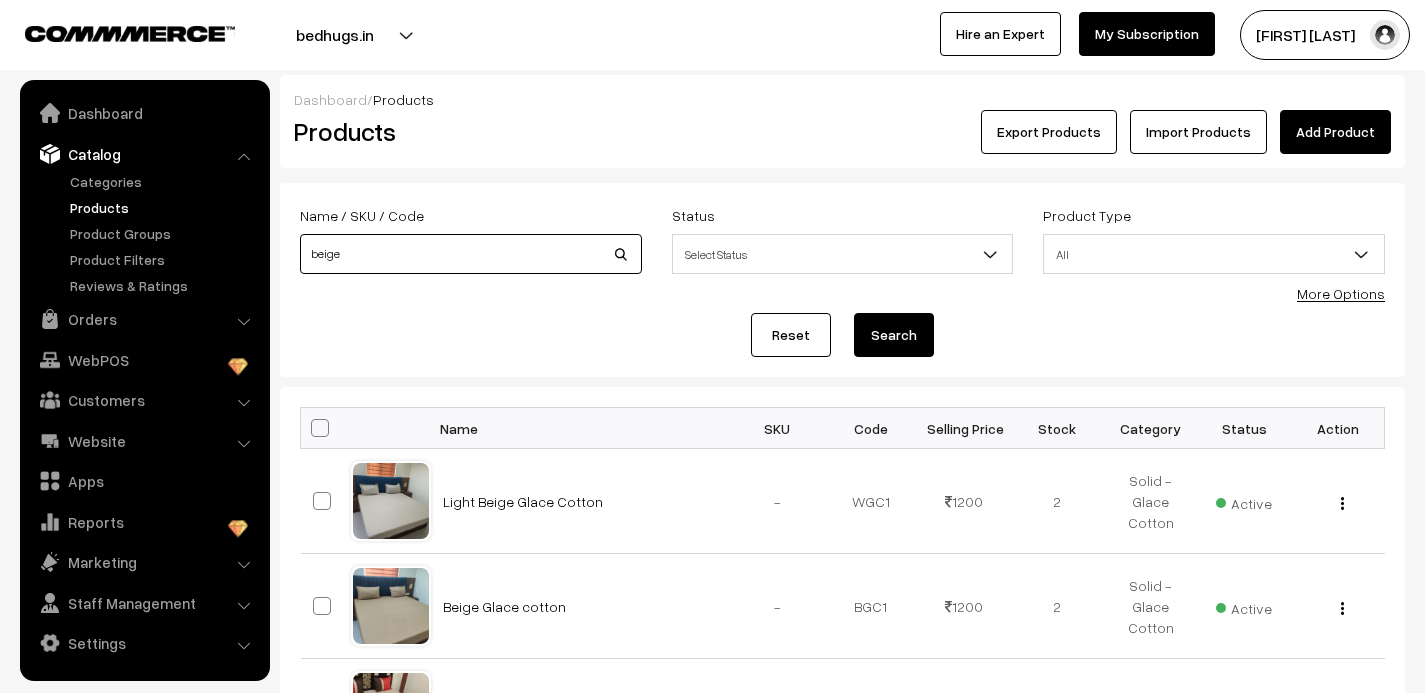 click on "beige" at bounding box center [471, 254] 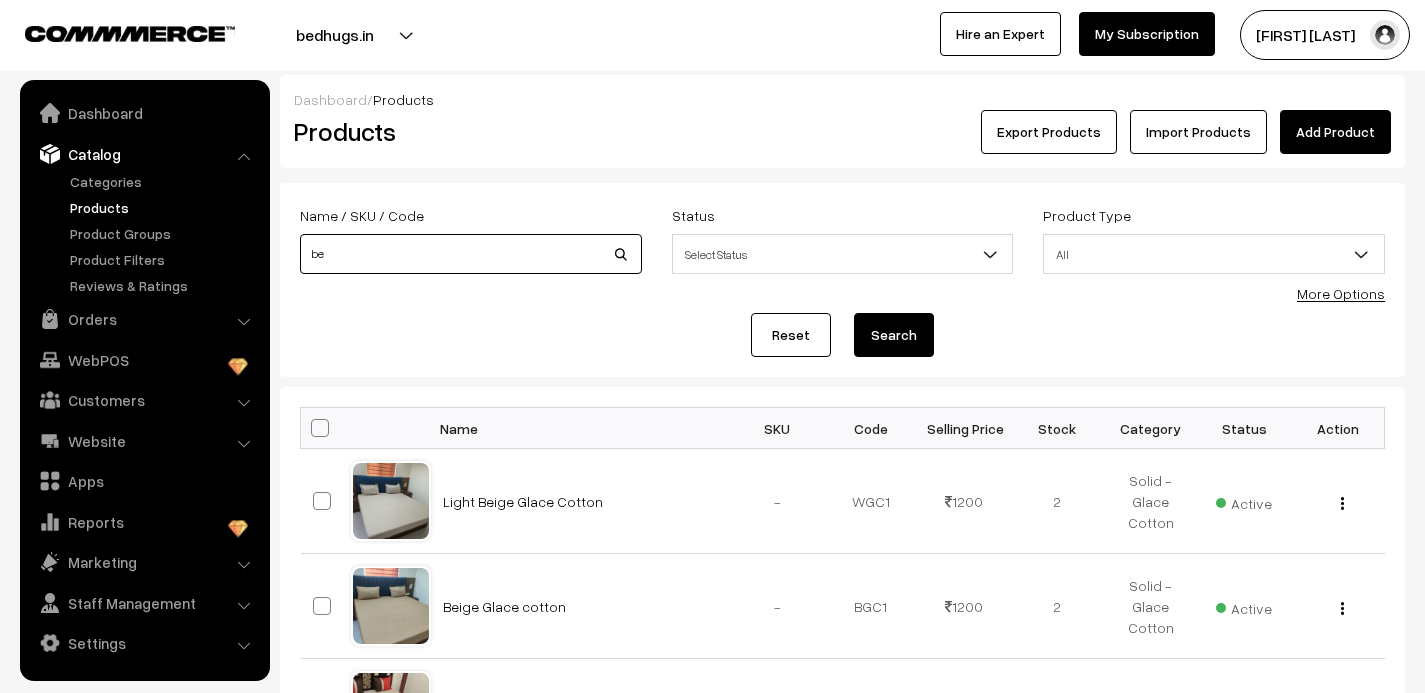 type on "b" 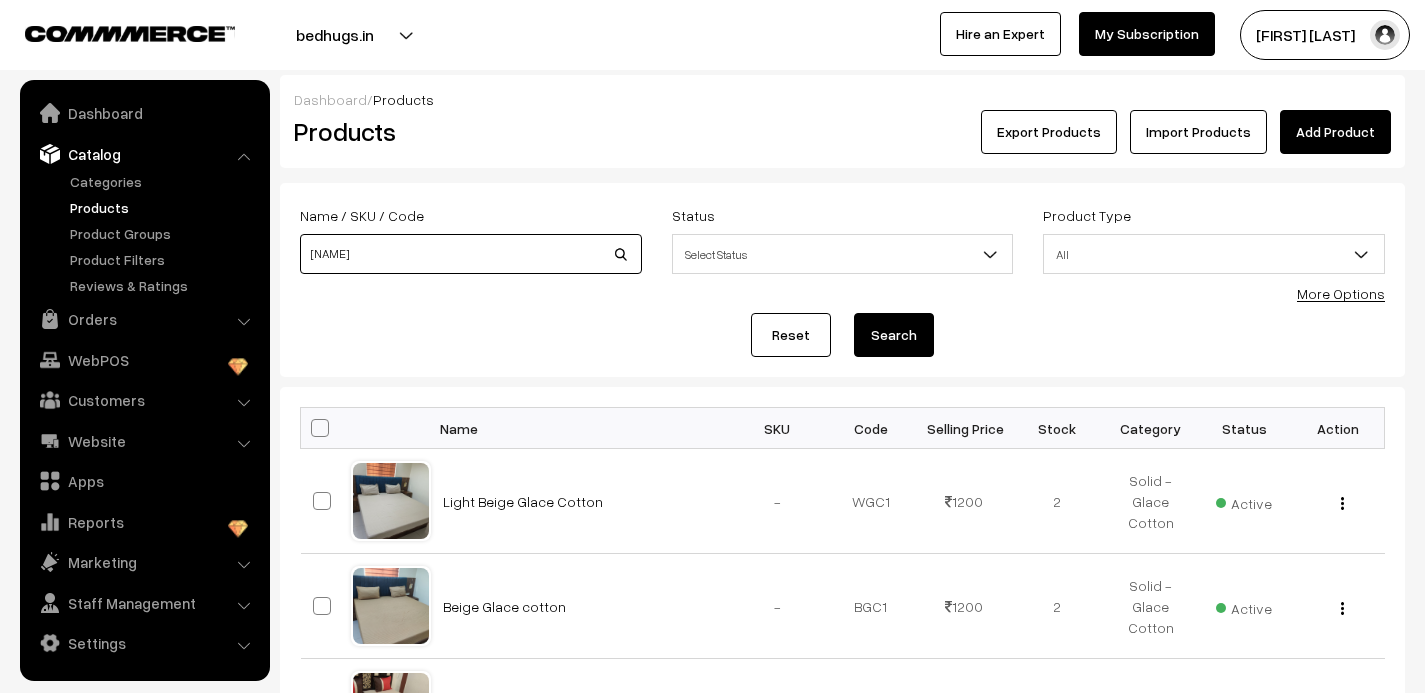 type on "[NAME]" 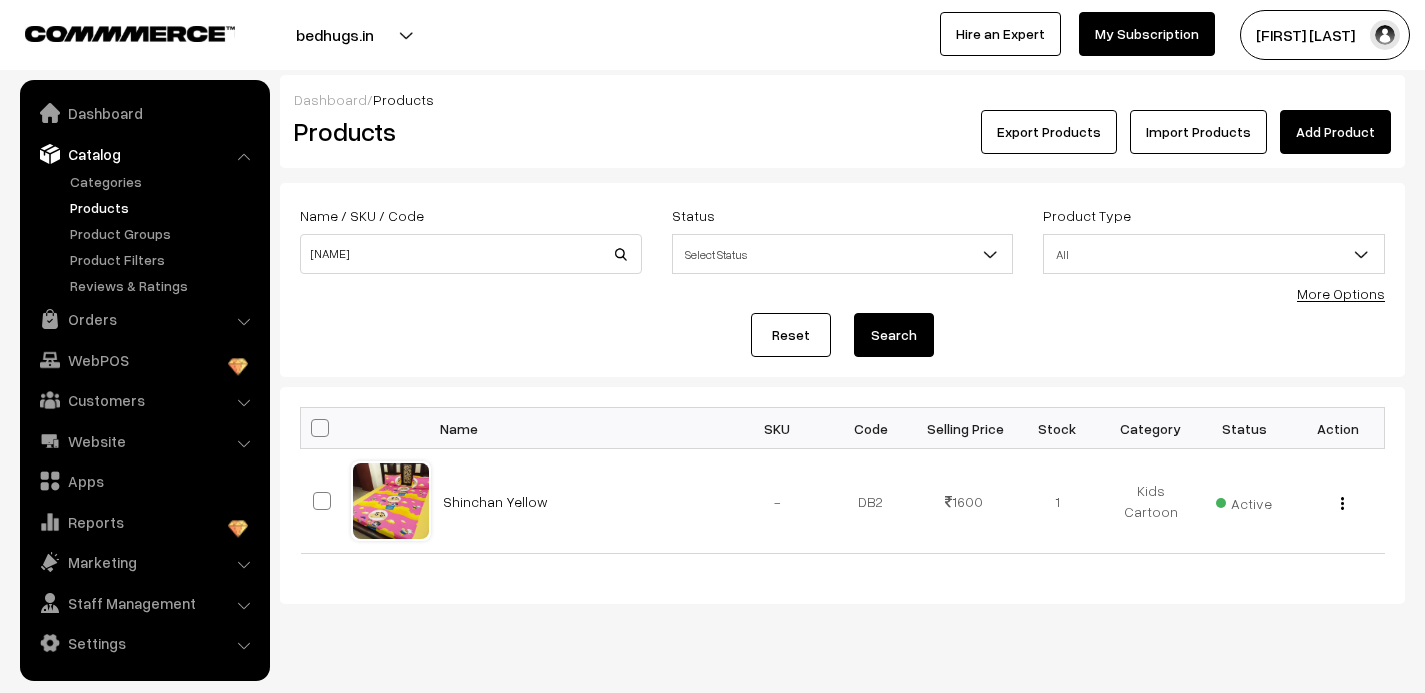 scroll, scrollTop: 0, scrollLeft: 0, axis: both 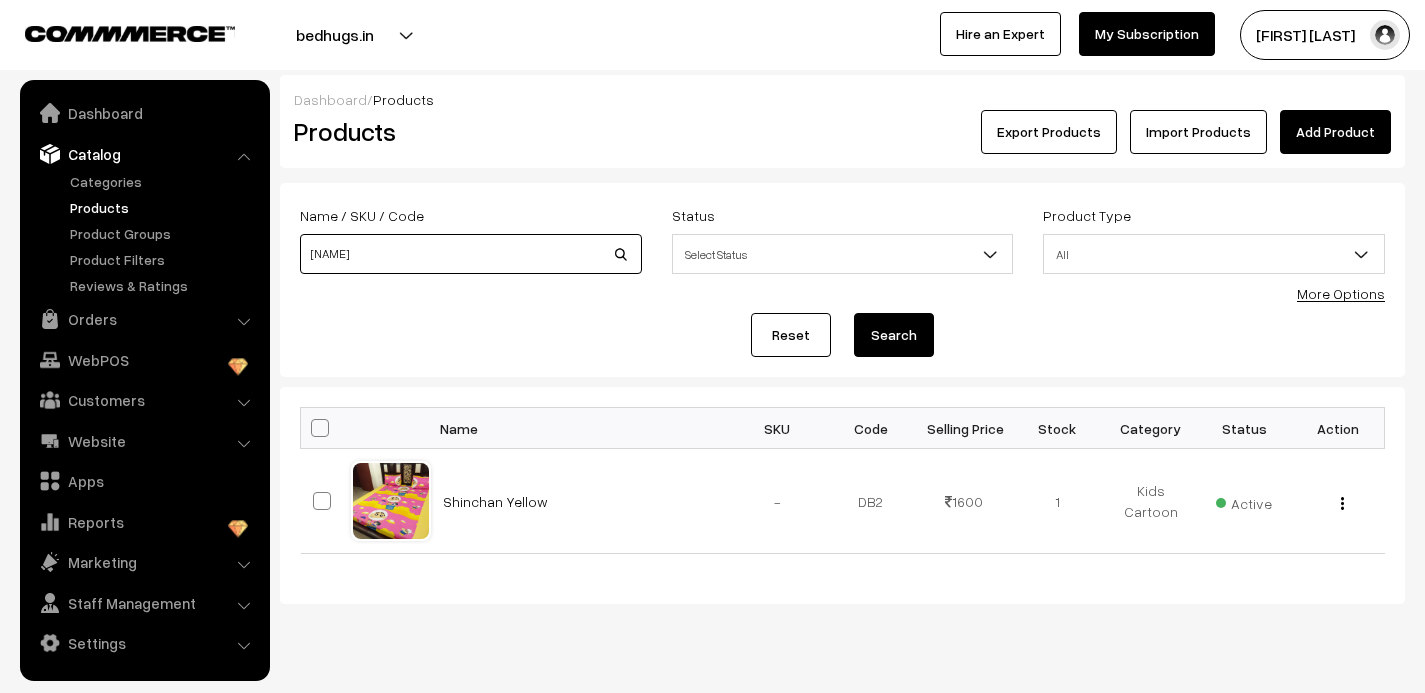 click on "shinchan" at bounding box center (471, 254) 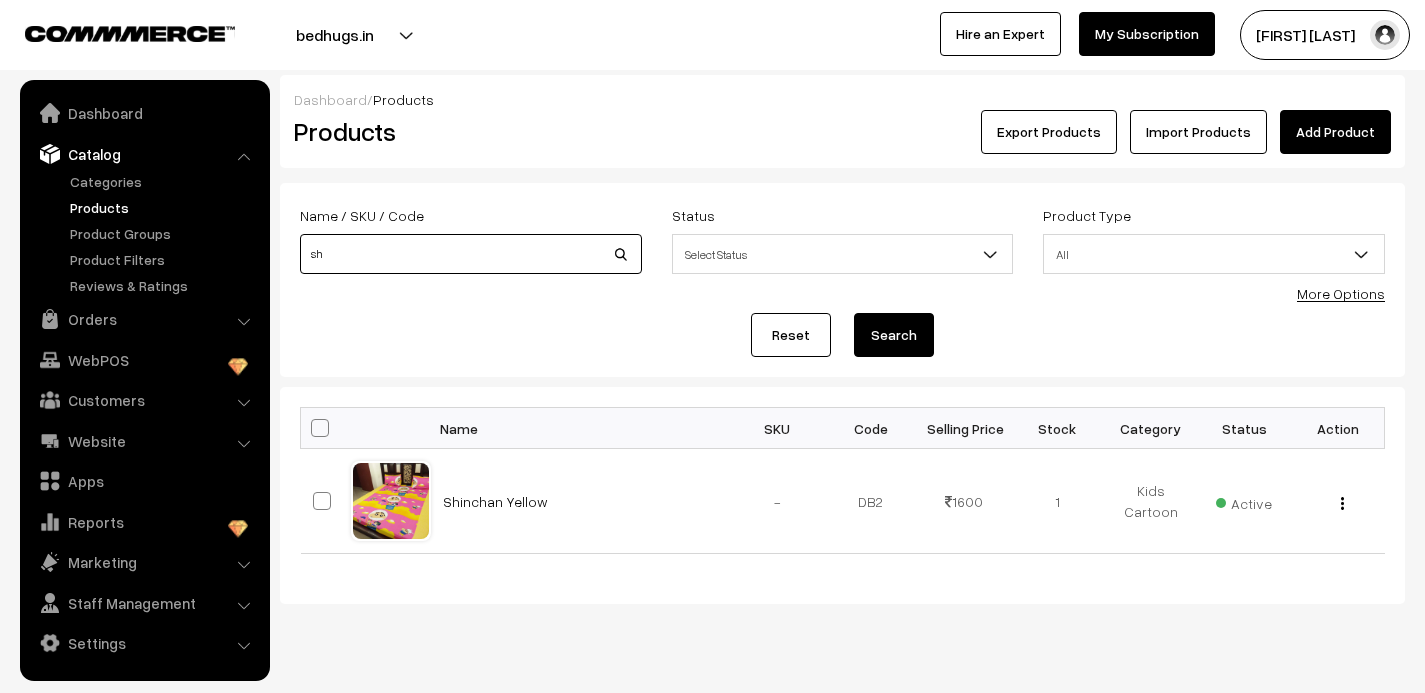 type on "s" 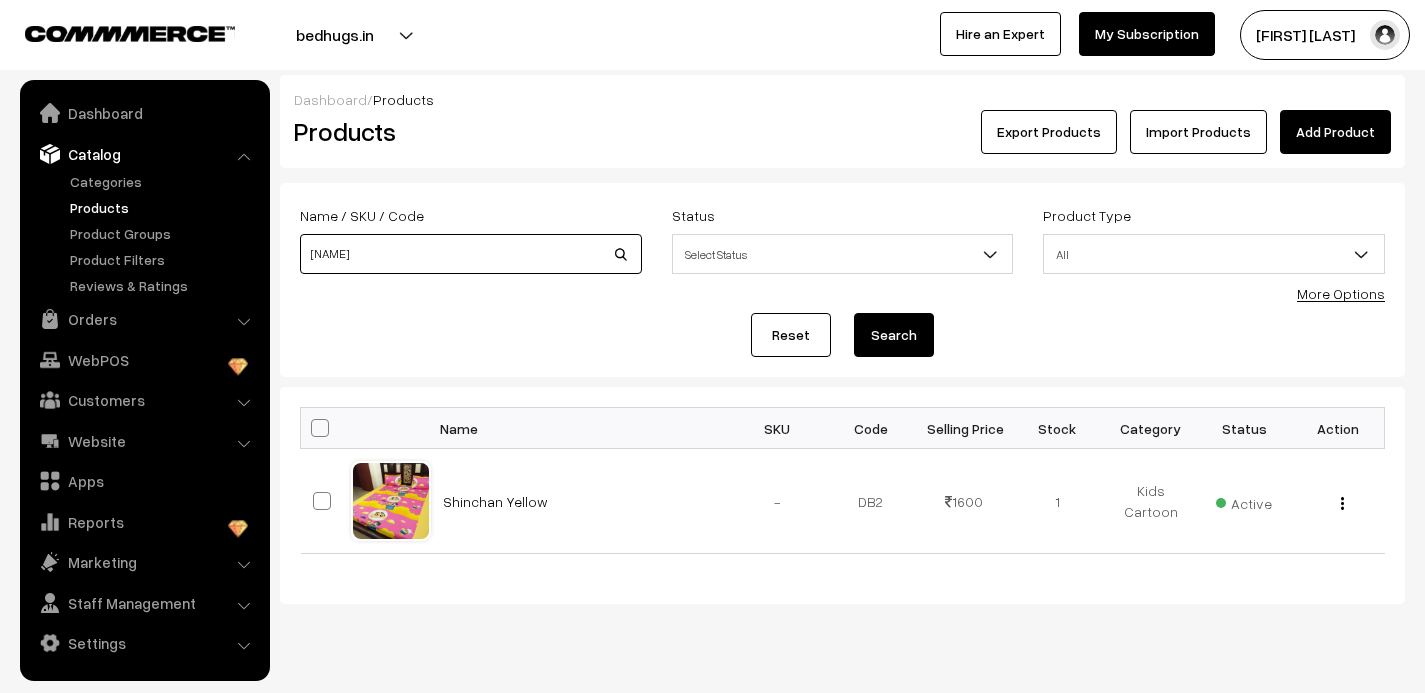 type on "[NAME]" 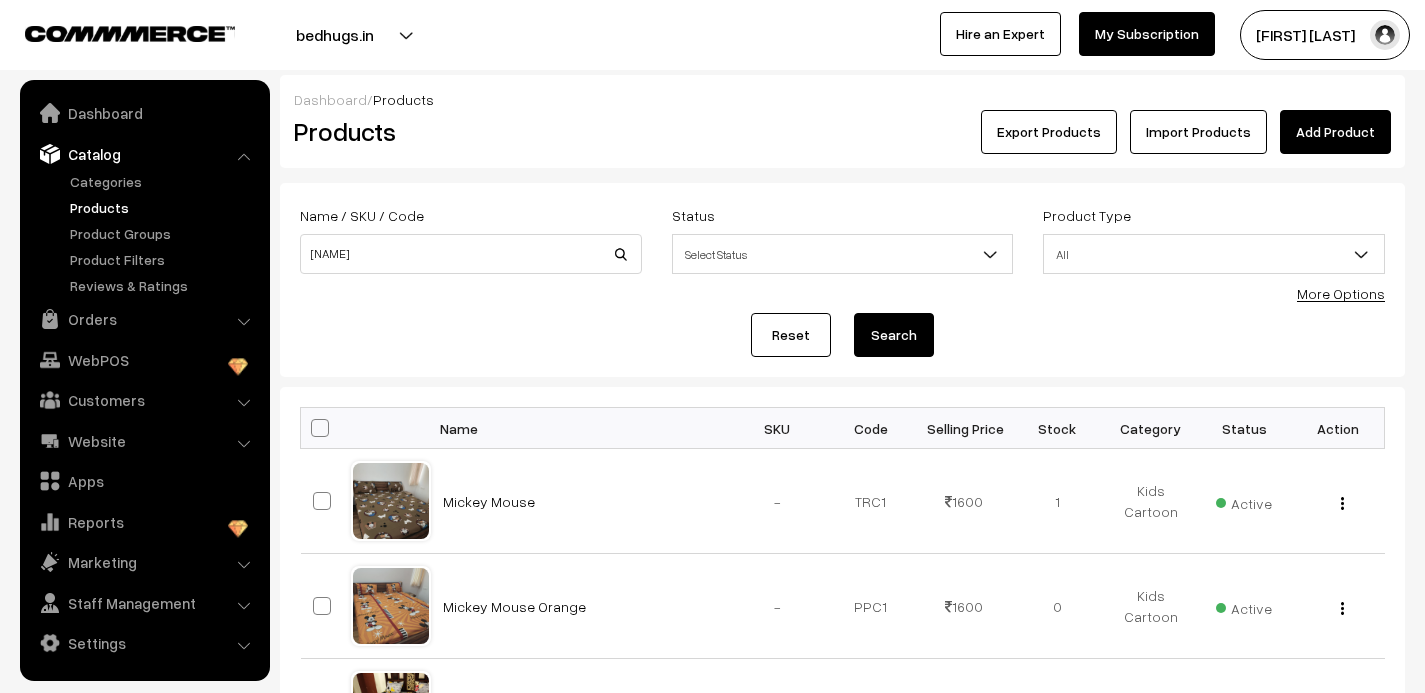 scroll, scrollTop: 0, scrollLeft: 0, axis: both 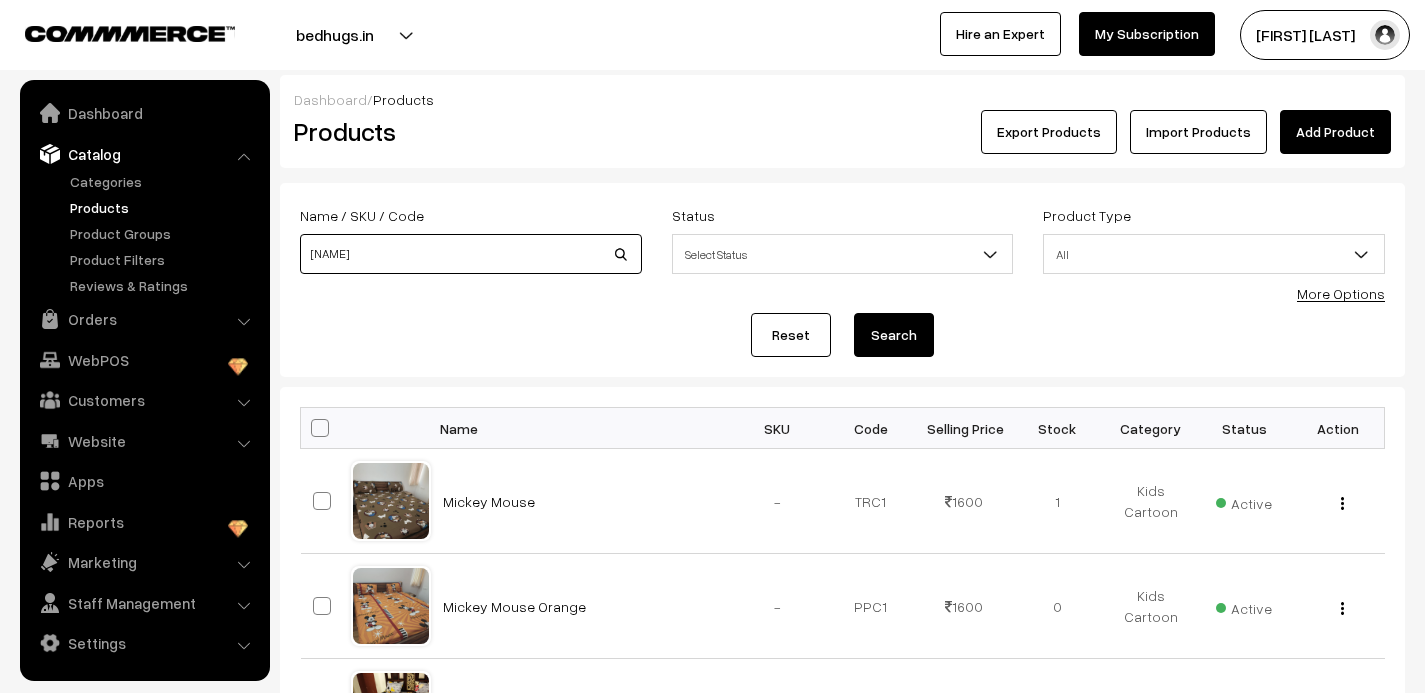 click on "[NAME]" at bounding box center [471, 254] 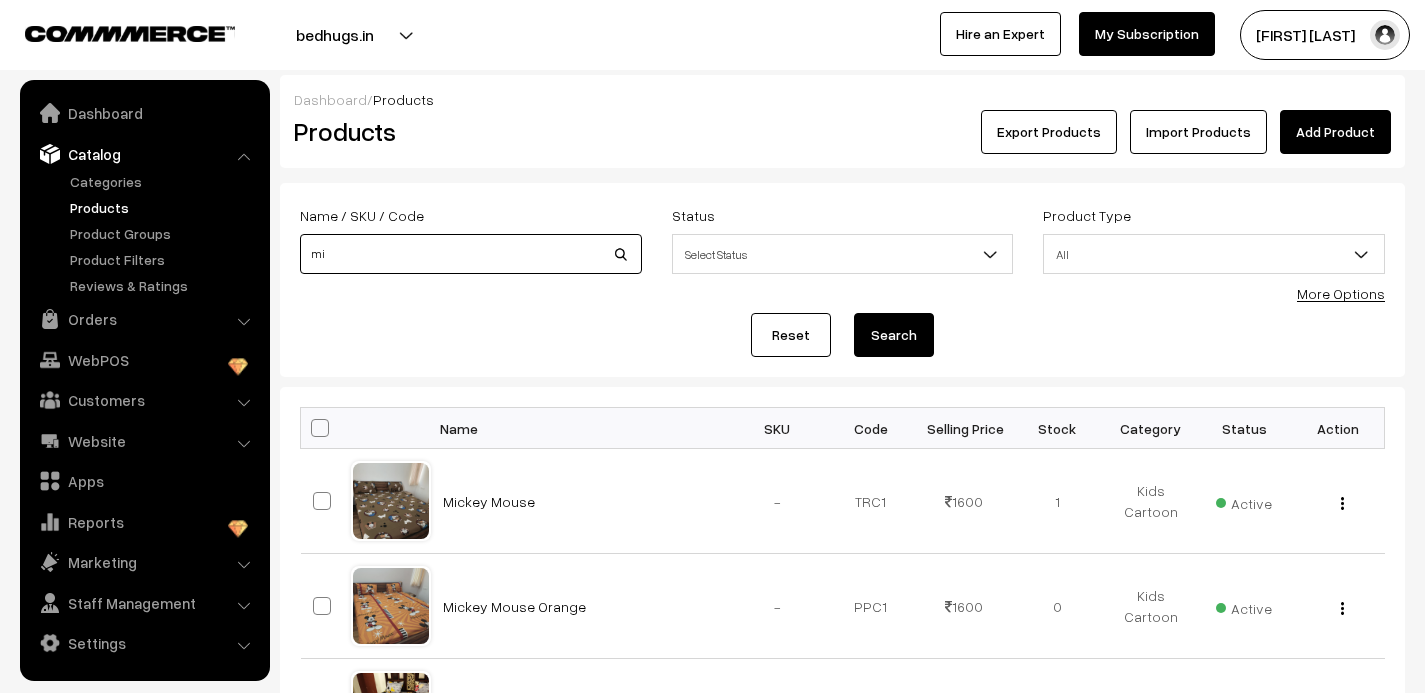 type on "m" 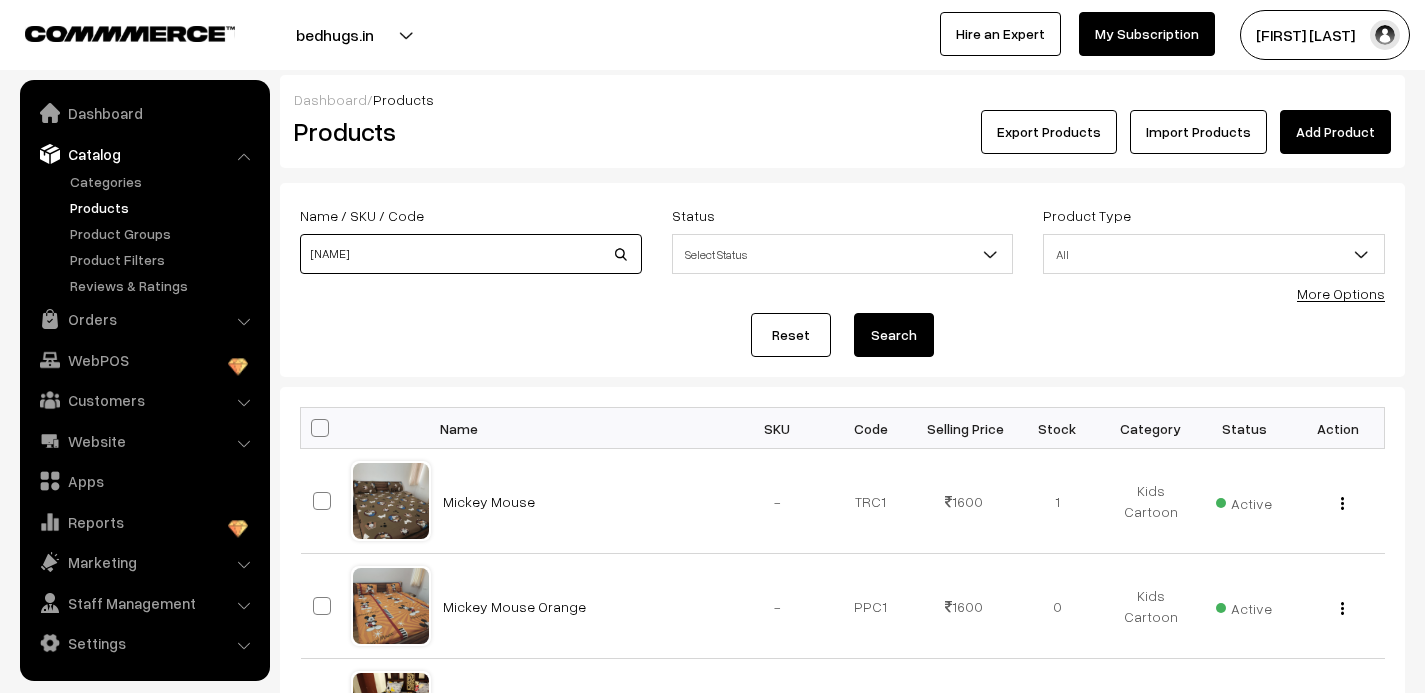type on "[NAME]" 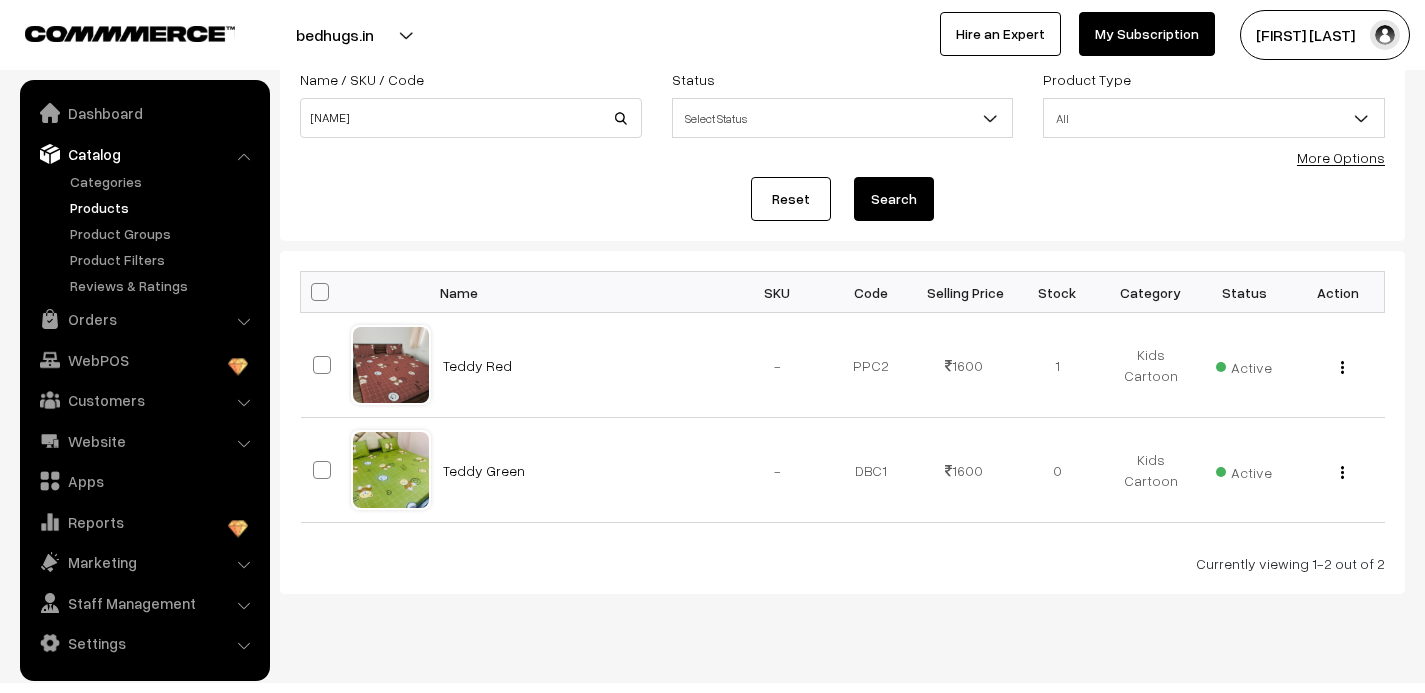scroll, scrollTop: 167, scrollLeft: 0, axis: vertical 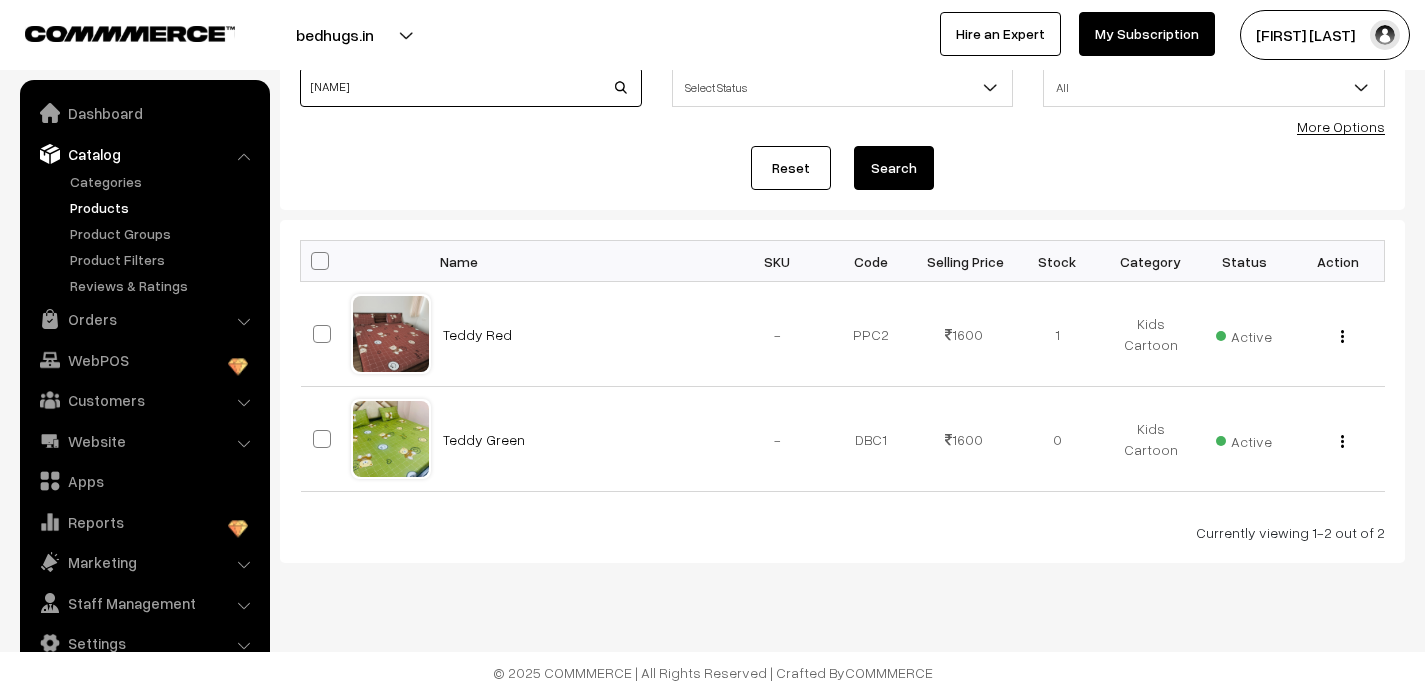 click on "teddy" at bounding box center [471, 87] 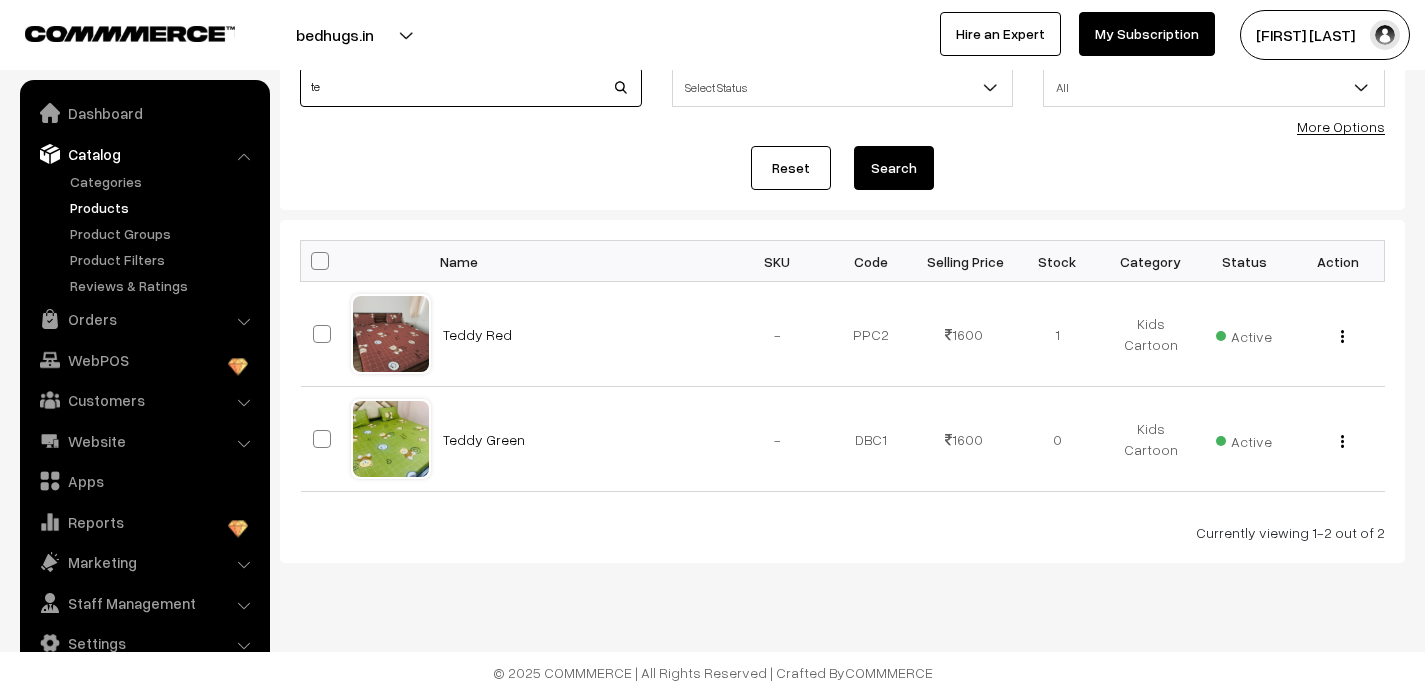 type on "t" 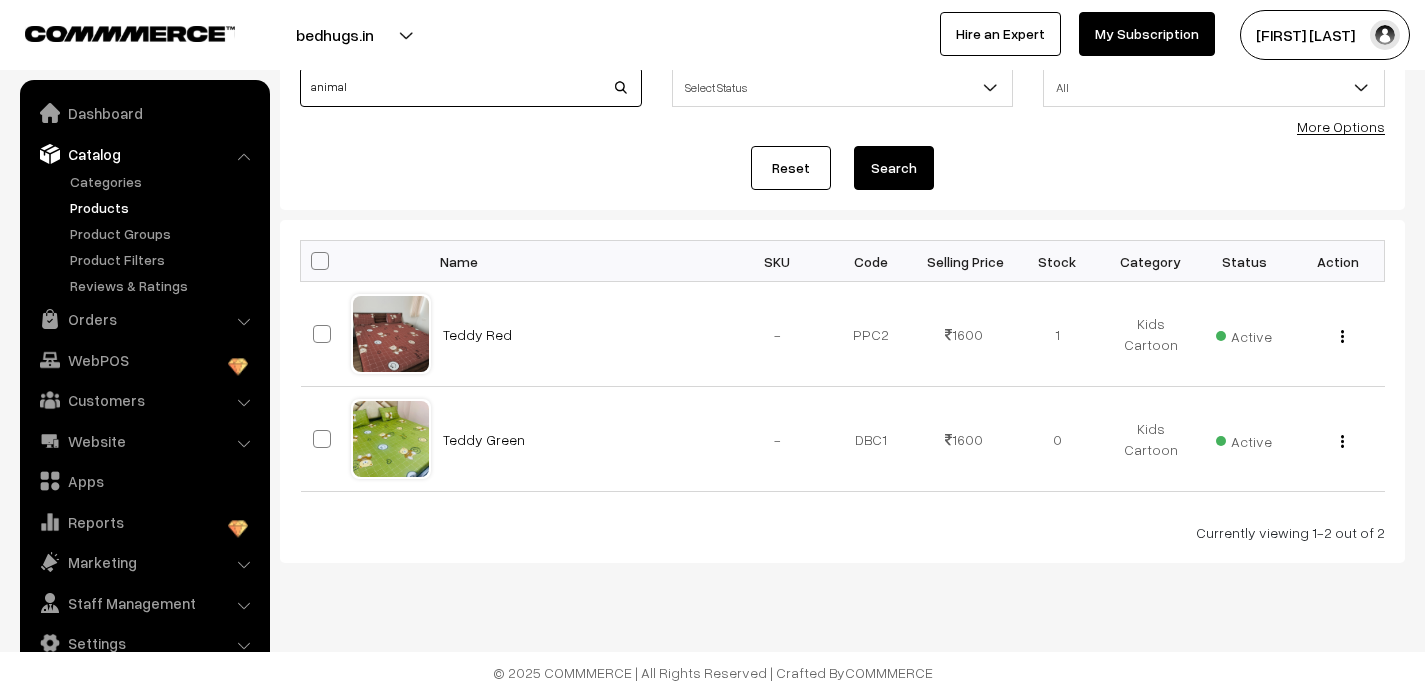 type on "animal" 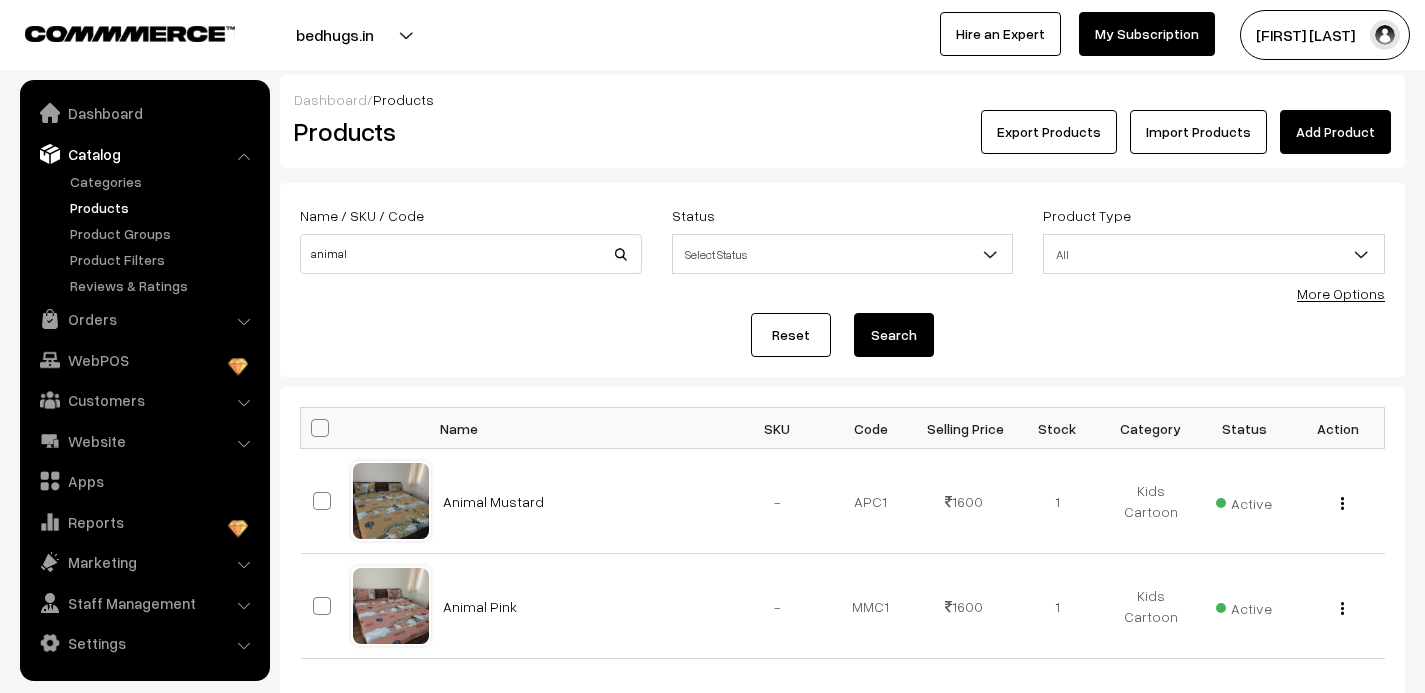 scroll, scrollTop: 0, scrollLeft: 0, axis: both 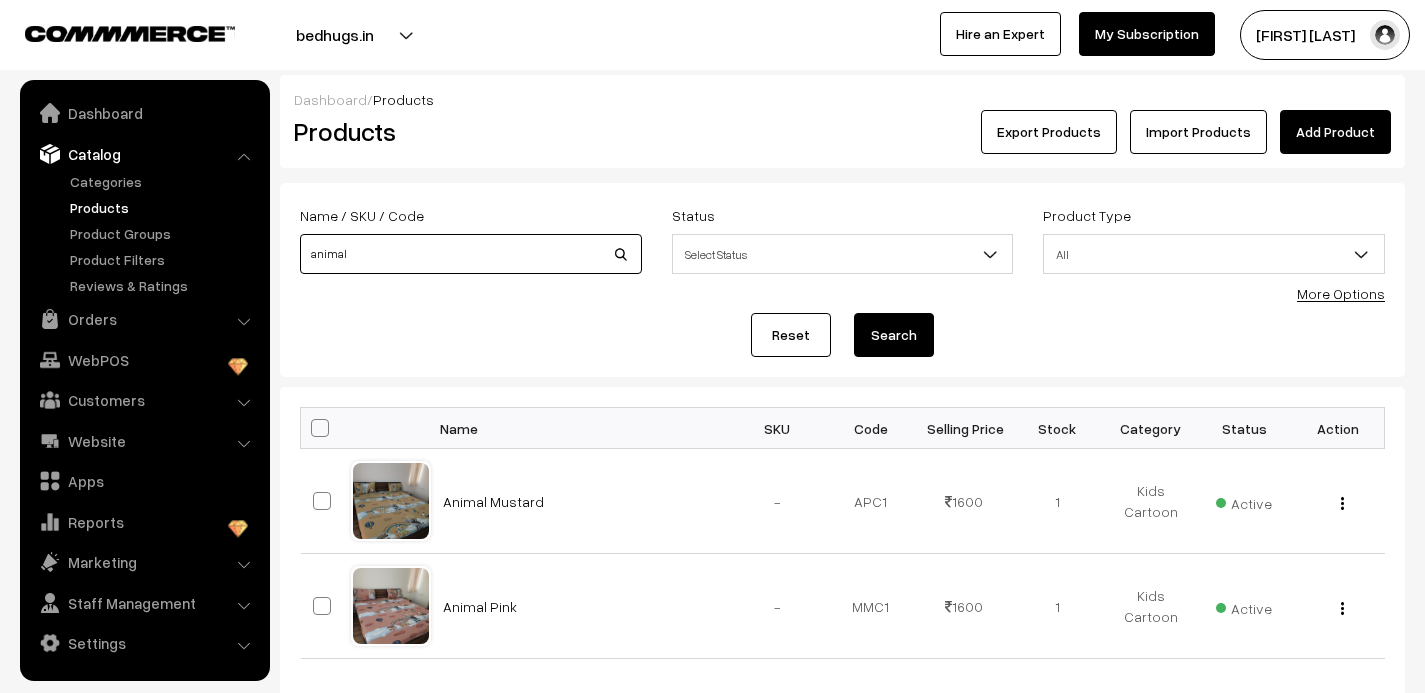 click on "animal" at bounding box center (471, 254) 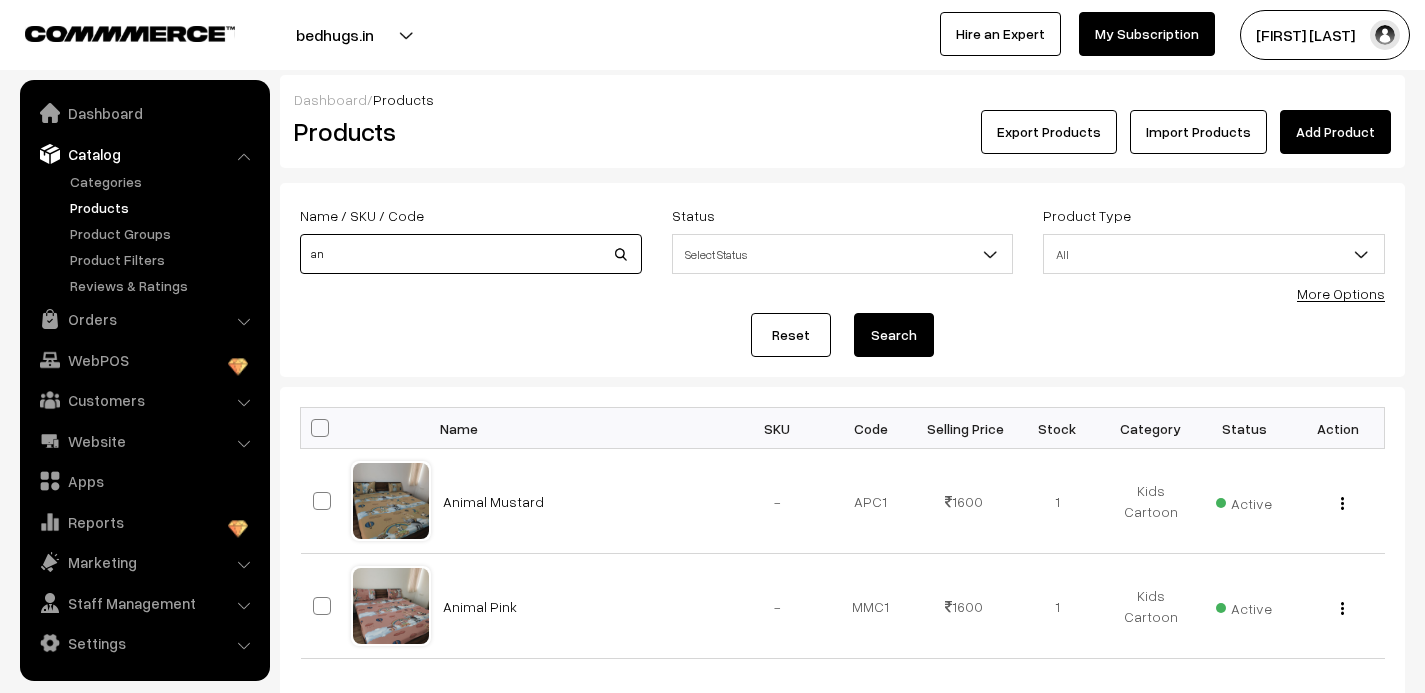 type on "a" 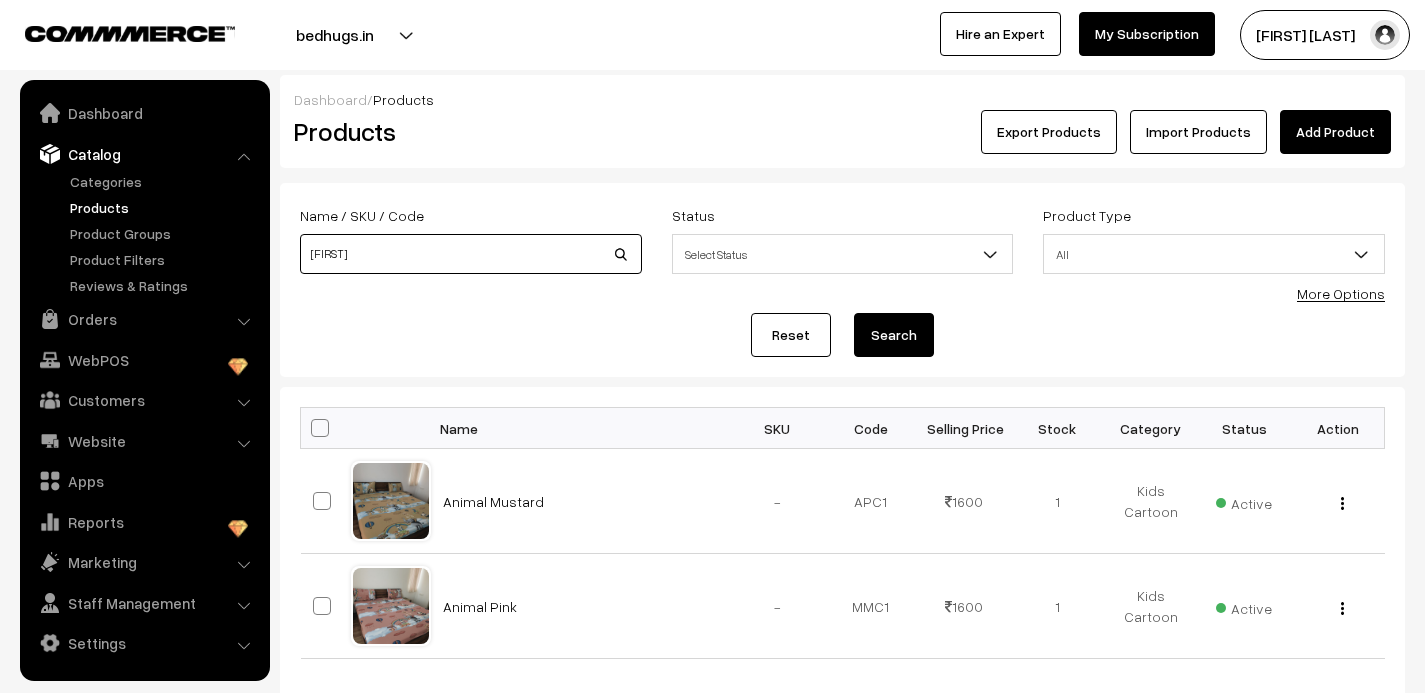 type on "mickey" 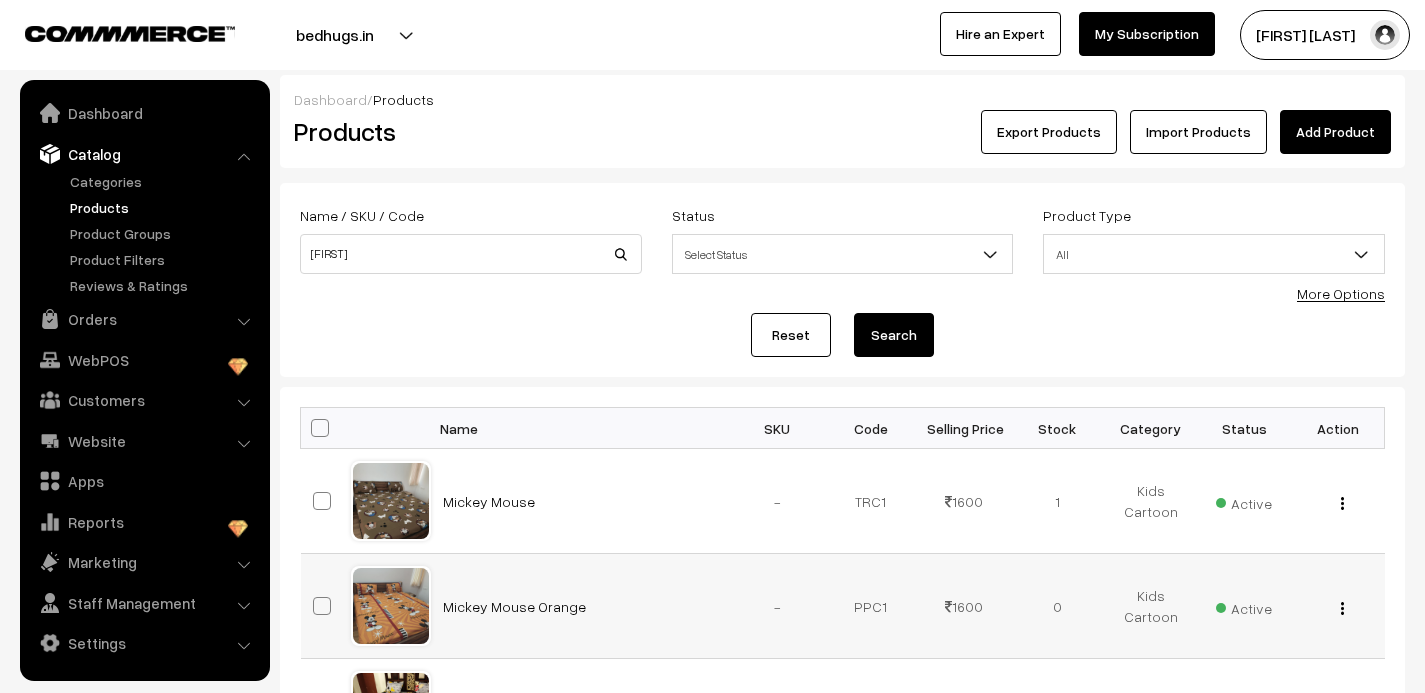 scroll, scrollTop: 264, scrollLeft: 0, axis: vertical 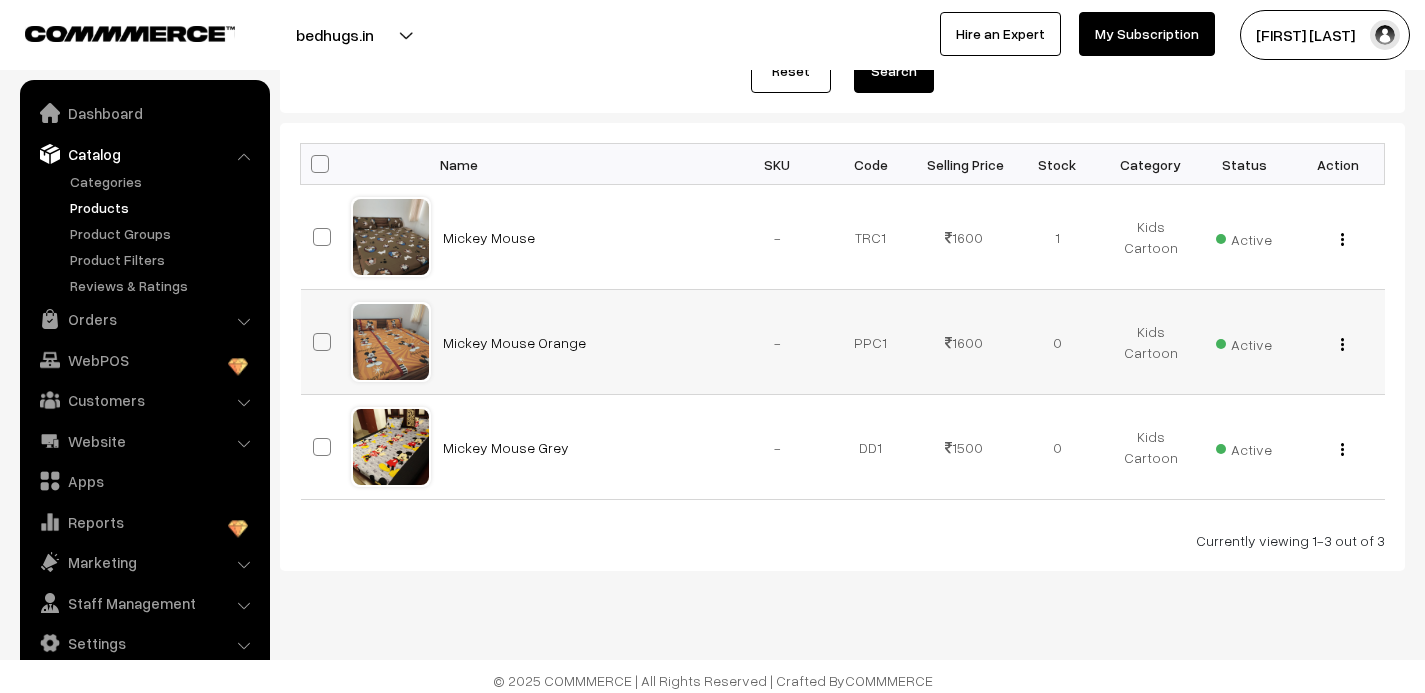 click at bounding box center (1342, 344) 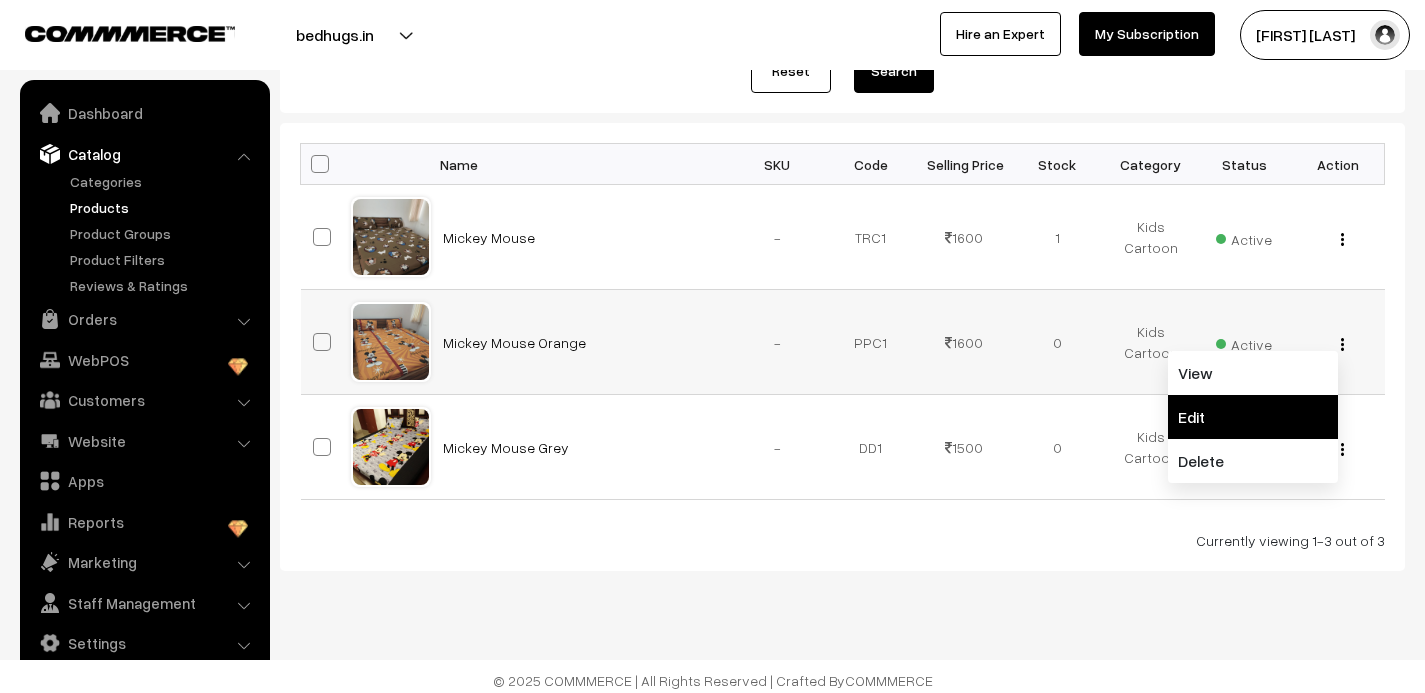 click on "Edit" at bounding box center [1253, 417] 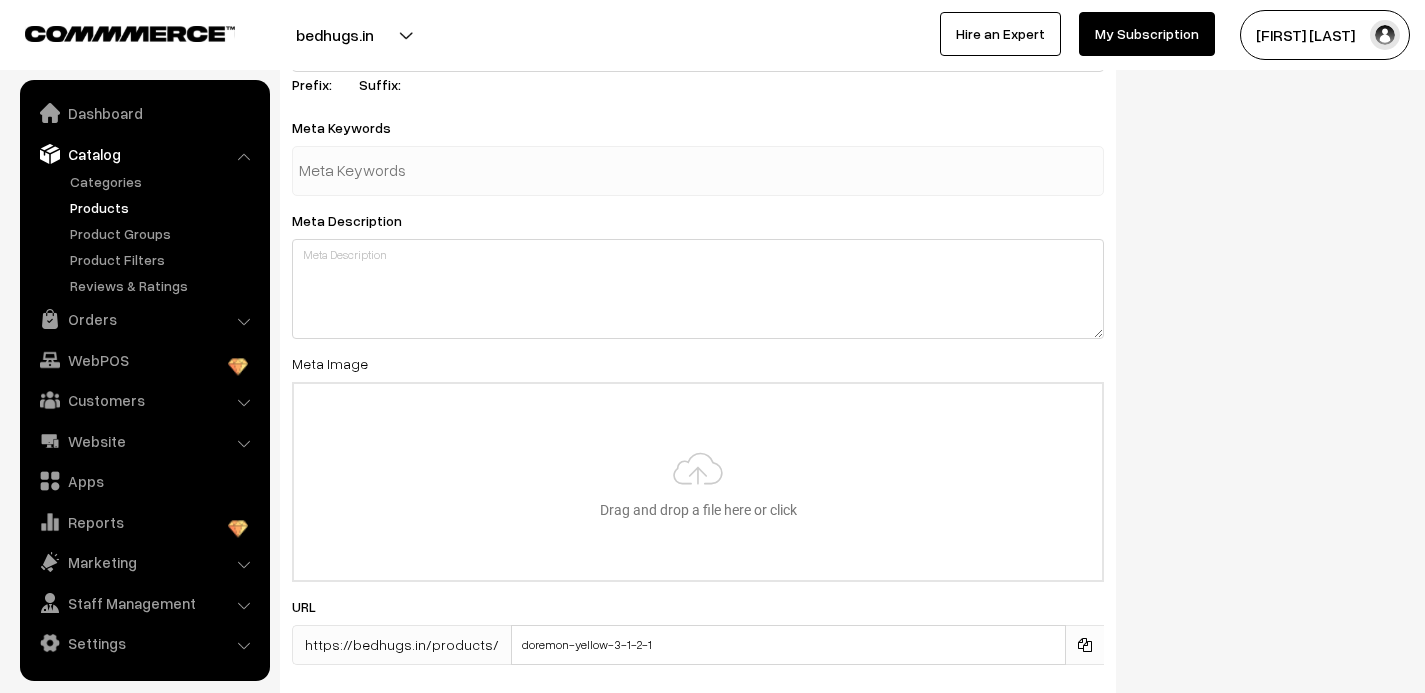 scroll, scrollTop: 3142, scrollLeft: 0, axis: vertical 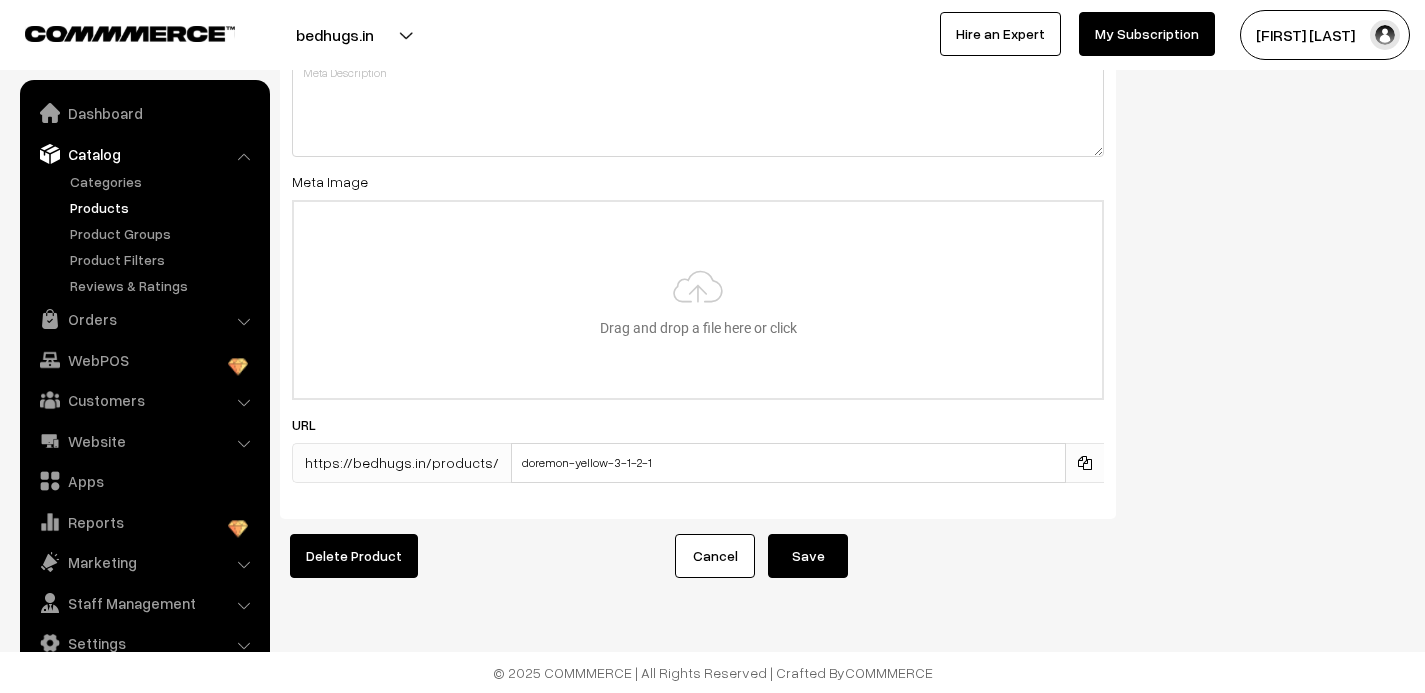 click on "Save" at bounding box center (808, 556) 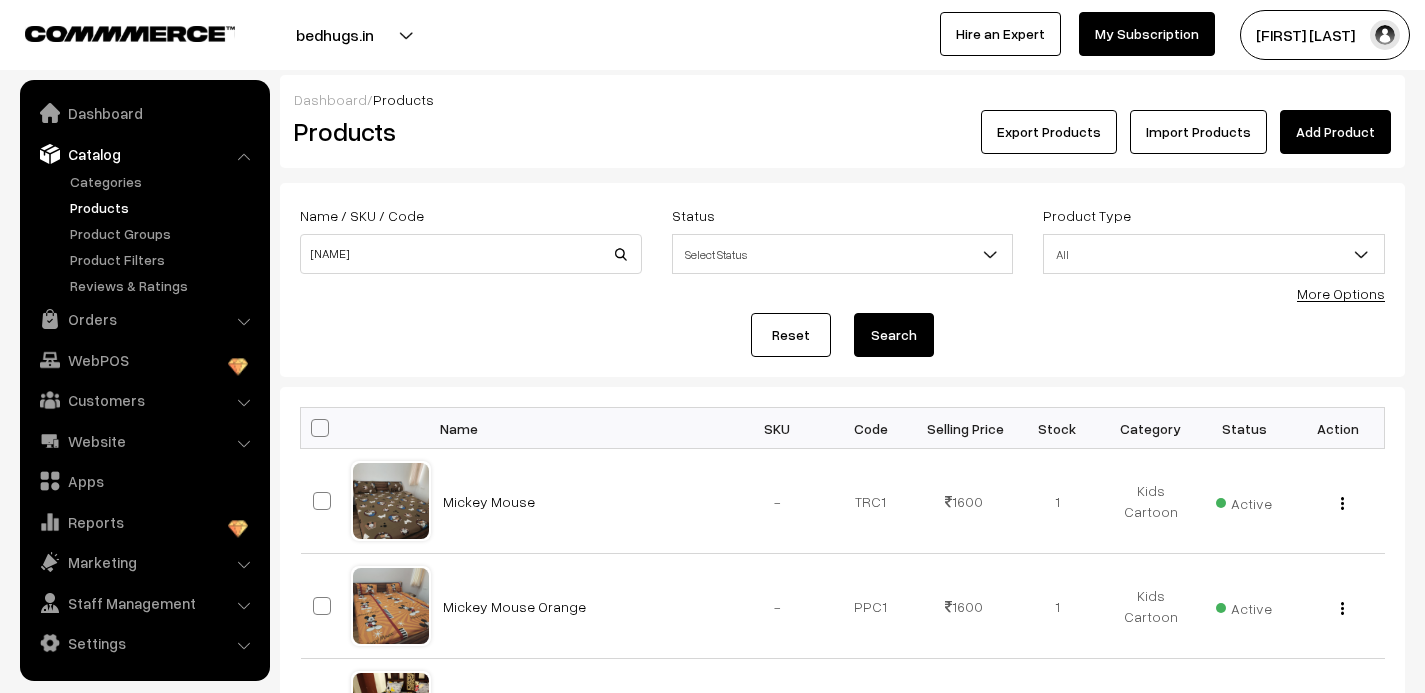 scroll, scrollTop: 0, scrollLeft: 0, axis: both 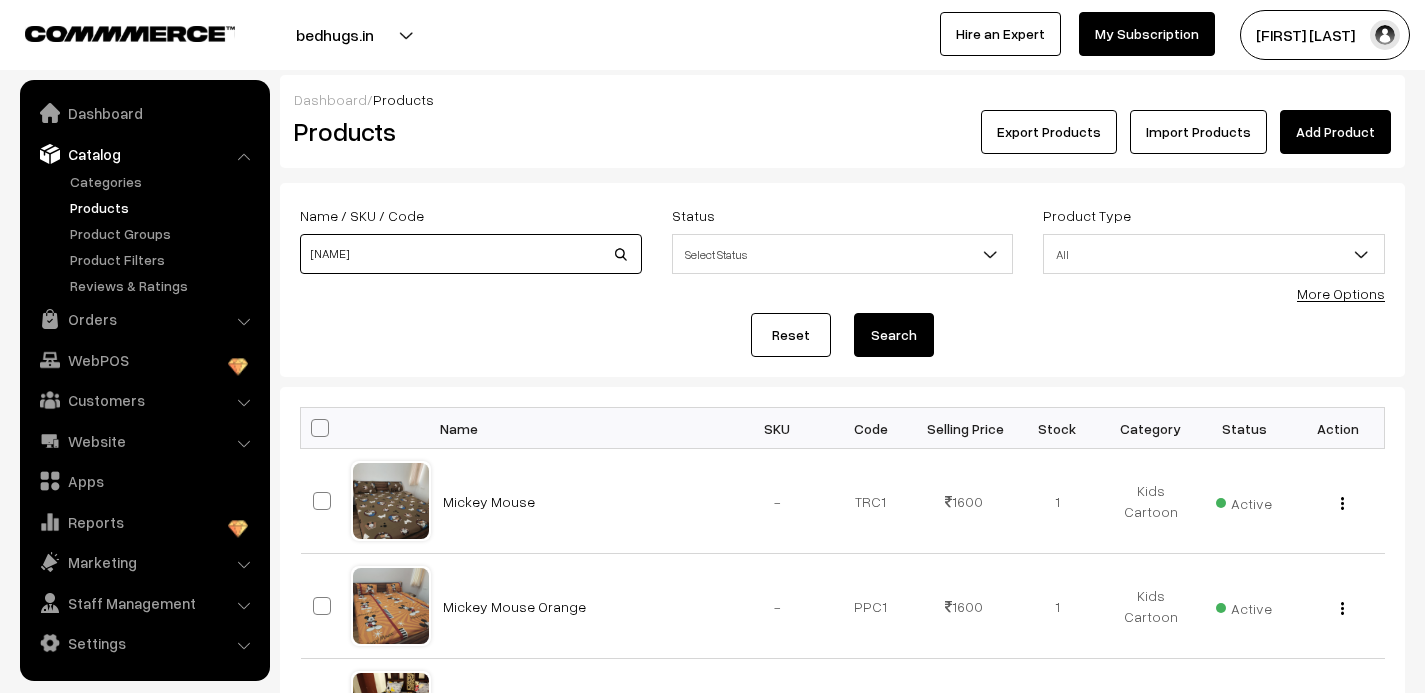 click on "[NAME]" at bounding box center (471, 254) 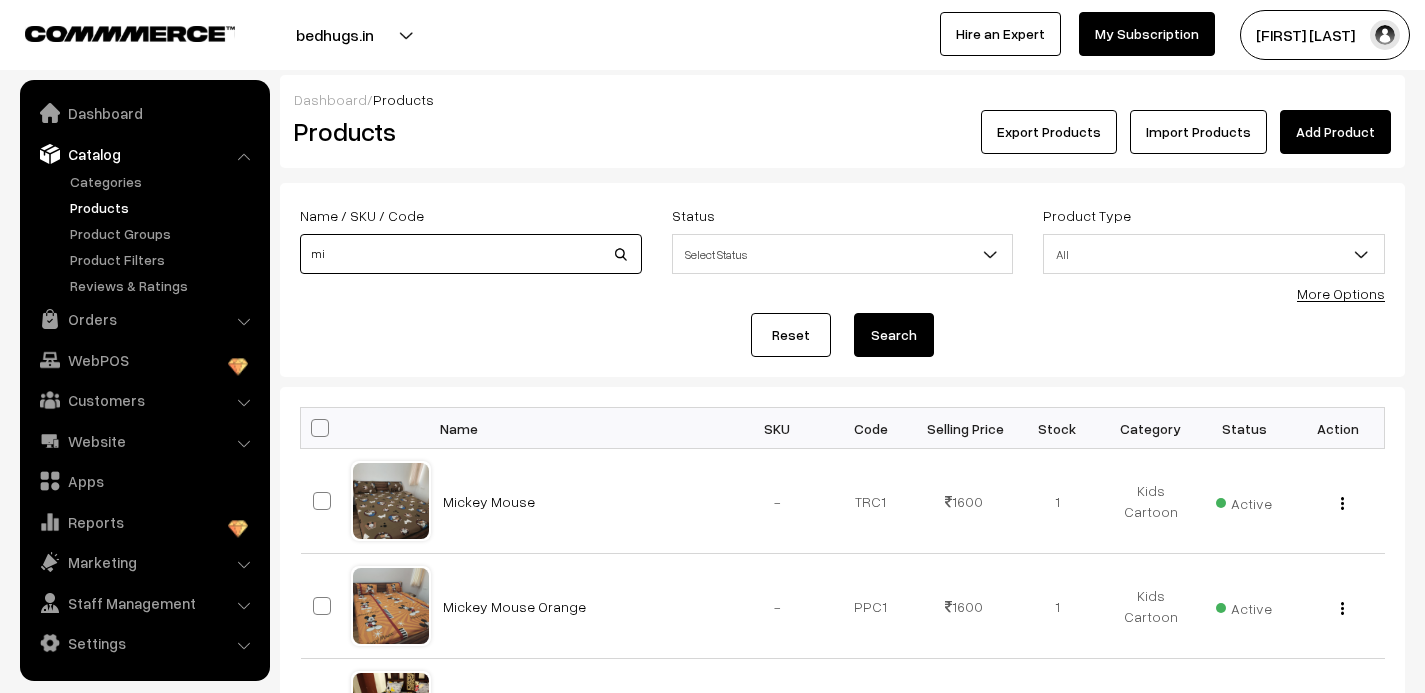 type on "m" 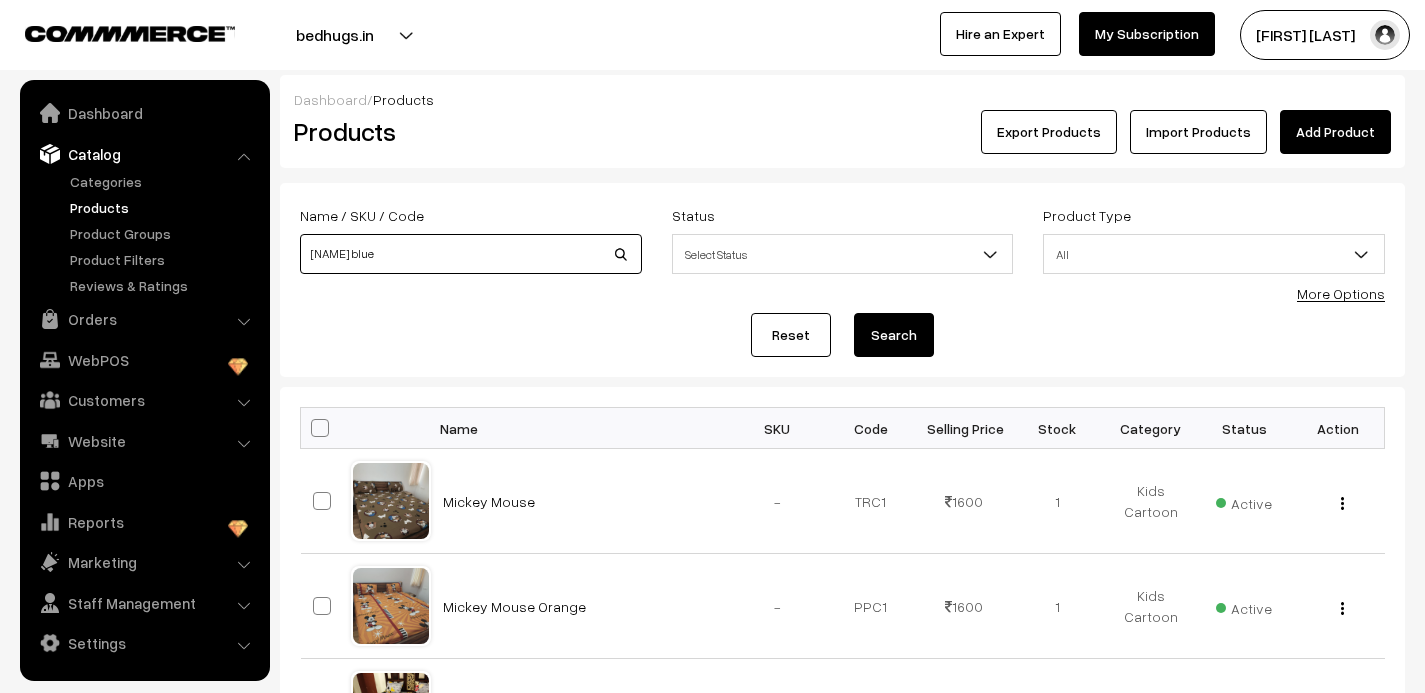 type on "[NAME] blue" 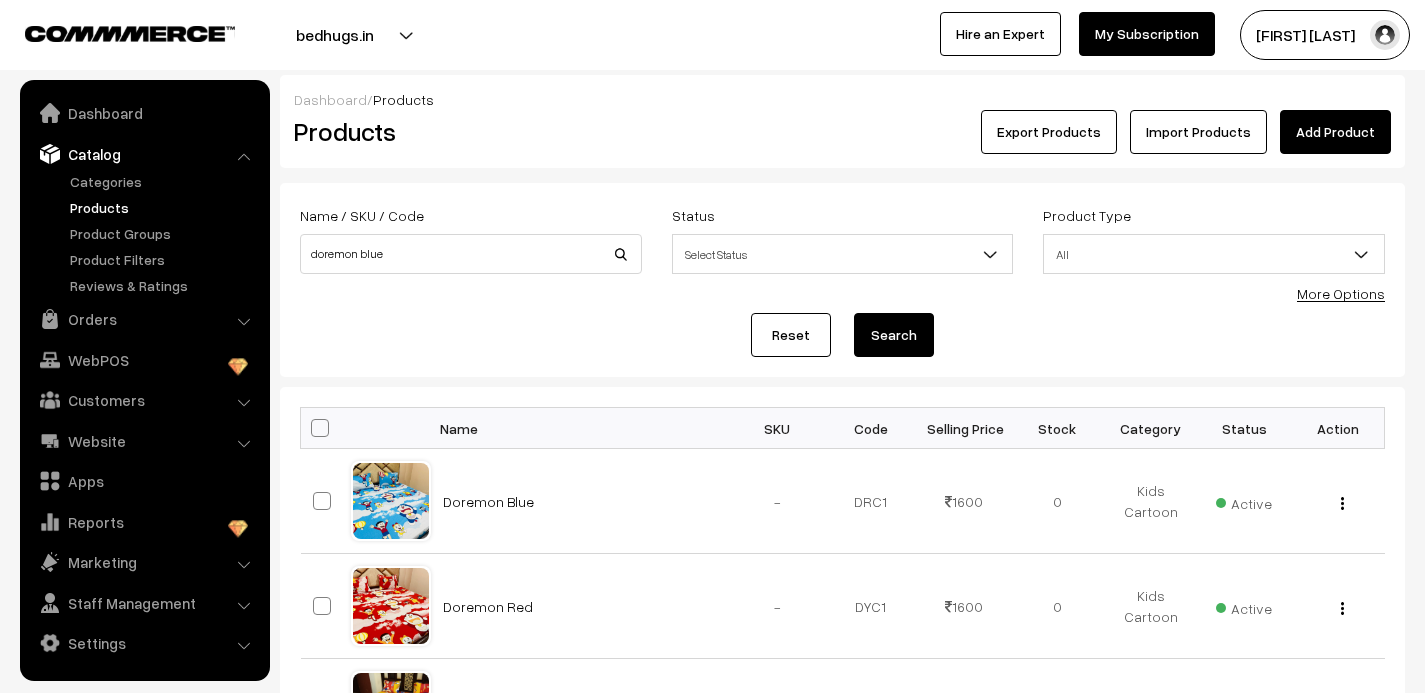 scroll, scrollTop: 0, scrollLeft: 0, axis: both 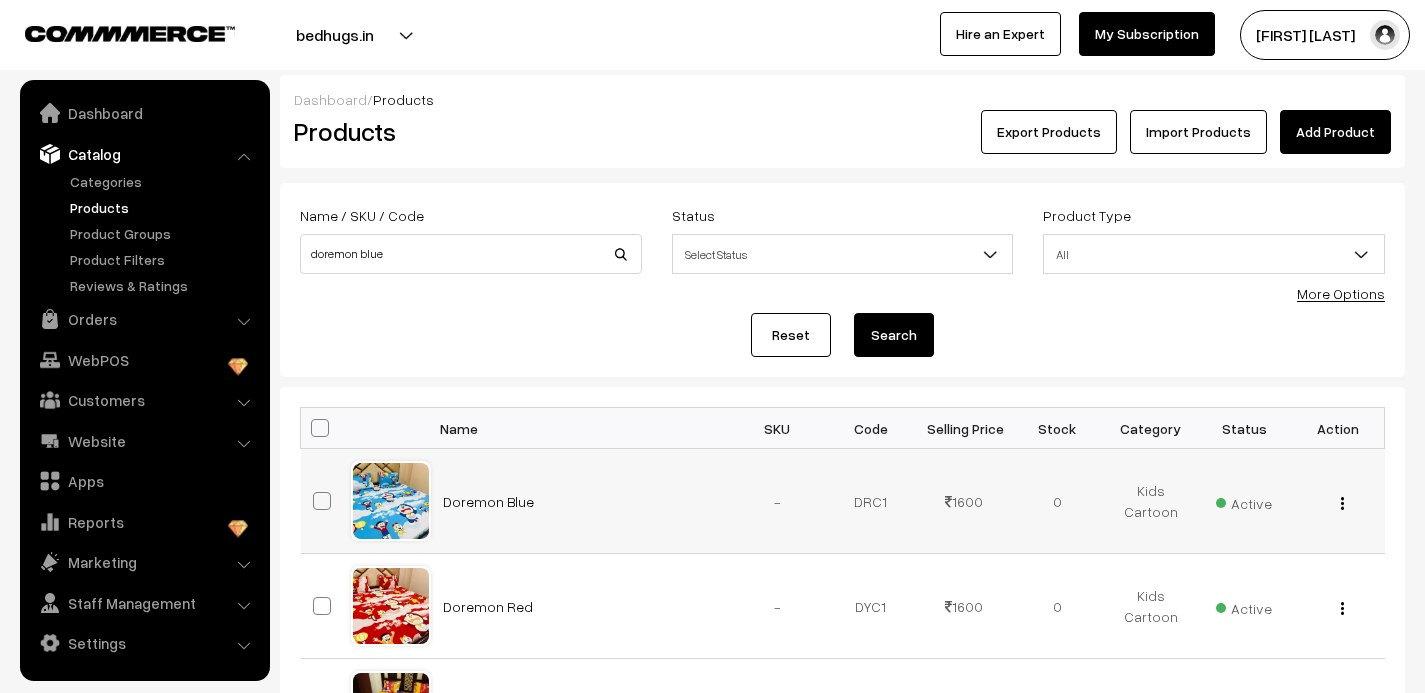 click at bounding box center (1342, 503) 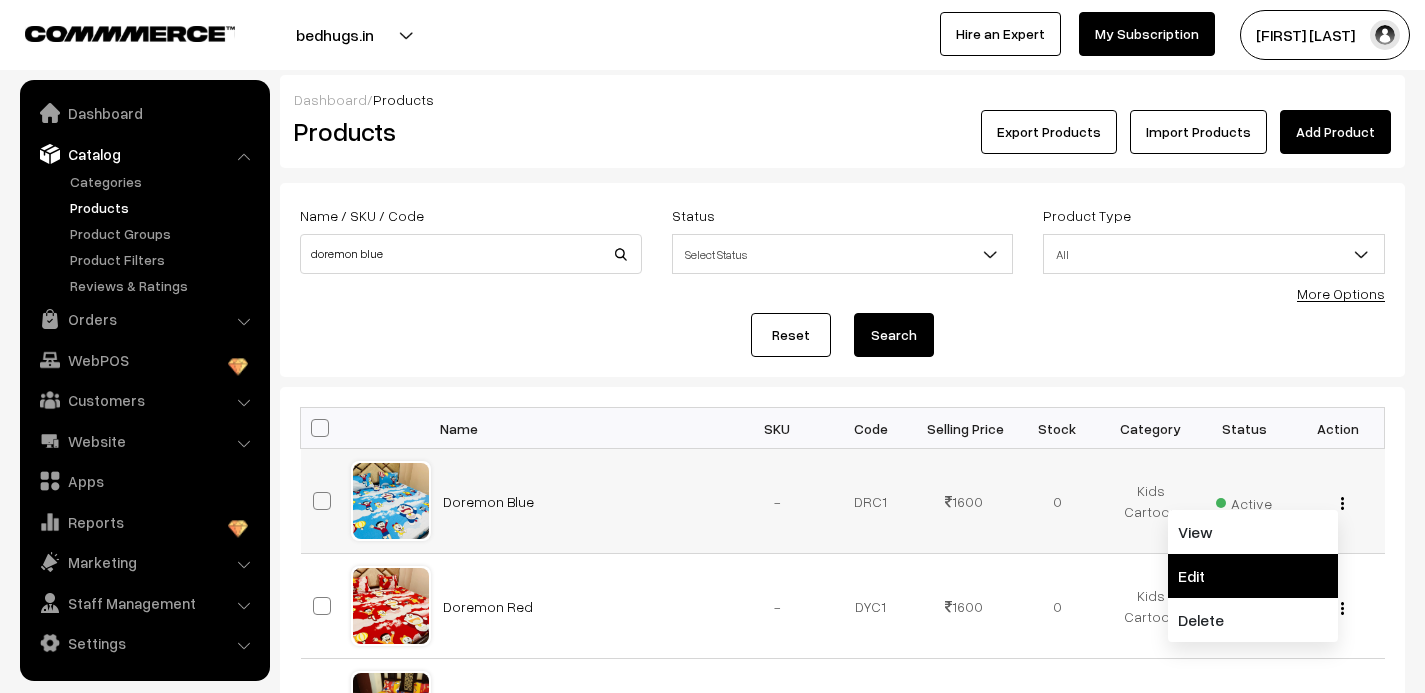 click on "Edit" at bounding box center (1253, 576) 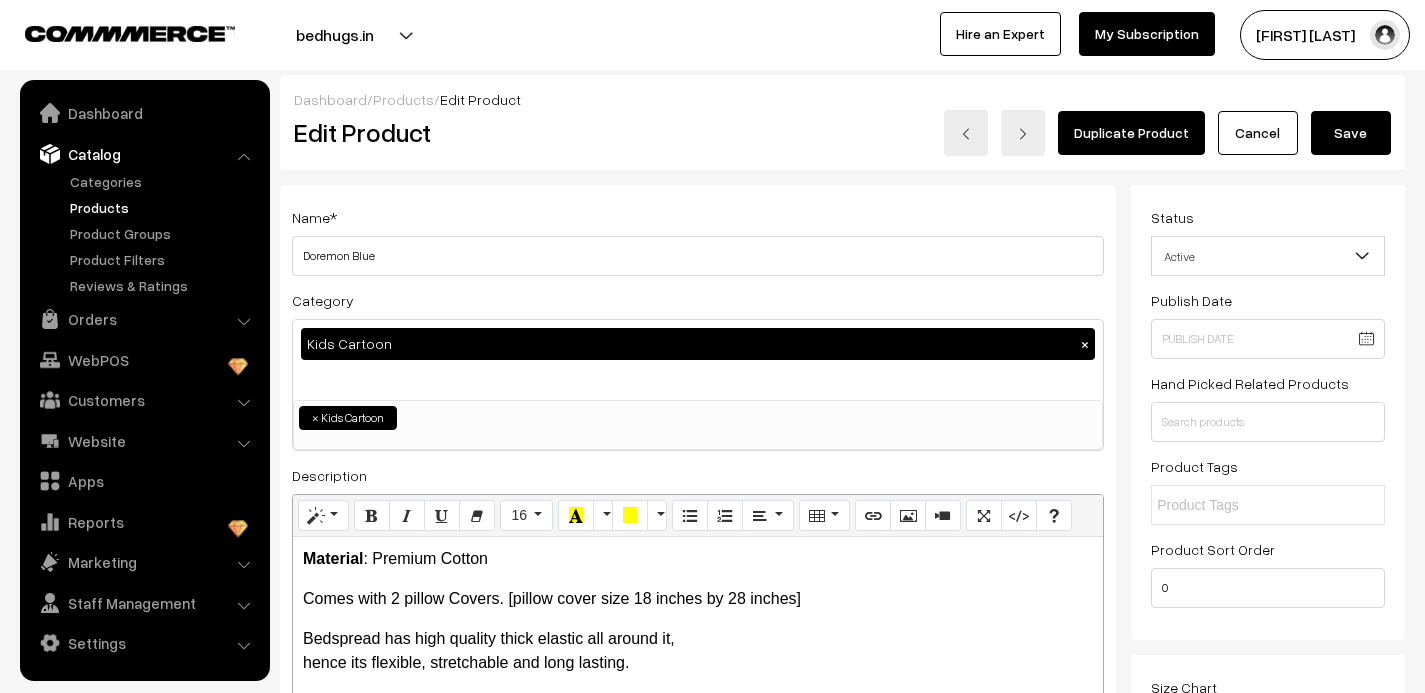 scroll, scrollTop: 2121, scrollLeft: 0, axis: vertical 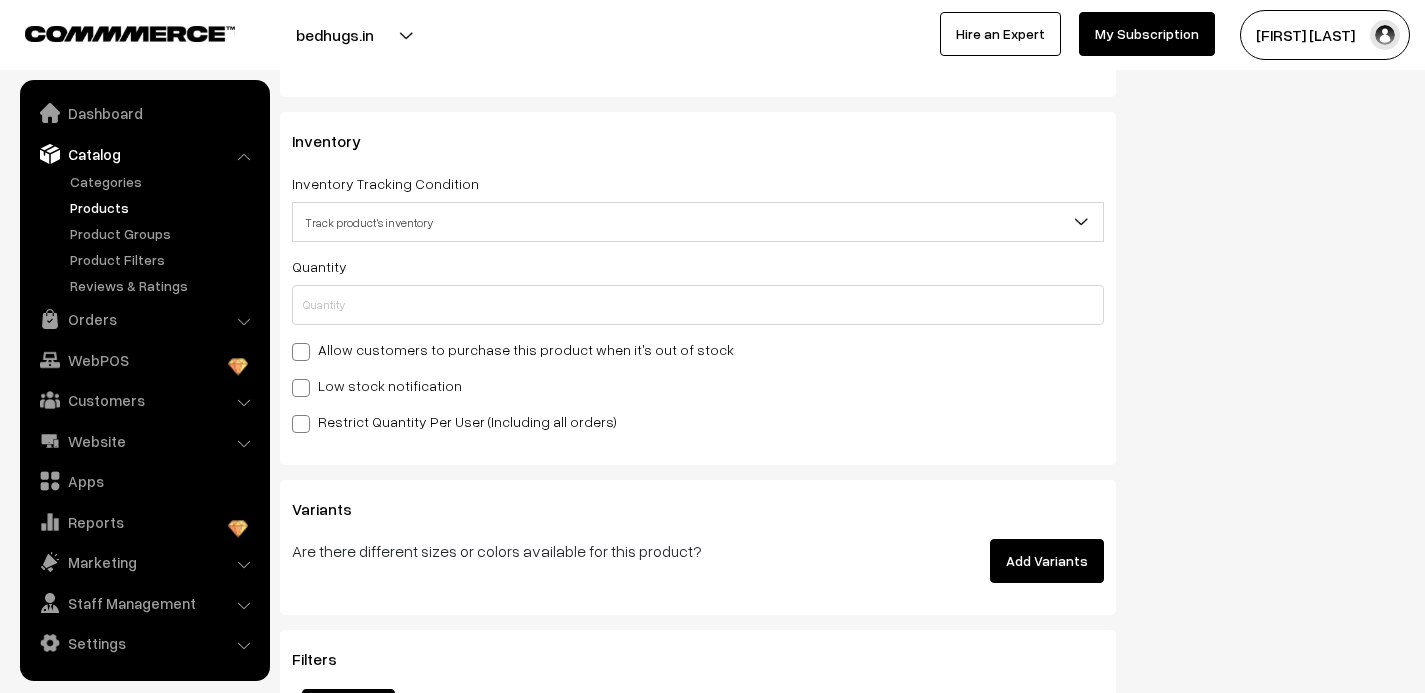 type on "1" 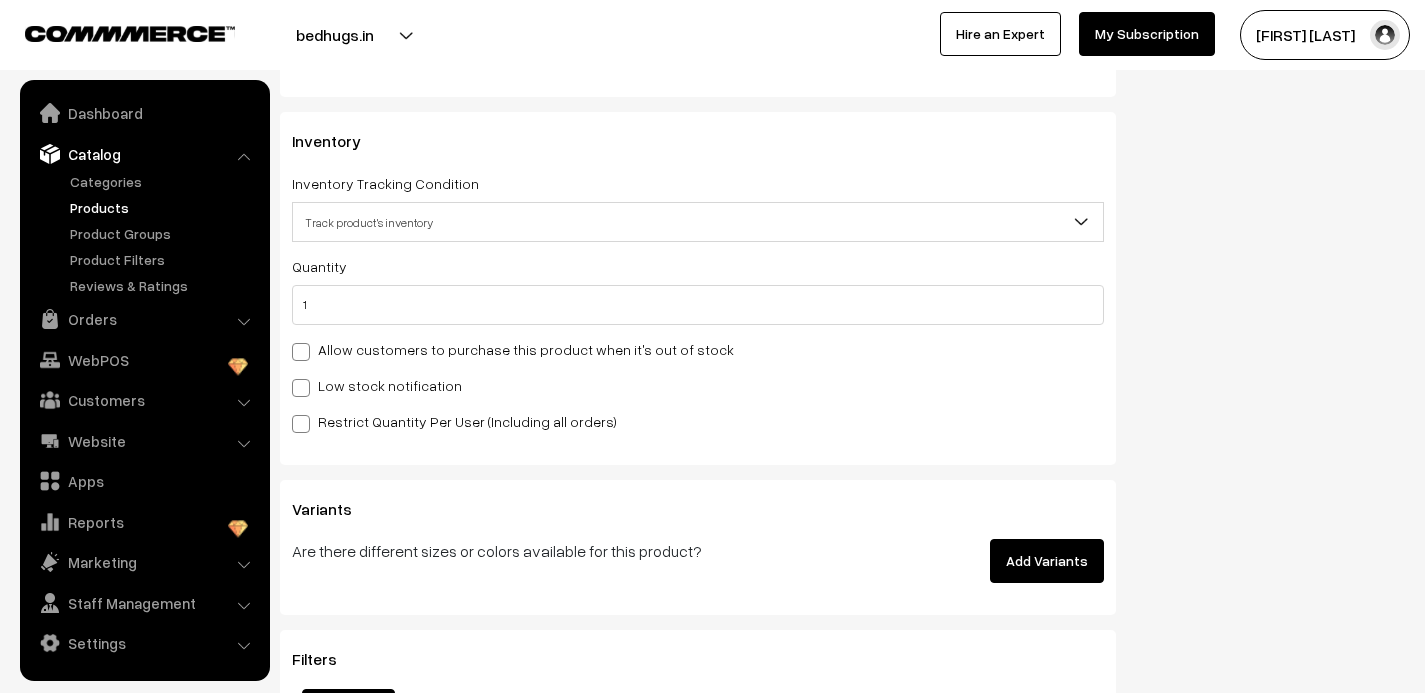 type on "1" 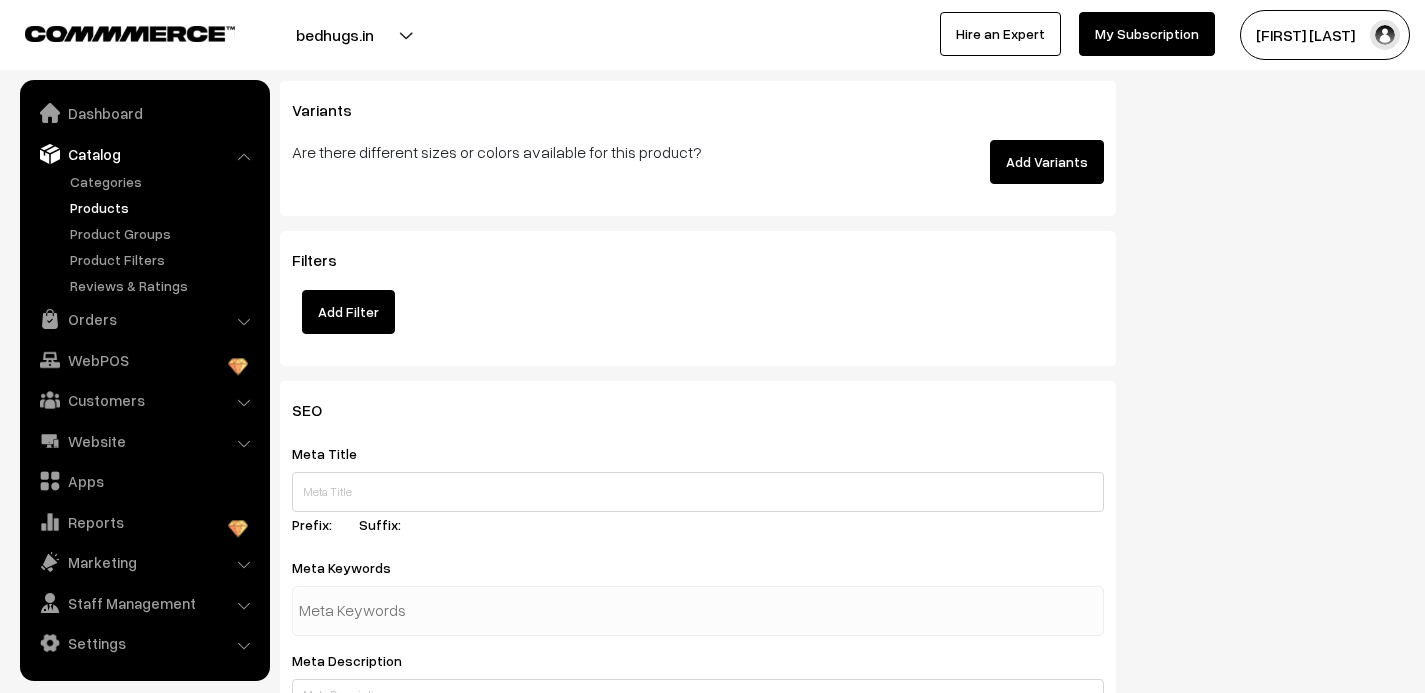 scroll, scrollTop: 3142, scrollLeft: 0, axis: vertical 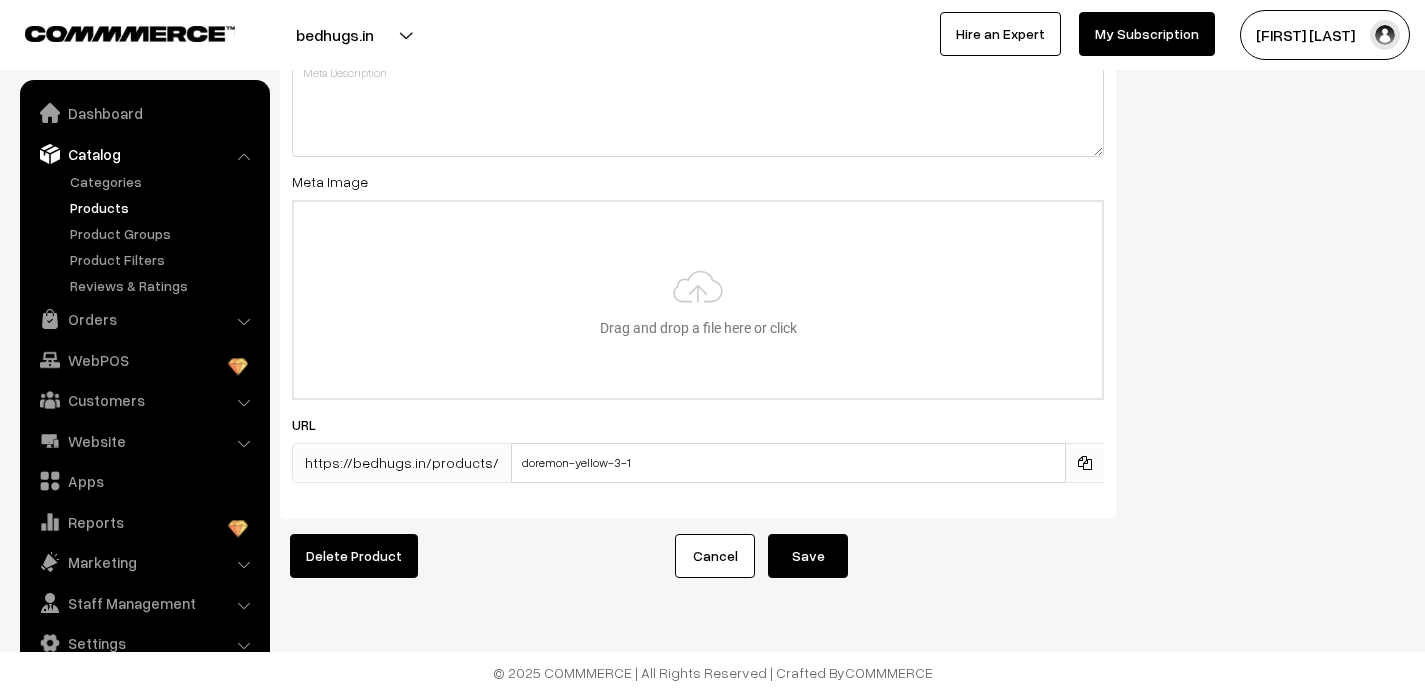 click on "Save" at bounding box center [808, 556] 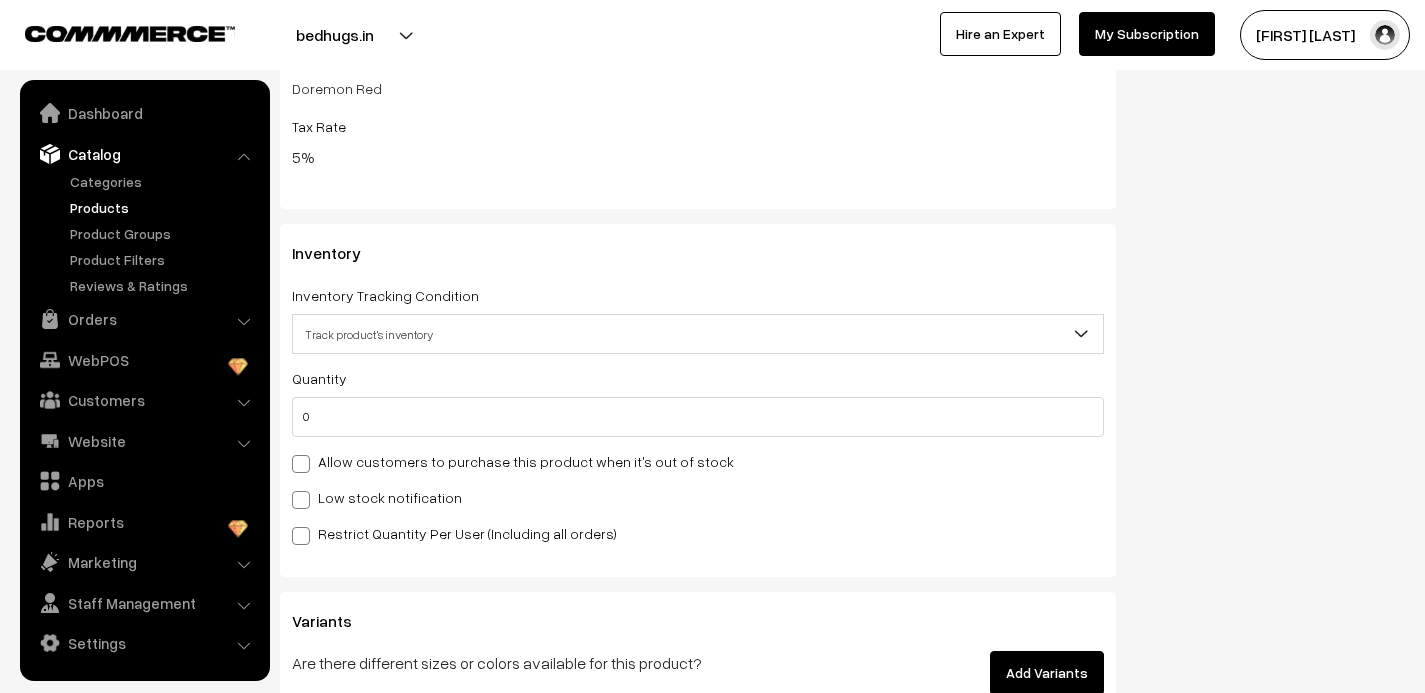 scroll, scrollTop: 2030, scrollLeft: 0, axis: vertical 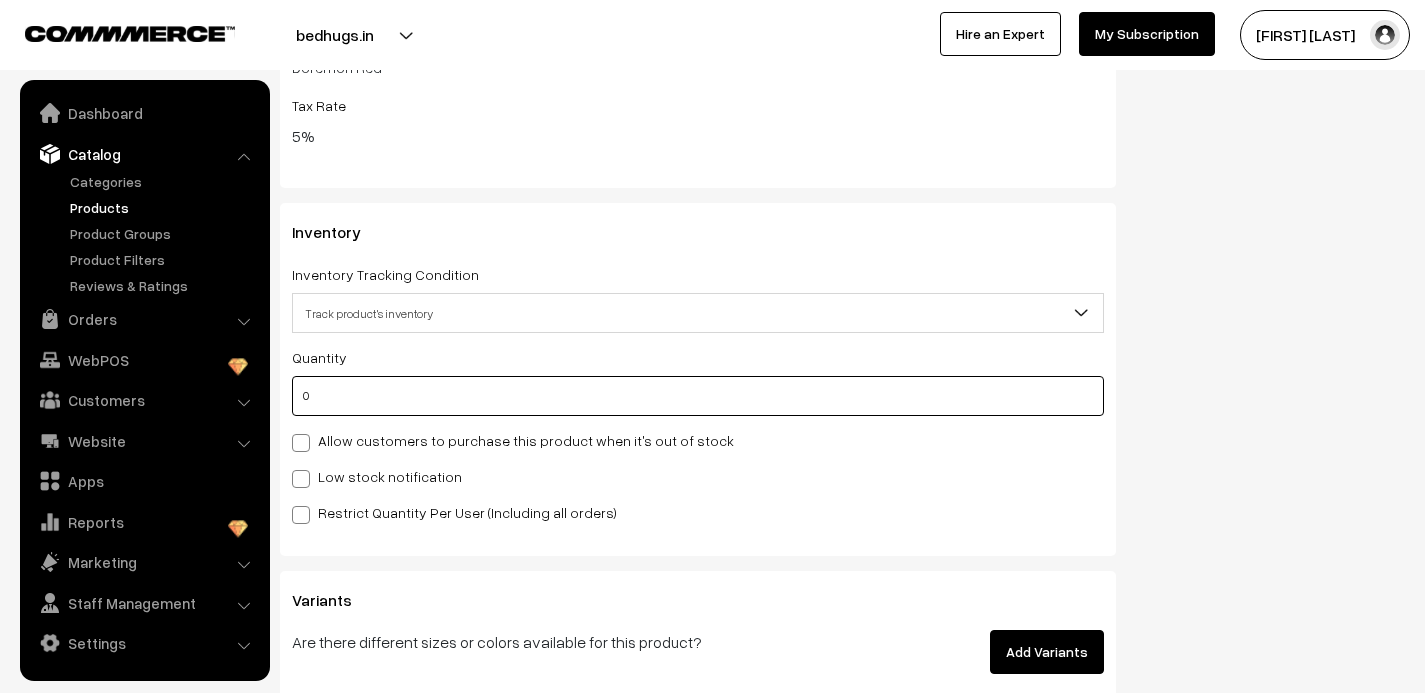 click on "0" at bounding box center (698, 396) 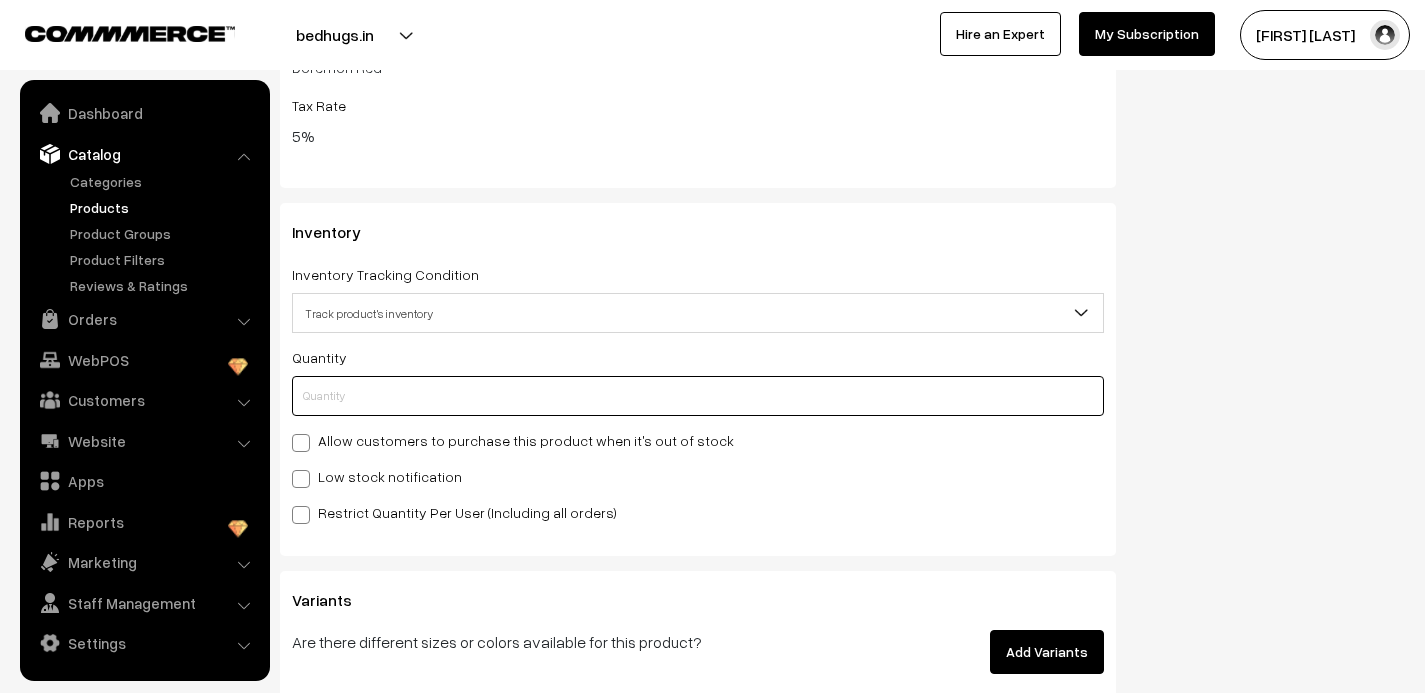 type on "1" 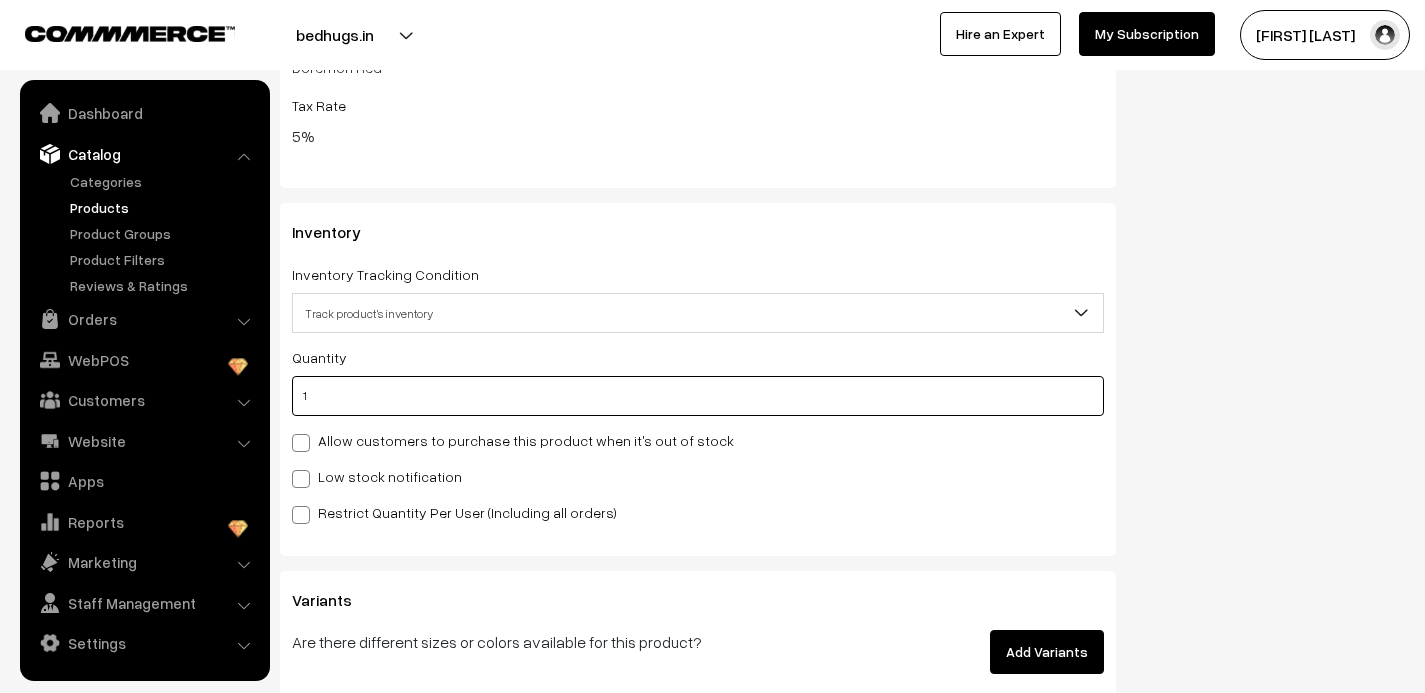 type on "1" 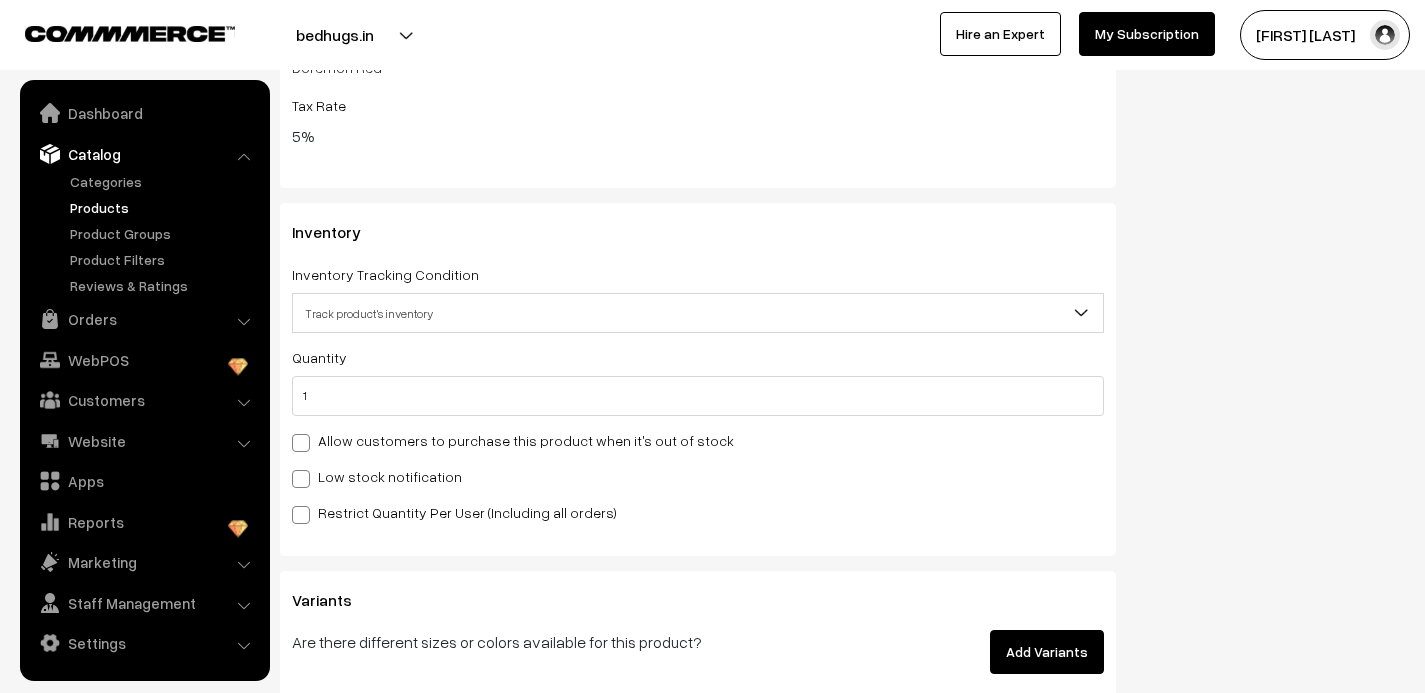 click on "Status
Active
Inactive
Active
Publish Date
Product Type
-- Select --
-- Select --
Filter Color
Hand Picked Related Products
0" at bounding box center [1275, -487] 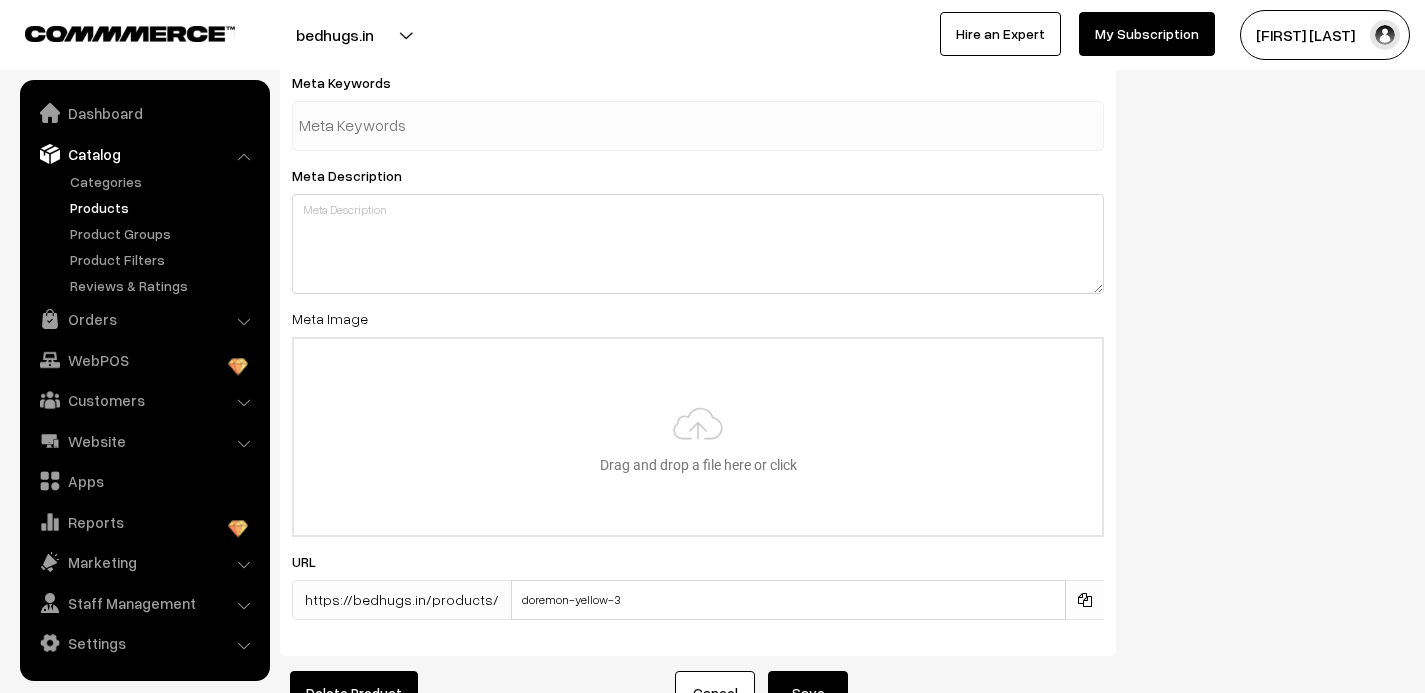 scroll, scrollTop: 3142, scrollLeft: 0, axis: vertical 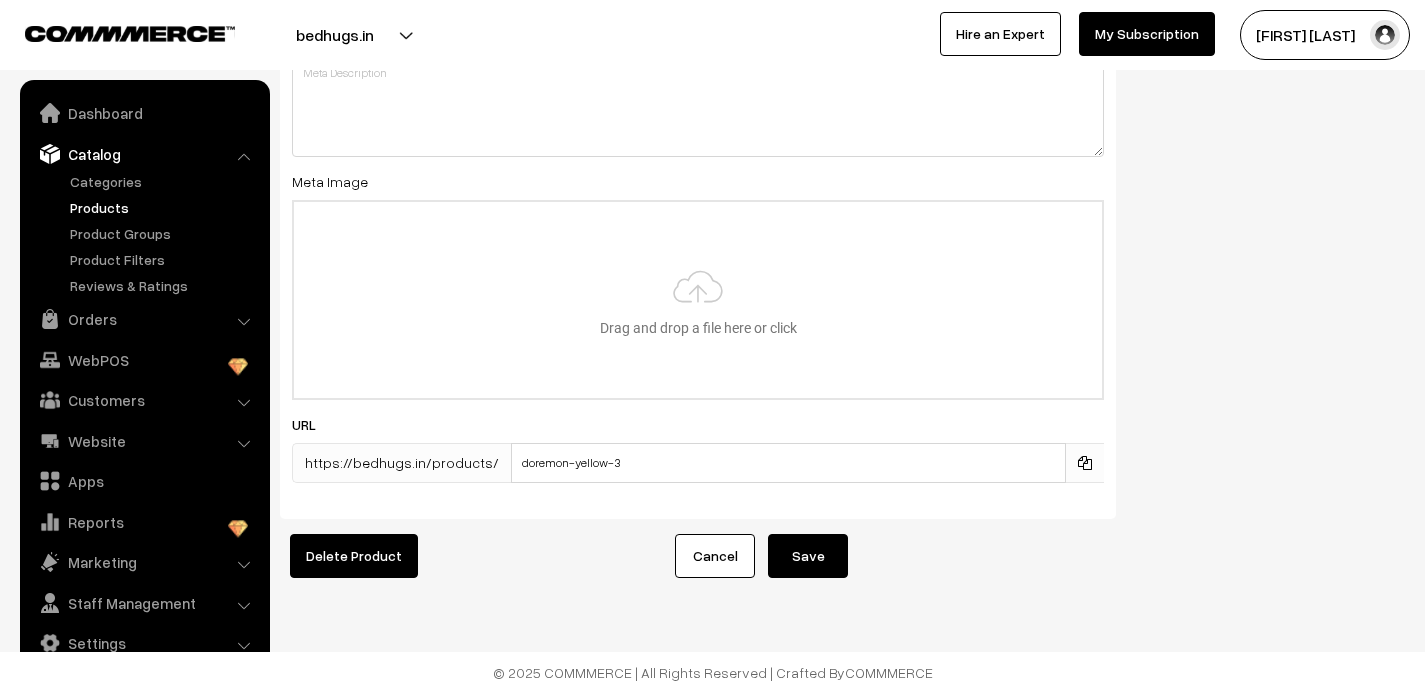 click on "Save" at bounding box center [808, 556] 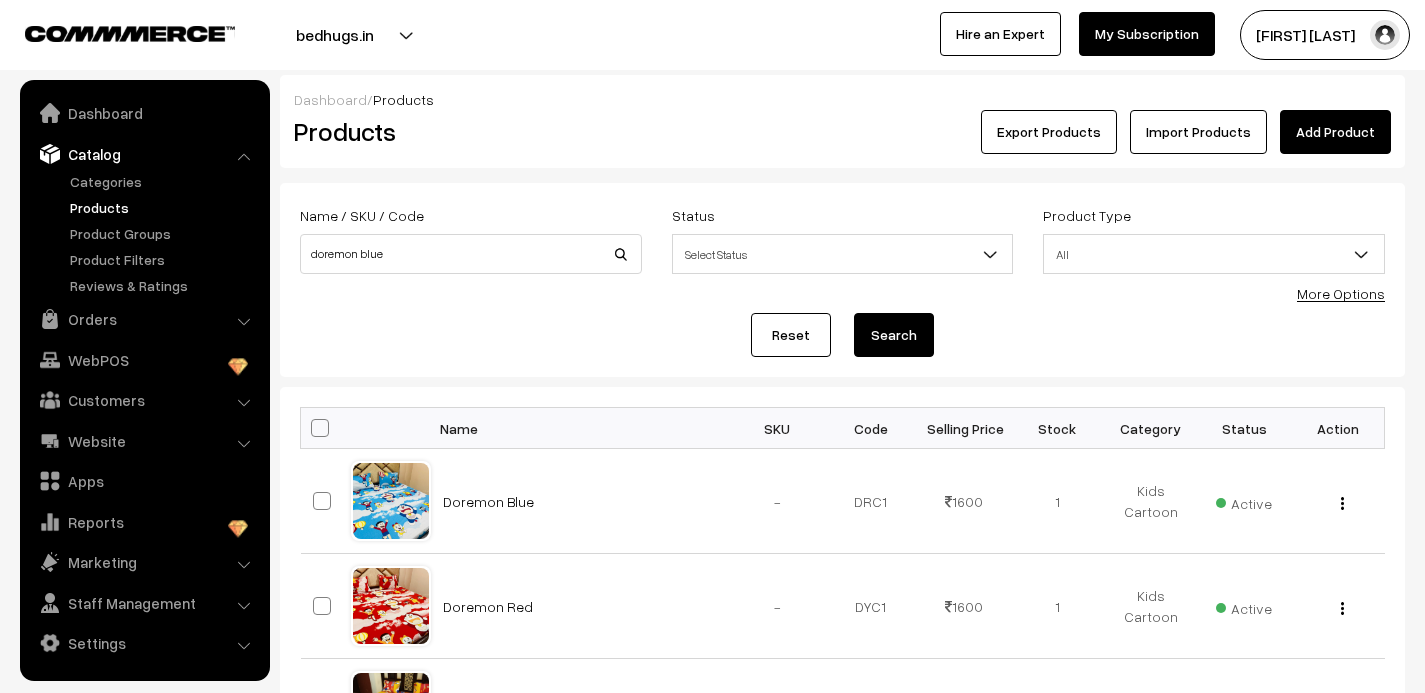 scroll, scrollTop: 0, scrollLeft: 0, axis: both 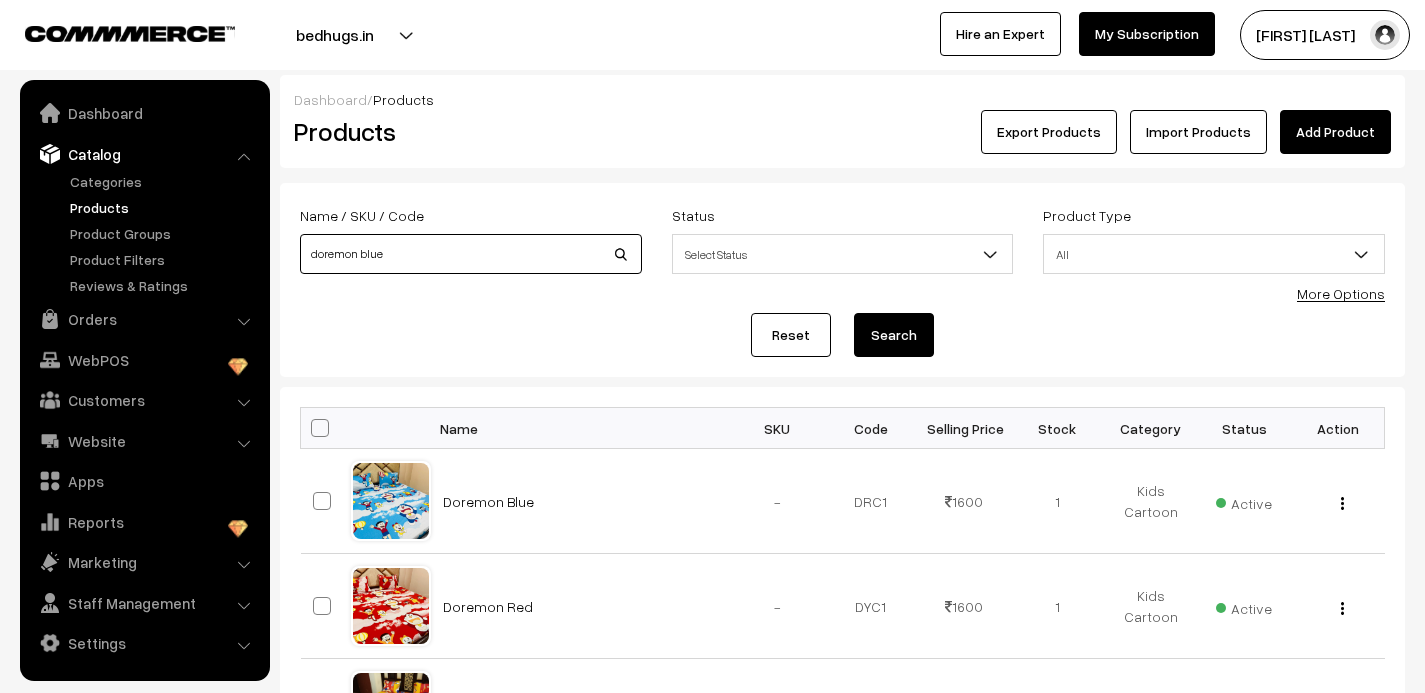click on "doremon blue" at bounding box center (471, 254) 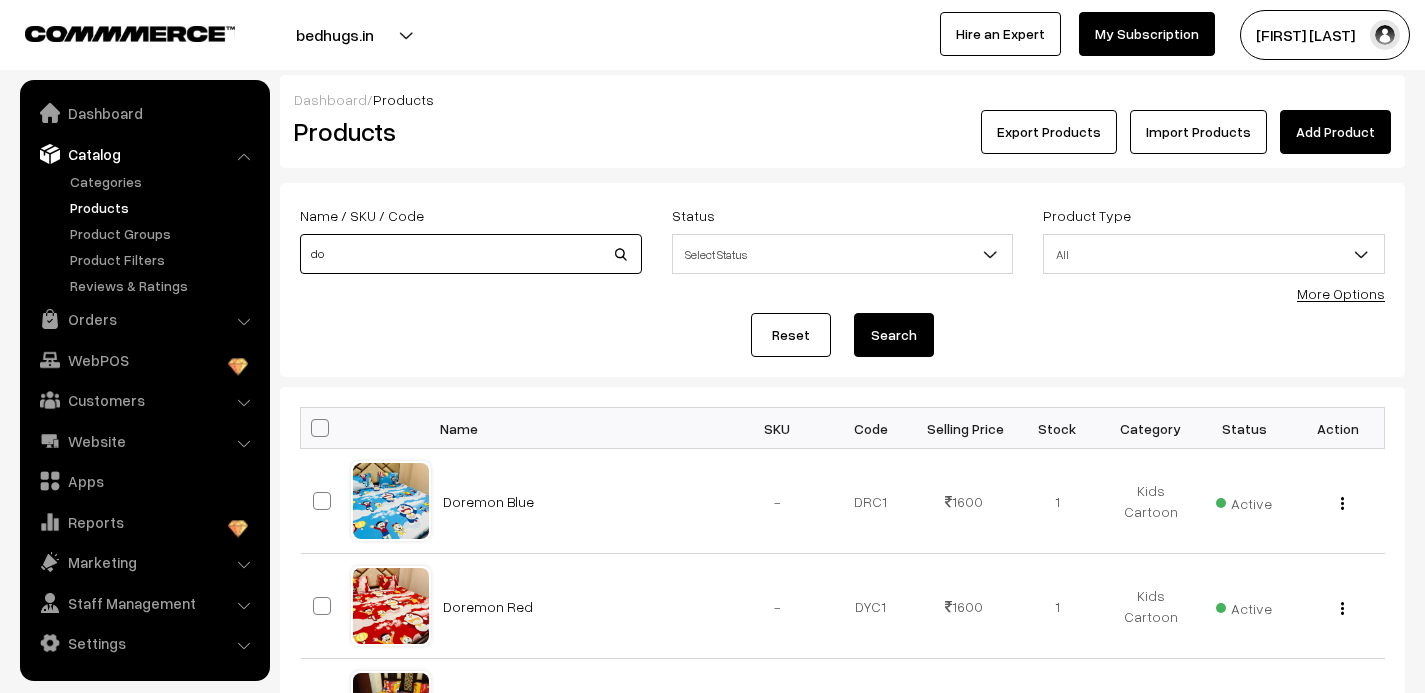 type on "d" 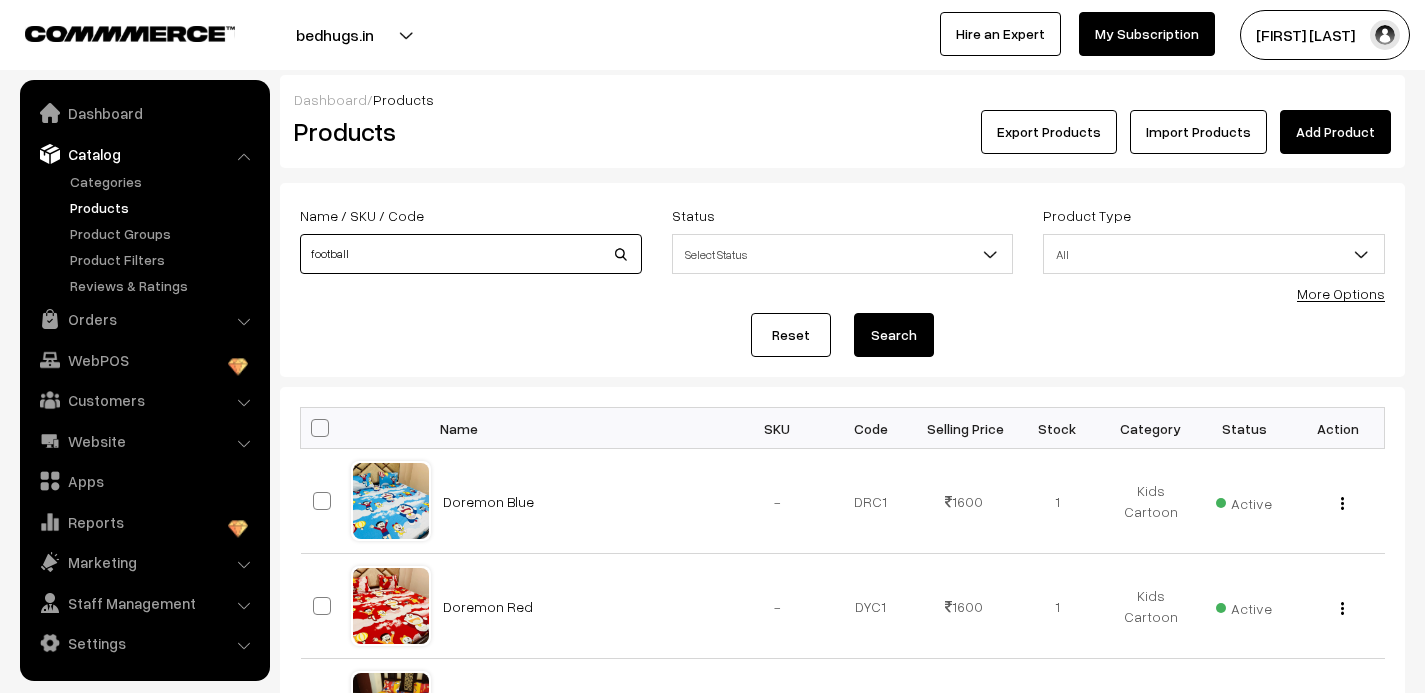 type on "football" 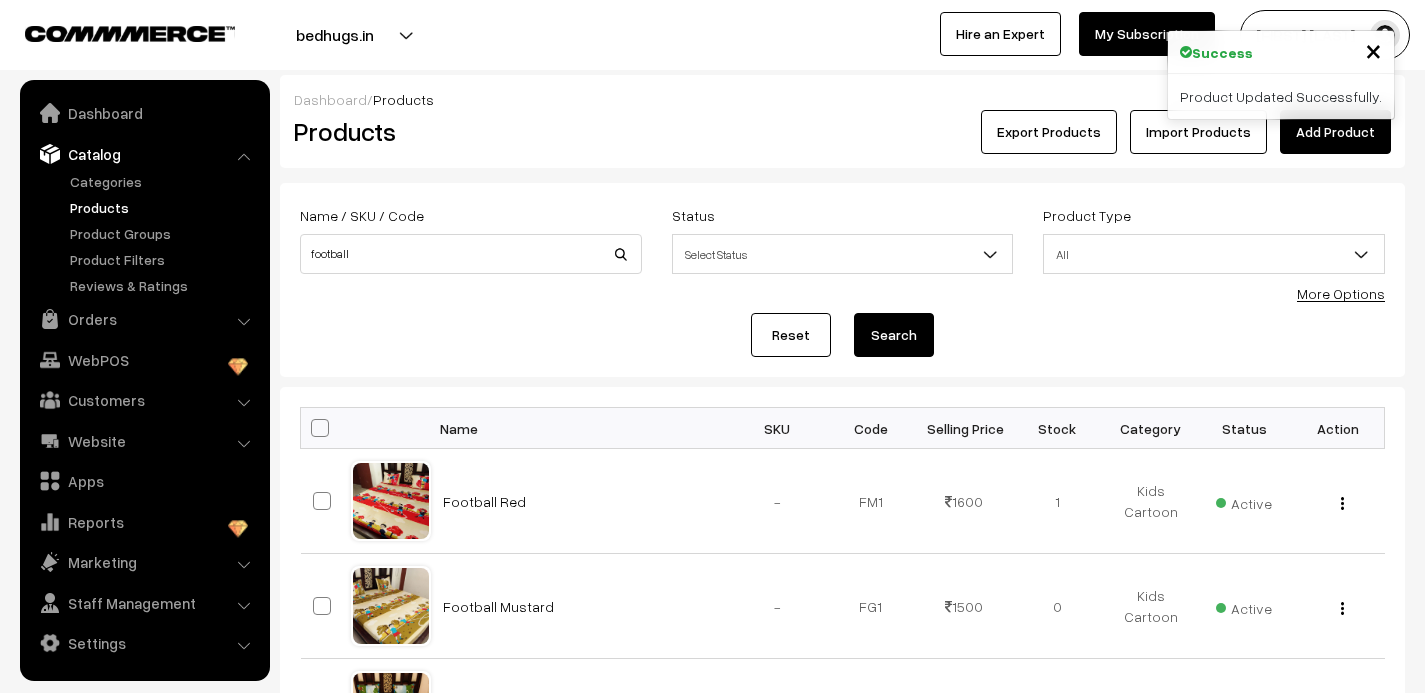 scroll, scrollTop: 272, scrollLeft: 0, axis: vertical 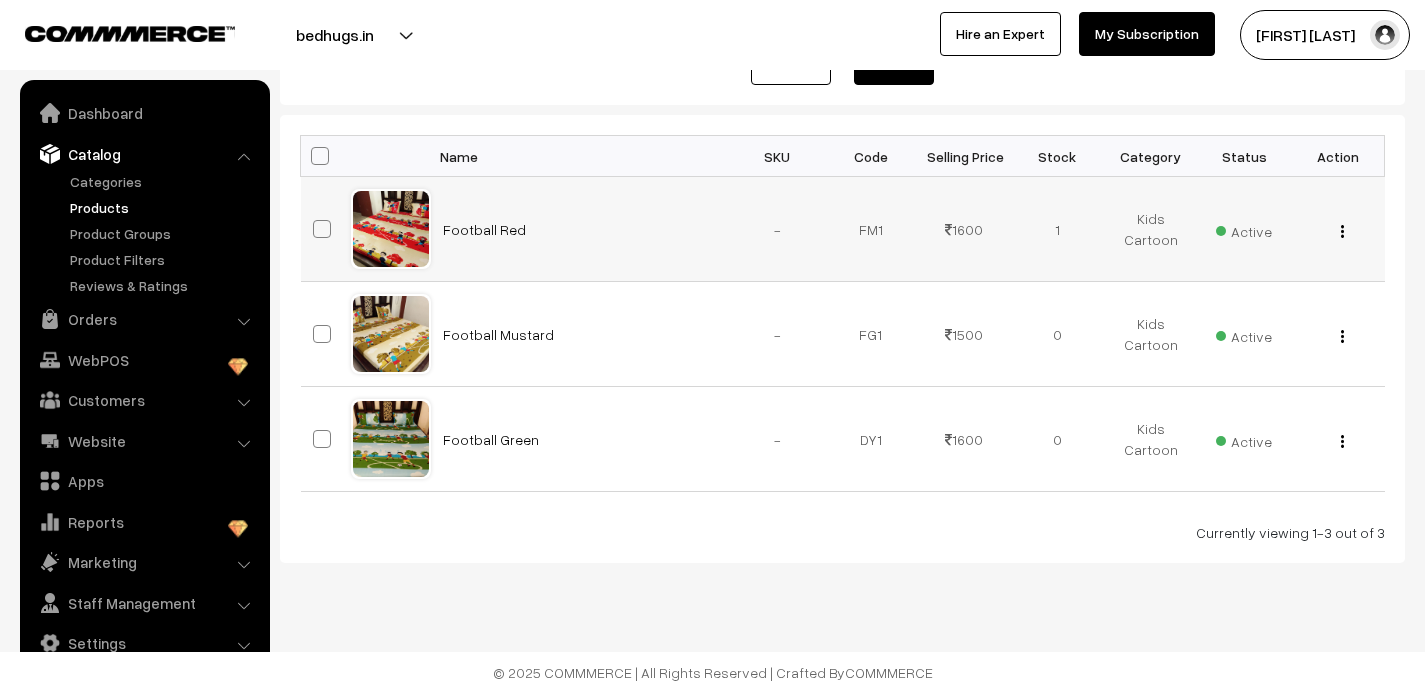 click at bounding box center [1342, 231] 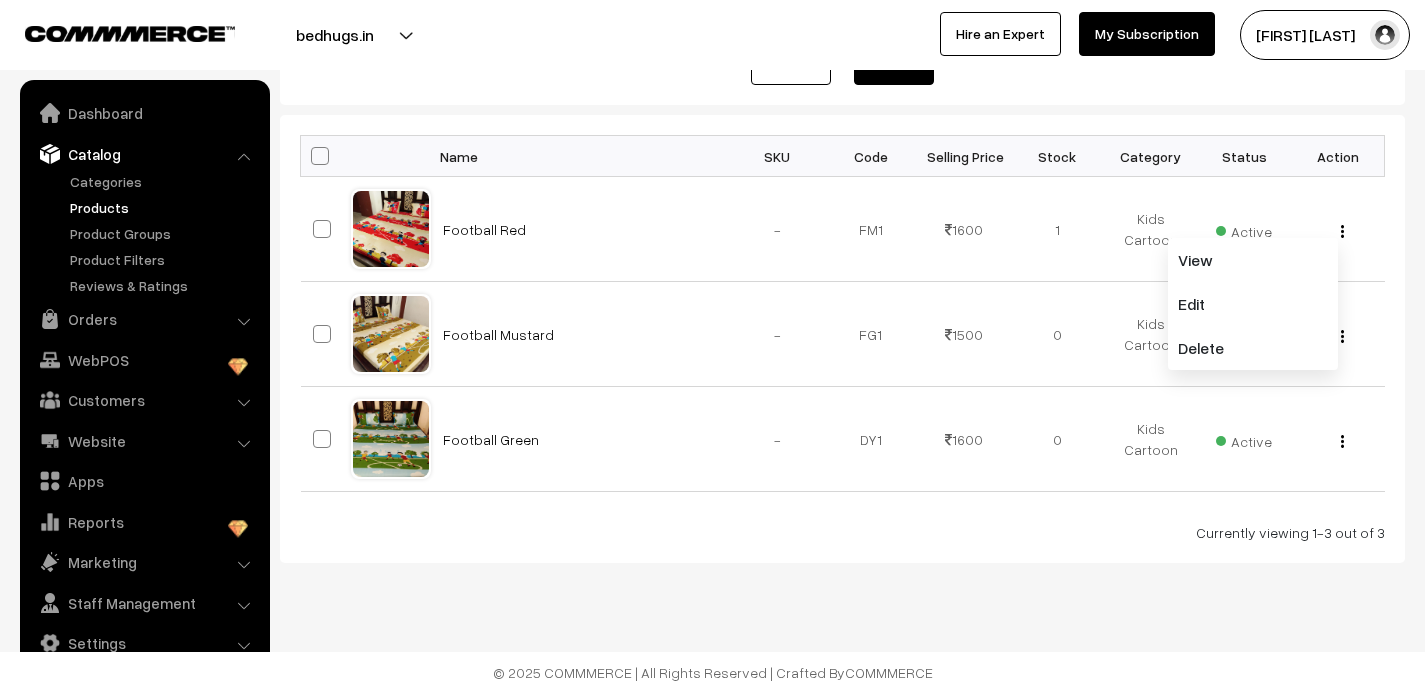click on "Currently viewing 1-3 out of 3" at bounding box center (842, 532) 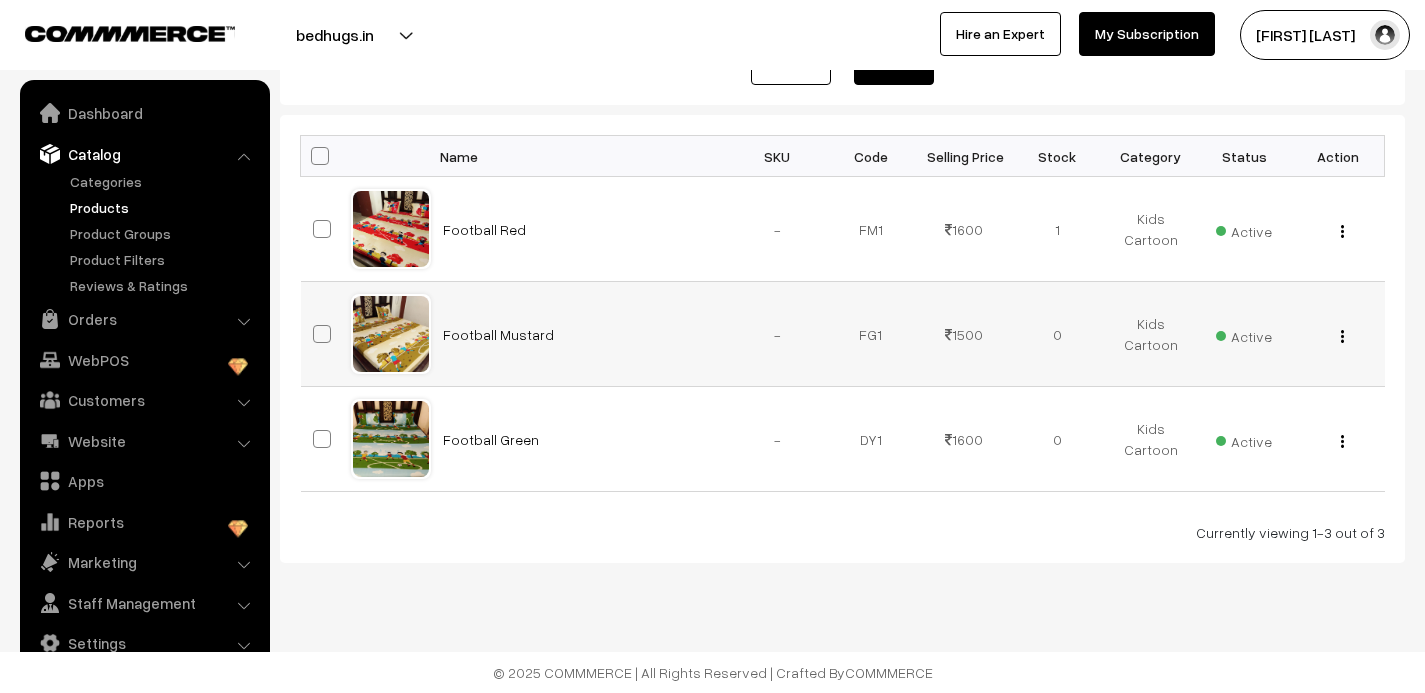 click at bounding box center [1342, 336] 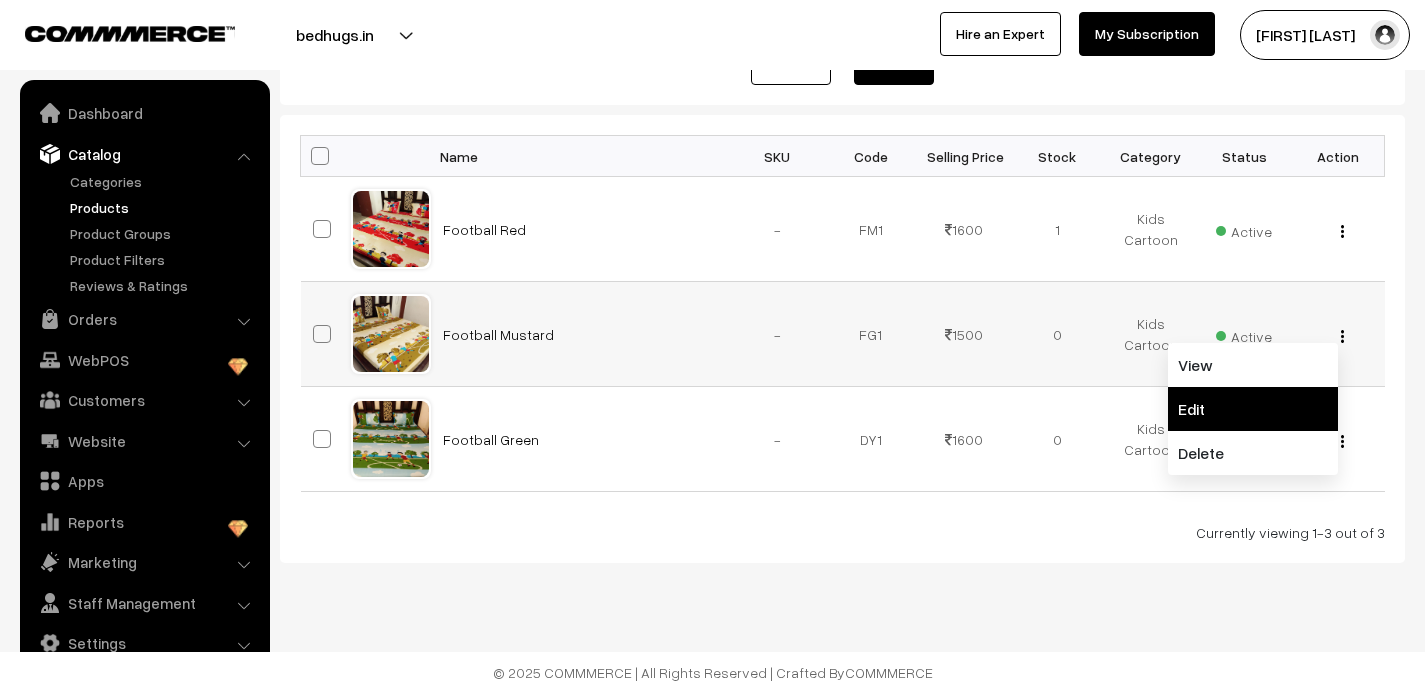 click on "Edit" at bounding box center (1253, 409) 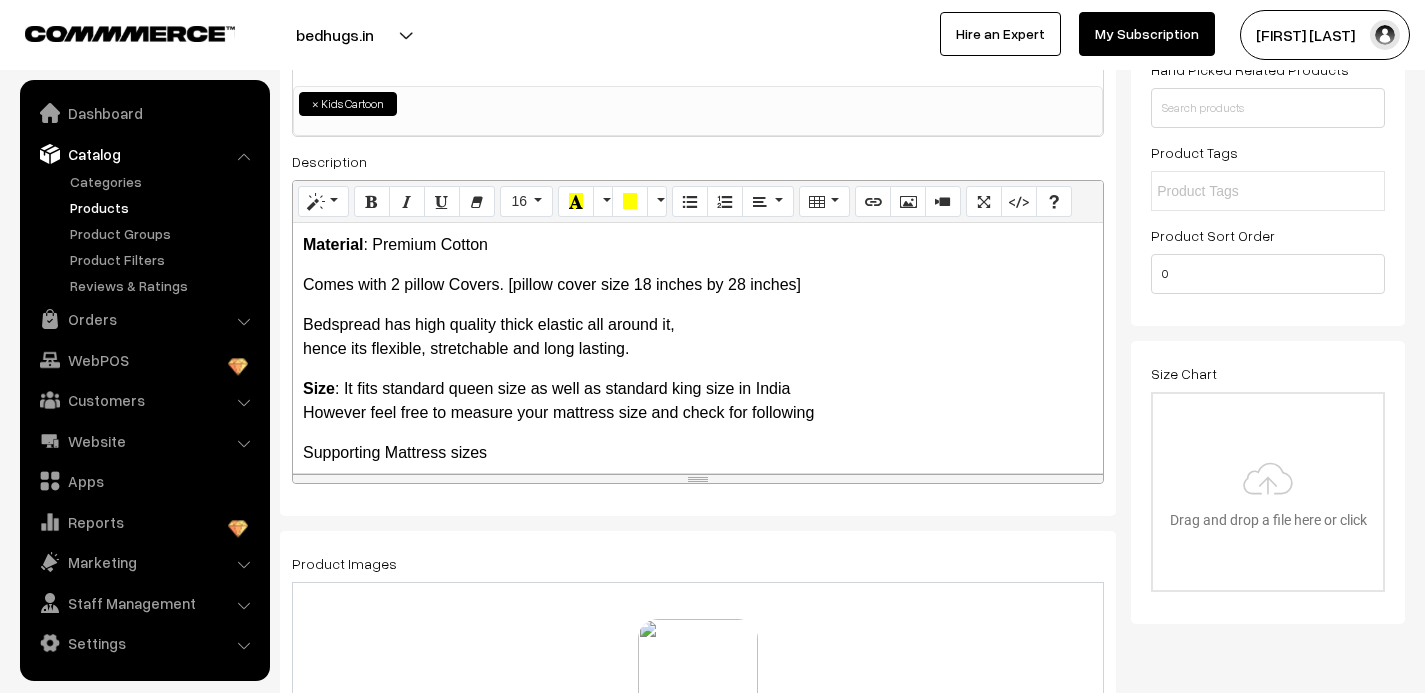 scroll, scrollTop: 313, scrollLeft: 0, axis: vertical 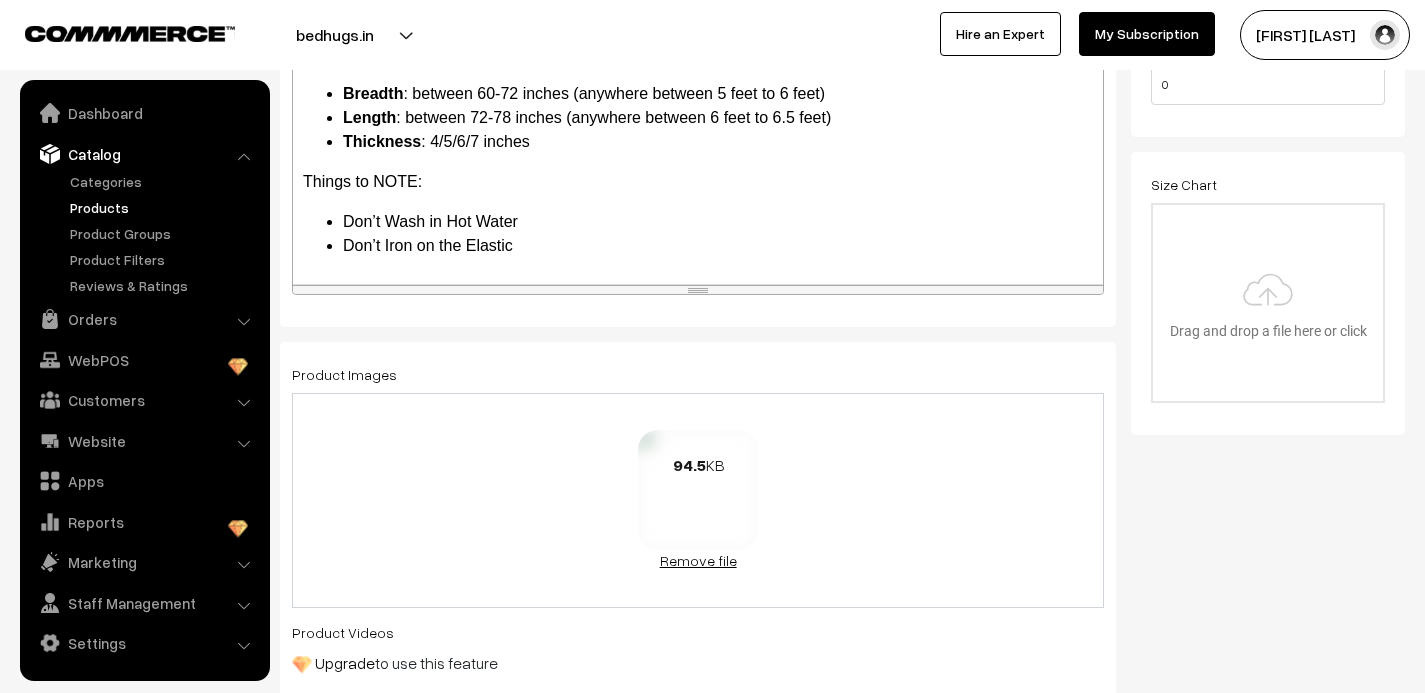 click on "Remove file" at bounding box center (698, 560) 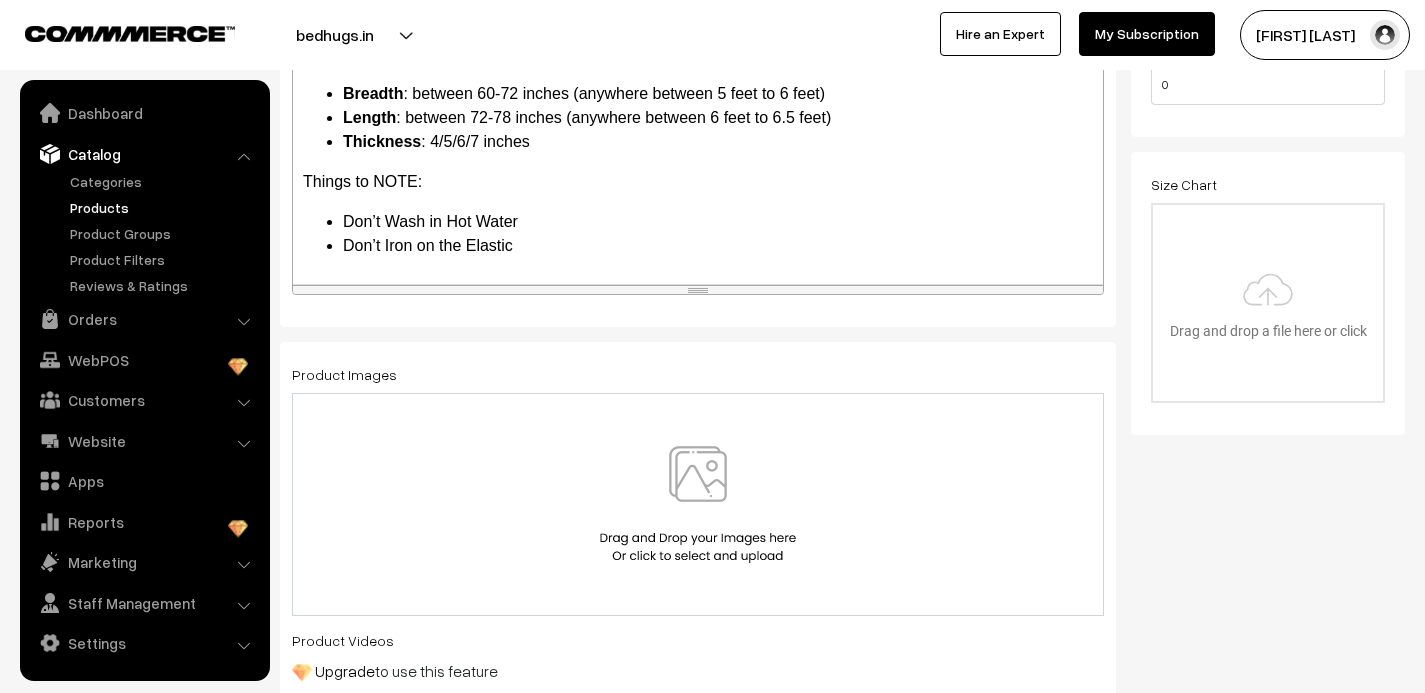 click at bounding box center [698, 504] 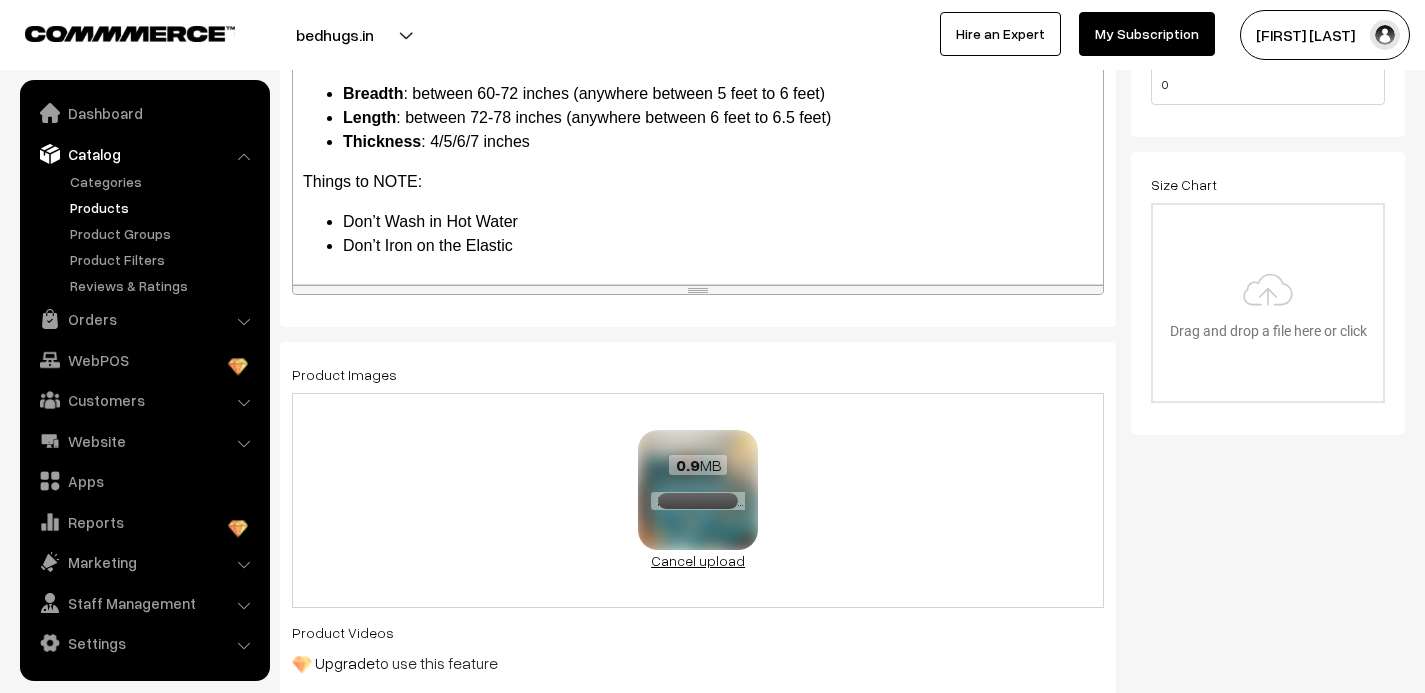 click on "Cancel upload" at bounding box center [698, 560] 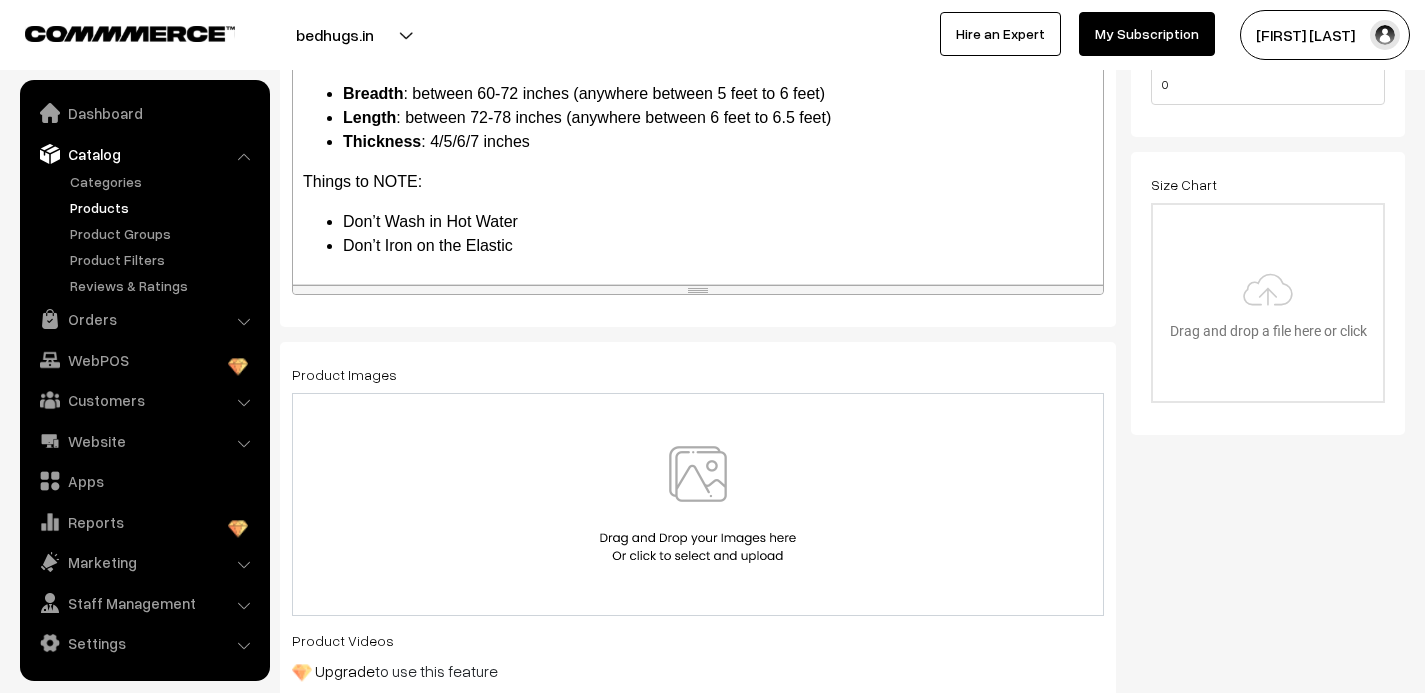 click at bounding box center [698, 504] 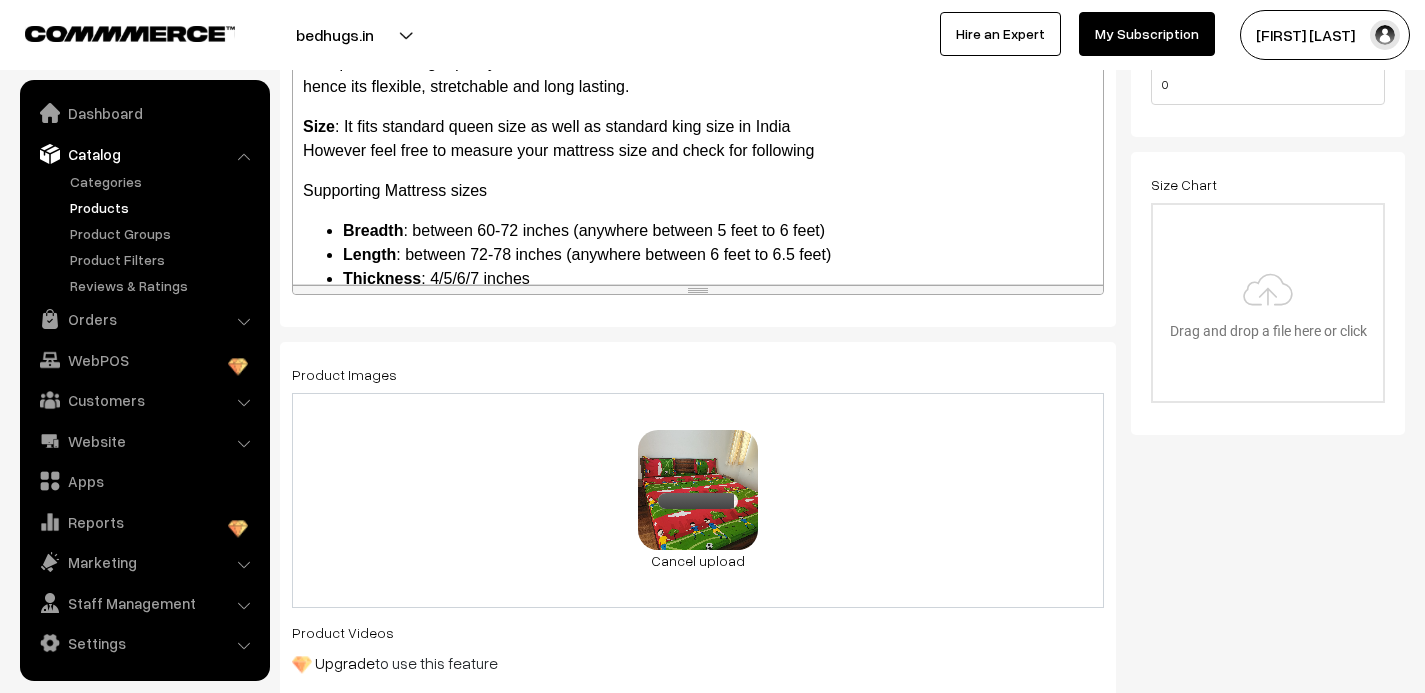 scroll, scrollTop: 0, scrollLeft: 0, axis: both 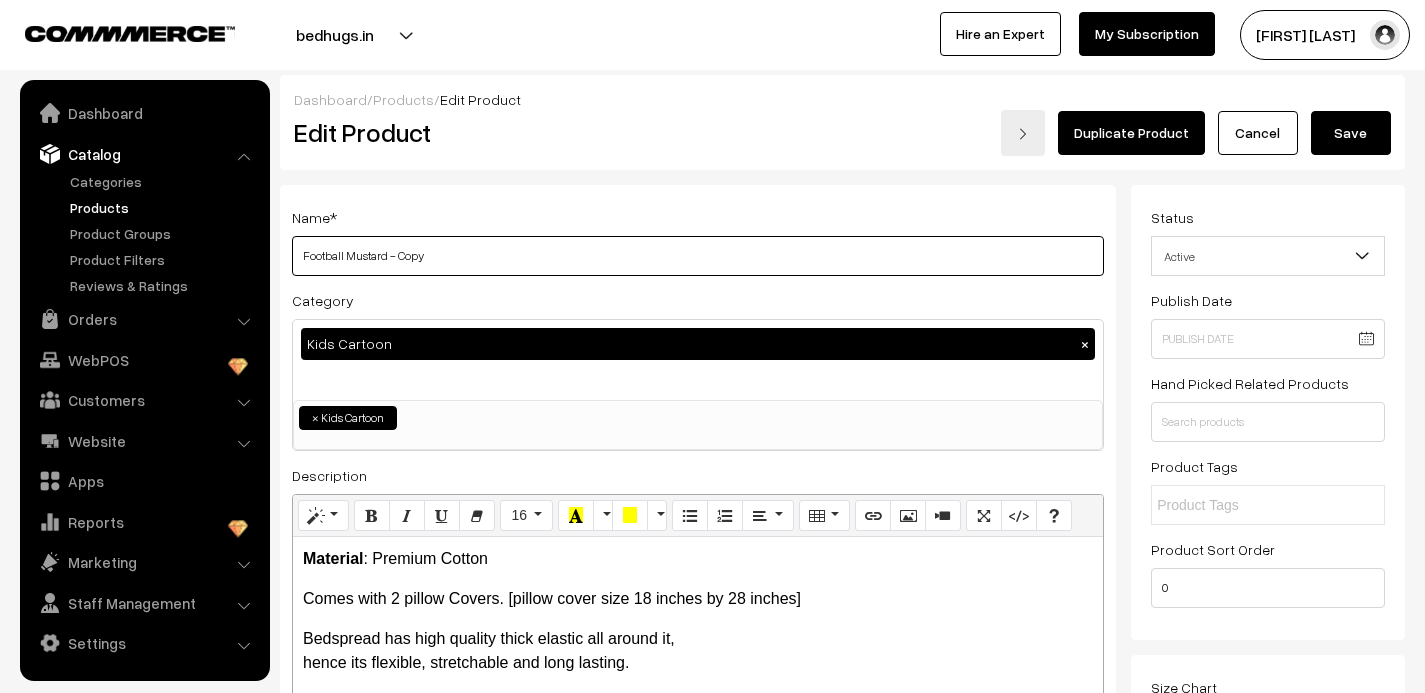 click on "Football Mustard - Copy" at bounding box center [698, 256] 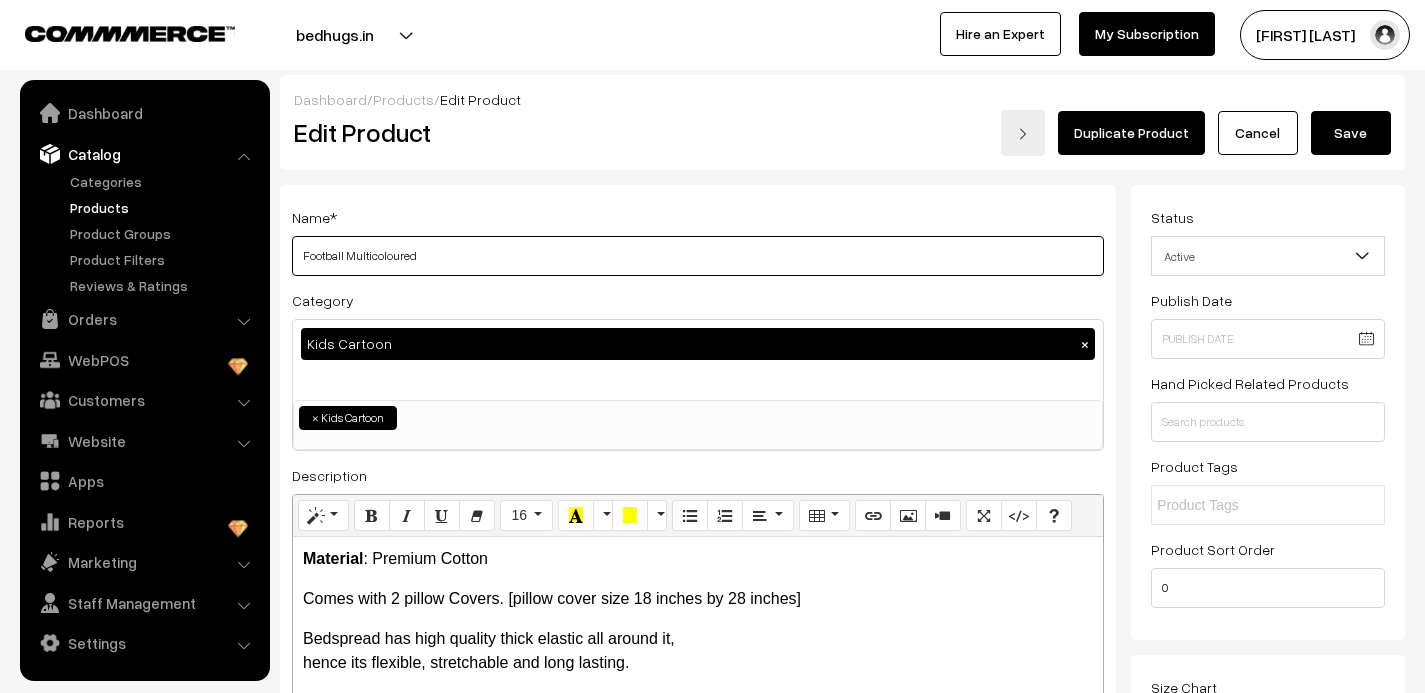 type on "Football Multicoloured" 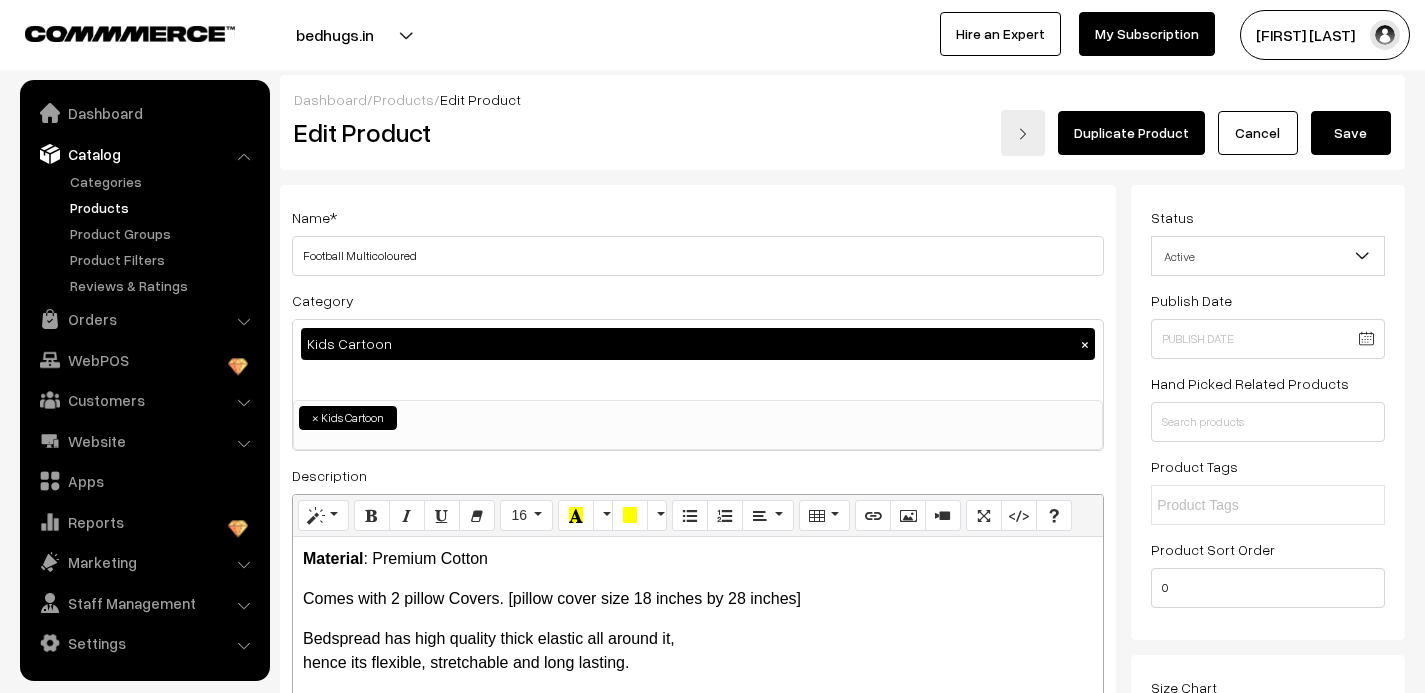 click on "Save" at bounding box center (1351, 133) 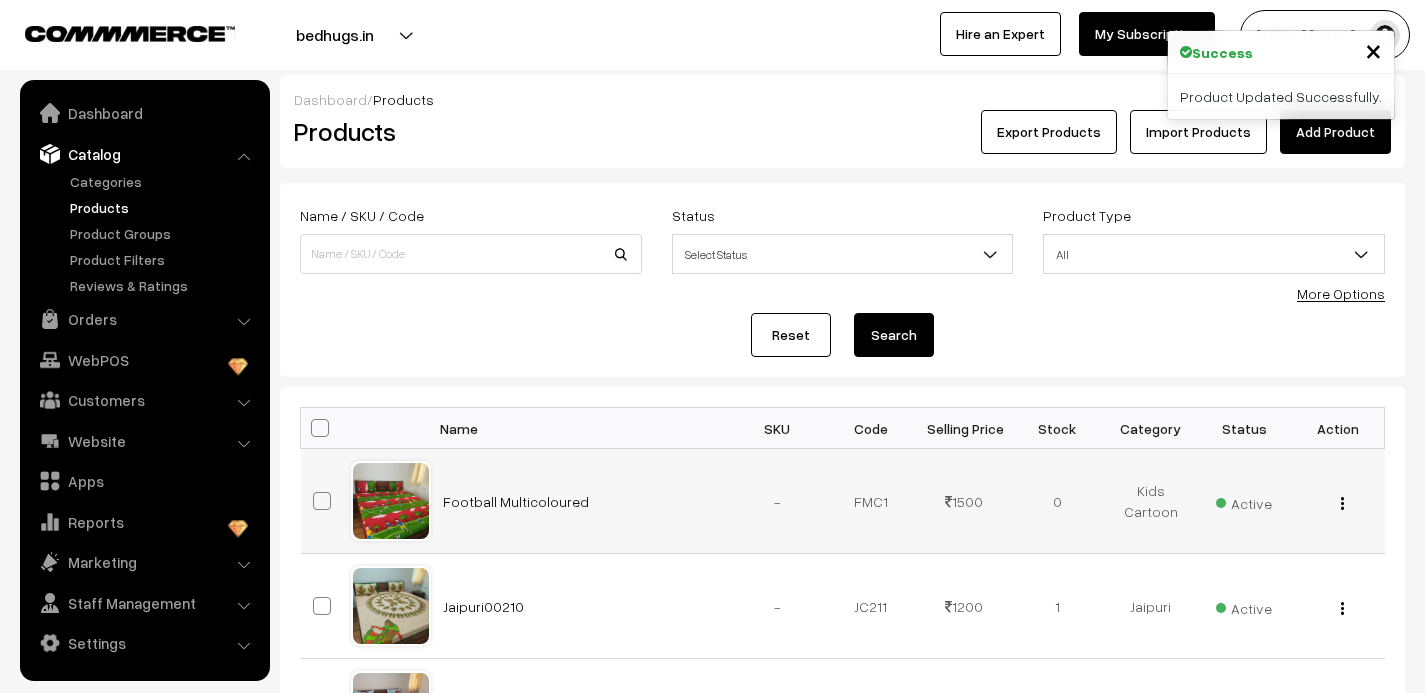 scroll, scrollTop: 0, scrollLeft: 0, axis: both 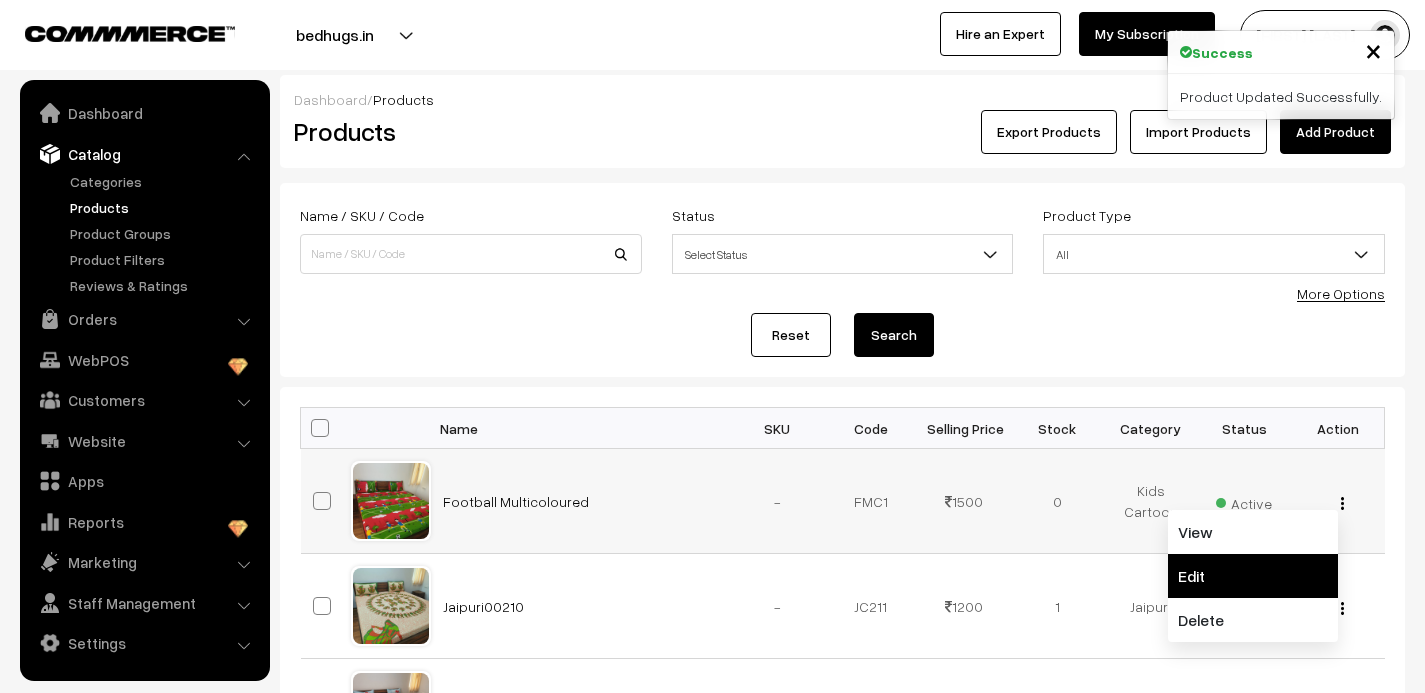 click on "Edit" at bounding box center [1253, 576] 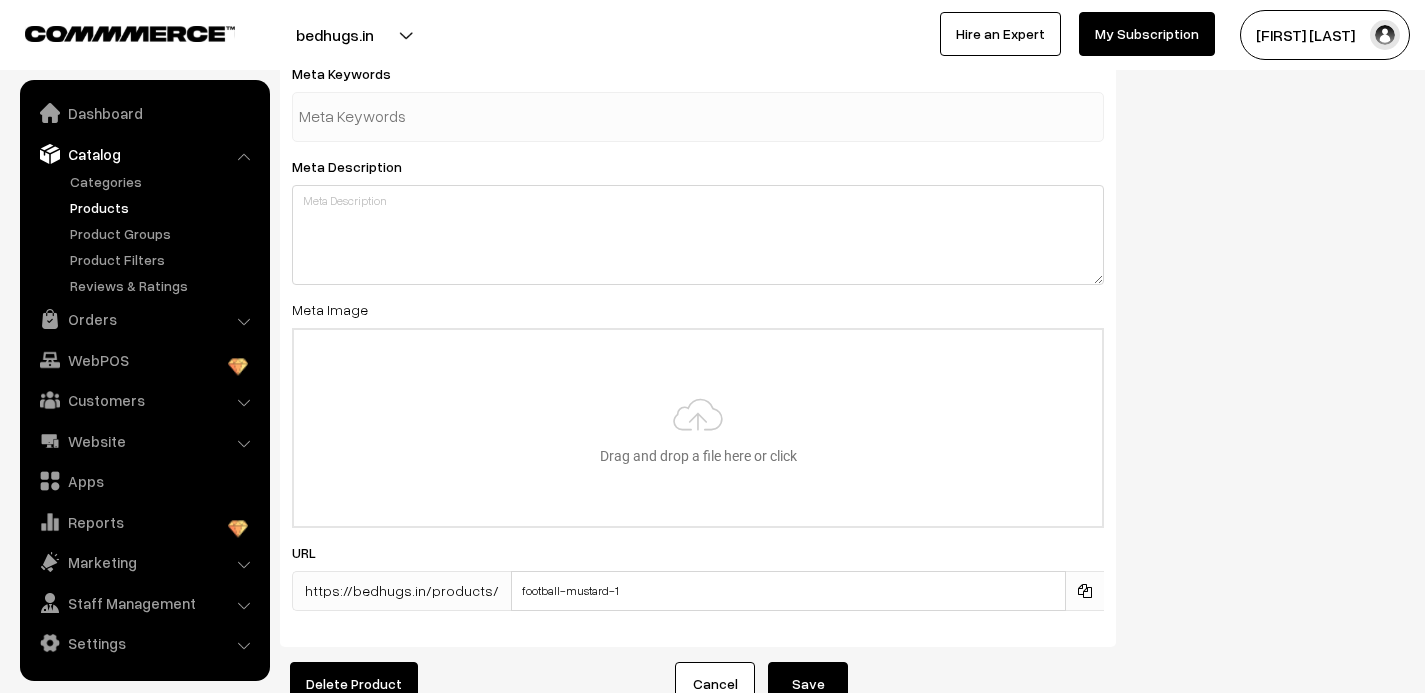 scroll, scrollTop: 3142, scrollLeft: 0, axis: vertical 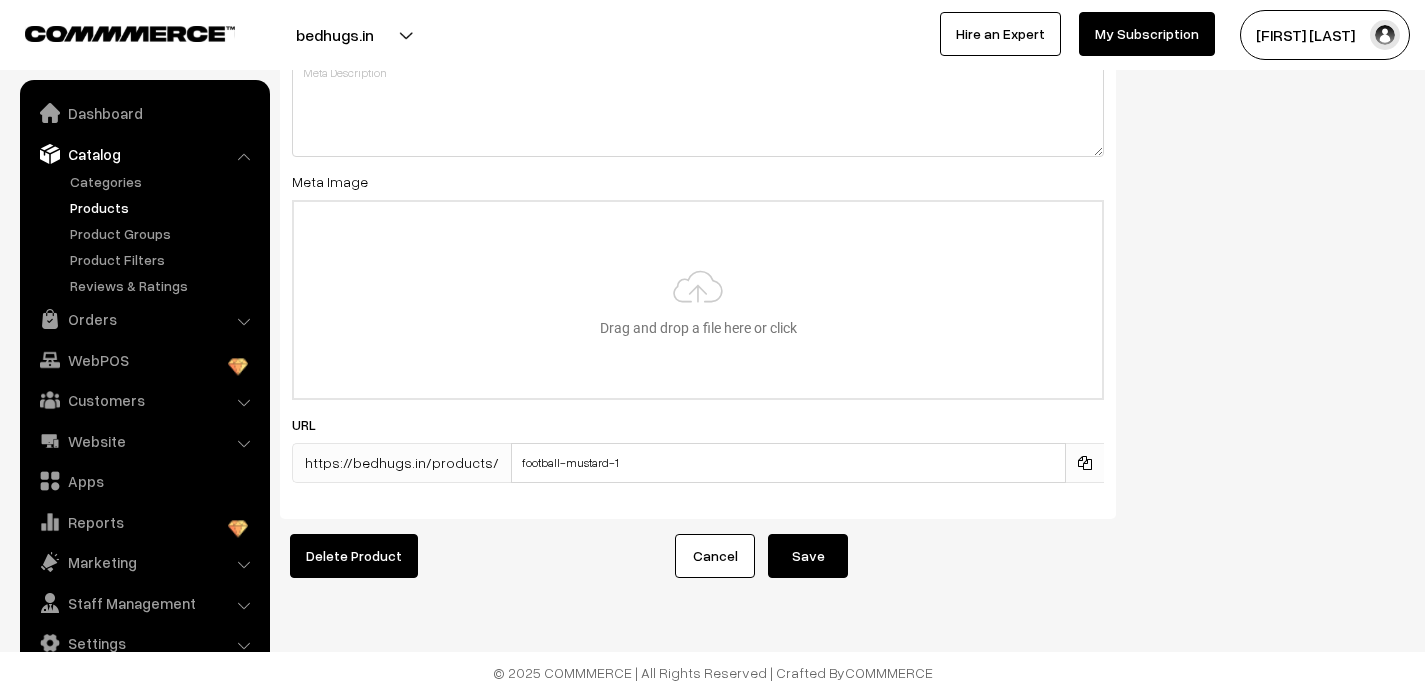 click on "Save" at bounding box center [808, 556] 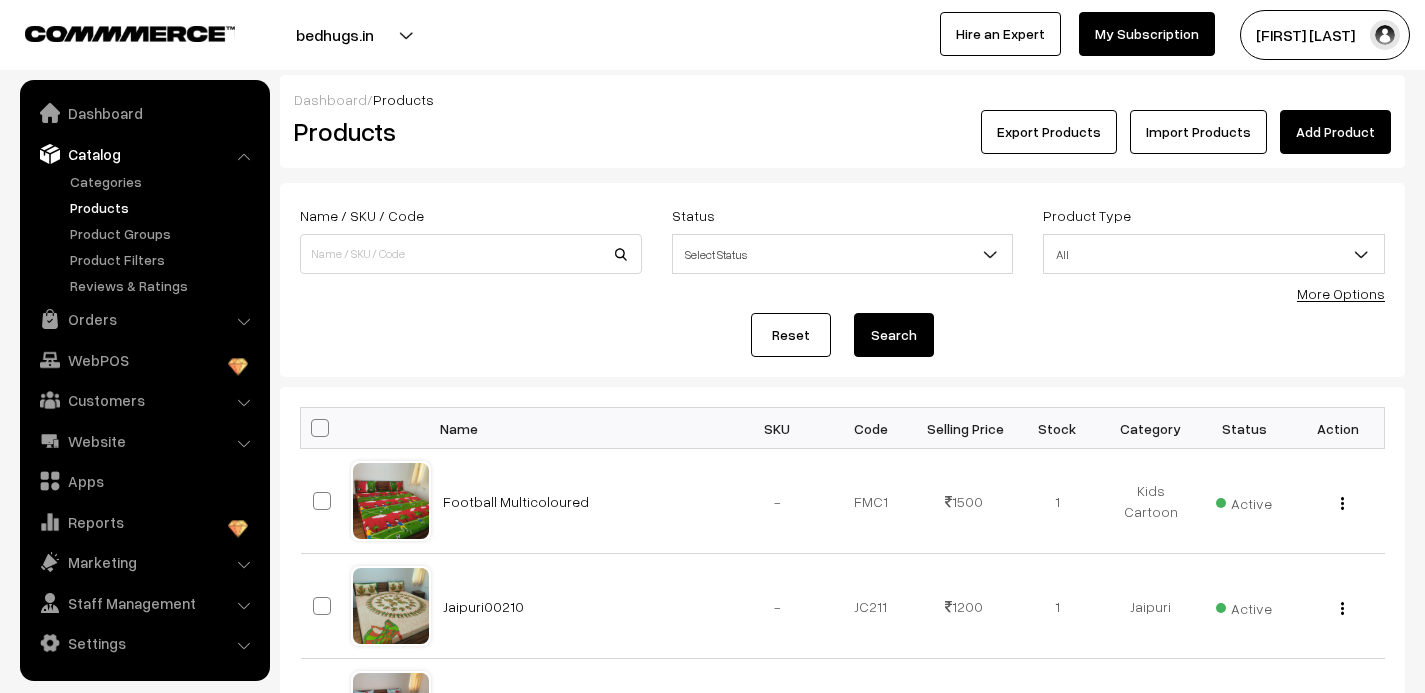 scroll, scrollTop: 131, scrollLeft: 0, axis: vertical 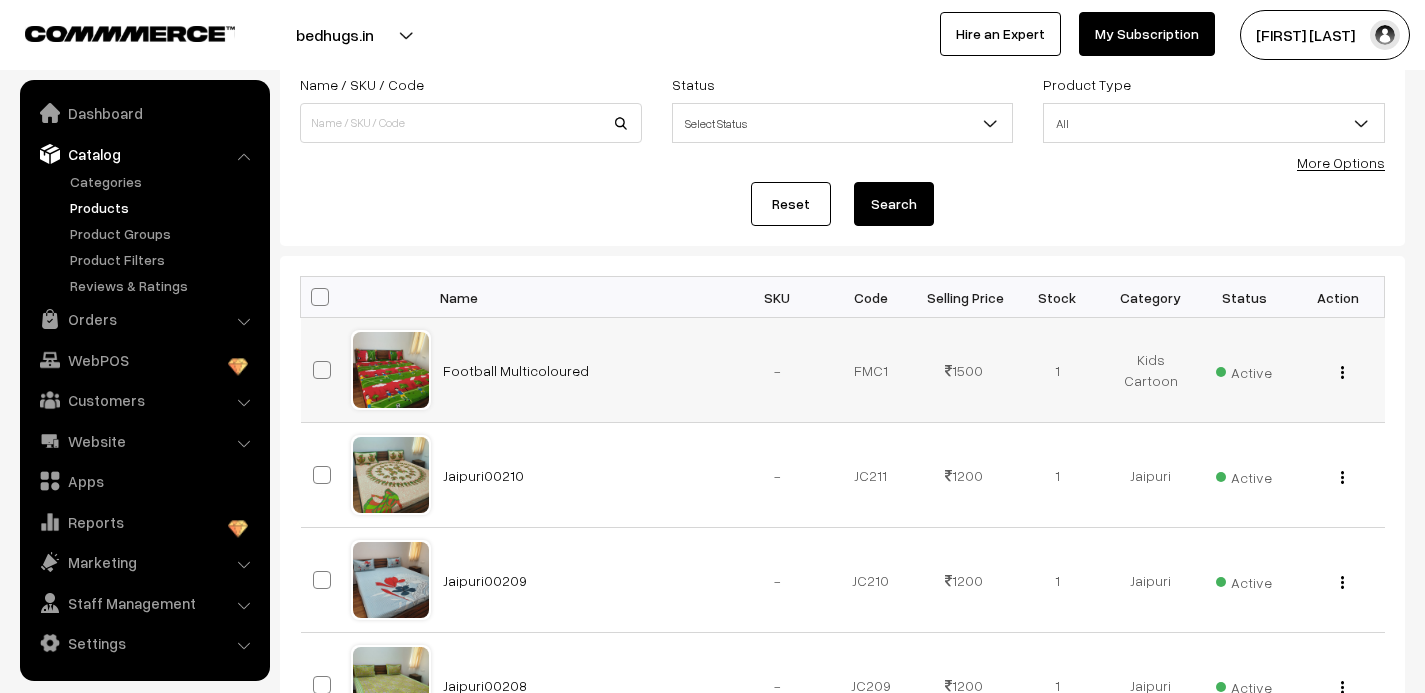 click at bounding box center [1342, 372] 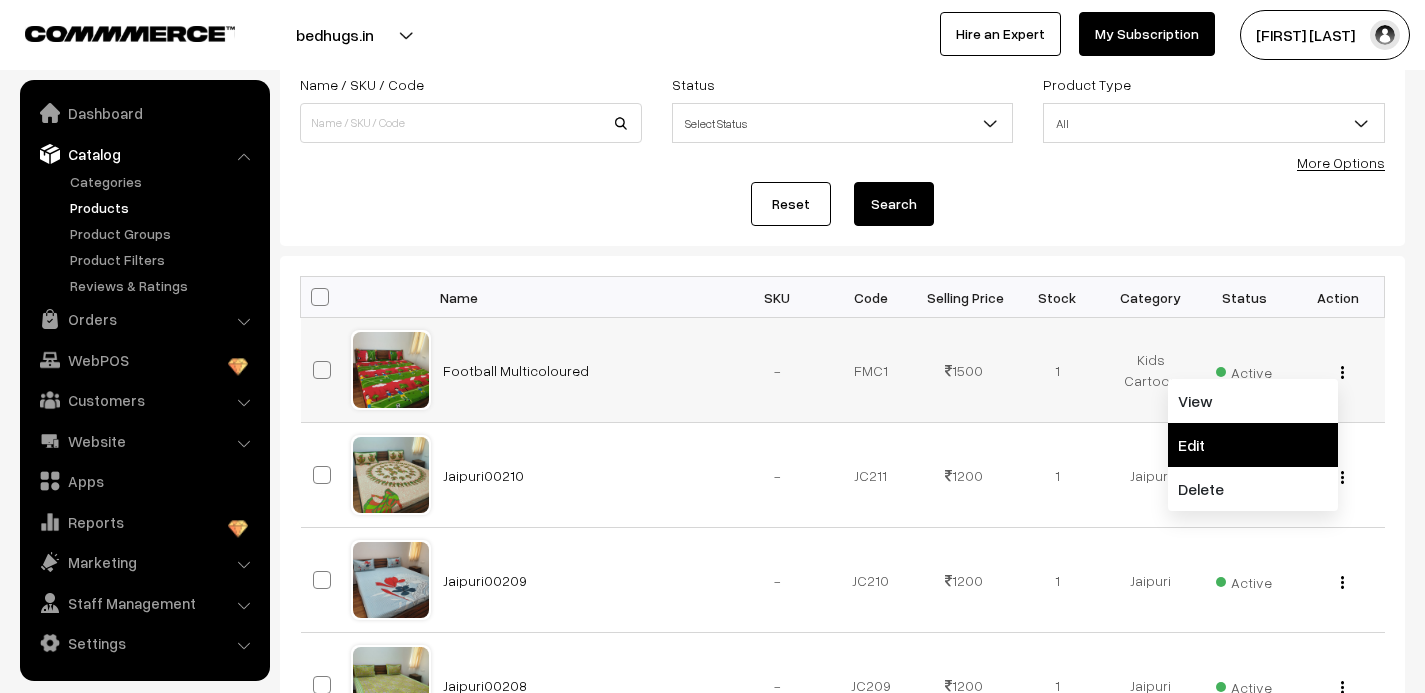 click on "Edit" at bounding box center (1253, 445) 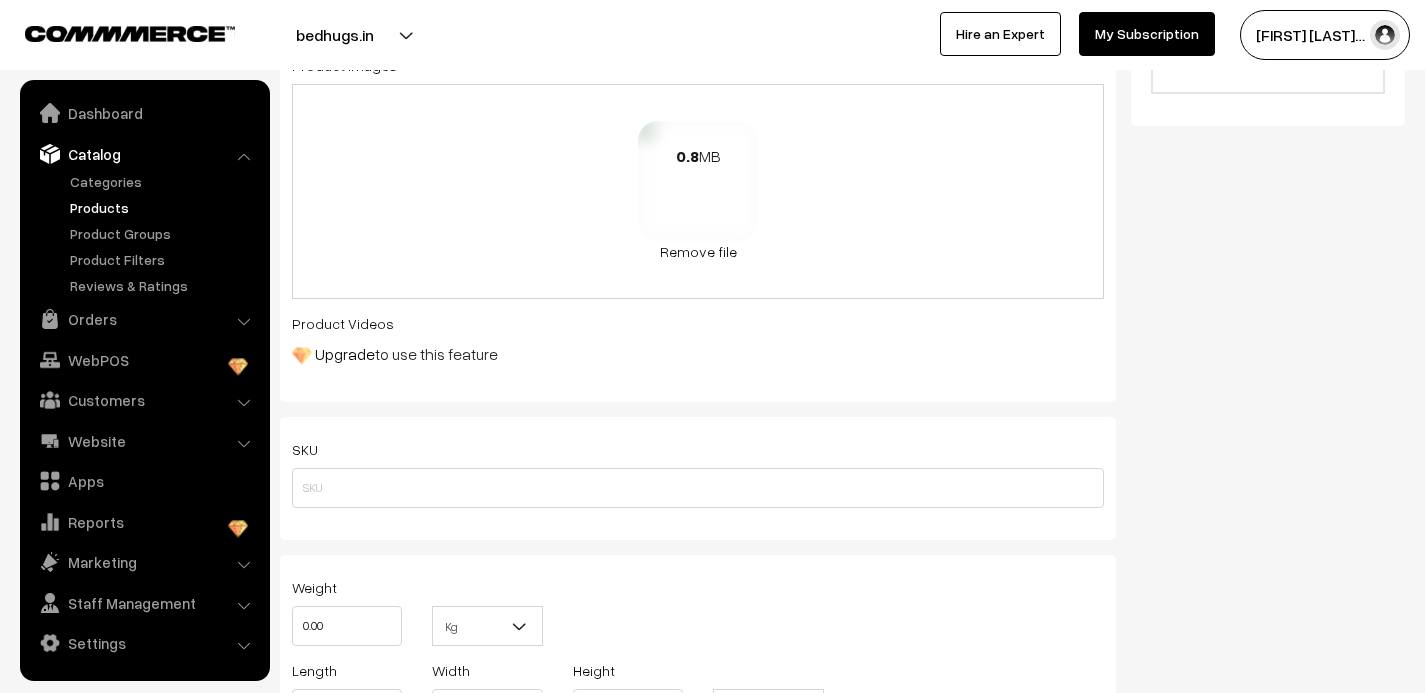scroll, scrollTop: 789, scrollLeft: 0, axis: vertical 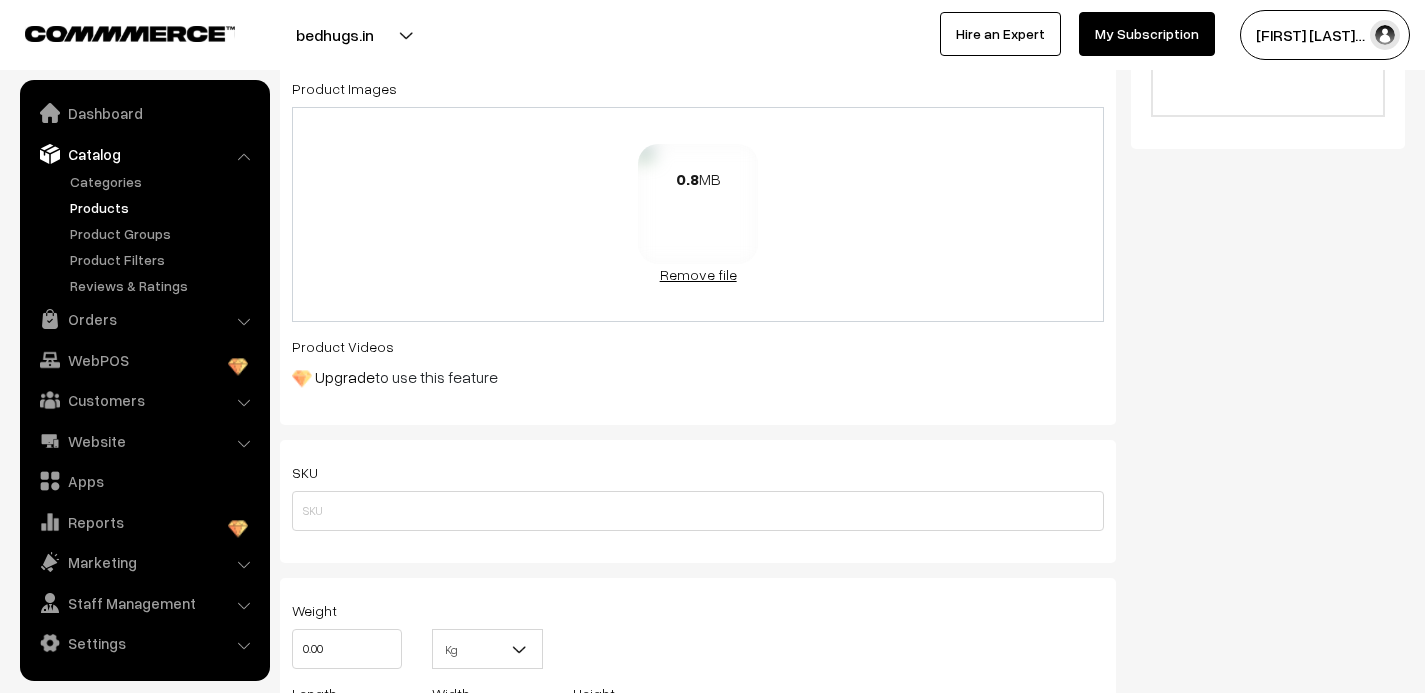 click on "Remove file" at bounding box center (698, 274) 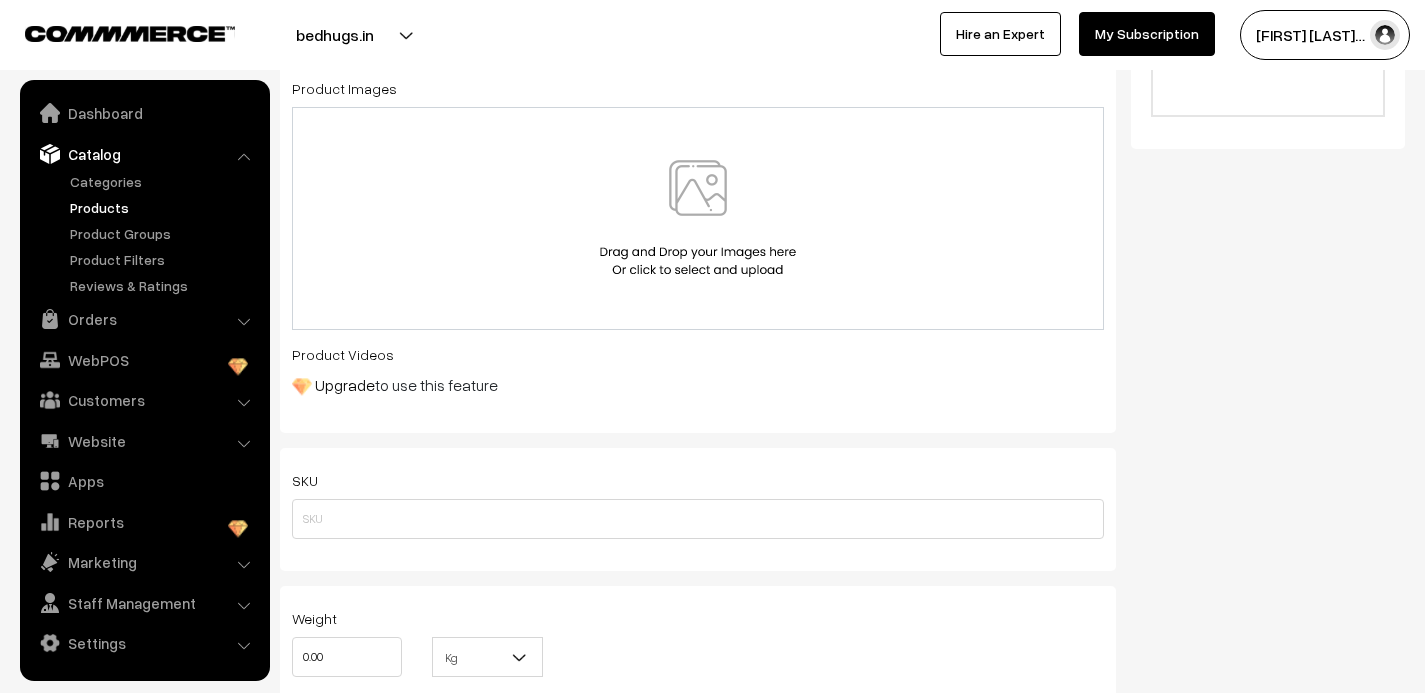 click at bounding box center (698, 218) 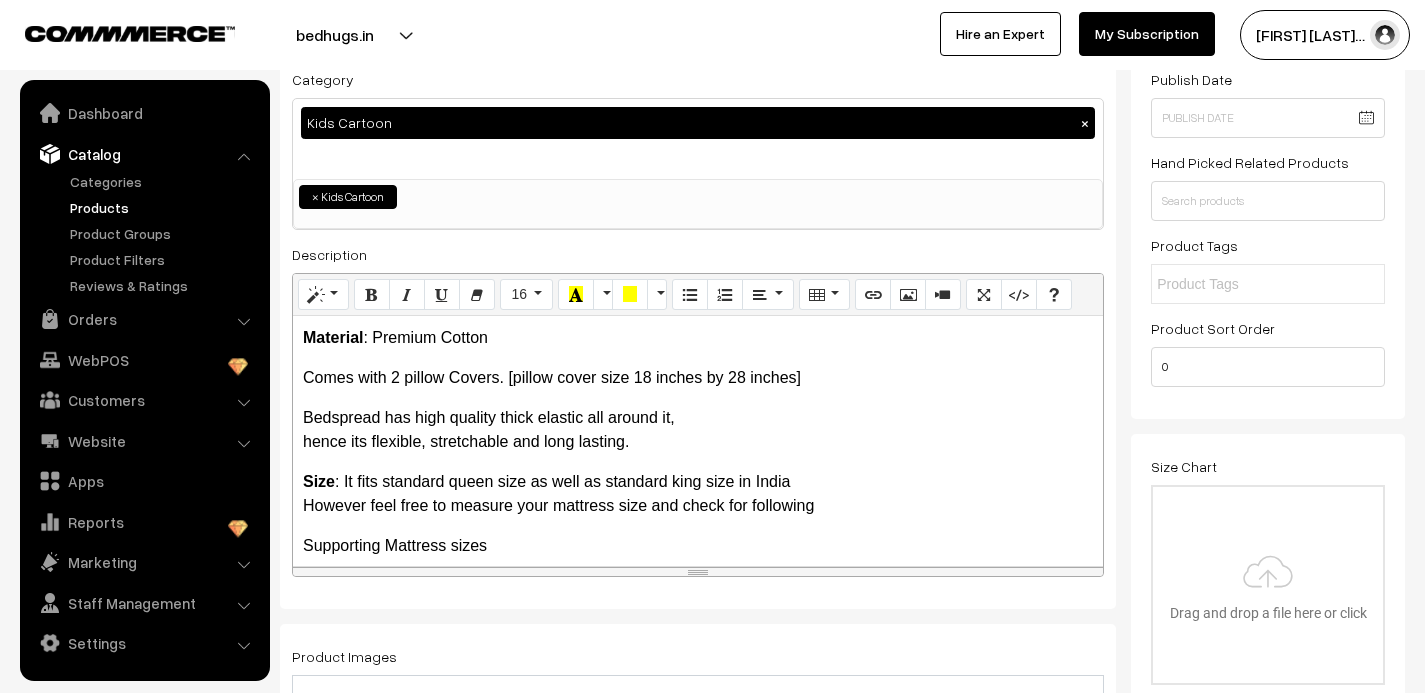 scroll, scrollTop: 0, scrollLeft: 0, axis: both 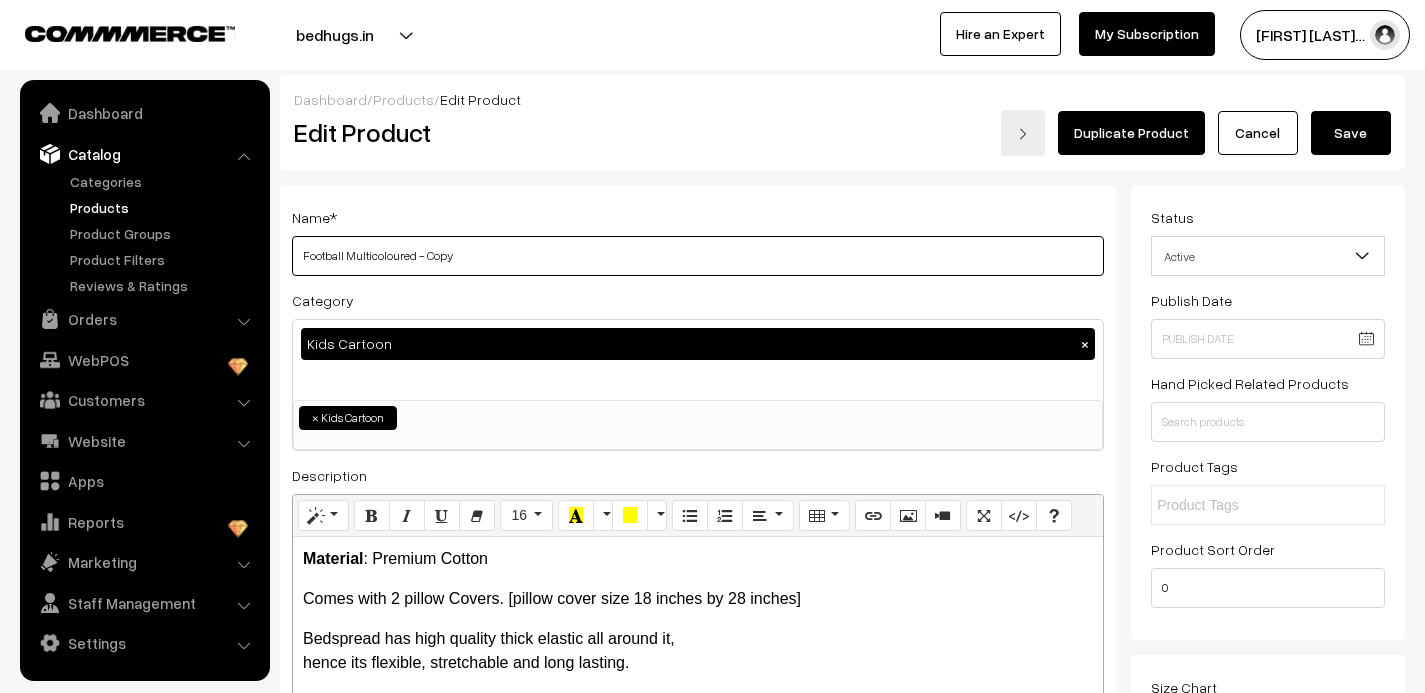 click on "Football Multicoloured - Copy" at bounding box center [698, 256] 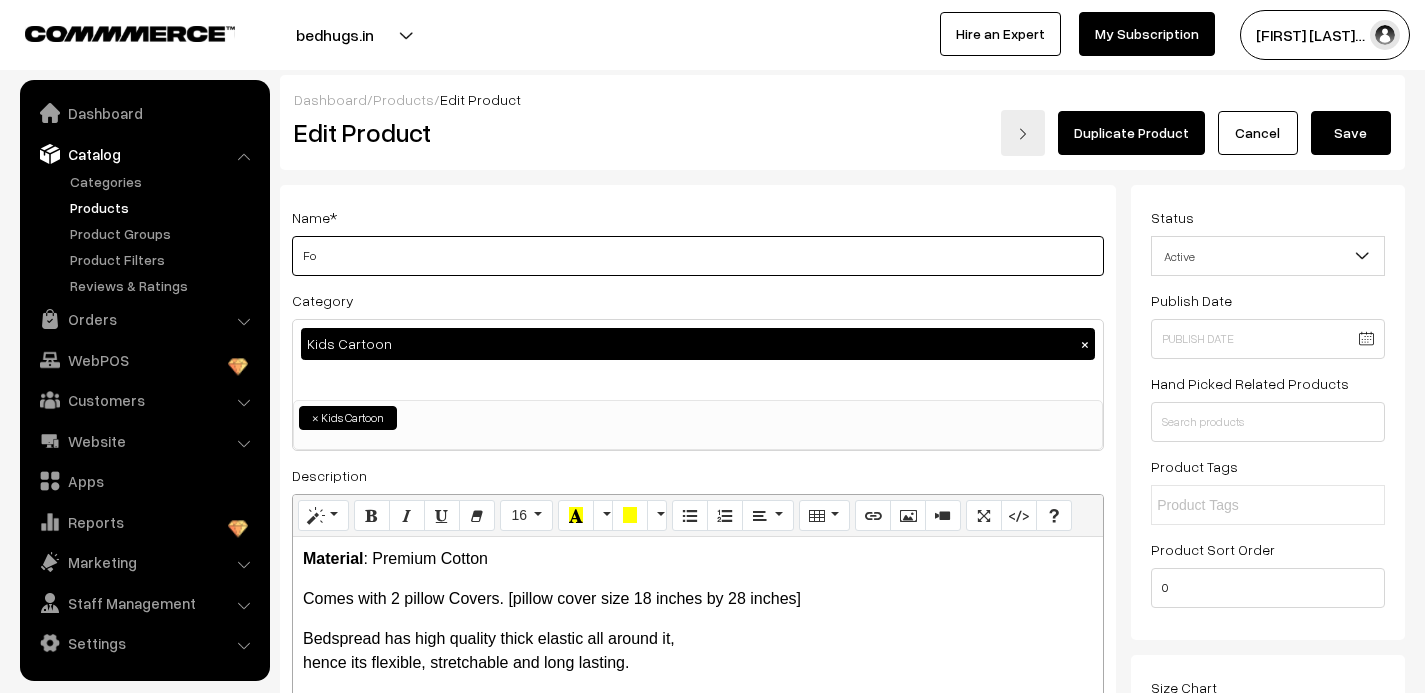 type on "F" 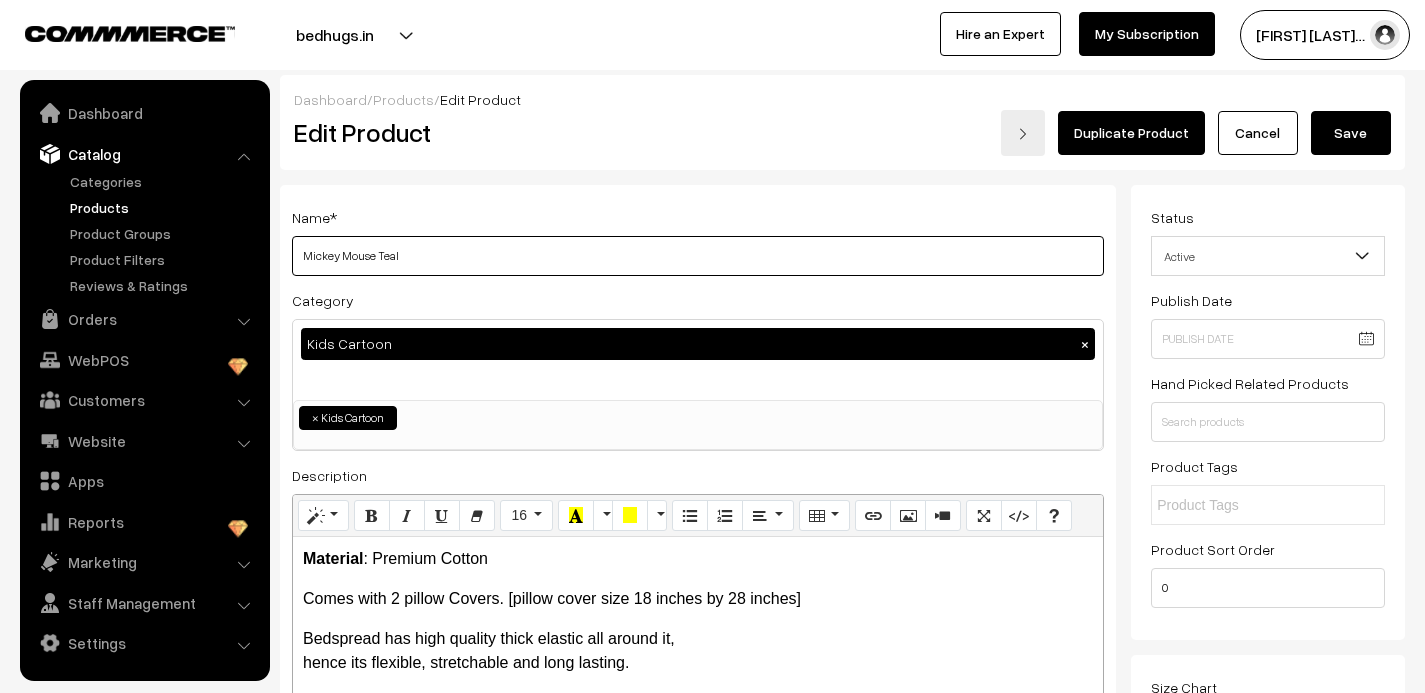 type on "Mickey Mouse Teal" 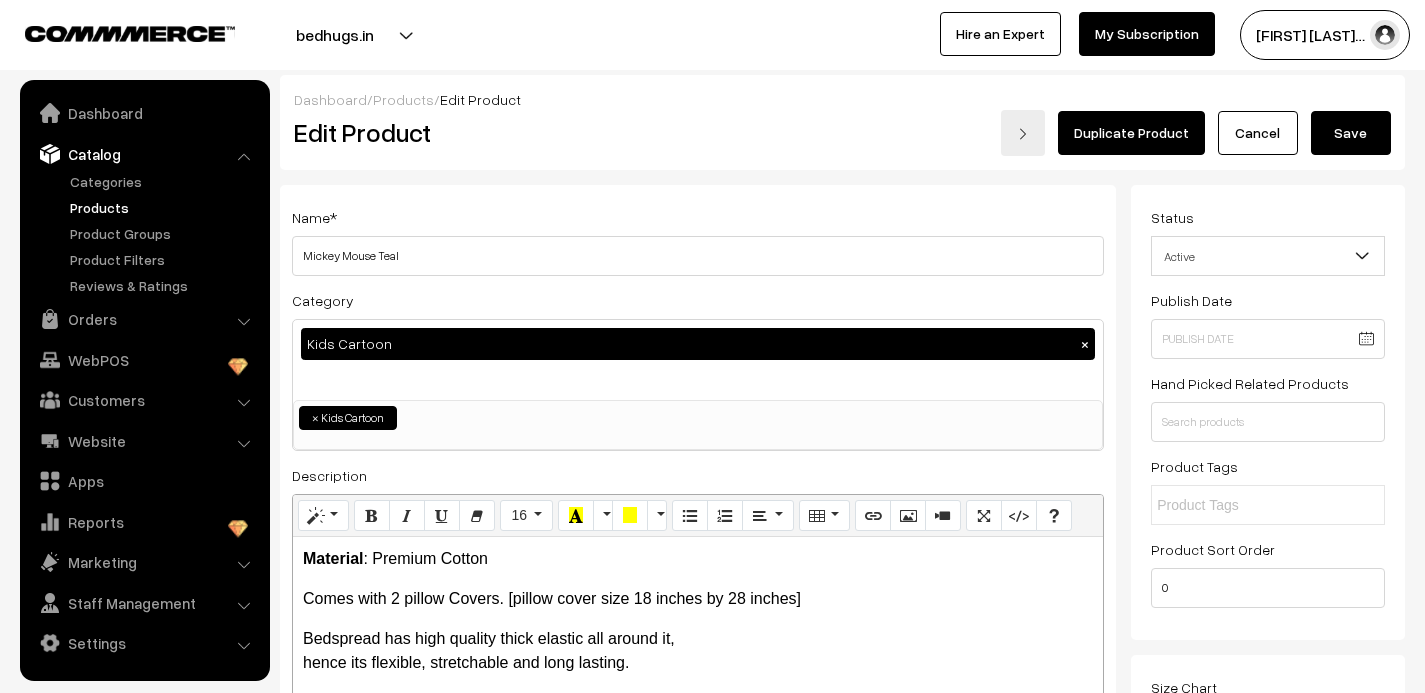 click on "Save" at bounding box center (1351, 133) 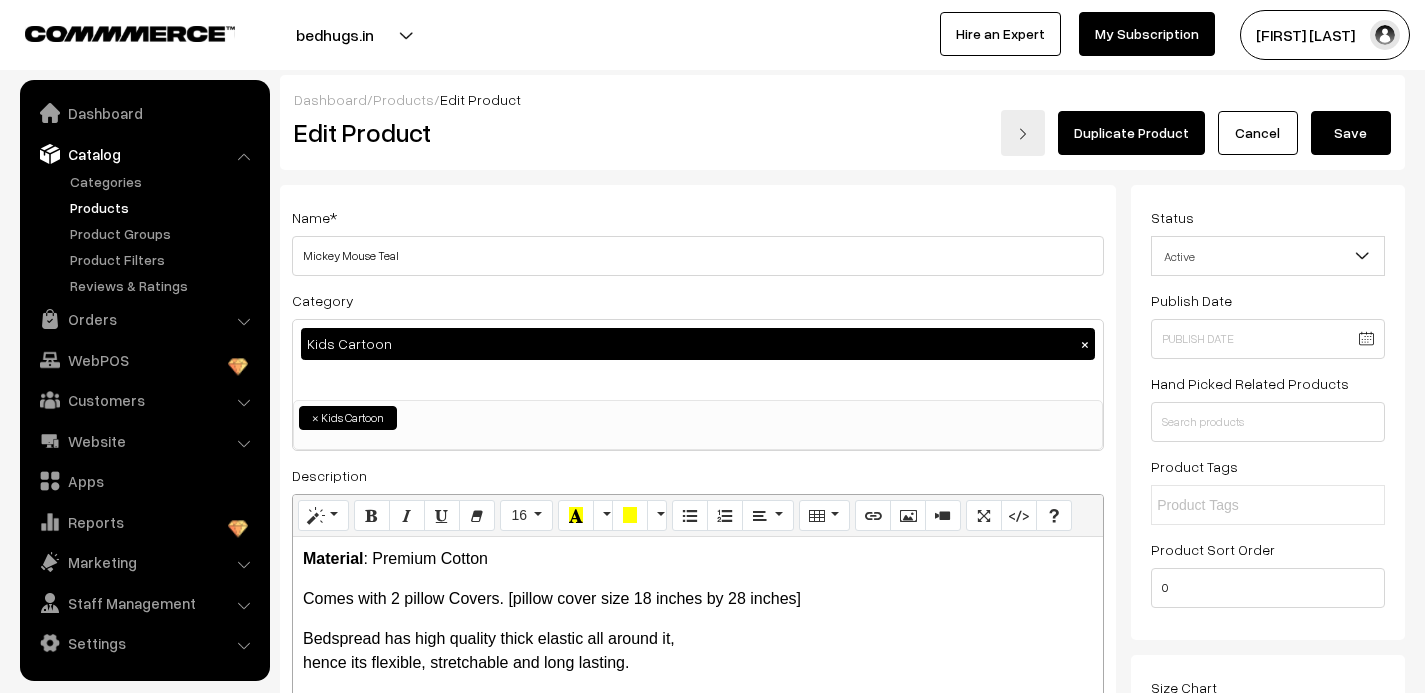 type on "2" 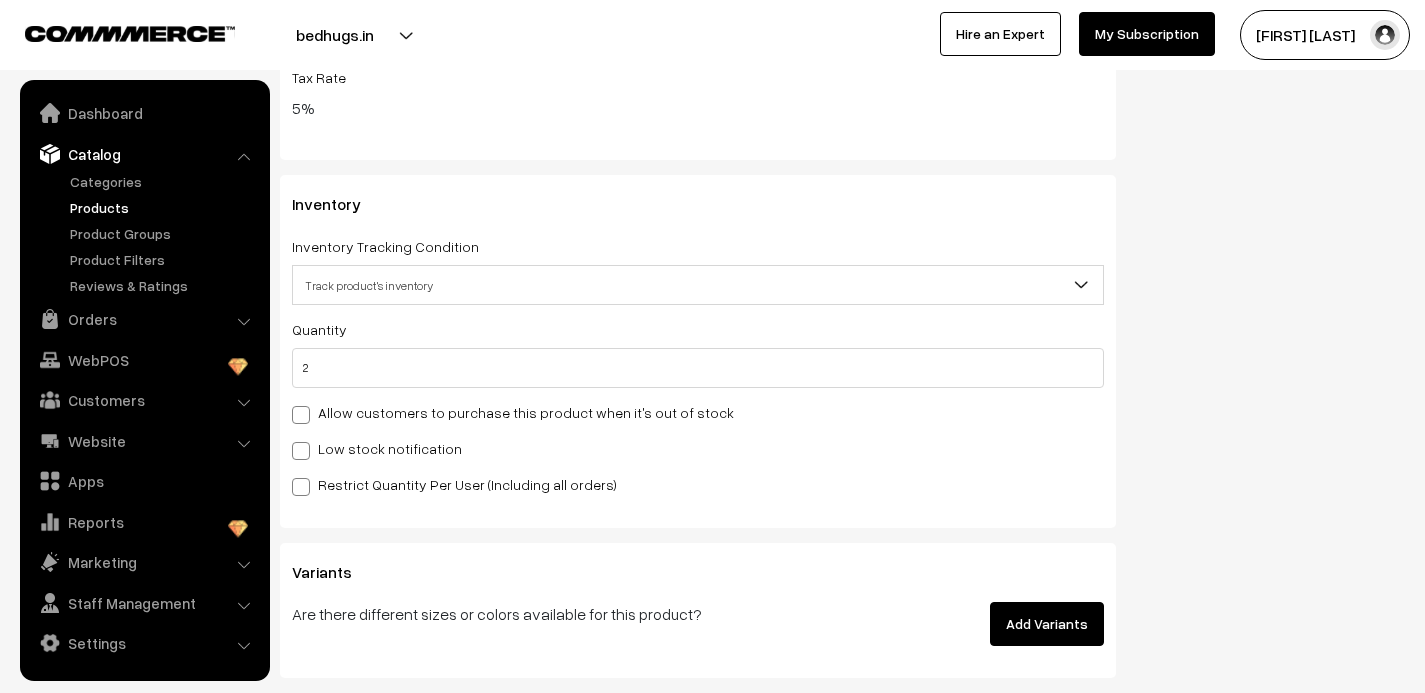 scroll, scrollTop: 3142, scrollLeft: 0, axis: vertical 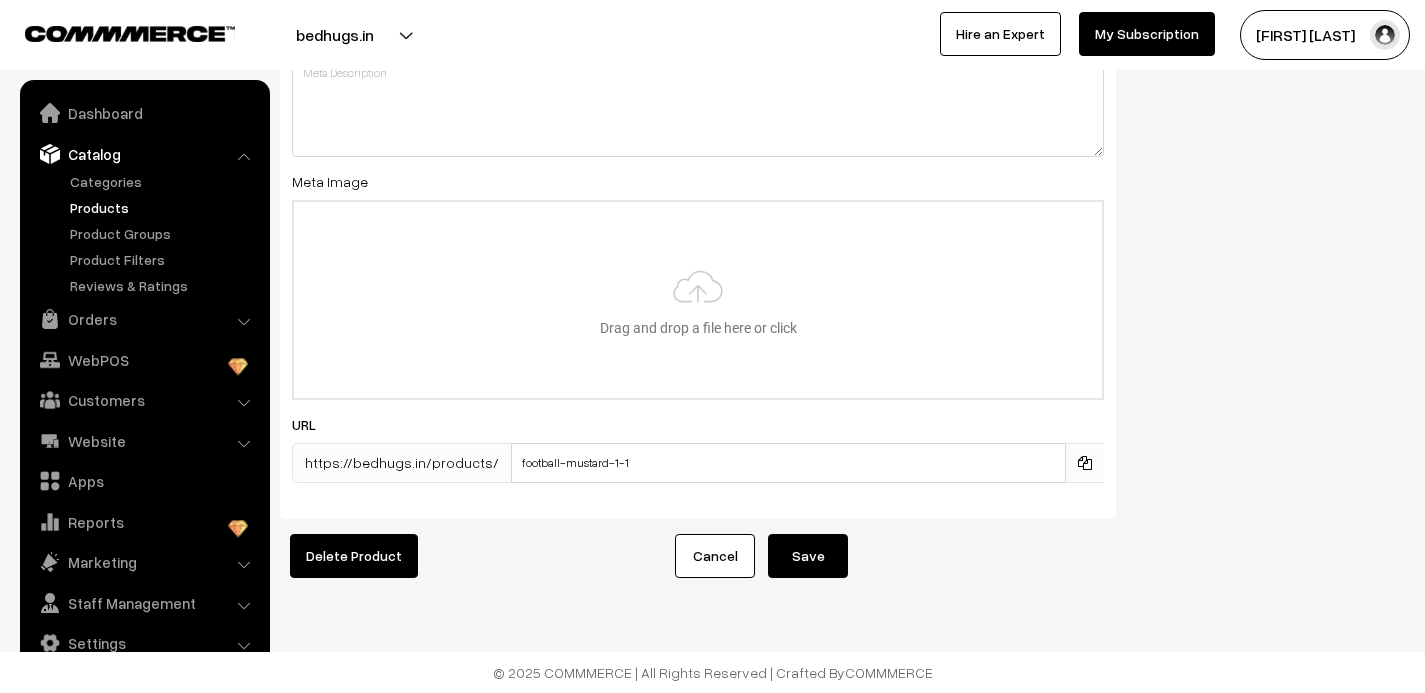 click on "Save" at bounding box center [808, 556] 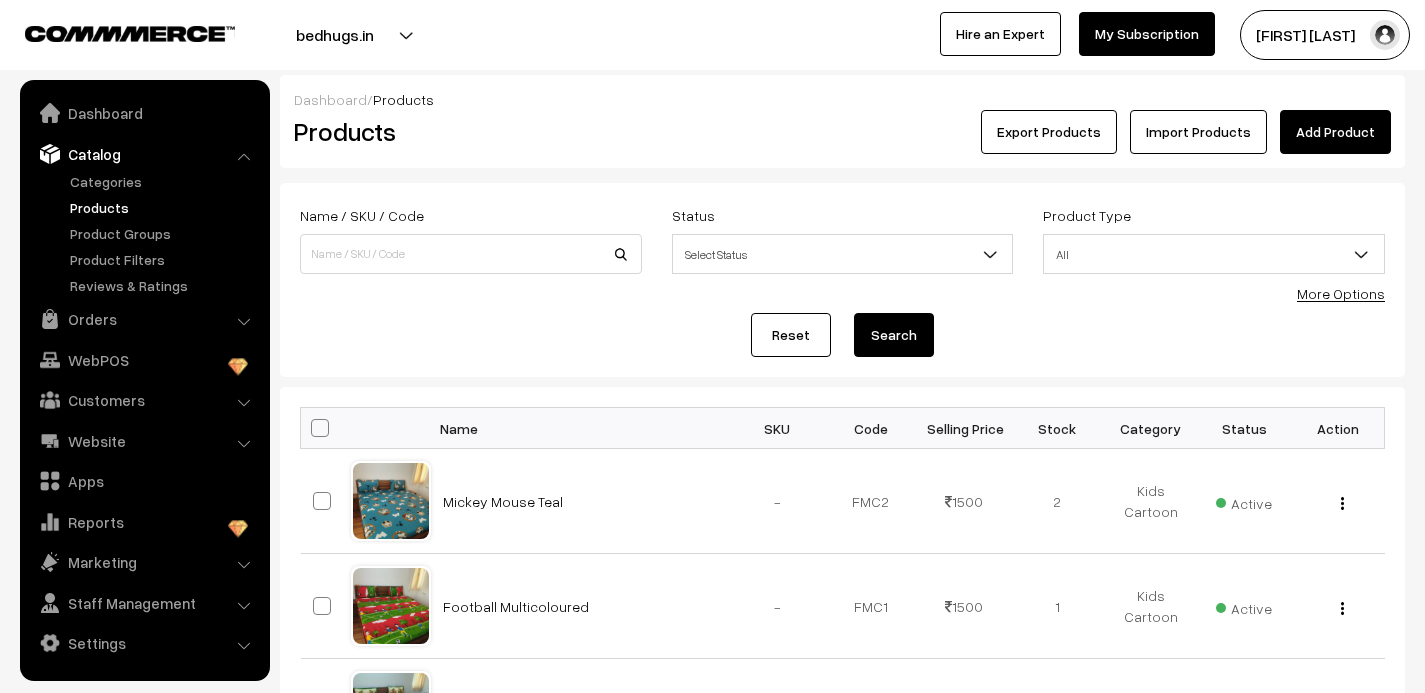 scroll, scrollTop: 0, scrollLeft: 0, axis: both 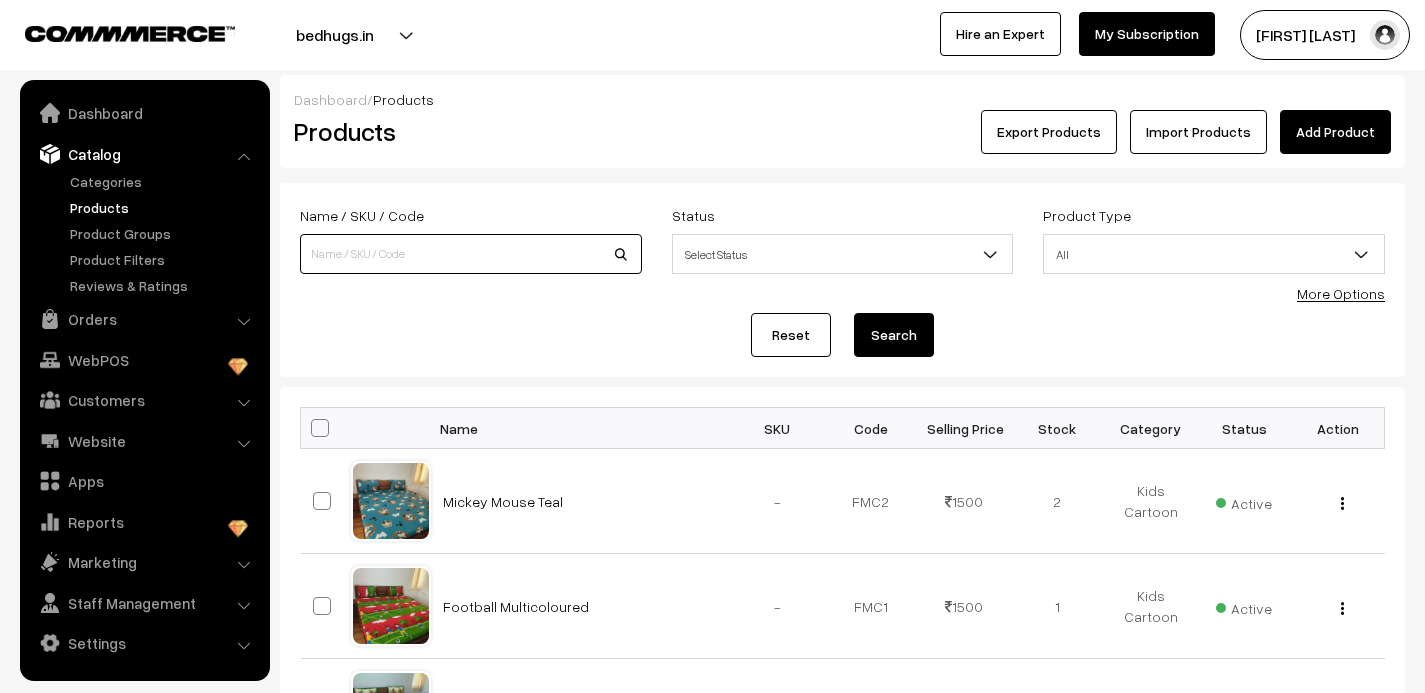click at bounding box center (471, 254) 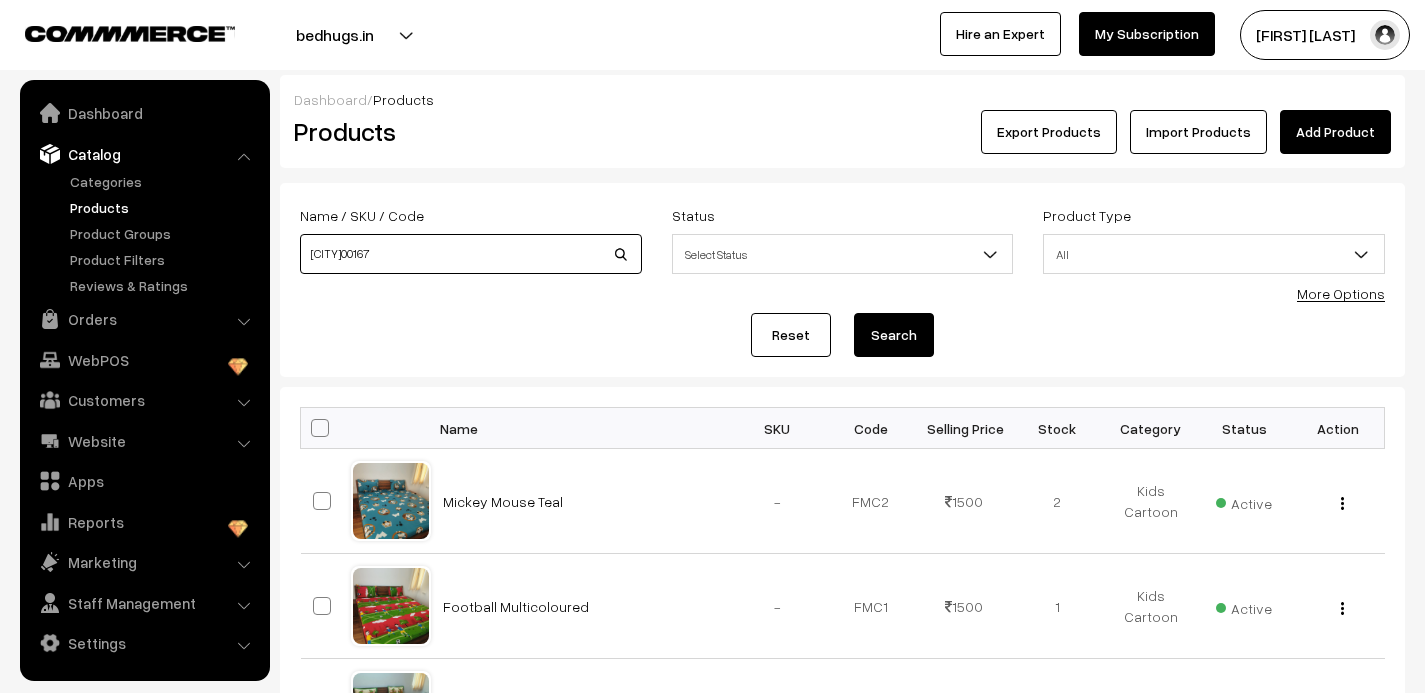 type on "jaipuri00167" 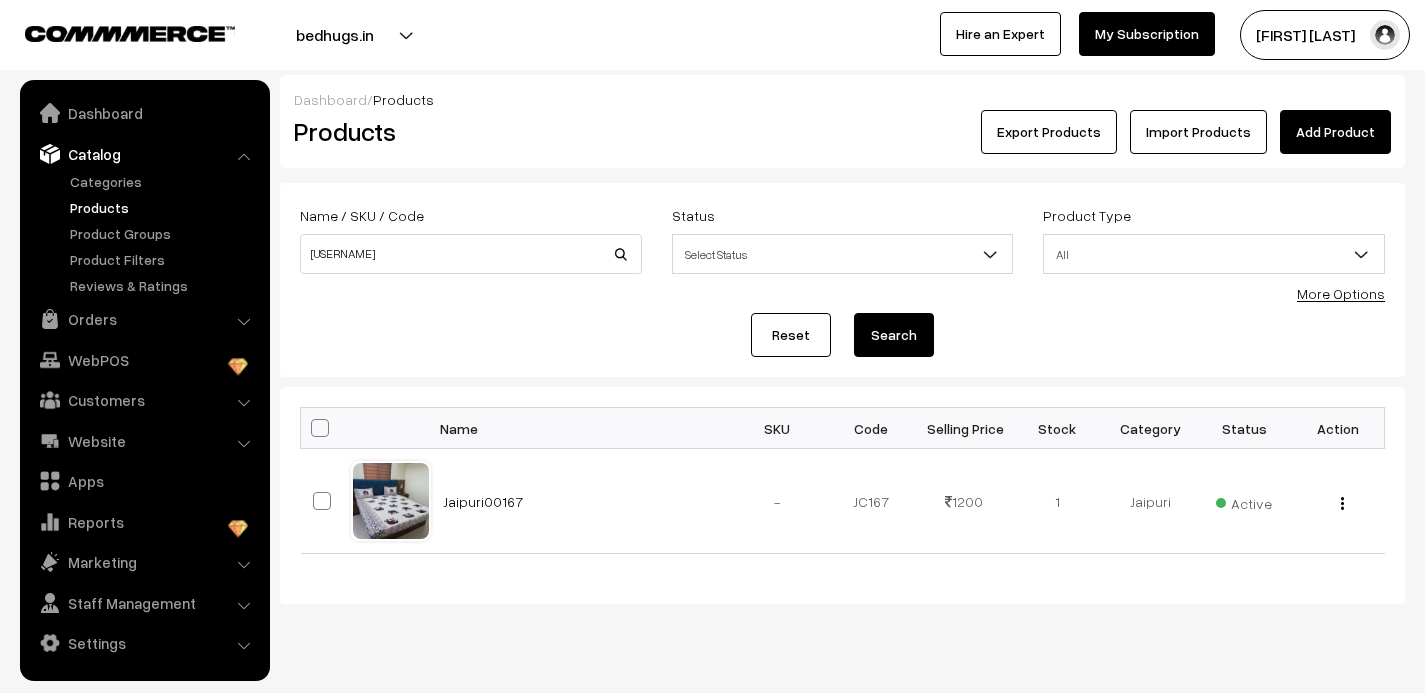 scroll, scrollTop: 0, scrollLeft: 0, axis: both 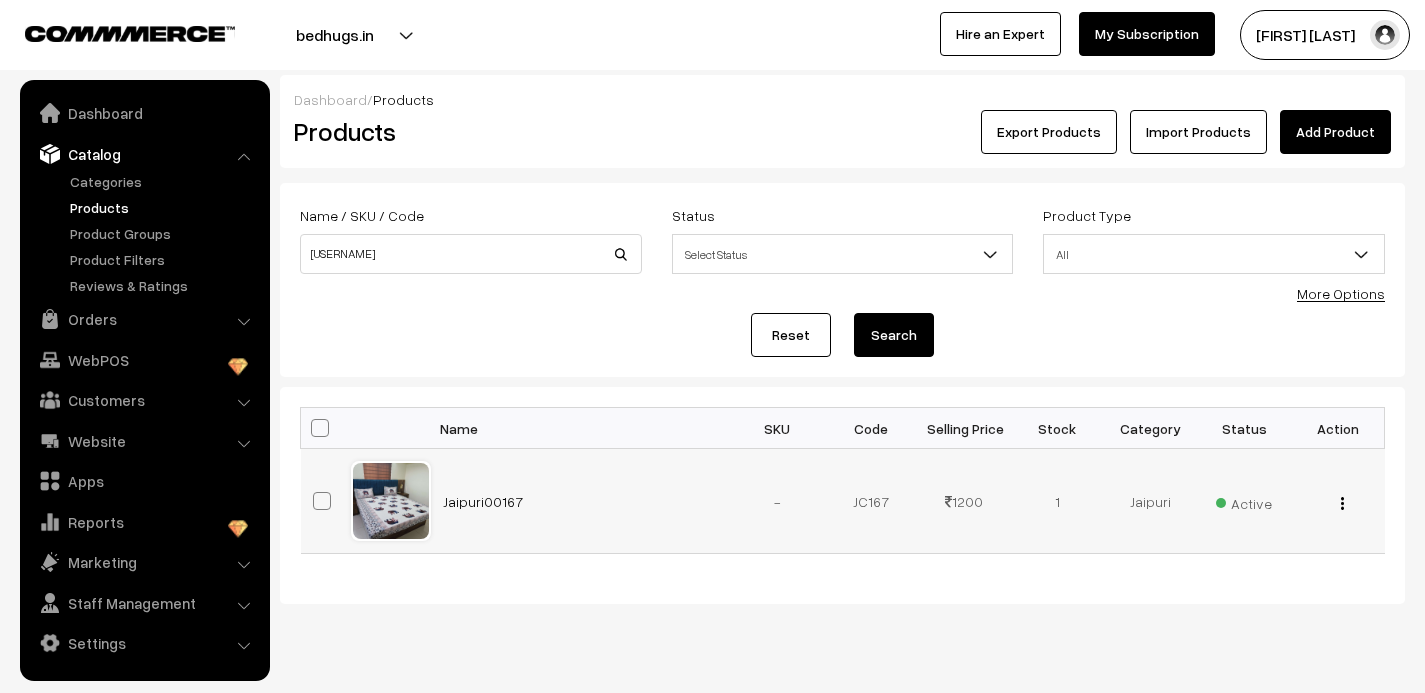 click at bounding box center (1342, 503) 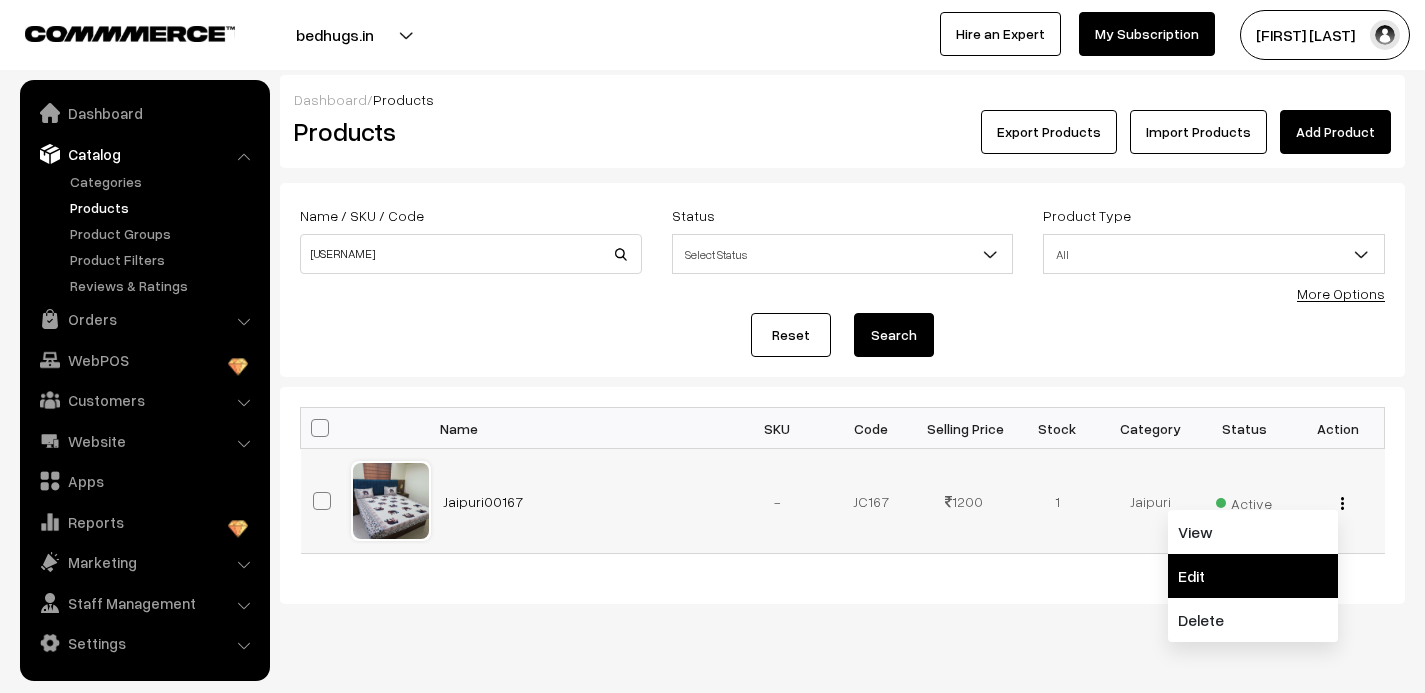 click on "Edit" at bounding box center (1253, 576) 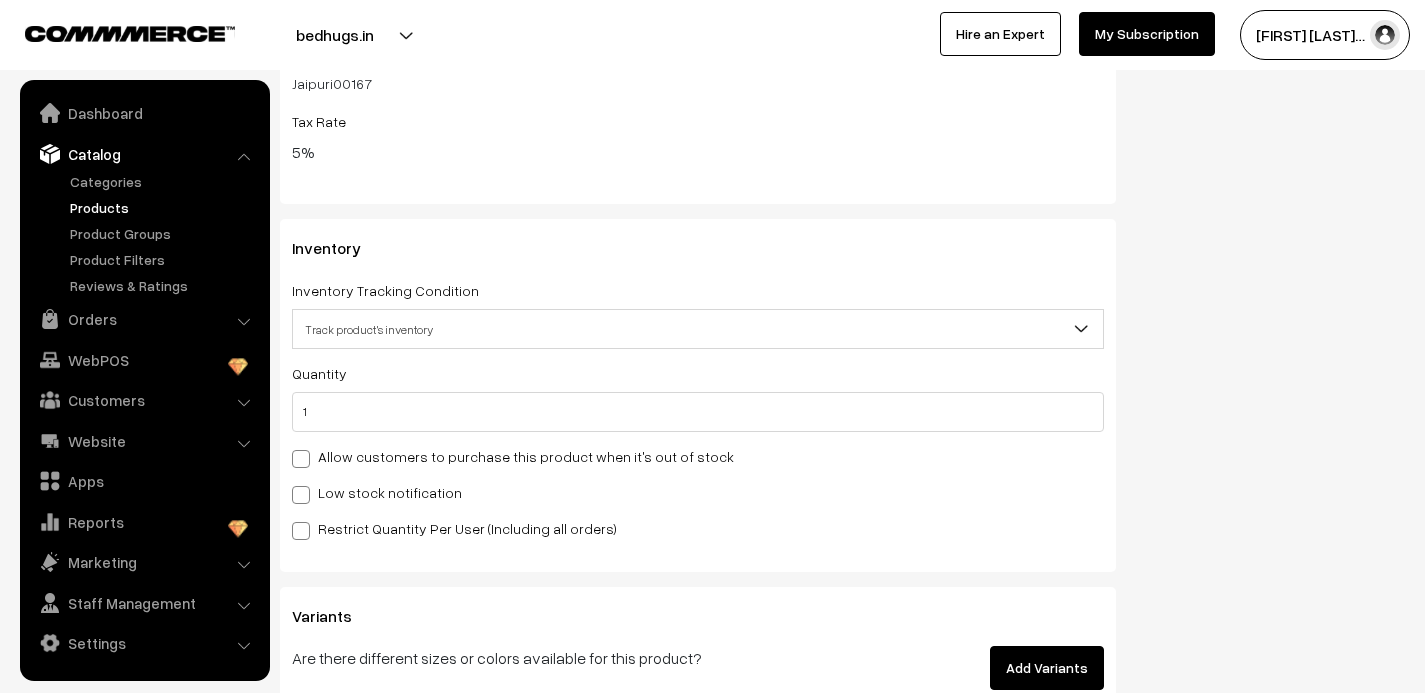 scroll, scrollTop: 2031, scrollLeft: 0, axis: vertical 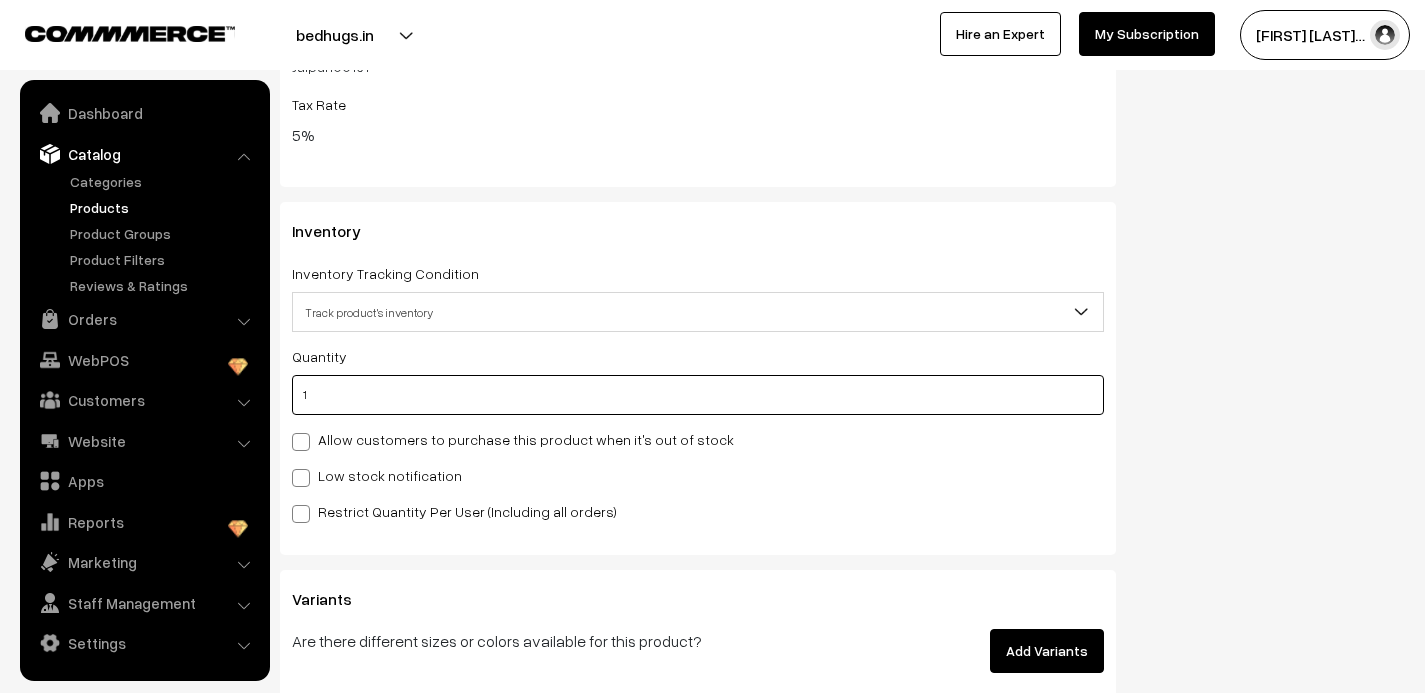 click on "1" at bounding box center [698, 395] 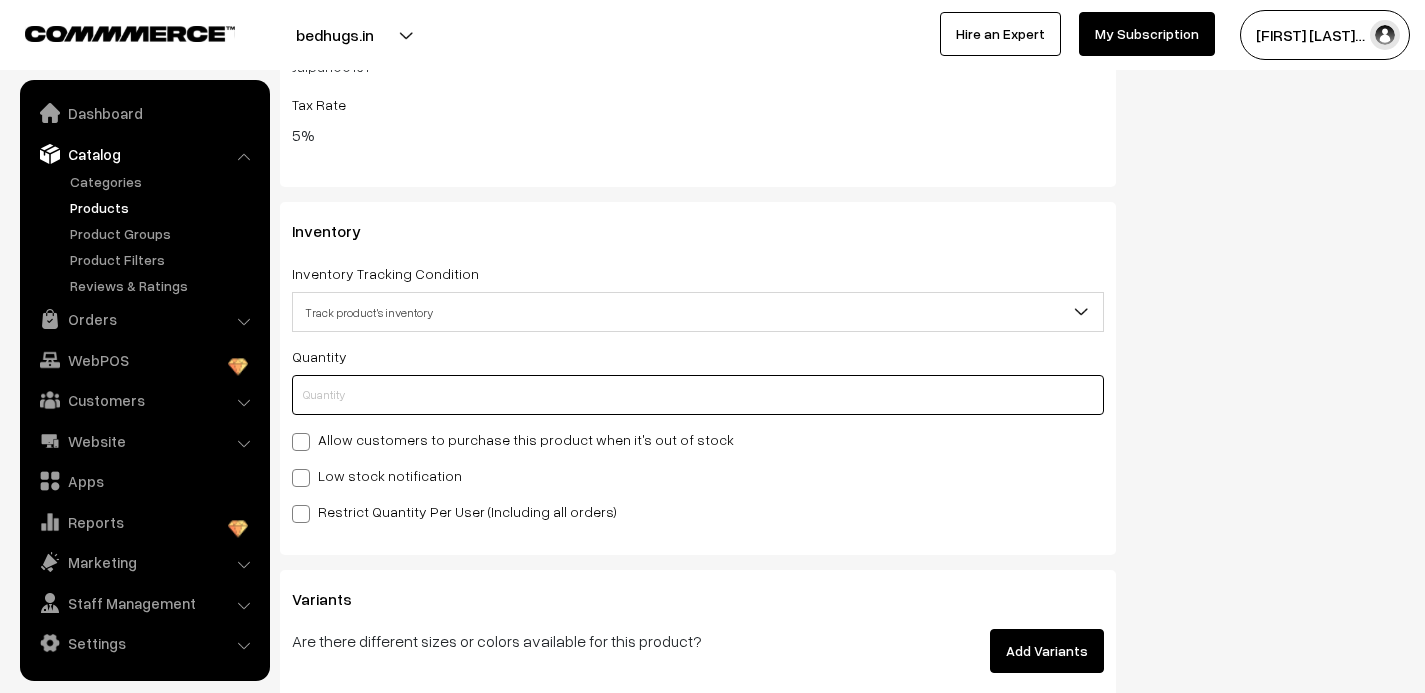 type on "0" 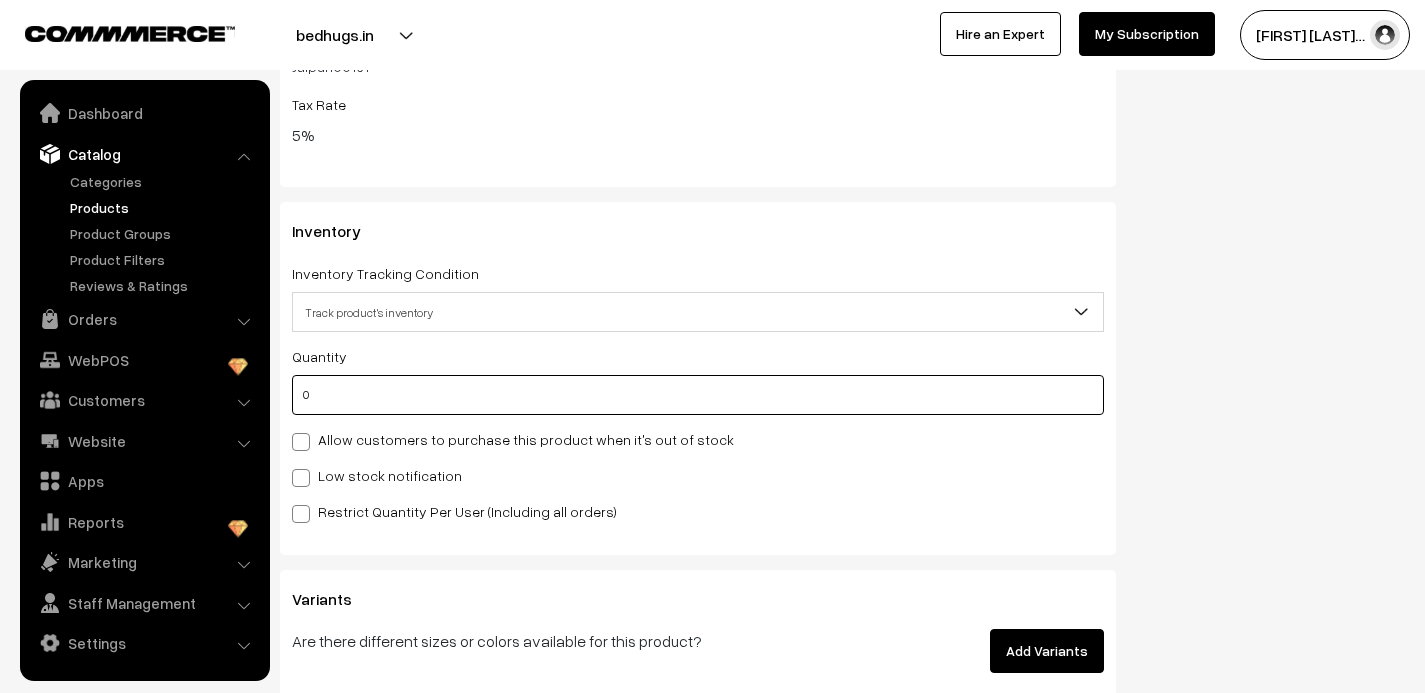type on "1" 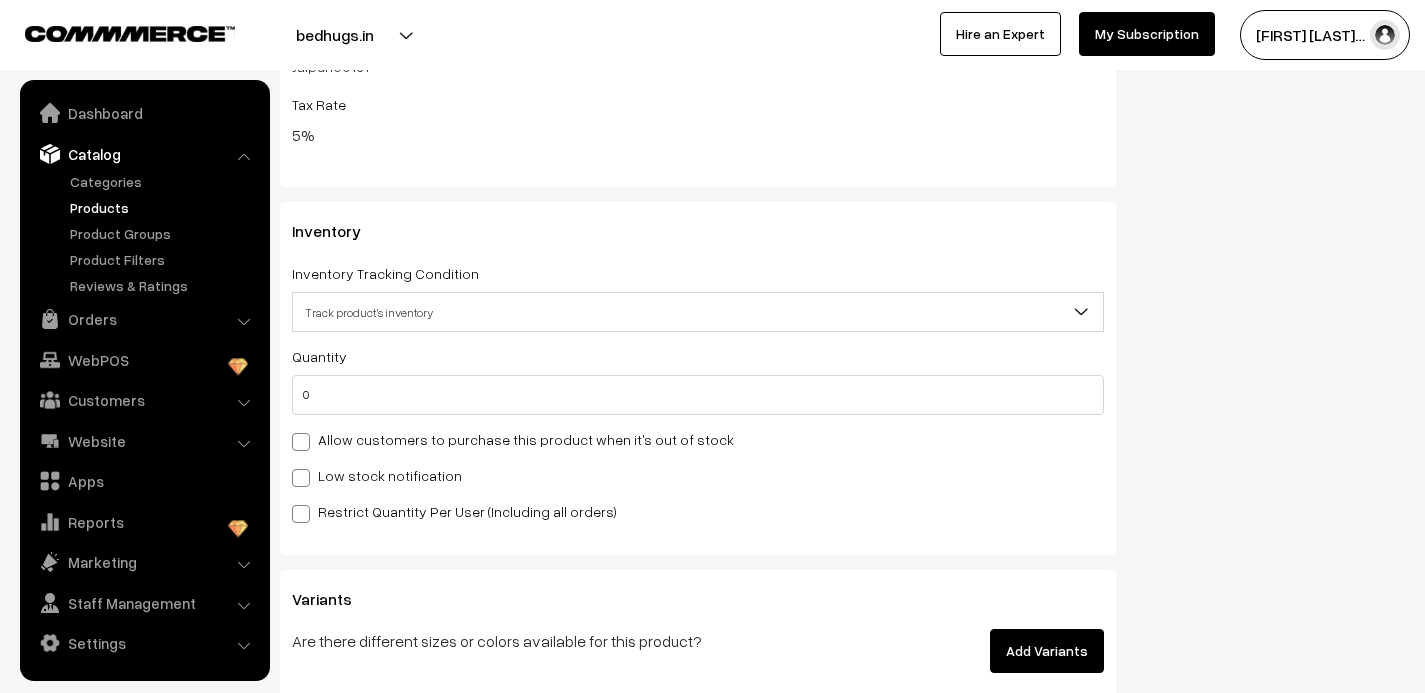 click on "Status
Active
Inactive
Active
Publish Date
Product Type
-- Select --
-- Select --
Filter Color
Hand Picked Related Products
0" at bounding box center (1275, -488) 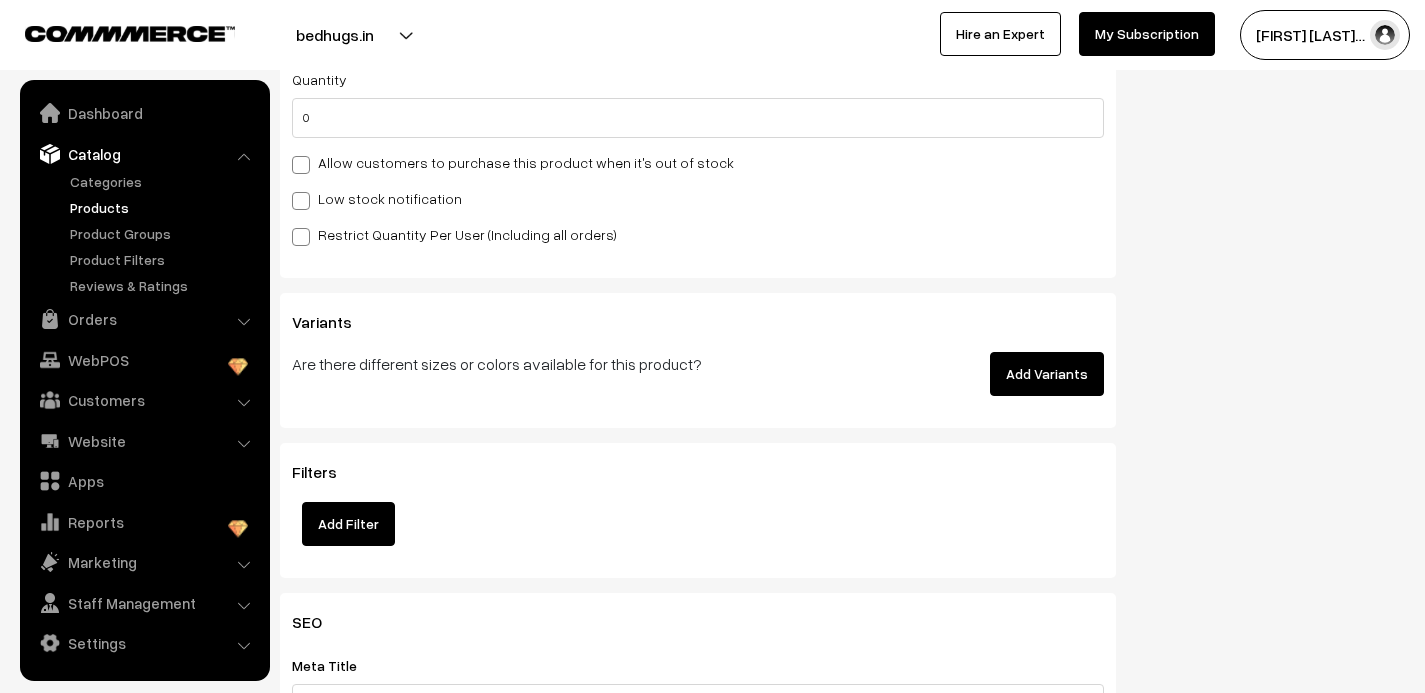 scroll, scrollTop: 3142, scrollLeft: 0, axis: vertical 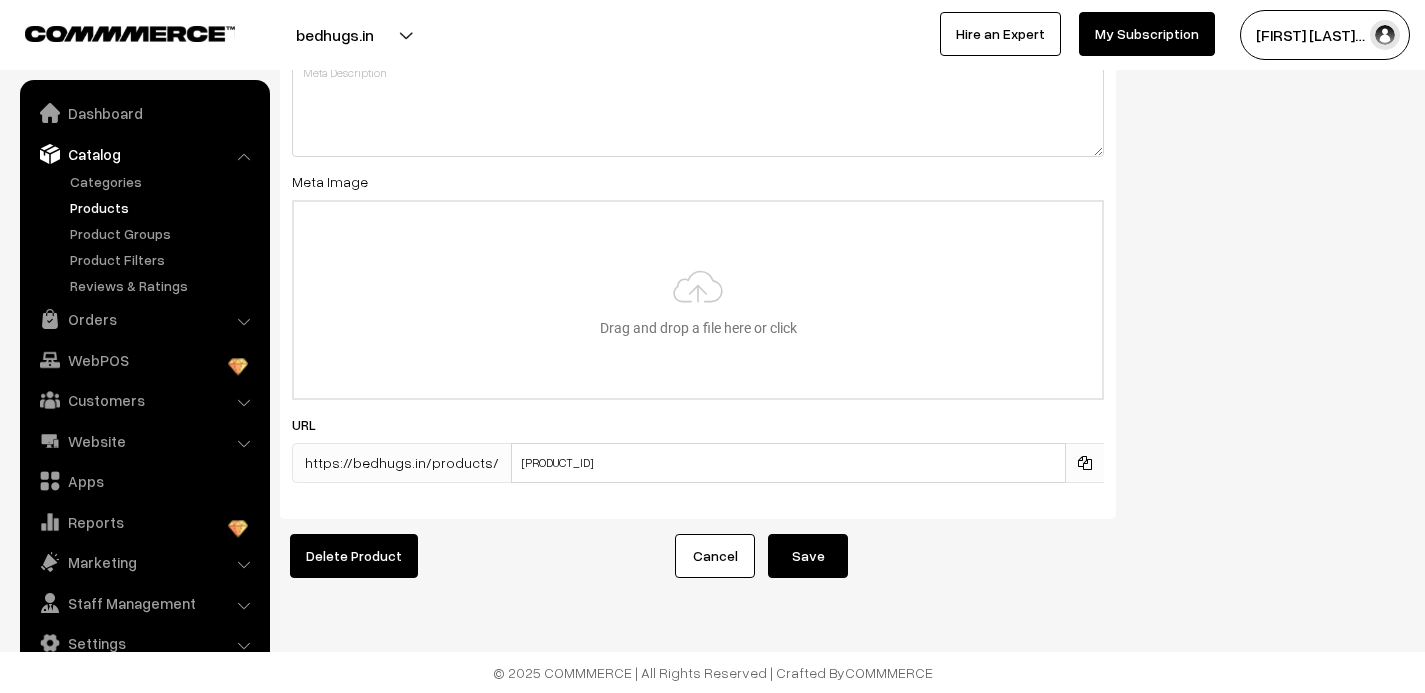click on "Save" at bounding box center [808, 556] 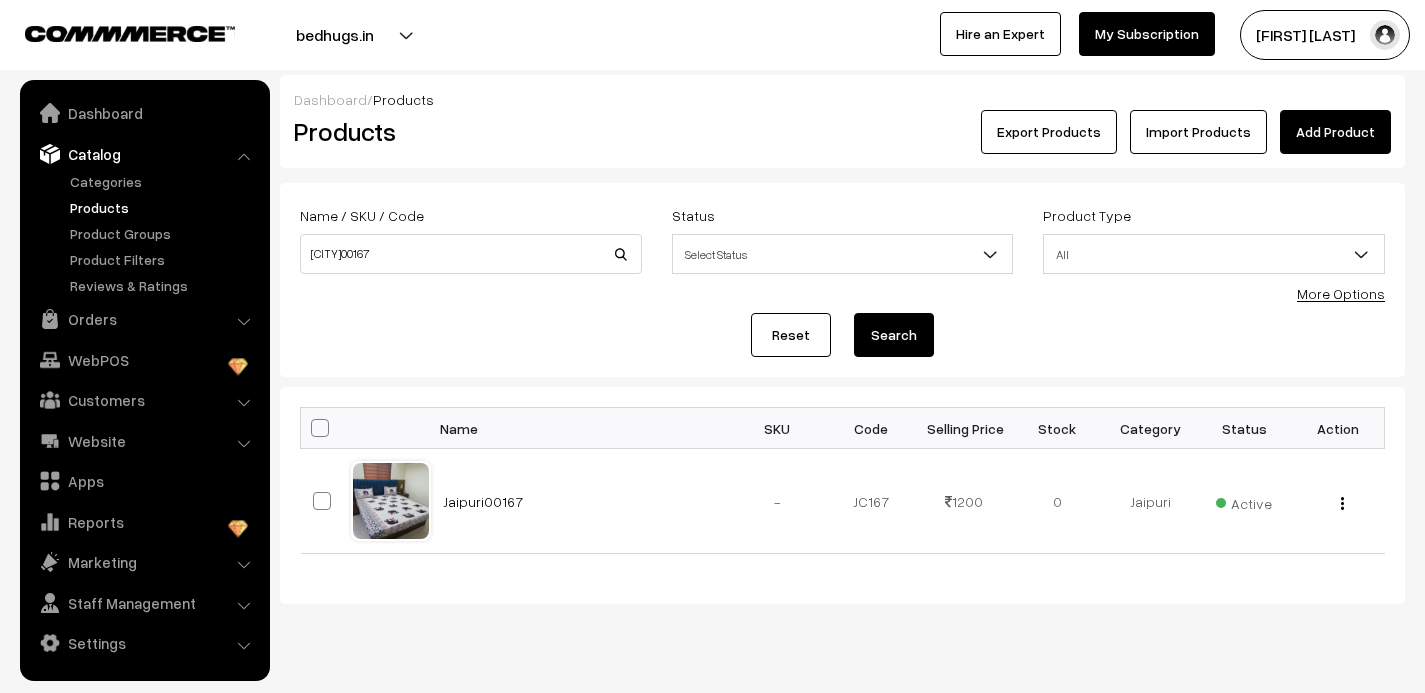 scroll, scrollTop: 0, scrollLeft: 0, axis: both 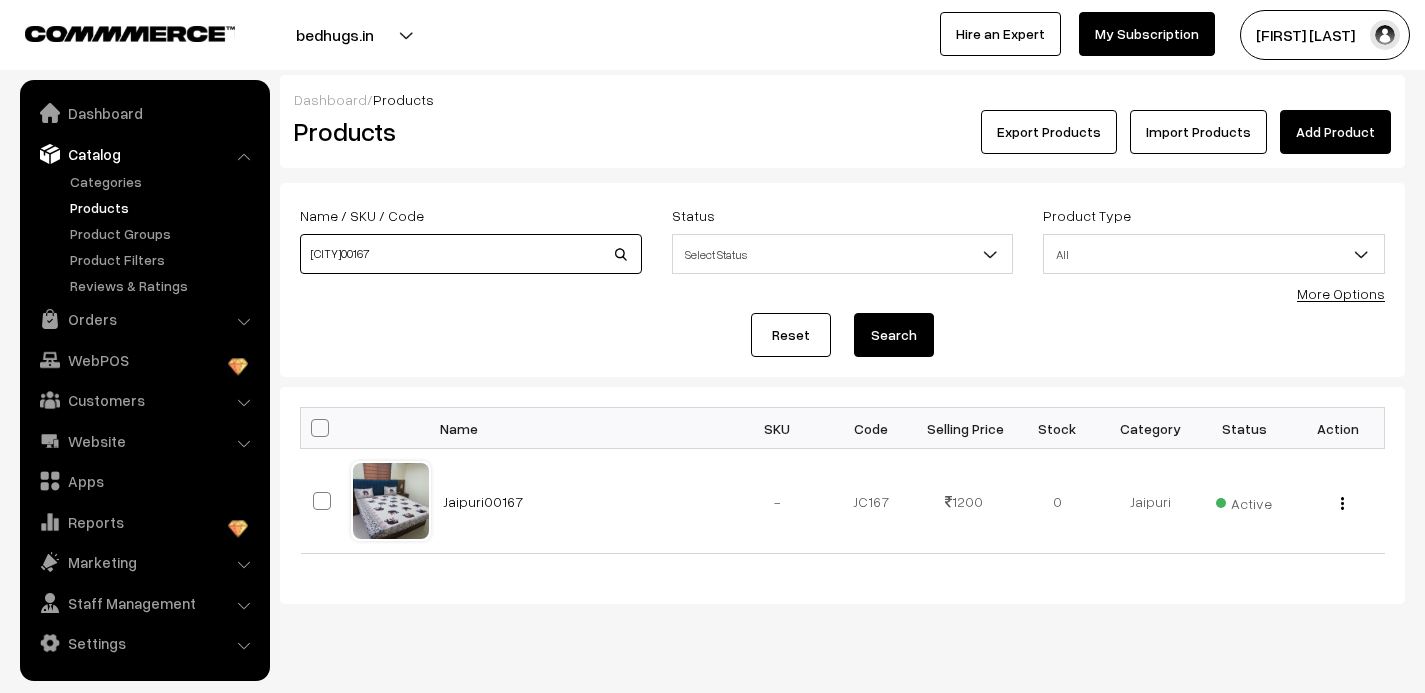 click on "[CITY]00167" at bounding box center [471, 254] 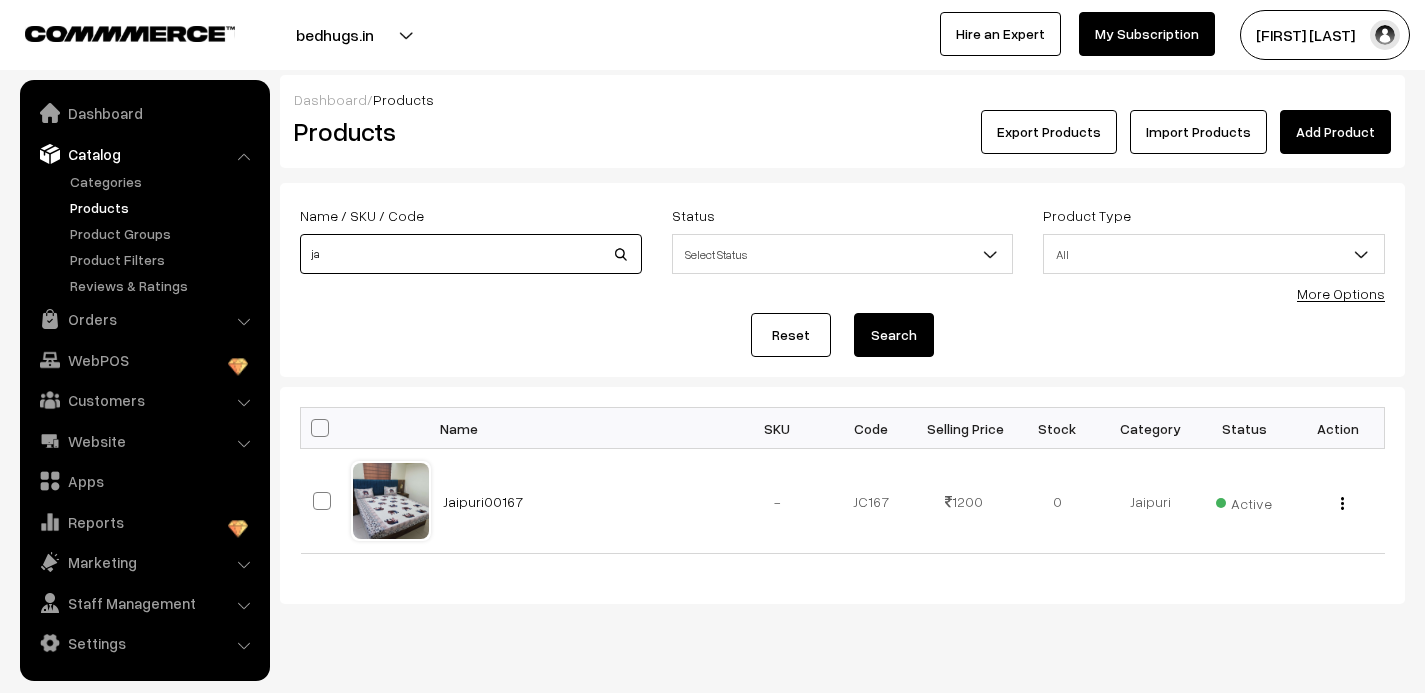 type on "j" 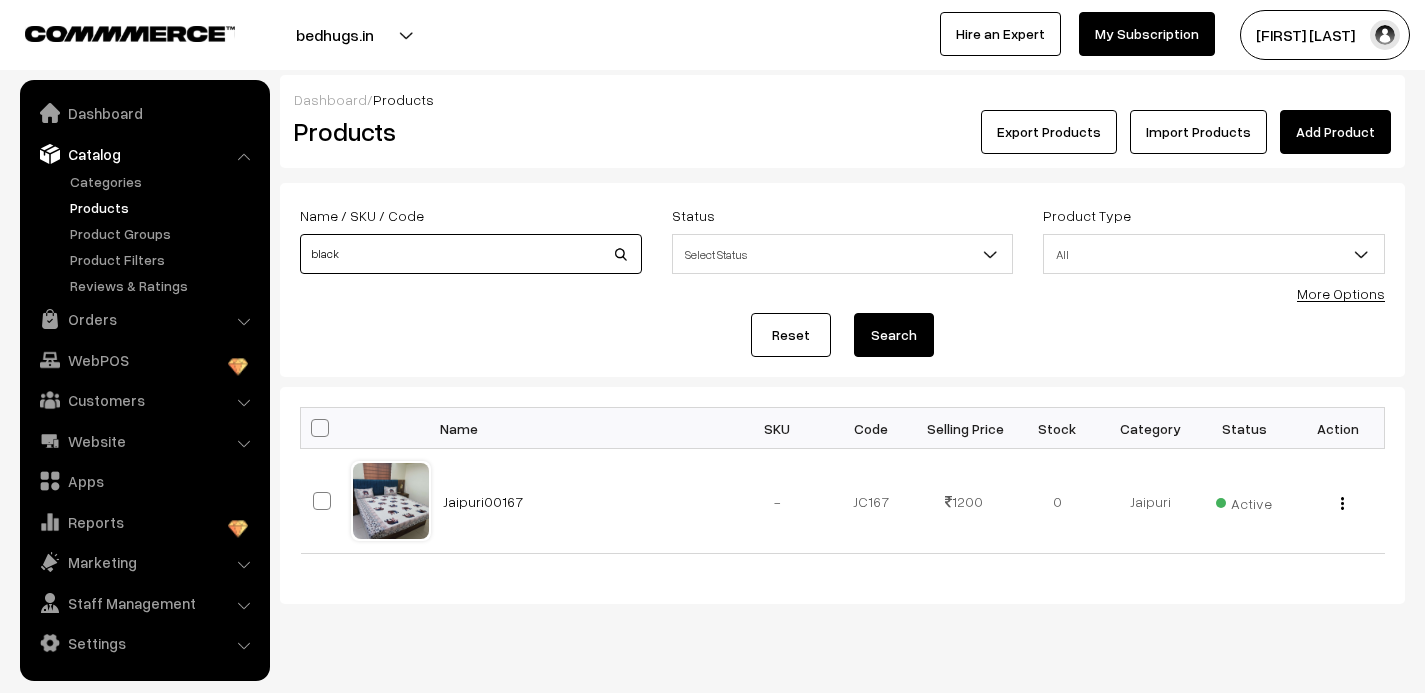 type on "black" 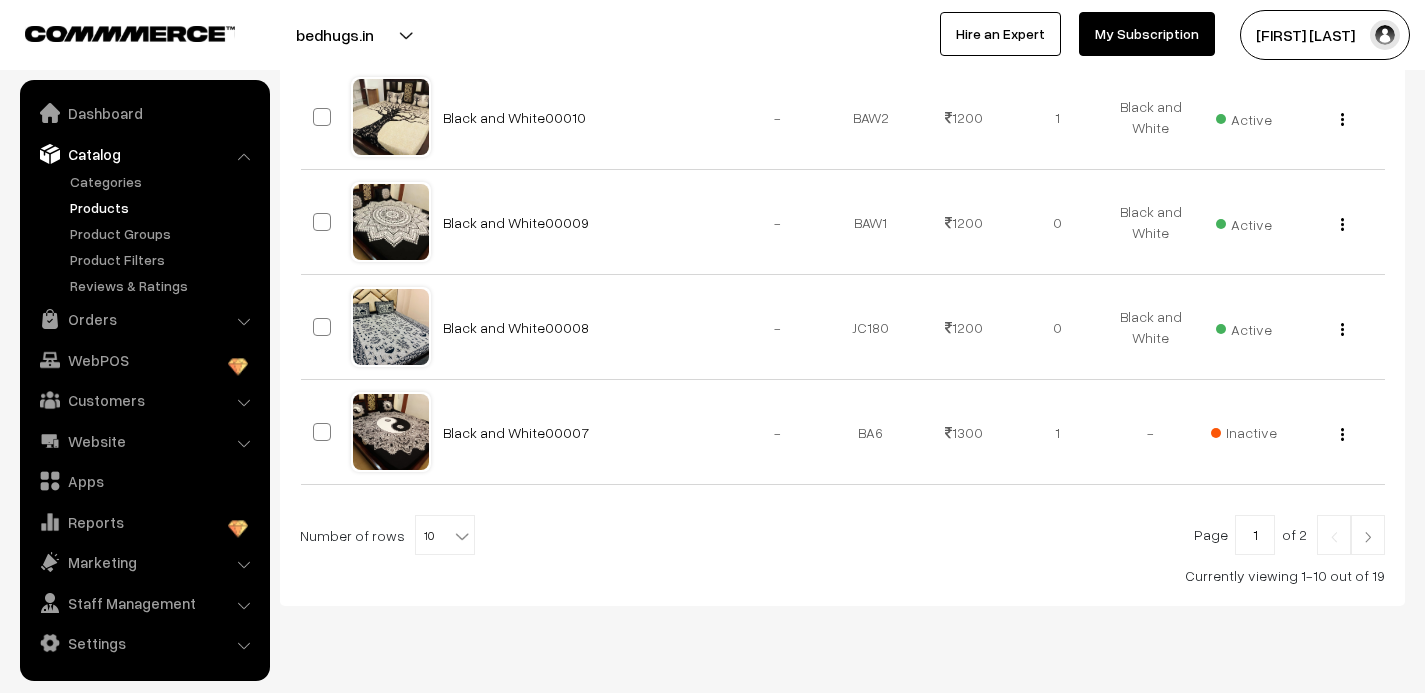 scroll, scrollTop: 1057, scrollLeft: 0, axis: vertical 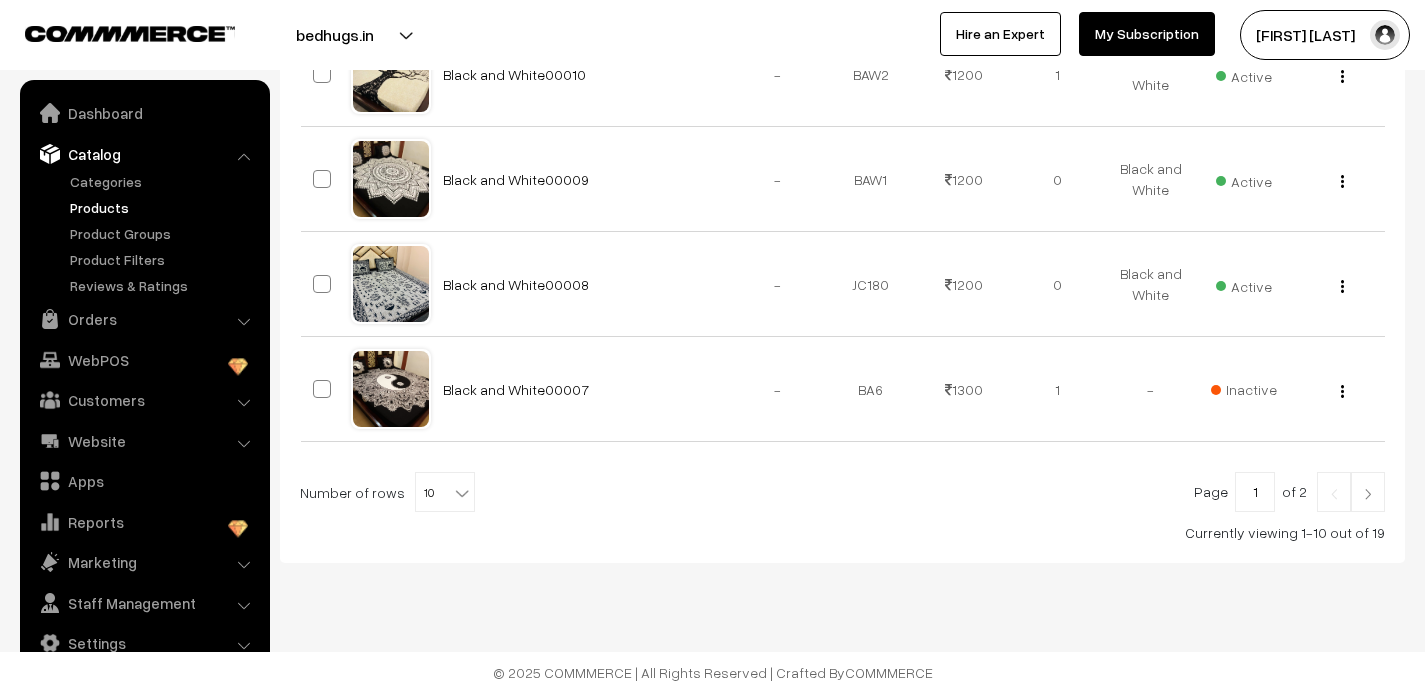 click at bounding box center [1368, 494] 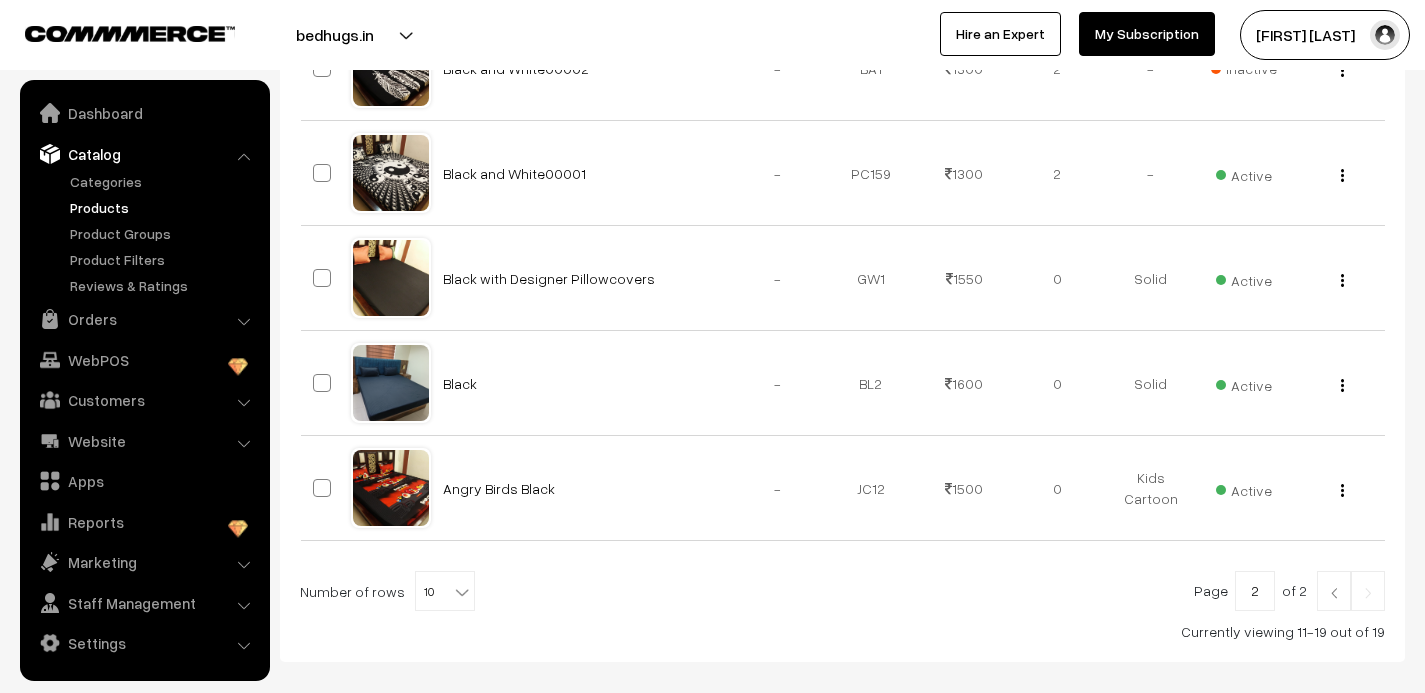 scroll, scrollTop: 952, scrollLeft: 0, axis: vertical 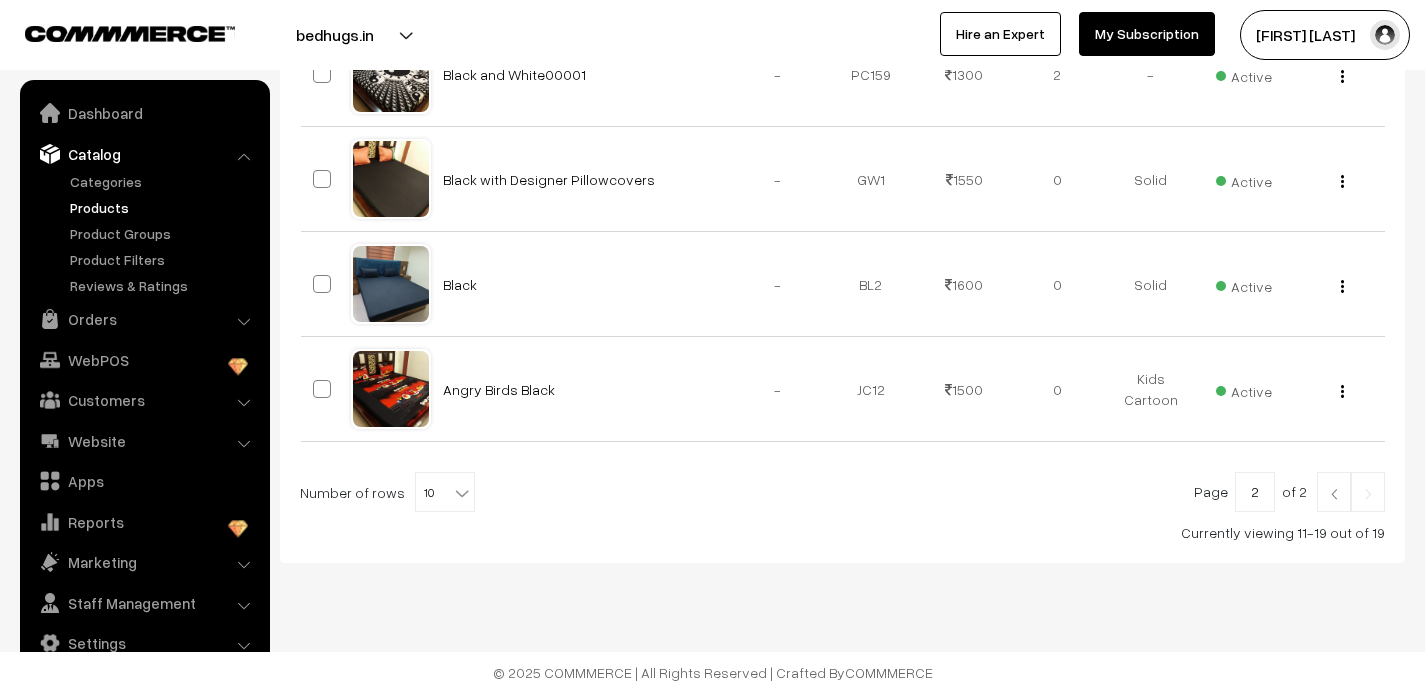 click at bounding box center (1334, 494) 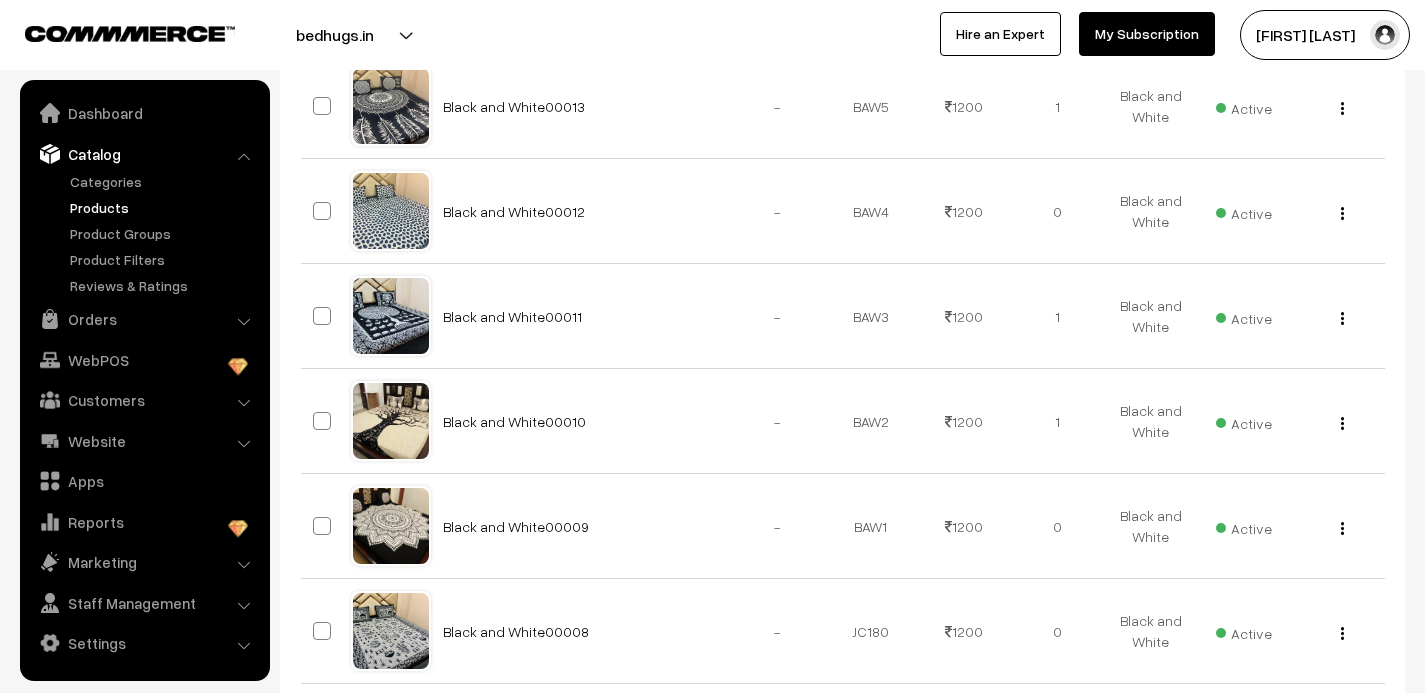 scroll, scrollTop: 733, scrollLeft: 0, axis: vertical 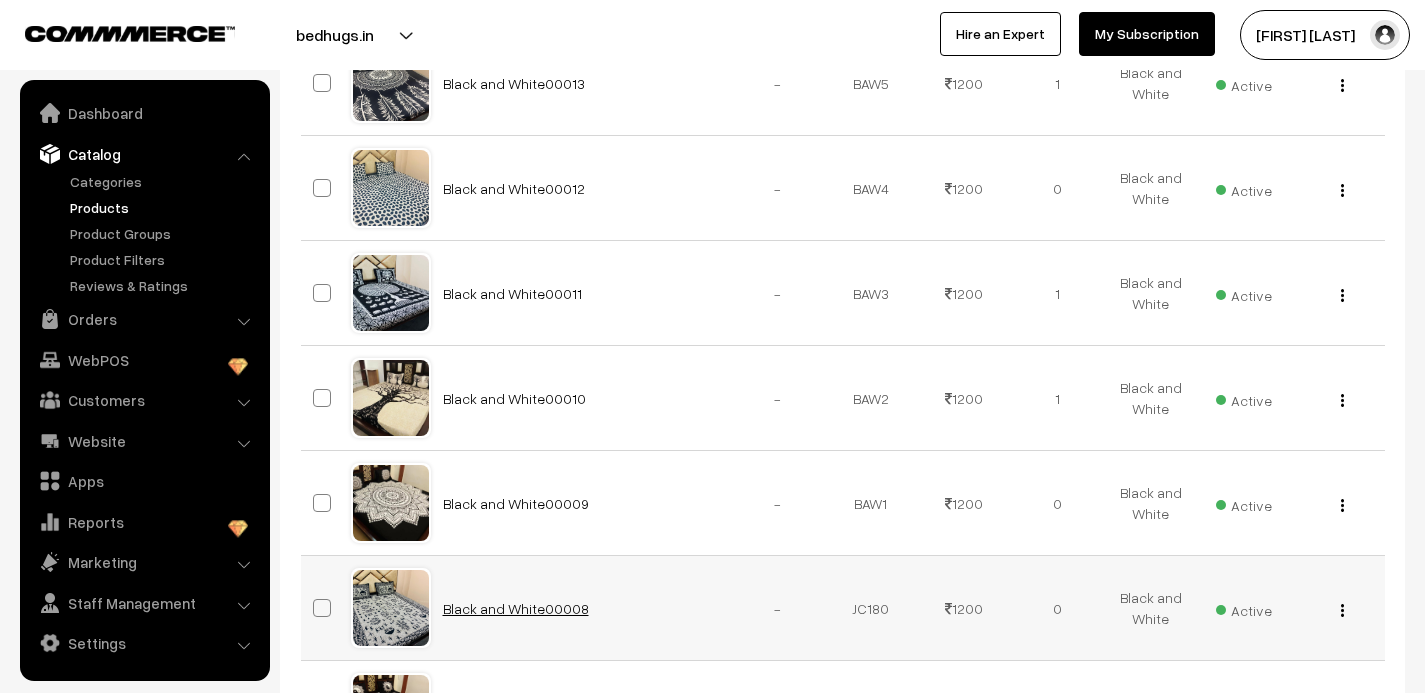 click on "Black and White00008" at bounding box center [516, 608] 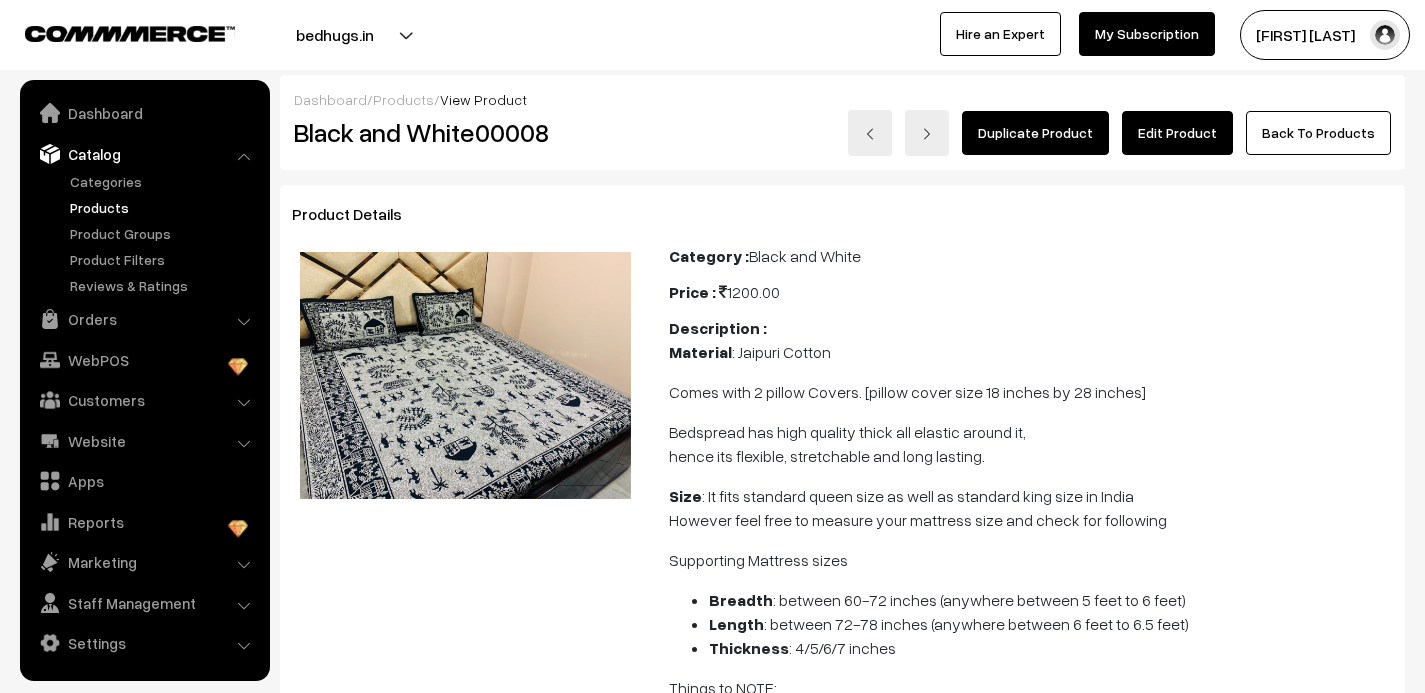 scroll, scrollTop: 0, scrollLeft: 0, axis: both 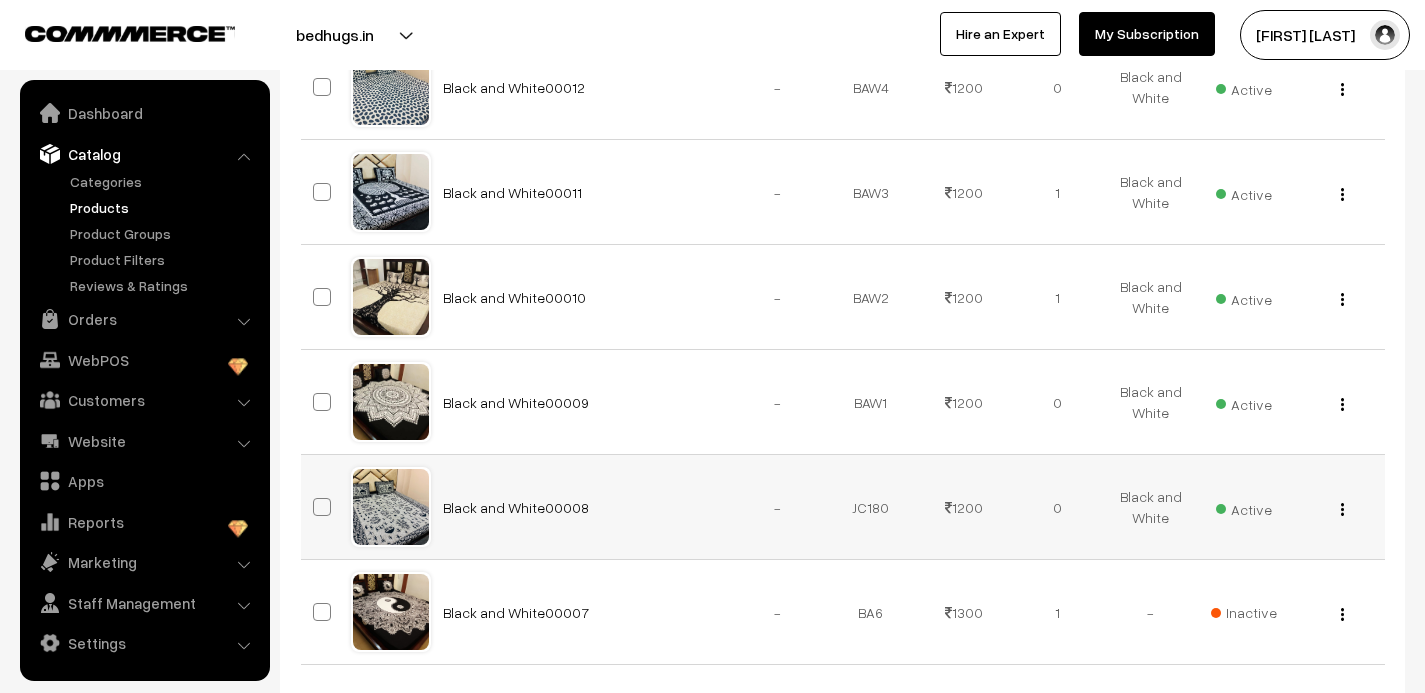 click at bounding box center [1342, 509] 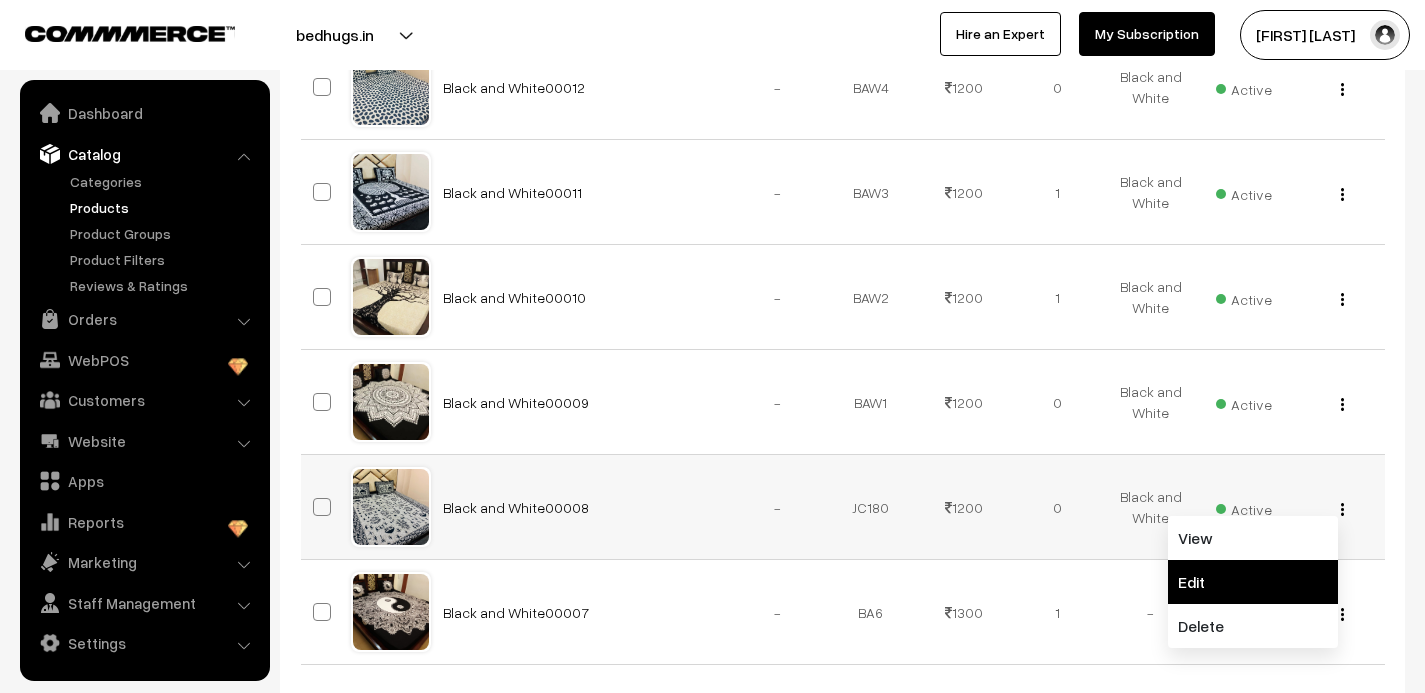 click on "Edit" at bounding box center [1253, 582] 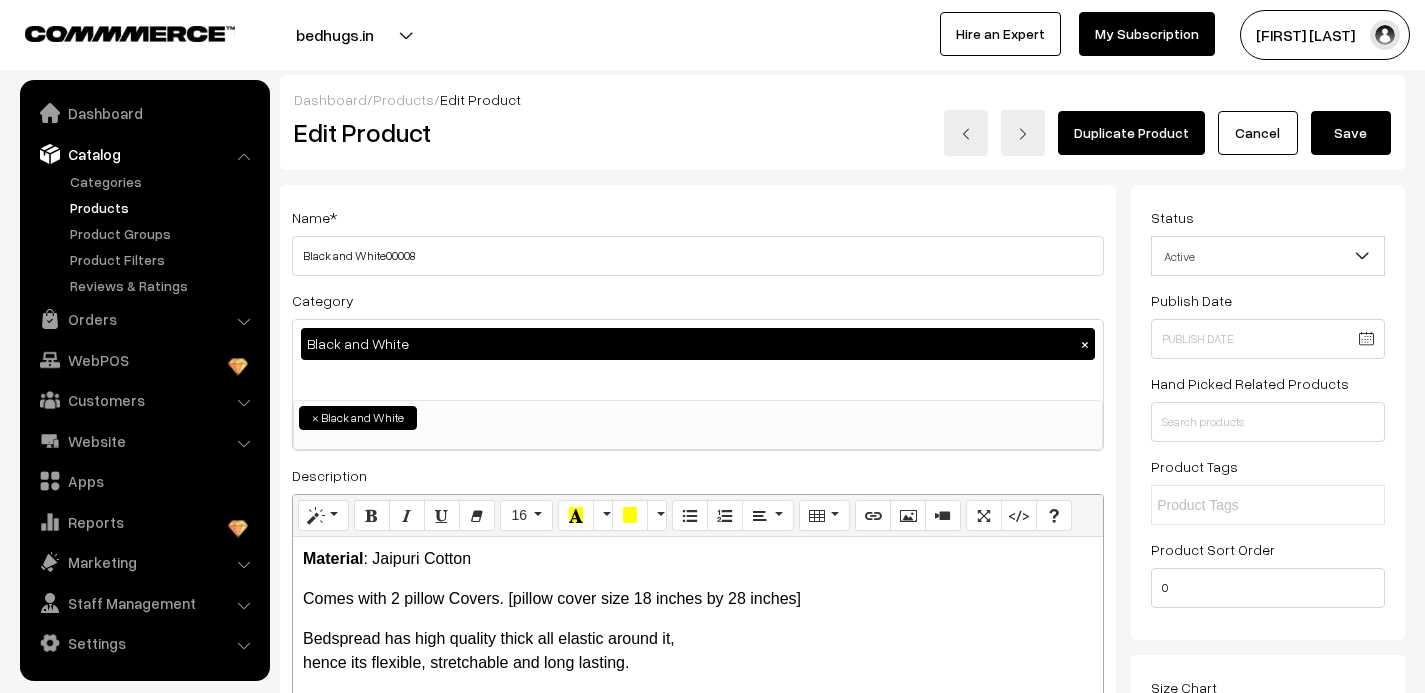 scroll, scrollTop: 0, scrollLeft: 0, axis: both 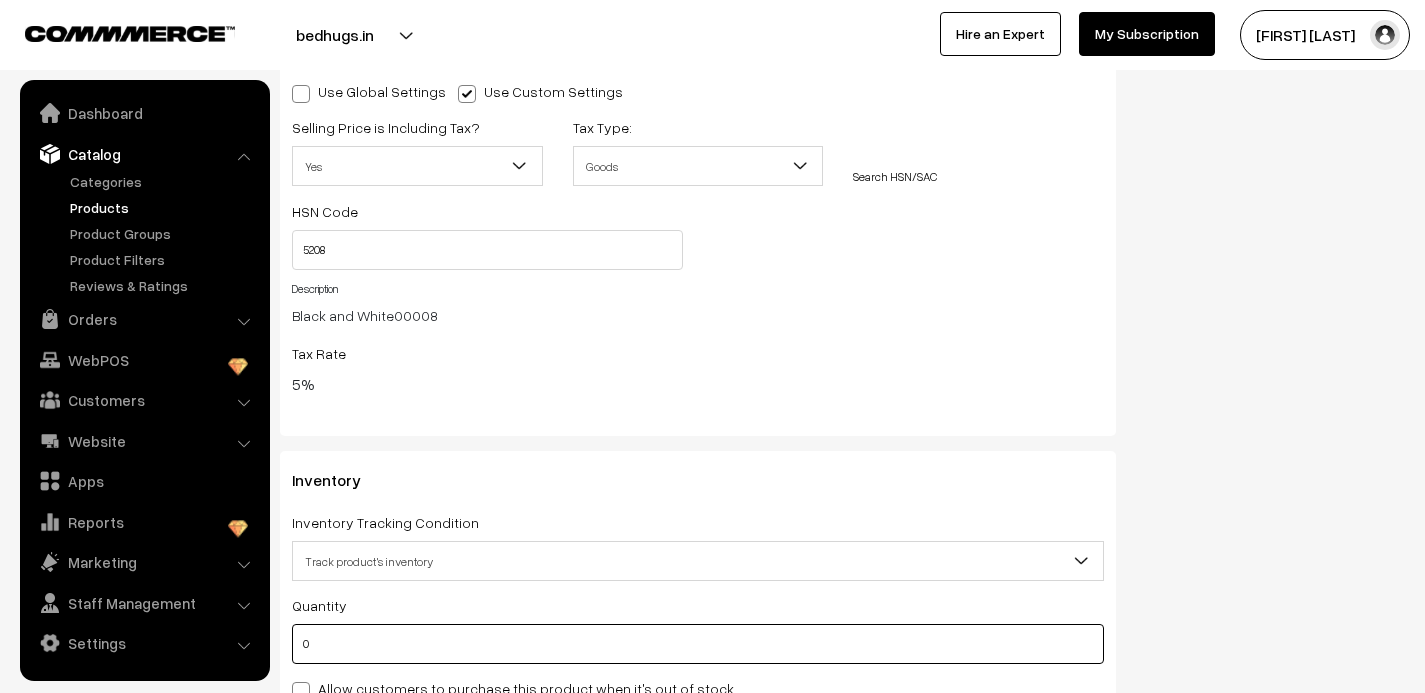 click on "0" at bounding box center (698, 644) 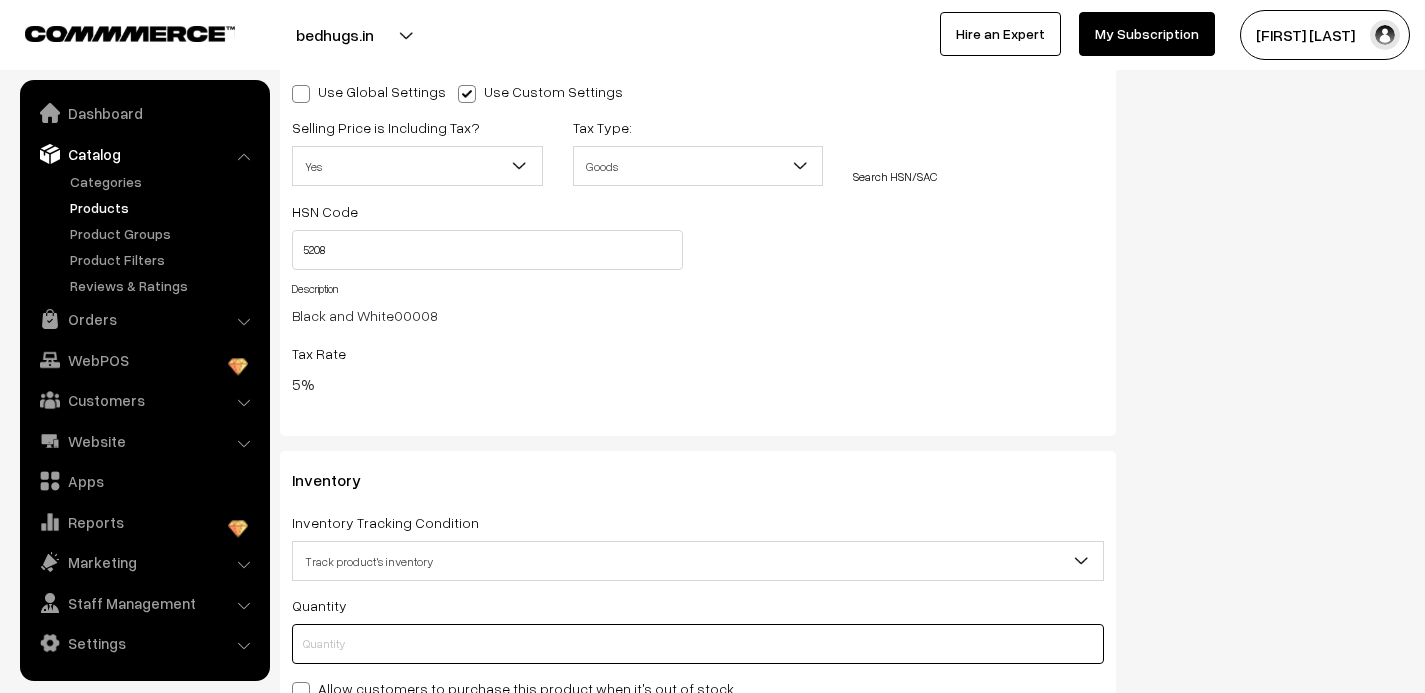 type on "1" 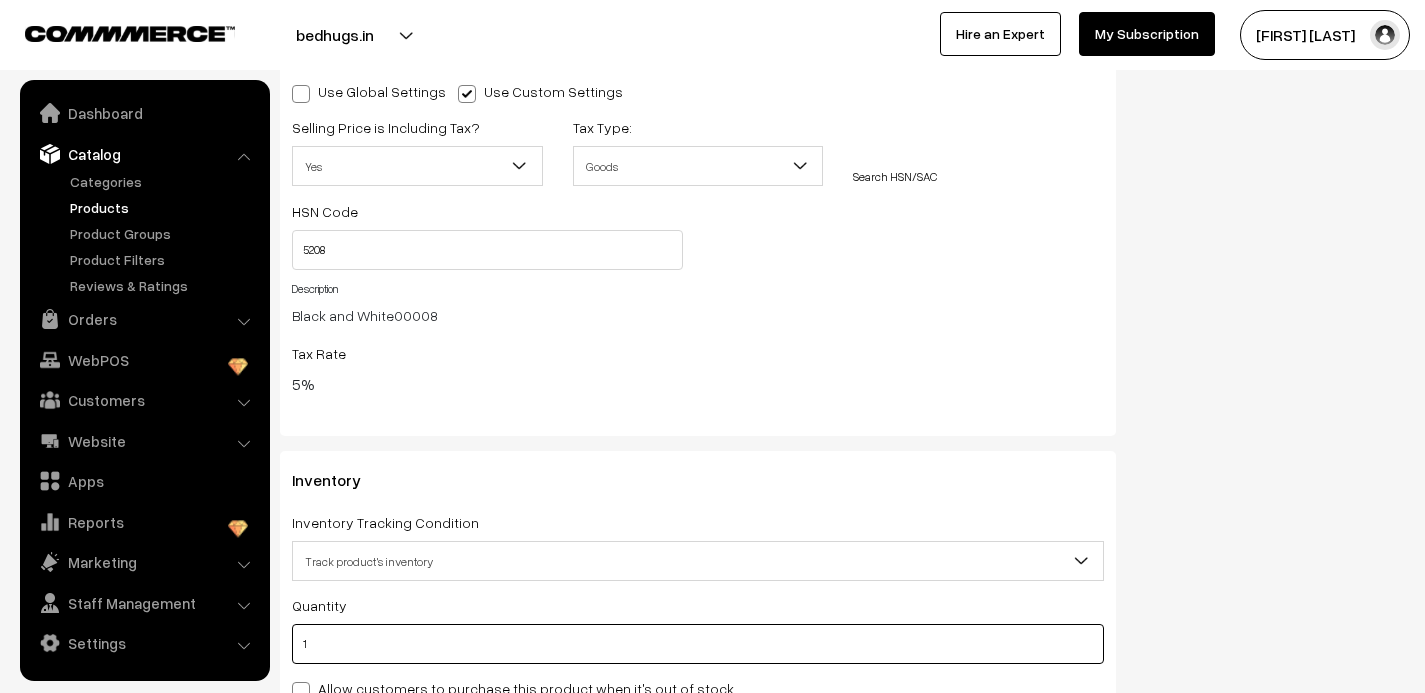 type on "1" 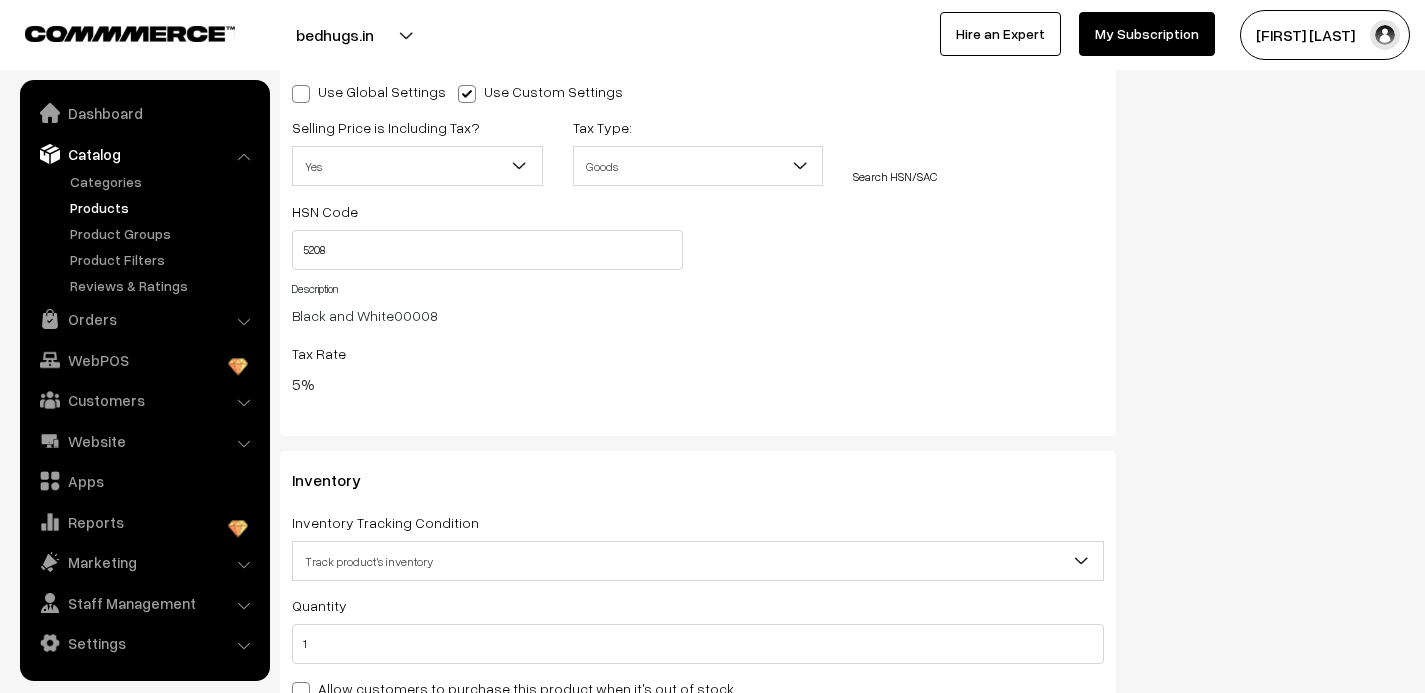 click on "Status
Active
Inactive
Active
Publish Date
Product Type
-- Select --
-- Select --
Filter Color
Hand Picked Related Products
0" at bounding box center (1275, -239) 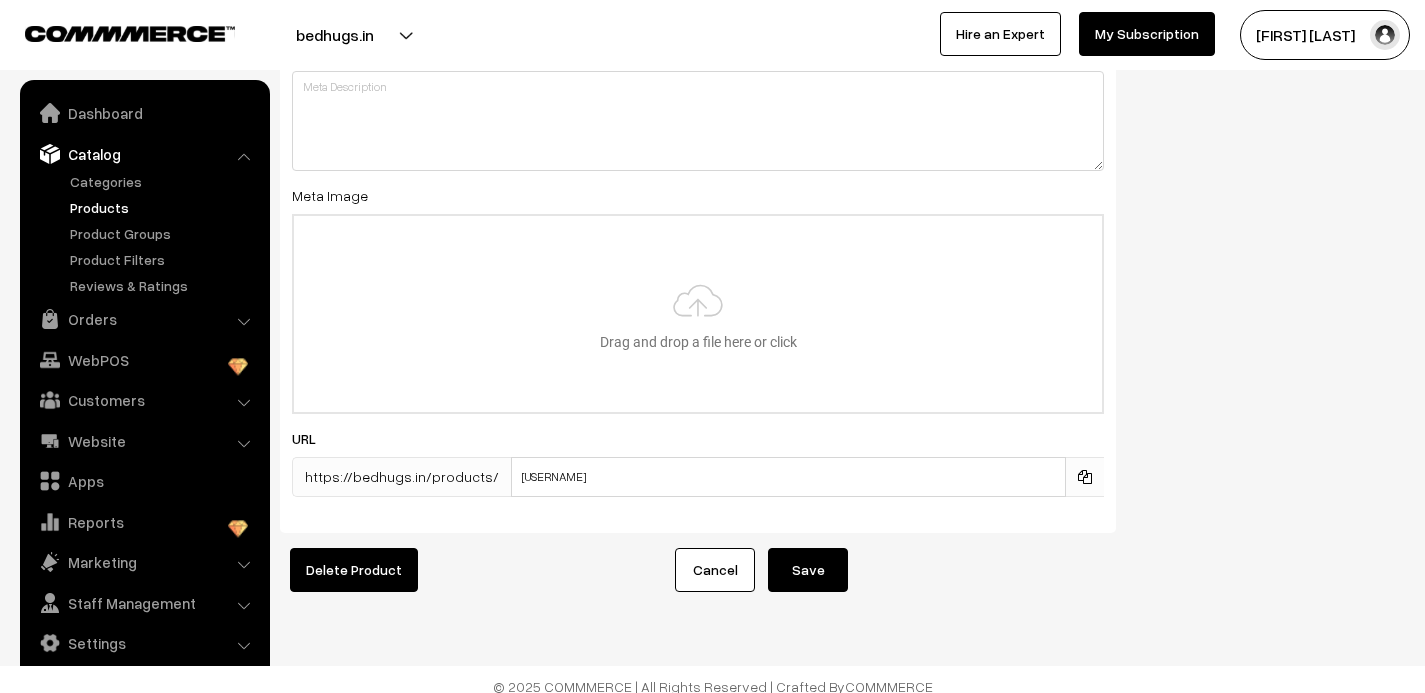 scroll, scrollTop: 3142, scrollLeft: 0, axis: vertical 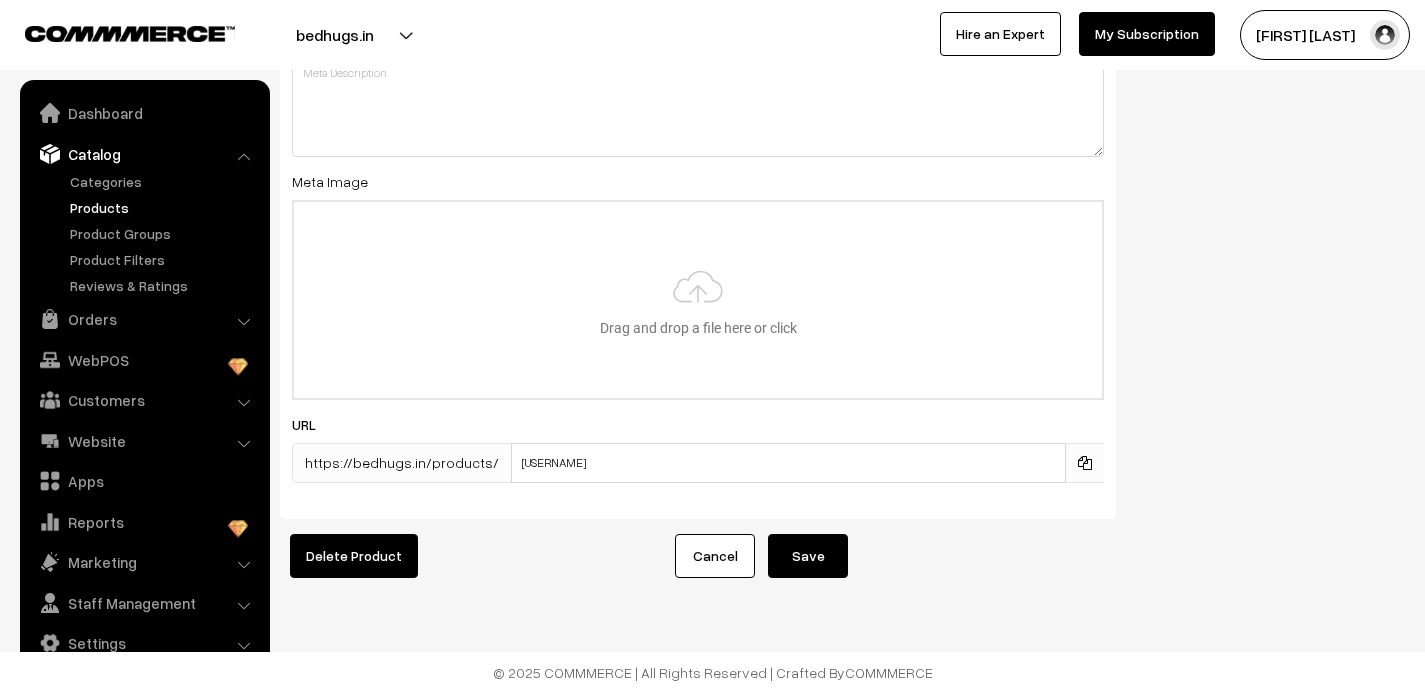 click on "Save" at bounding box center [808, 556] 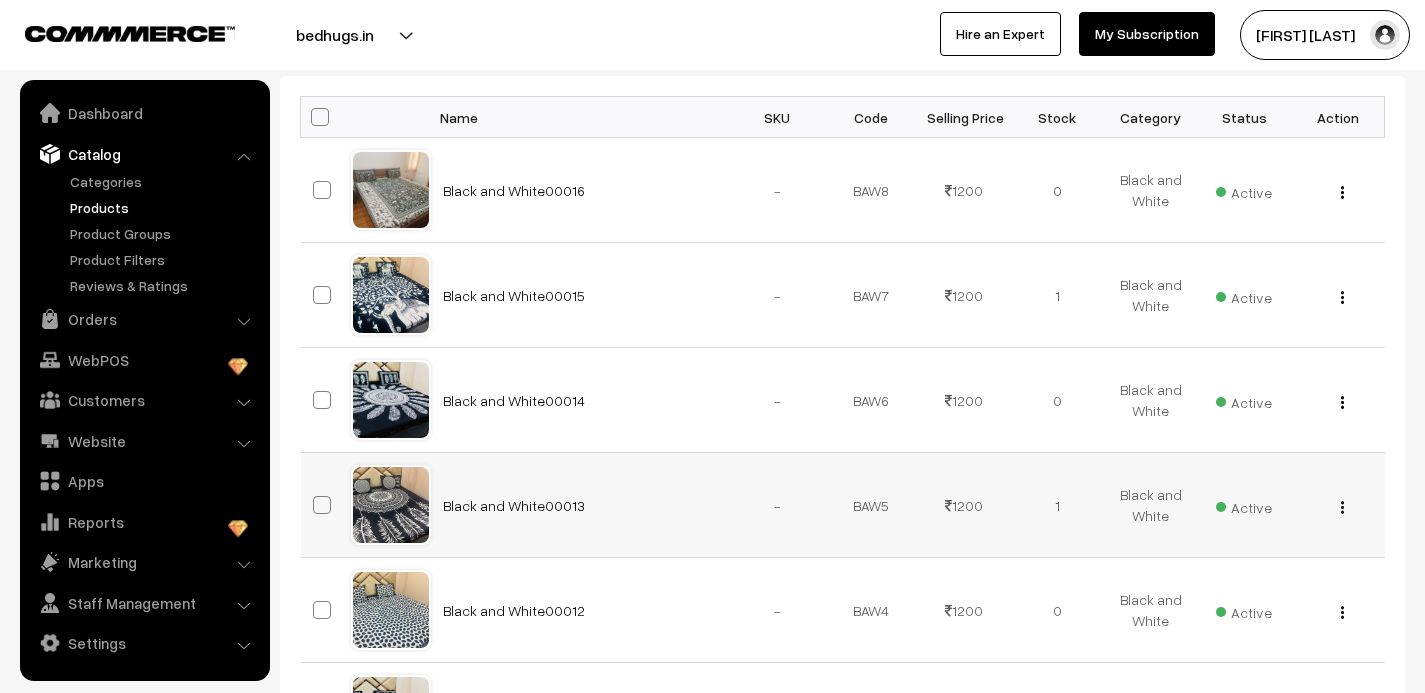 scroll, scrollTop: 306, scrollLeft: 0, axis: vertical 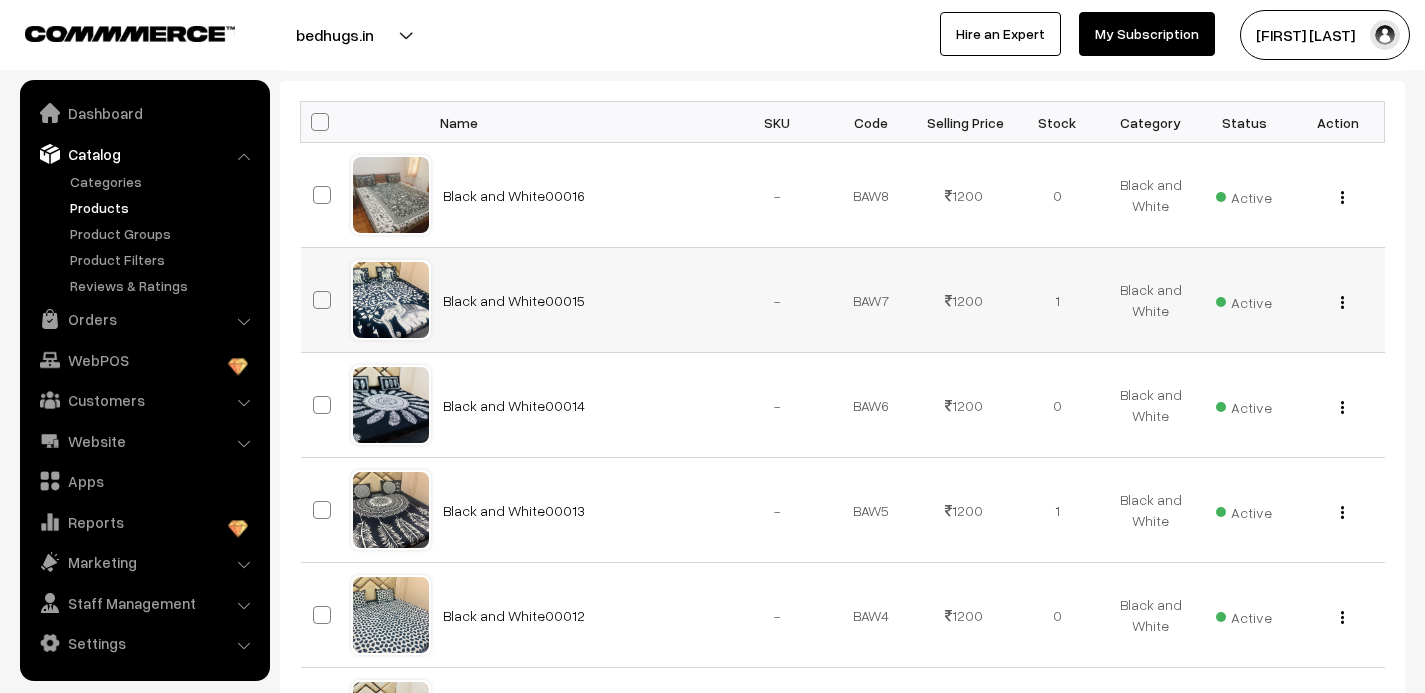 click at bounding box center (1342, 302) 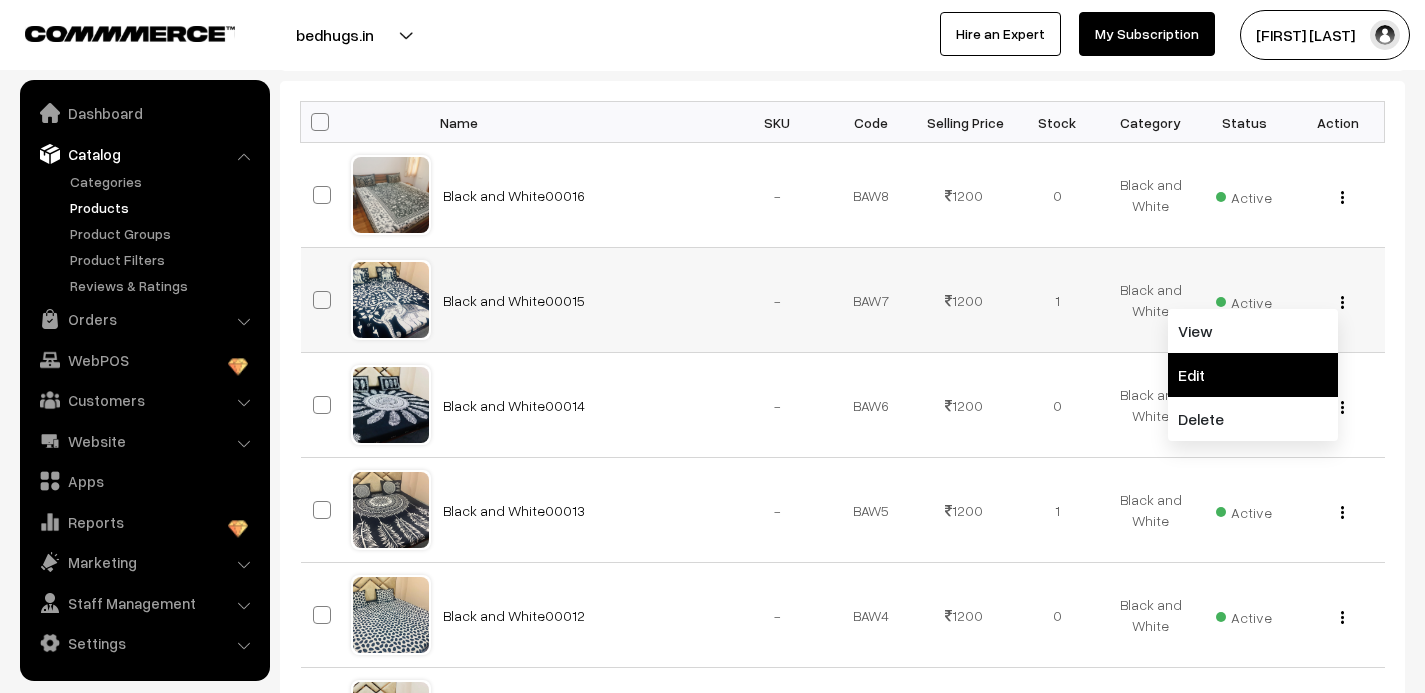click on "Edit" at bounding box center (1253, 375) 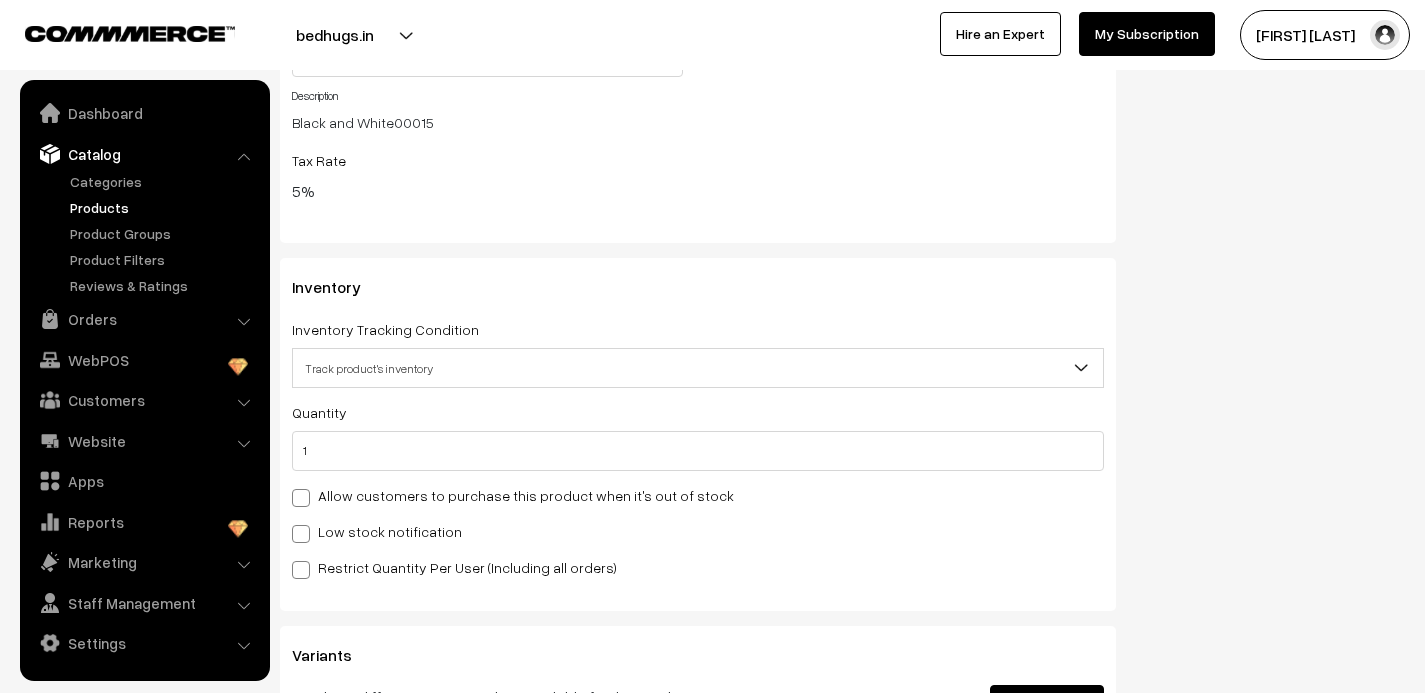 scroll, scrollTop: 2045, scrollLeft: 0, axis: vertical 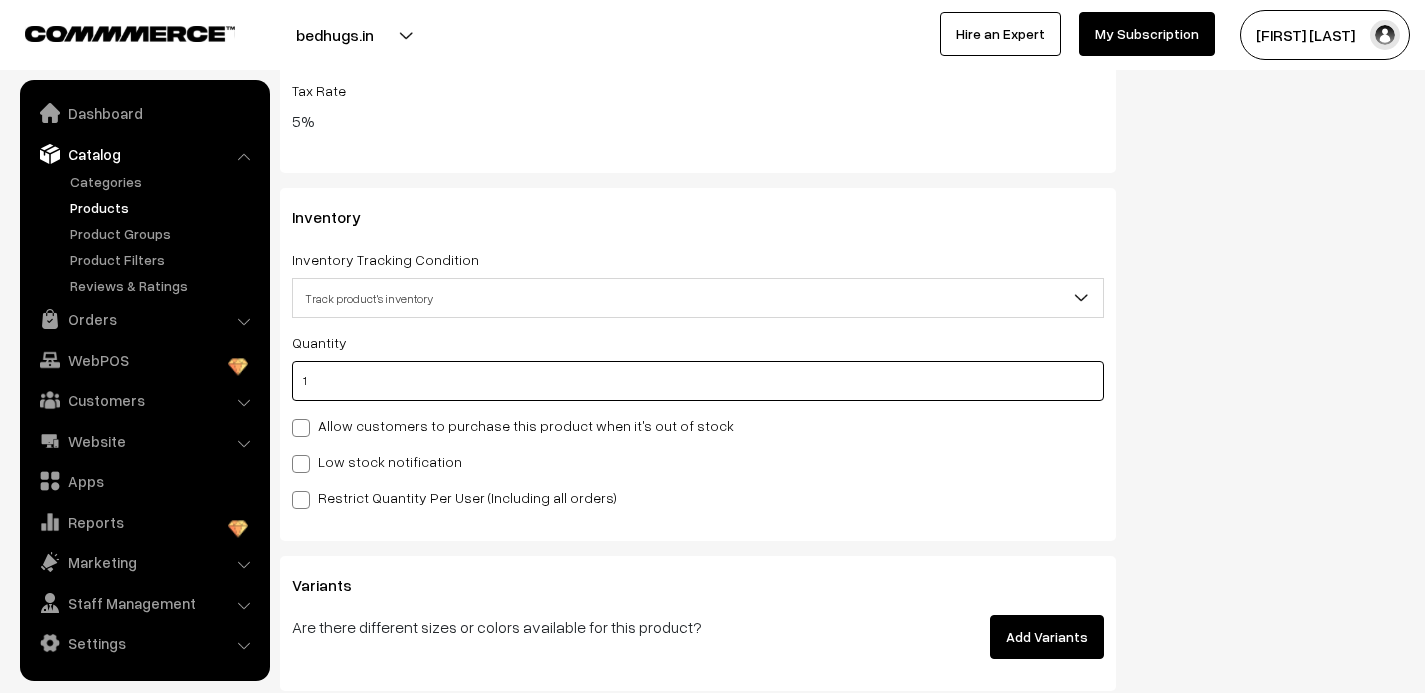 click on "1" at bounding box center (698, 381) 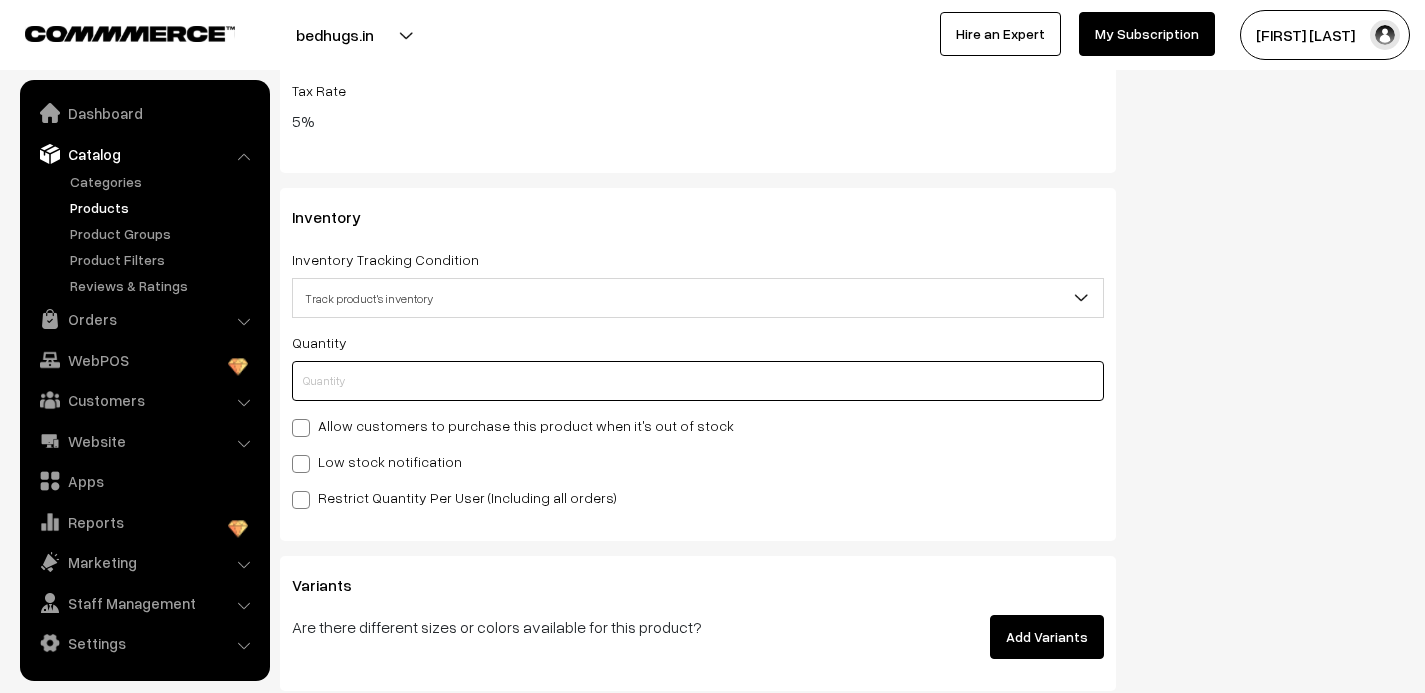 type on "0" 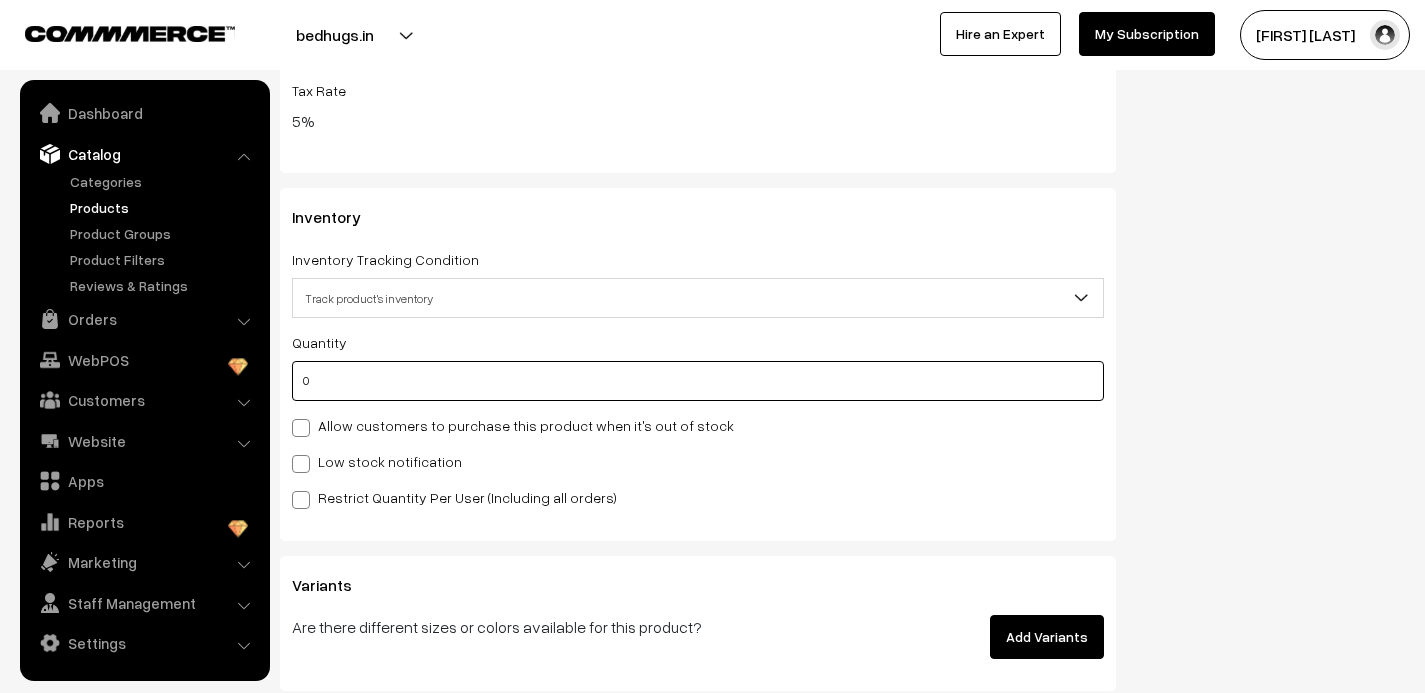 type on "1" 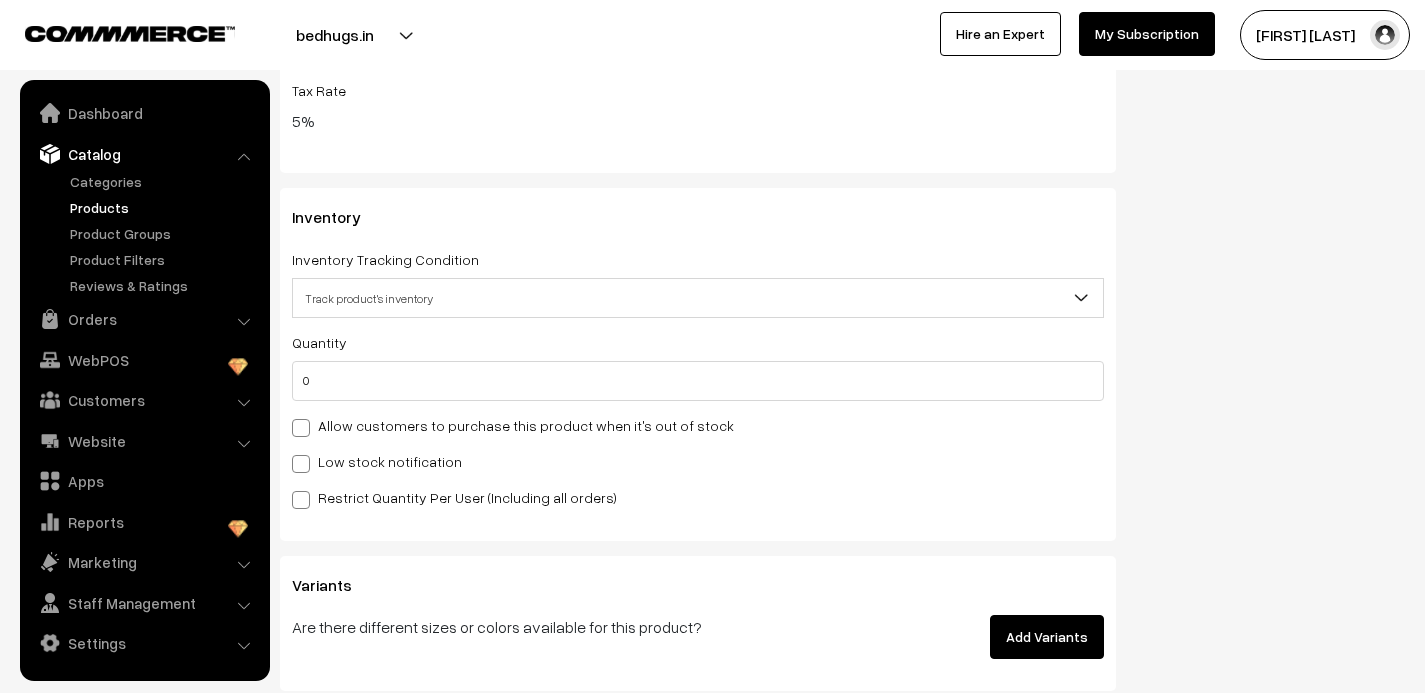click on "Status
Active
Inactive
Active
Publish Date
Product Type
-- Select --
-- Select --
Filter Color
Hand Picked Related Products
0" at bounding box center [1275, -502] 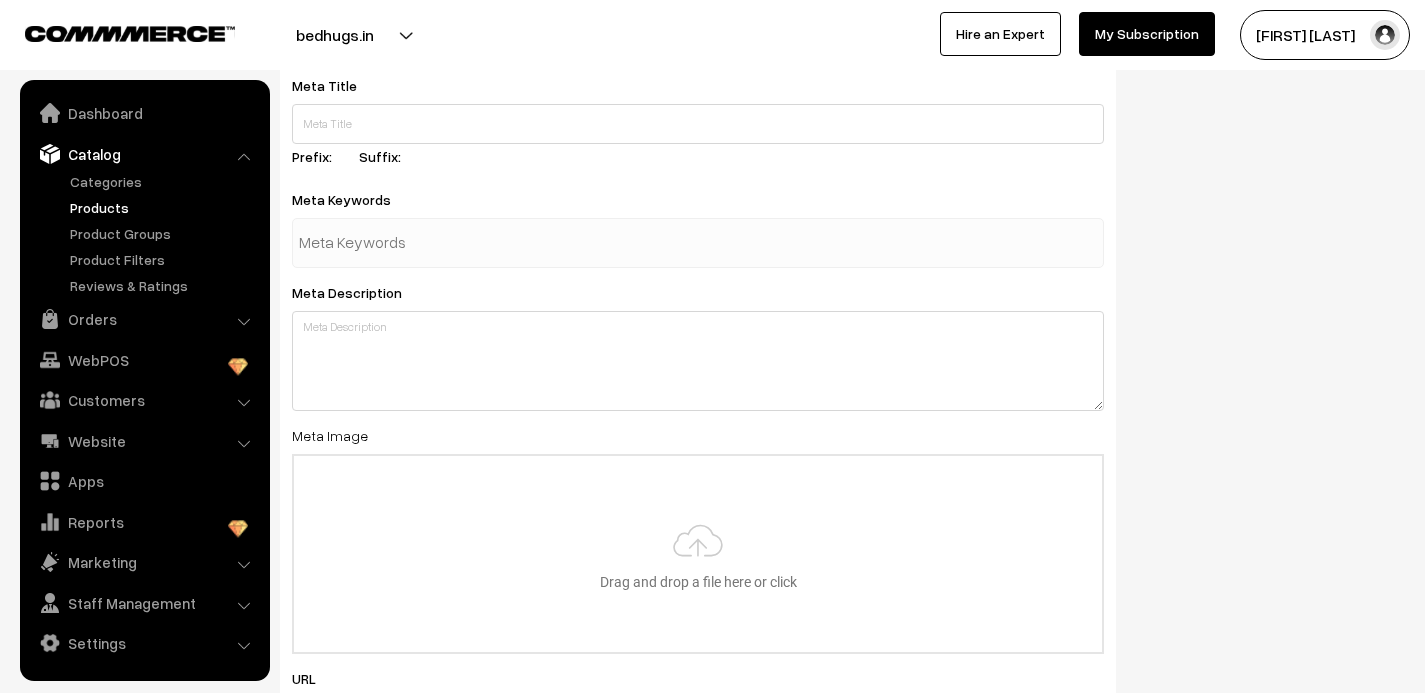 scroll, scrollTop: 3142, scrollLeft: 0, axis: vertical 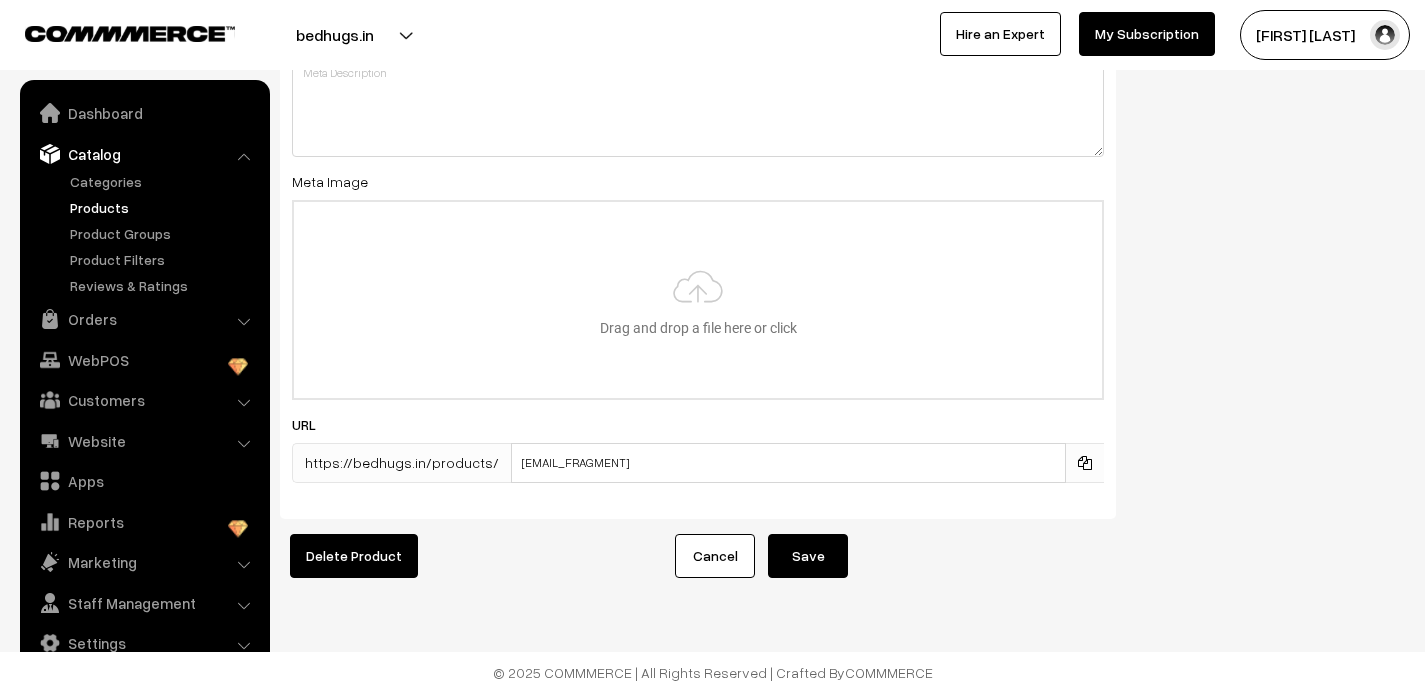 click on "Save" at bounding box center [808, 556] 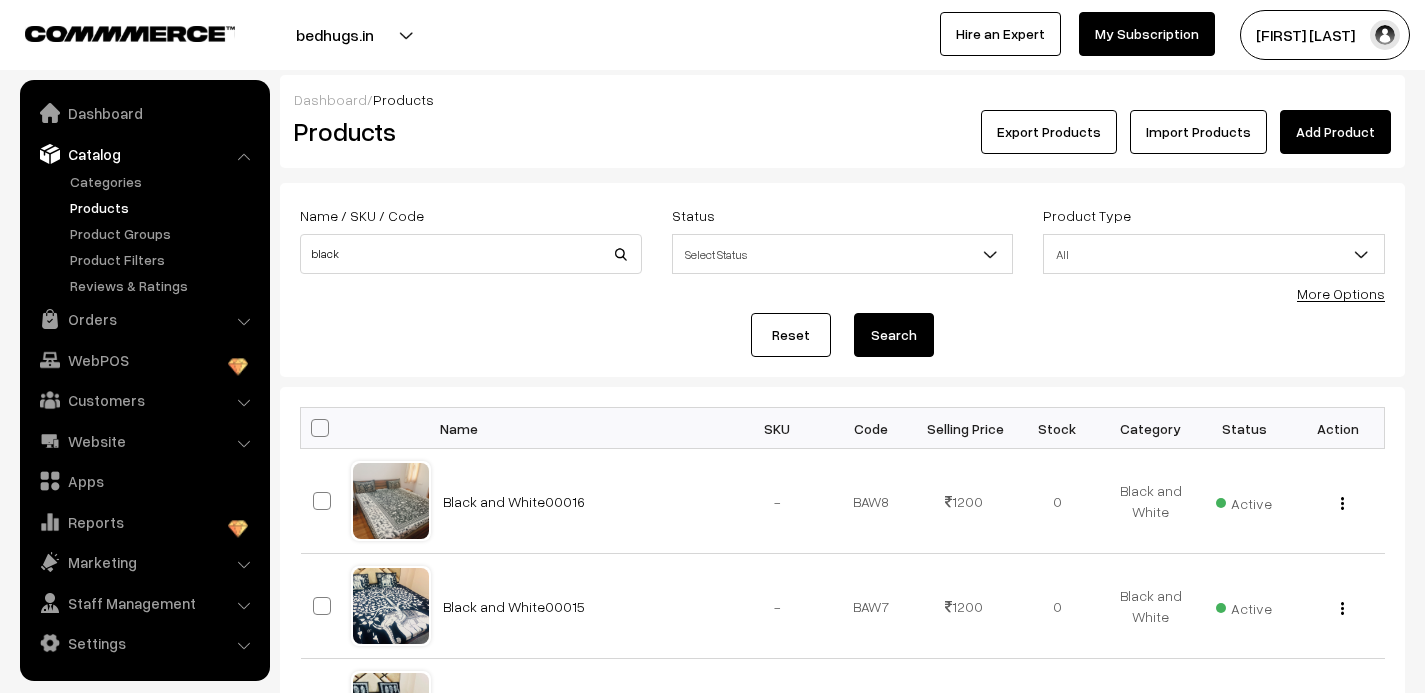scroll, scrollTop: 0, scrollLeft: 0, axis: both 